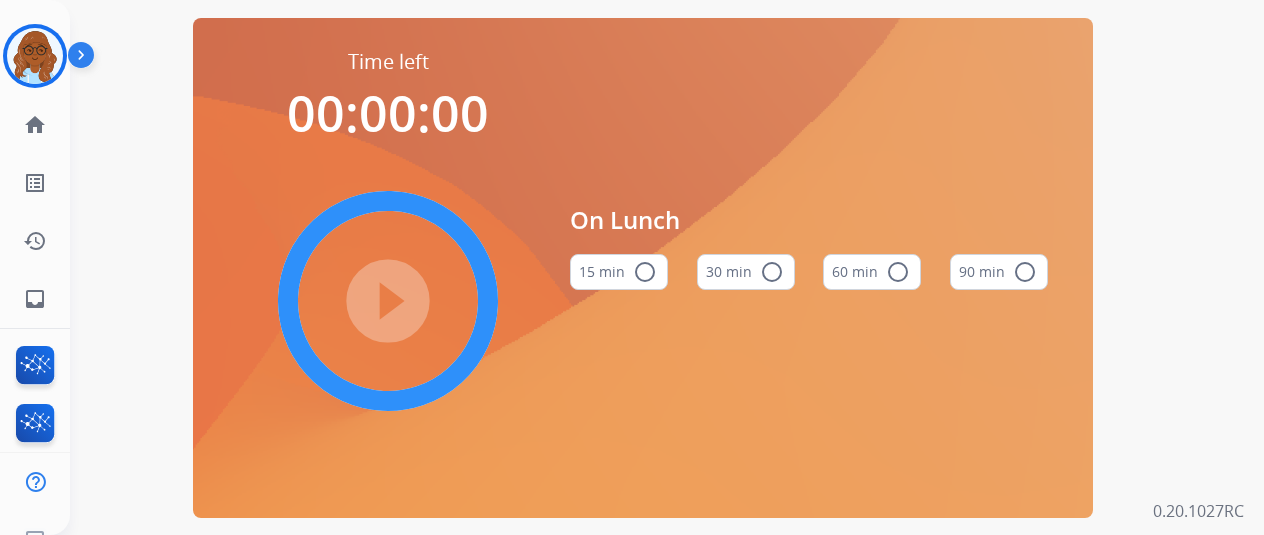 scroll, scrollTop: 0, scrollLeft: 0, axis: both 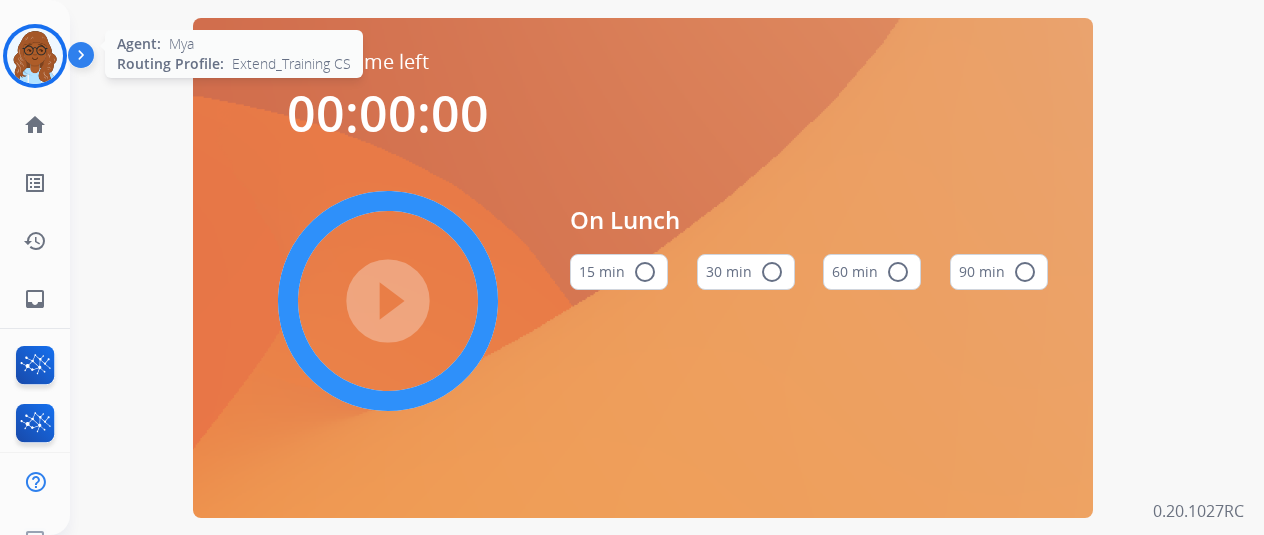 click at bounding box center (35, 56) 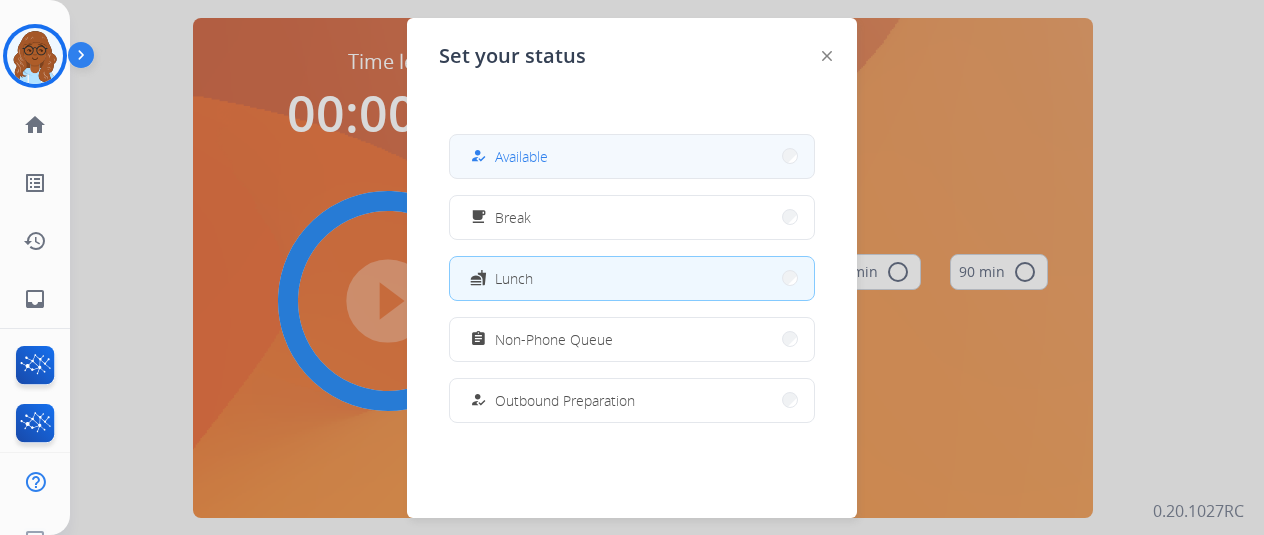 click on "how_to_reg Available" at bounding box center [507, 156] 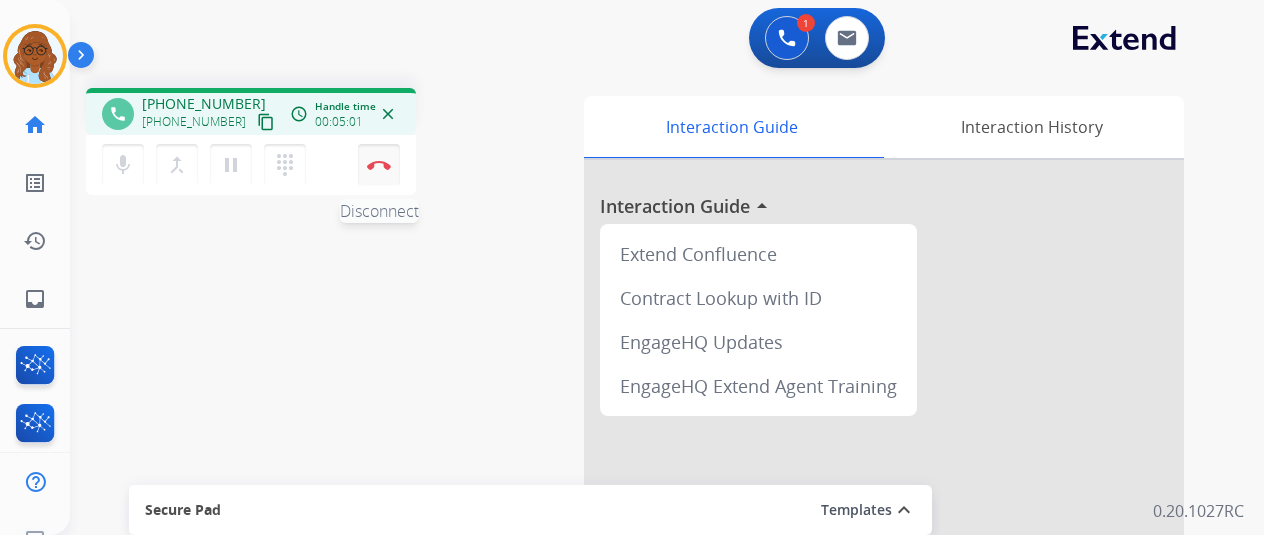 click at bounding box center [379, 165] 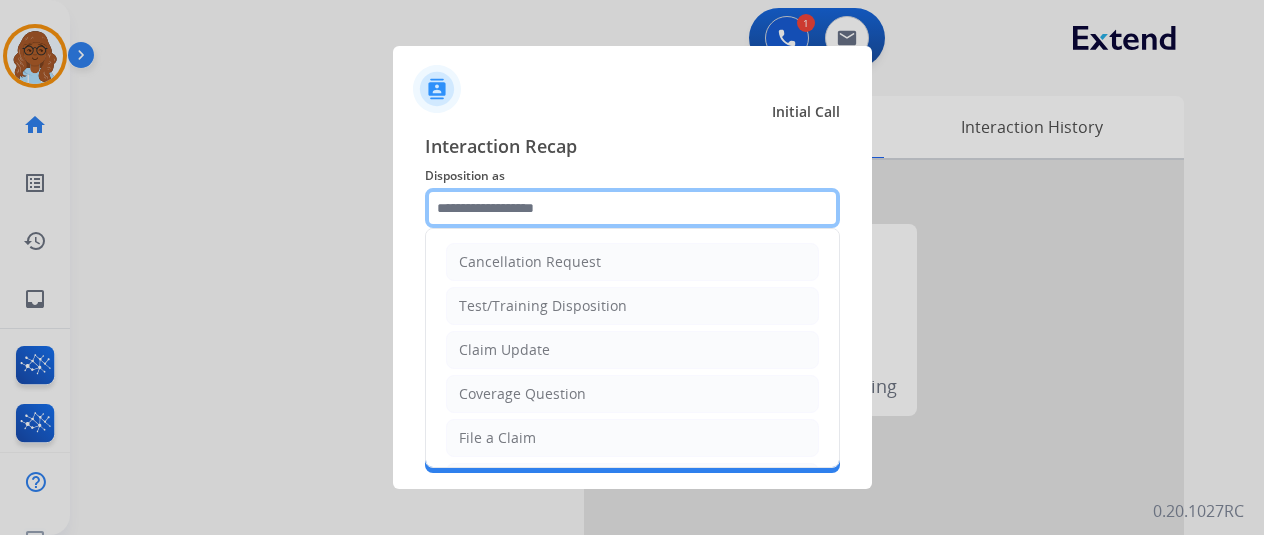 click 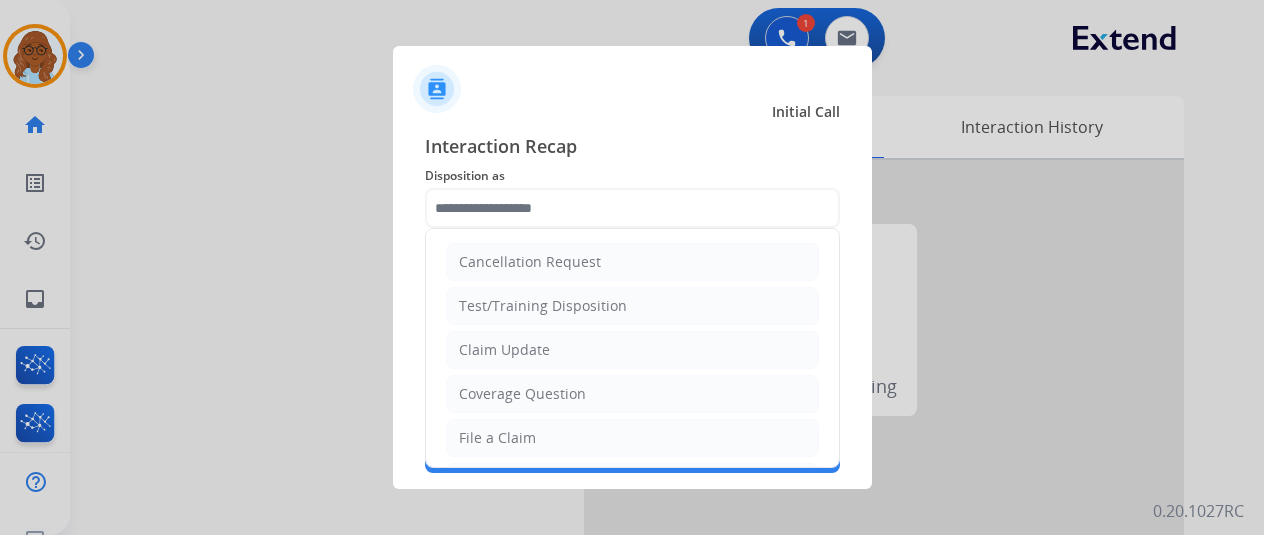 click on "File a Claim" 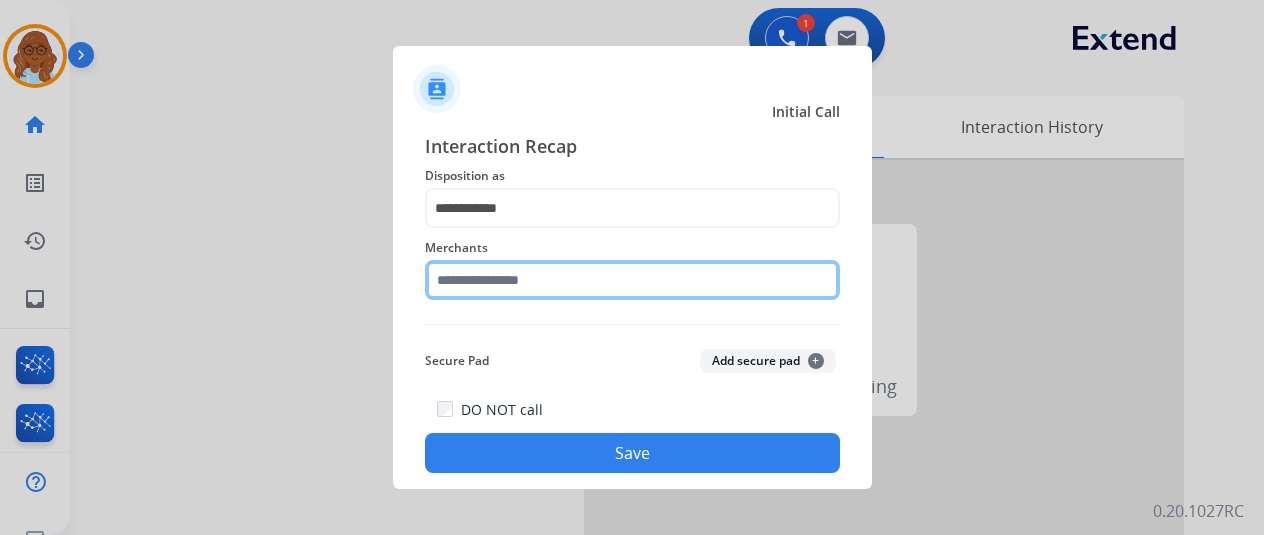click 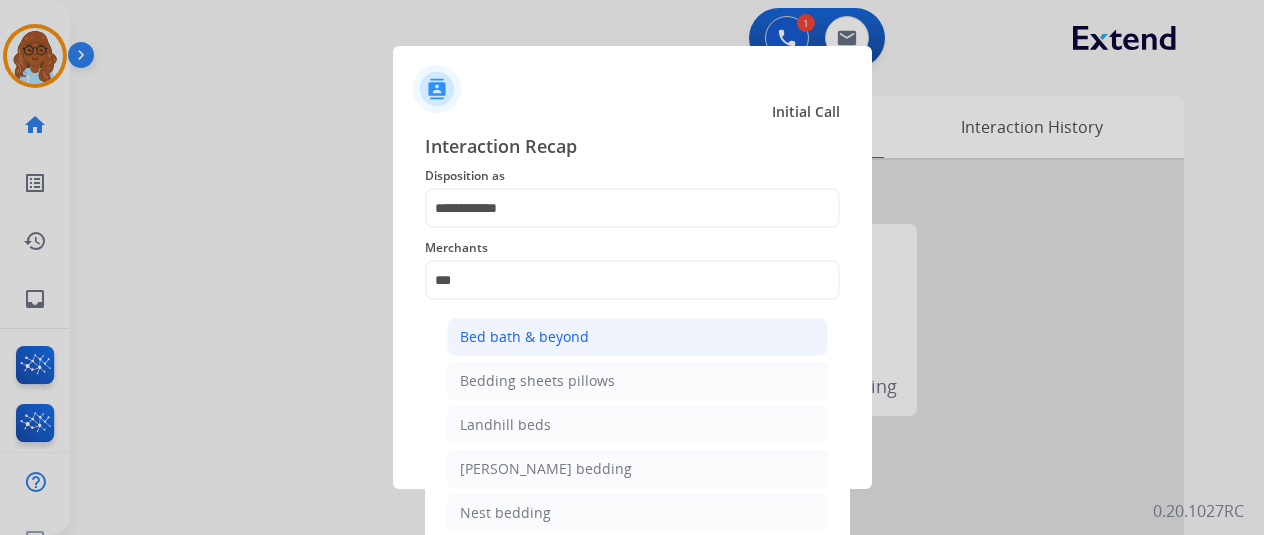 click on "Bed bath & beyond" 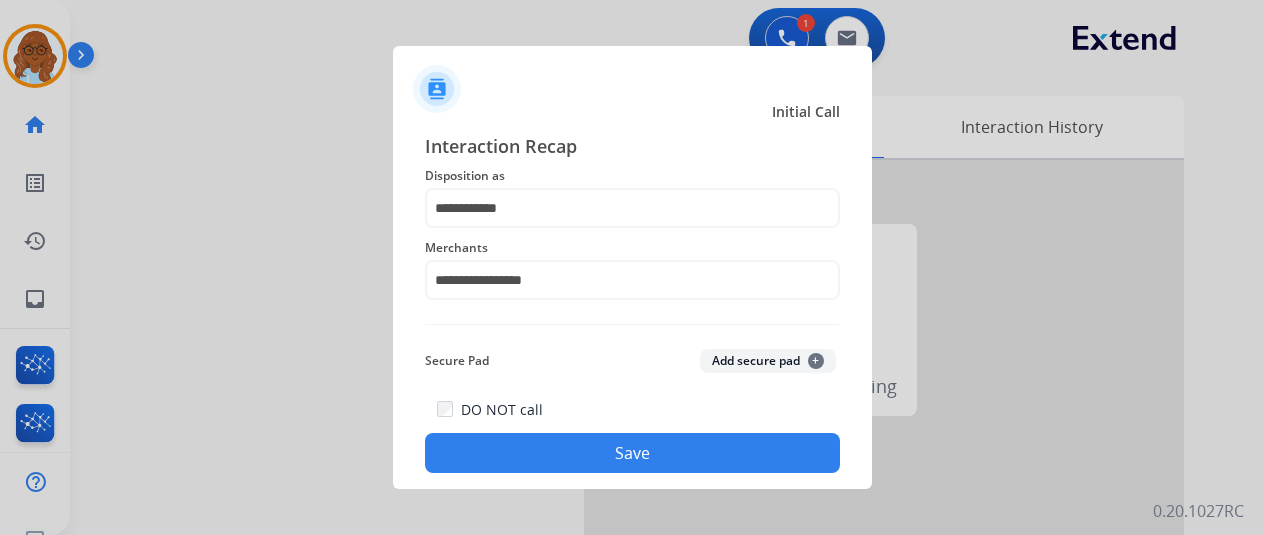 click on "Save" 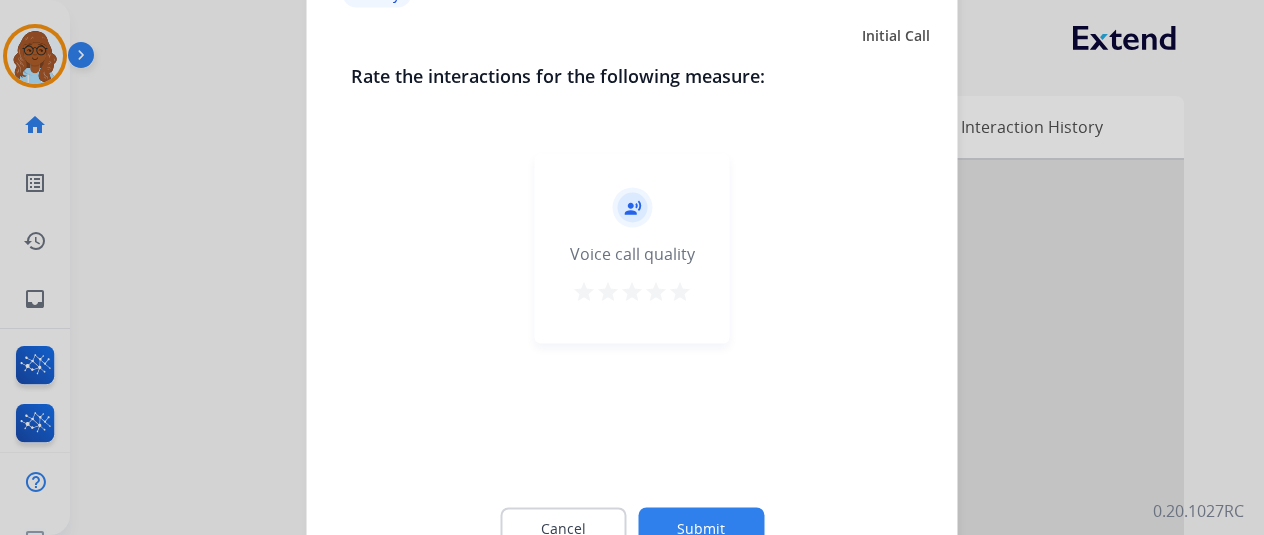 click on "star" at bounding box center [680, 291] 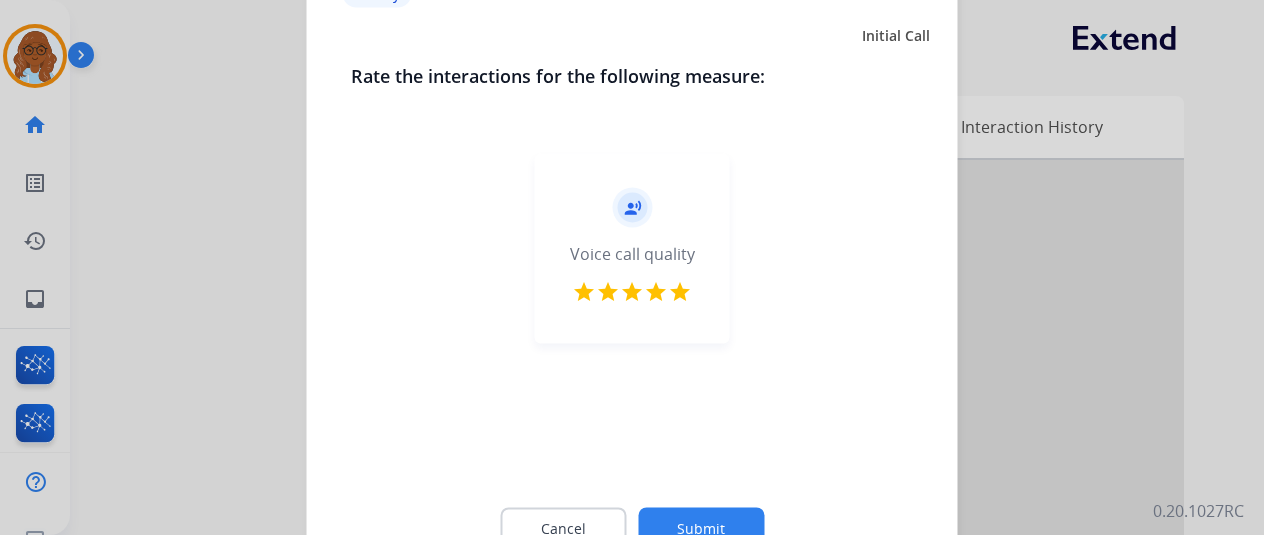 click on "Submit" 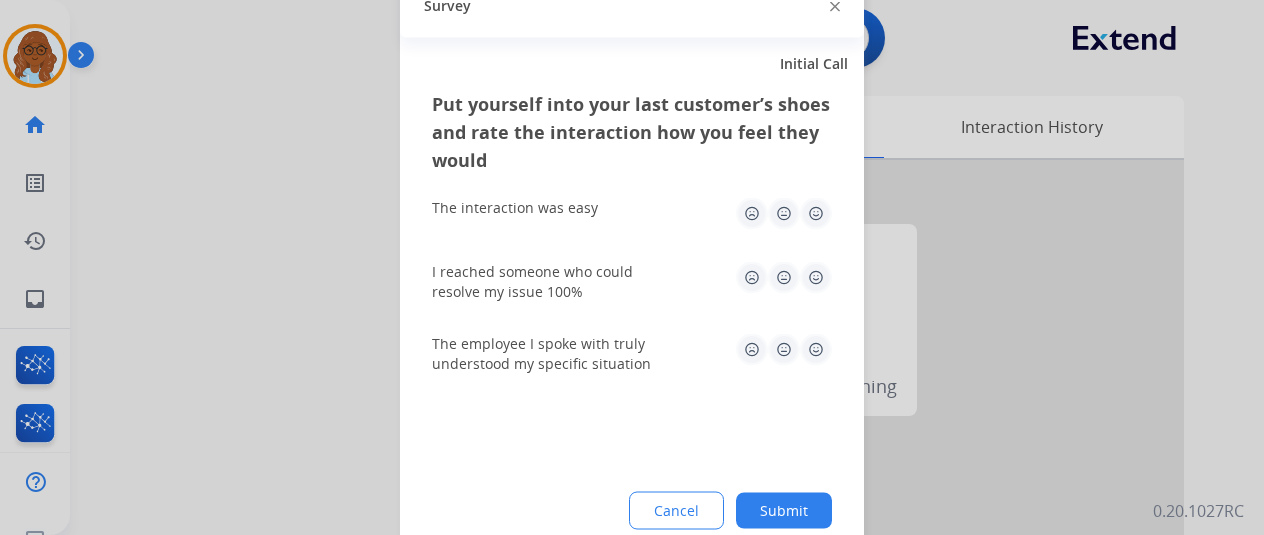 click 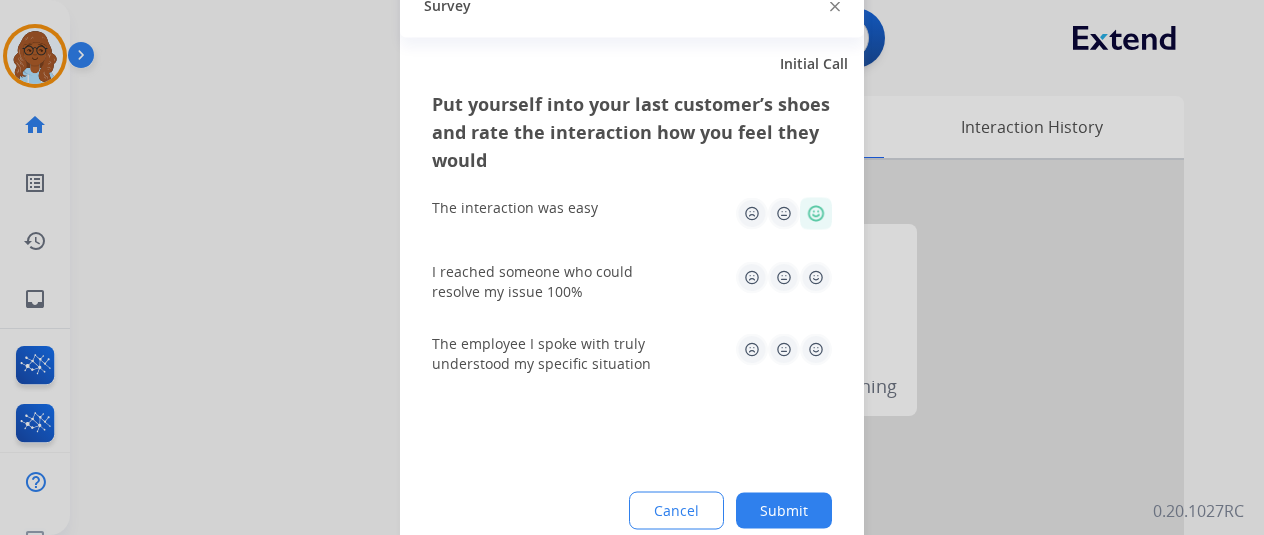 click 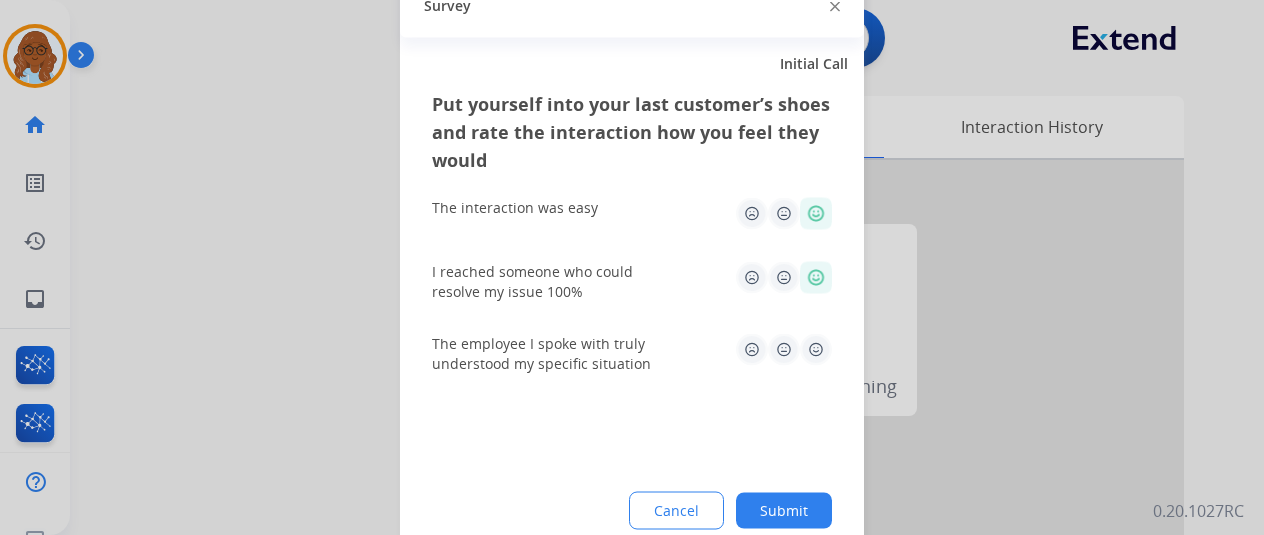 click 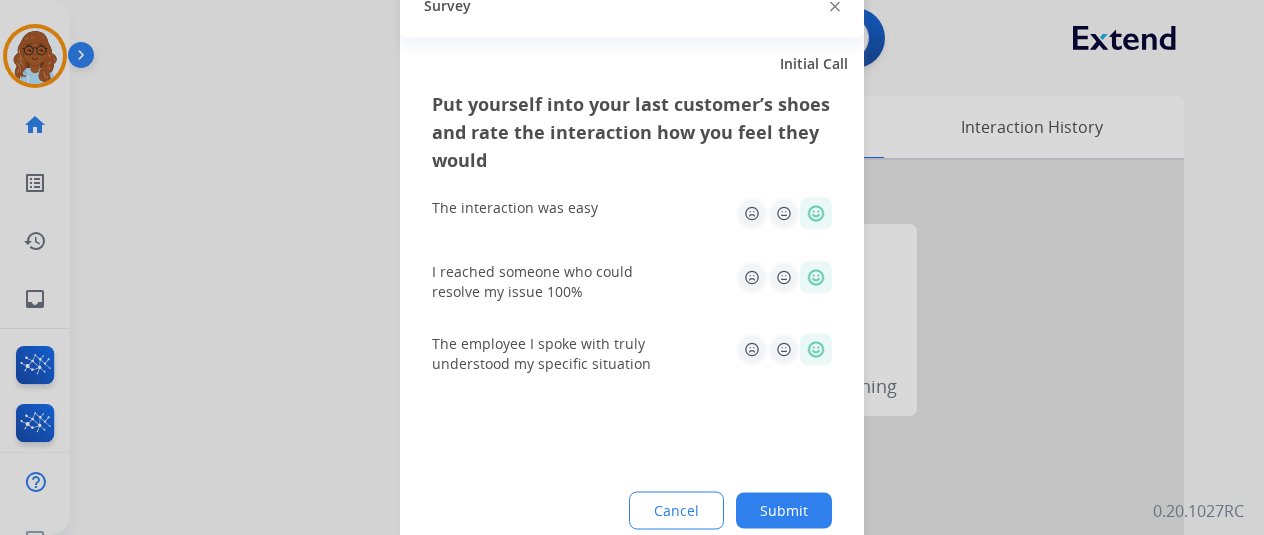 click on "Submit" 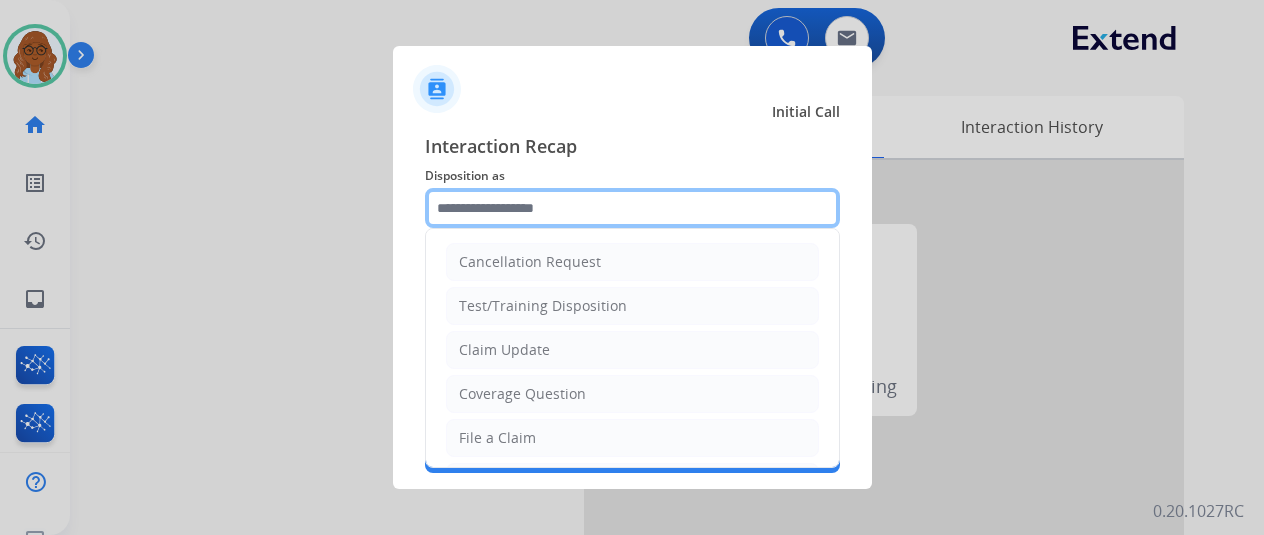 click 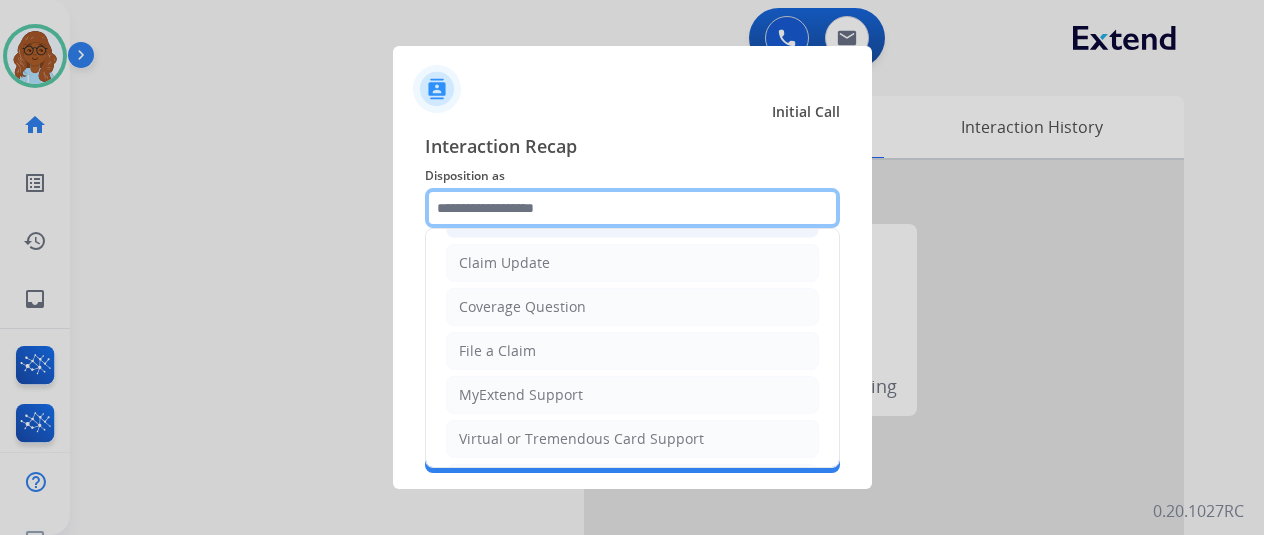scroll, scrollTop: 303, scrollLeft: 0, axis: vertical 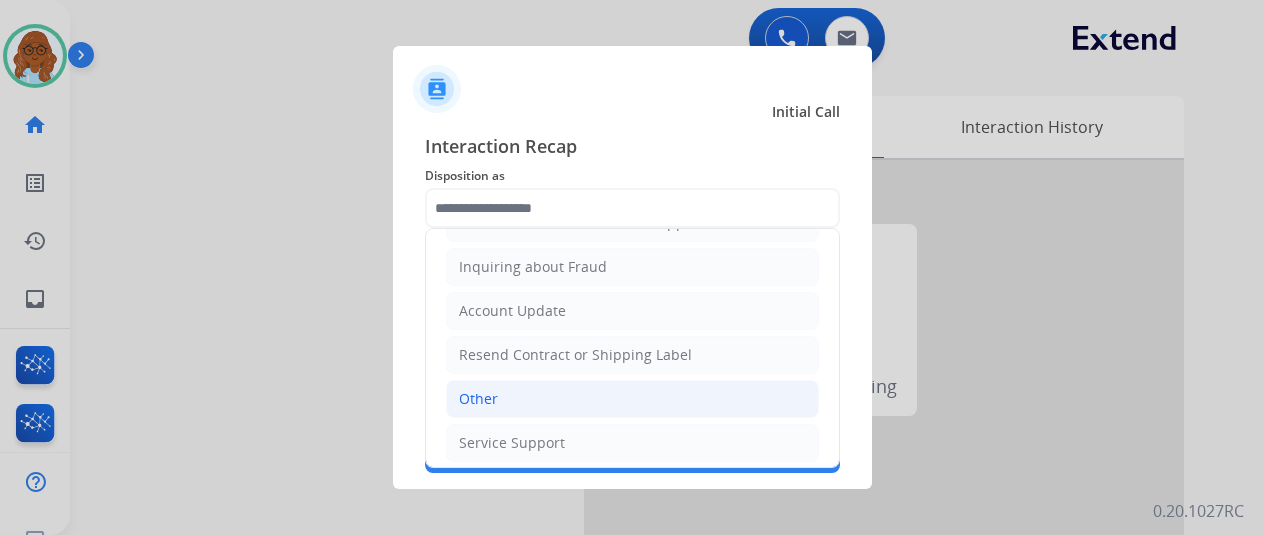 click on "Other" 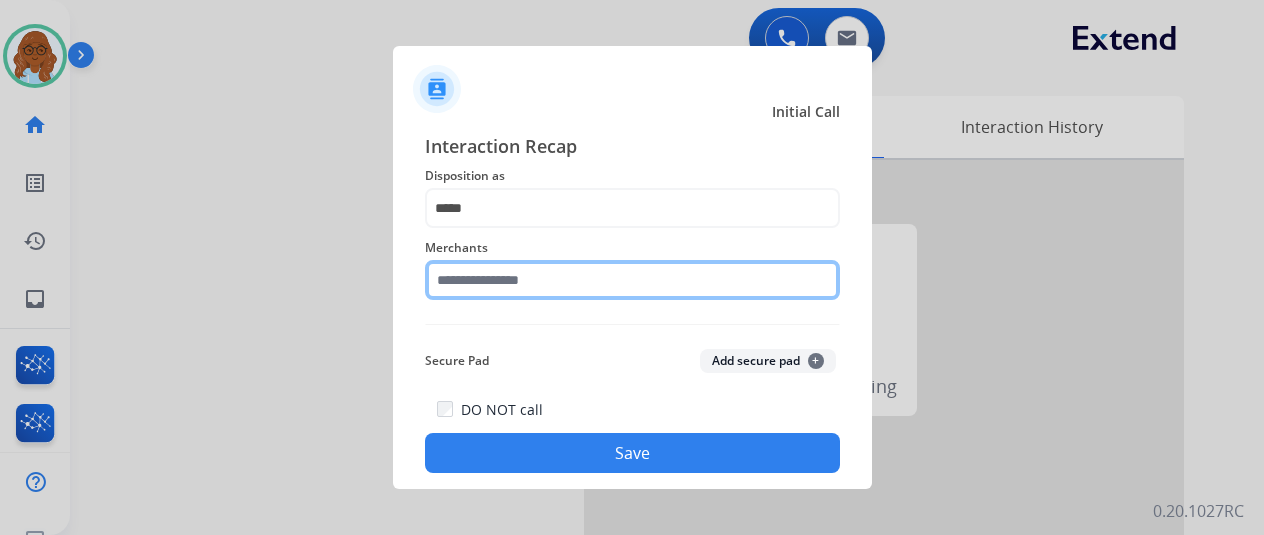 click 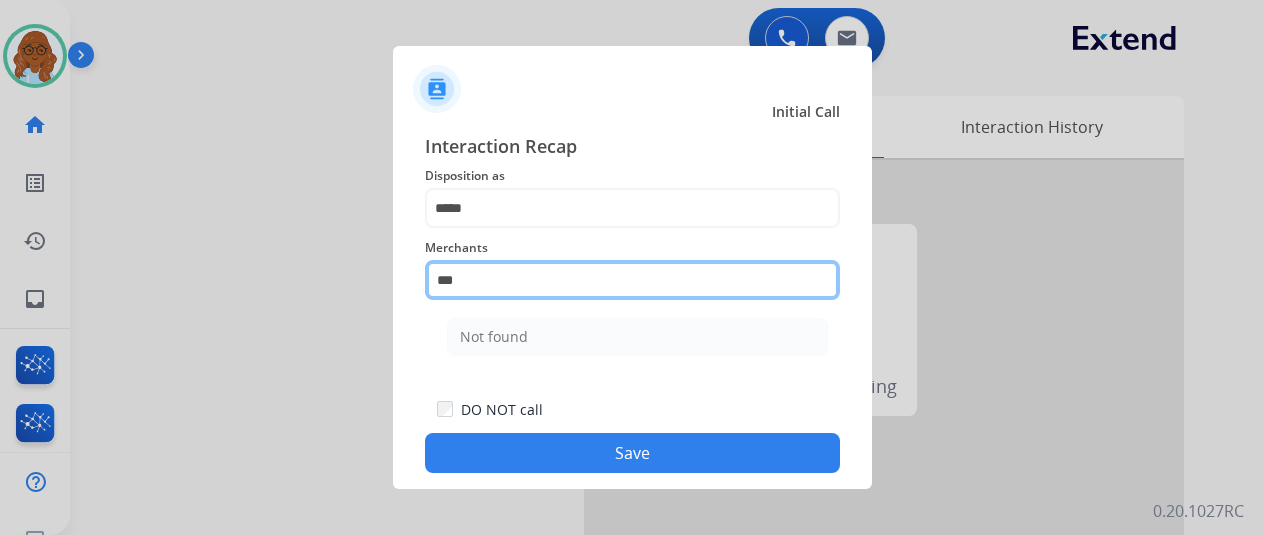 drag, startPoint x: 511, startPoint y: 281, endPoint x: 390, endPoint y: 273, distance: 121.264175 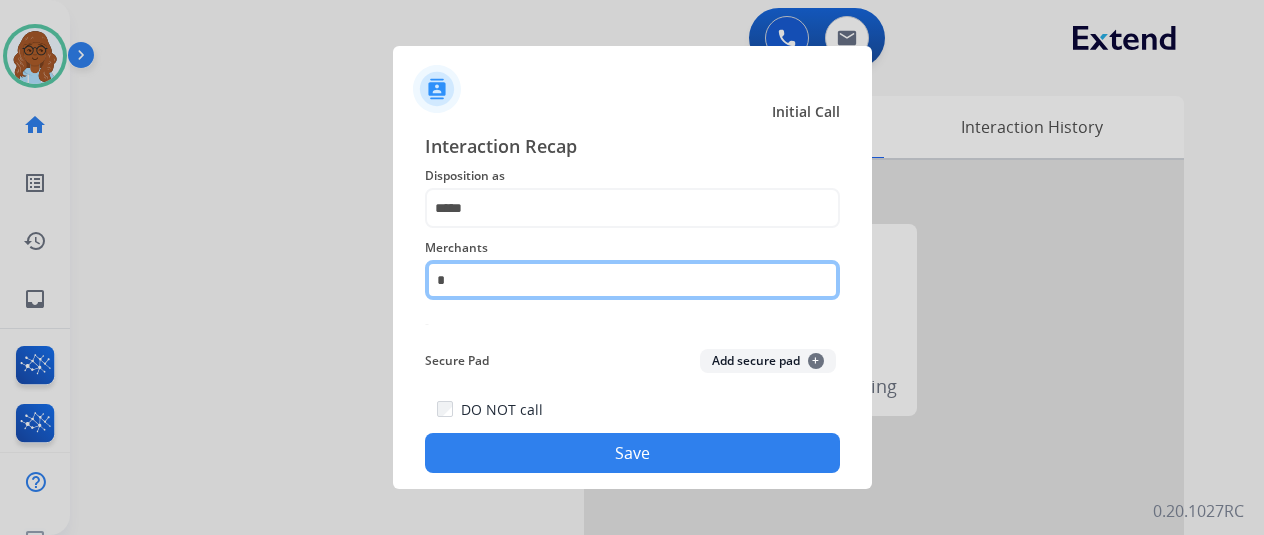 type on "*" 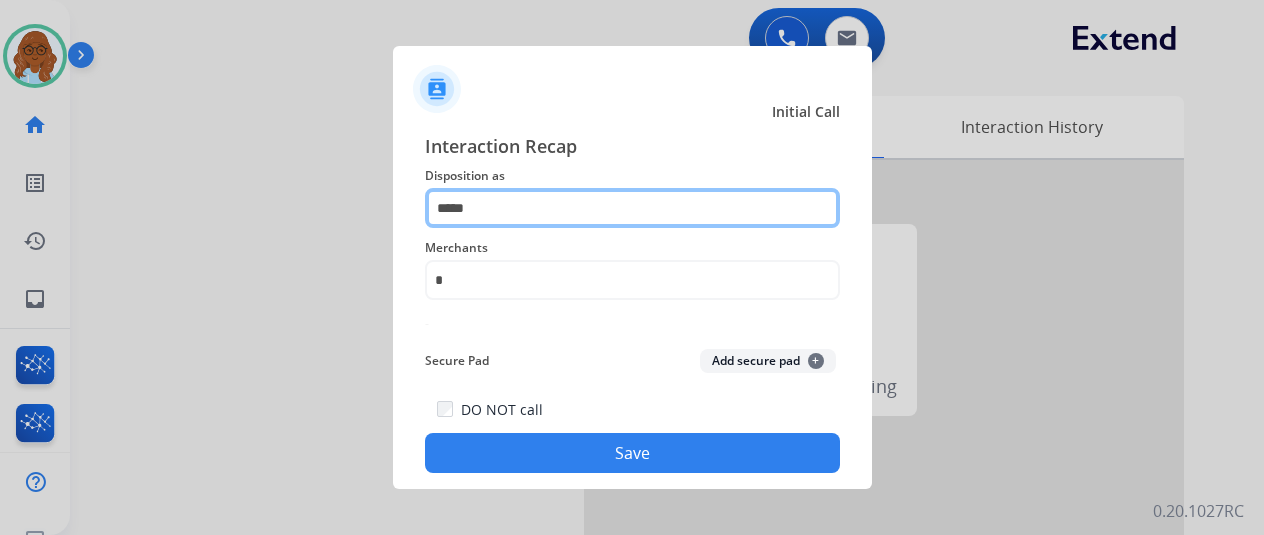click on "*****" 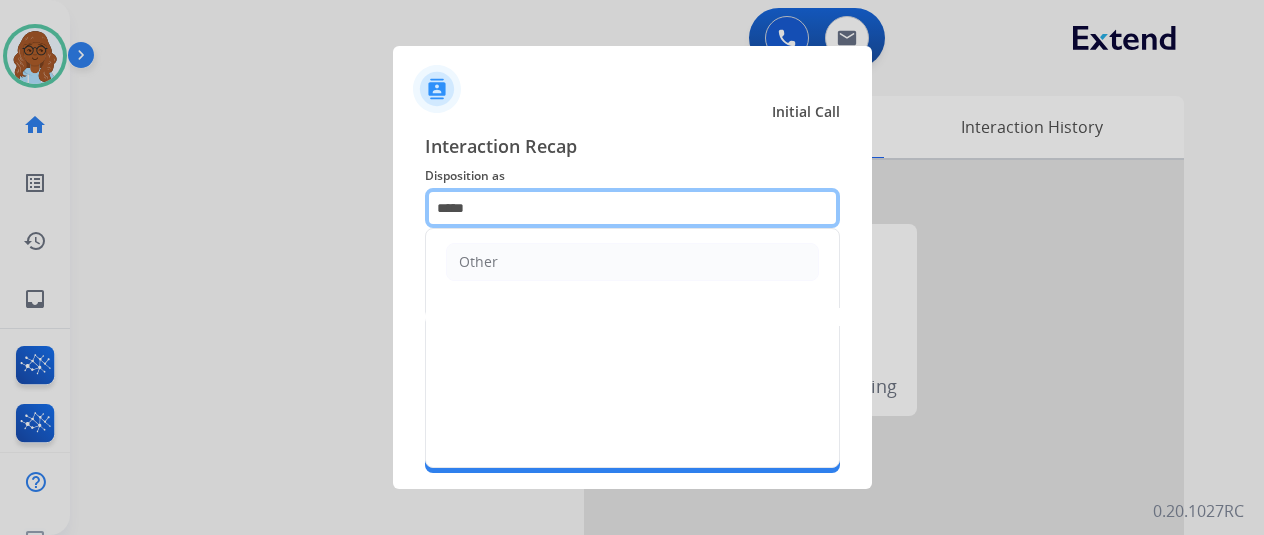 drag, startPoint x: 504, startPoint y: 215, endPoint x: 381, endPoint y: 209, distance: 123.146255 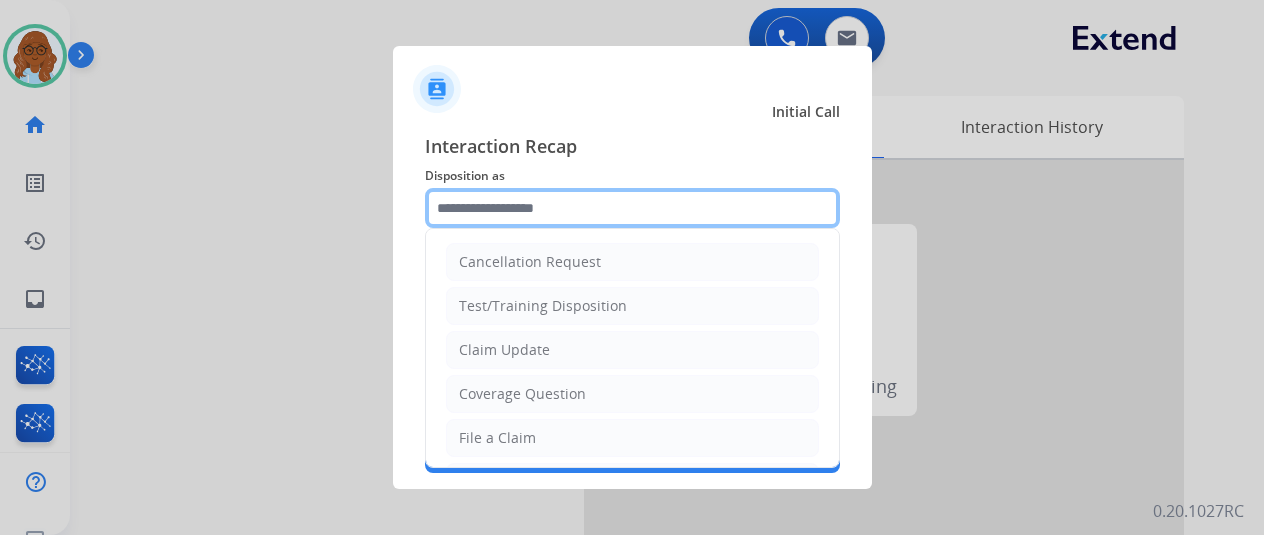 type 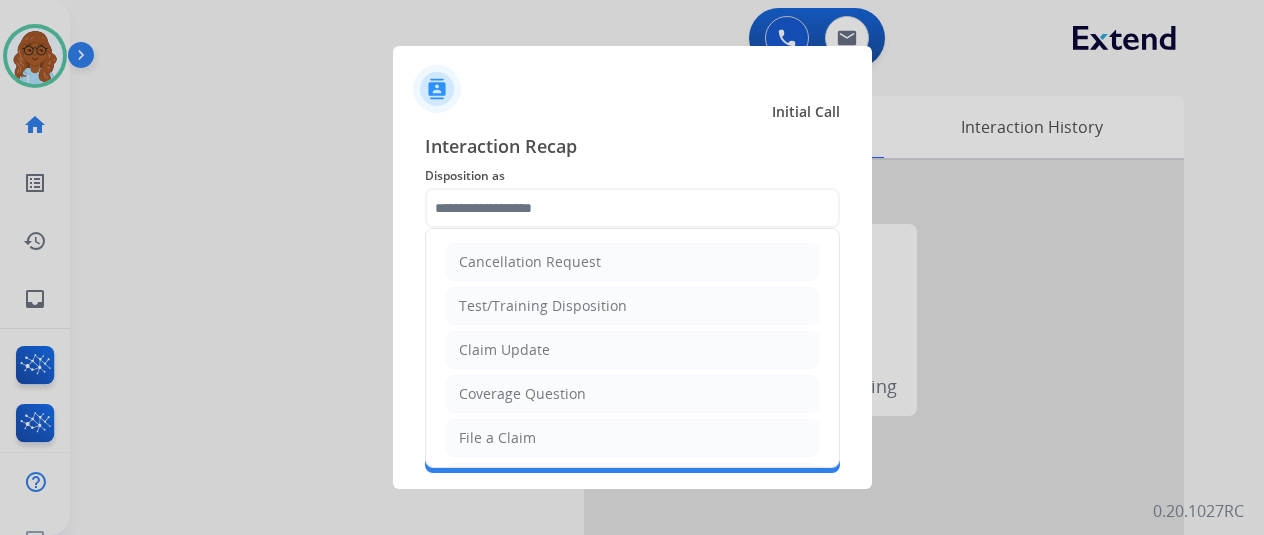 click on "Interaction Recap" 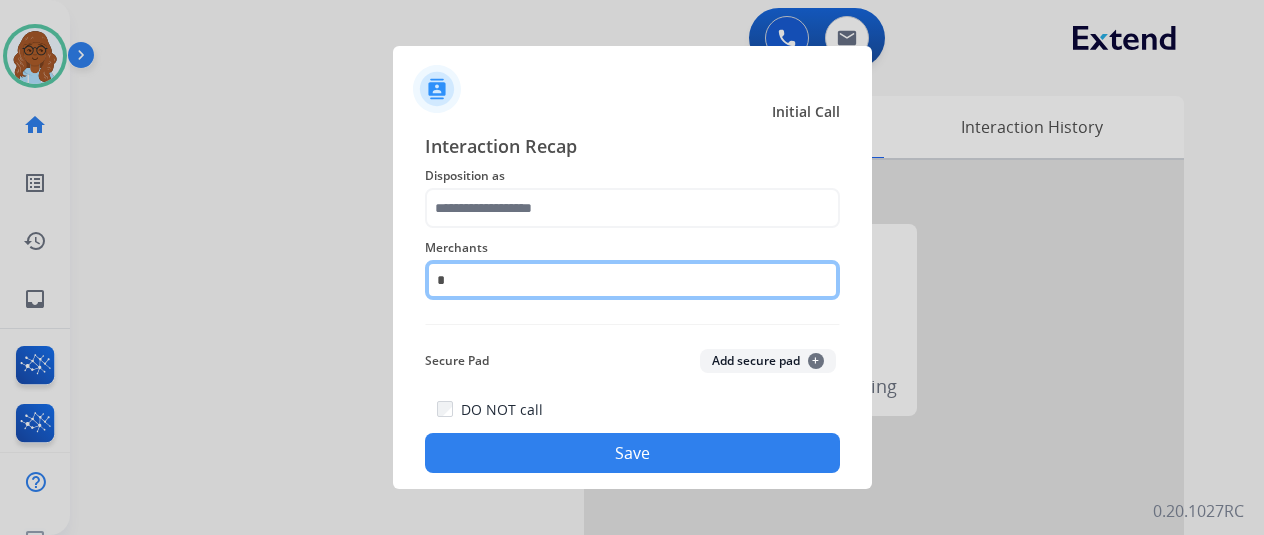 click on "*" 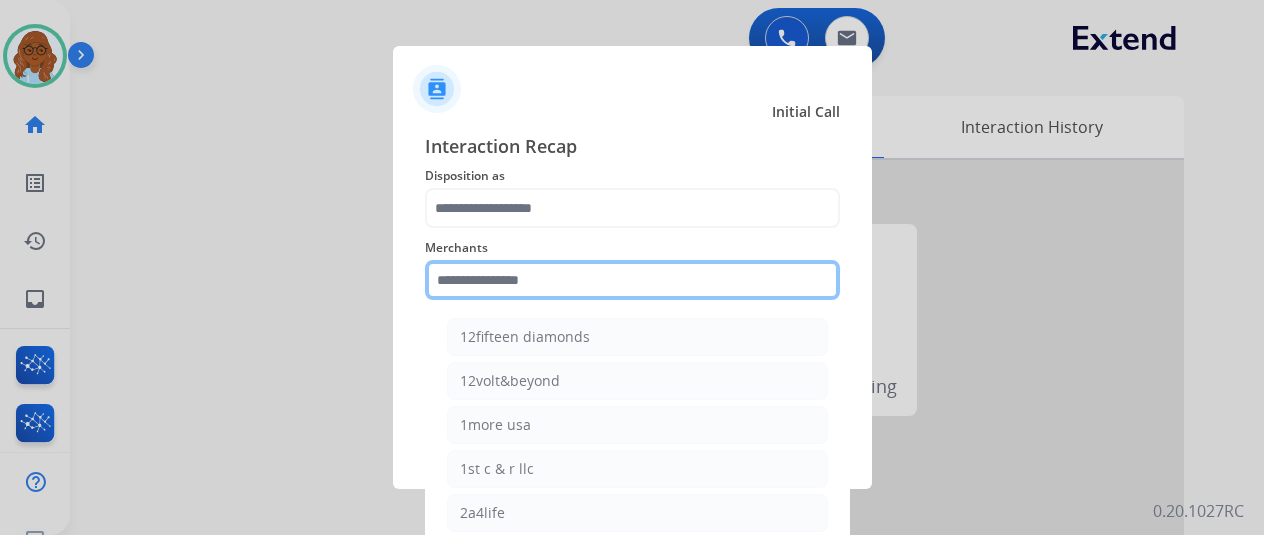 type 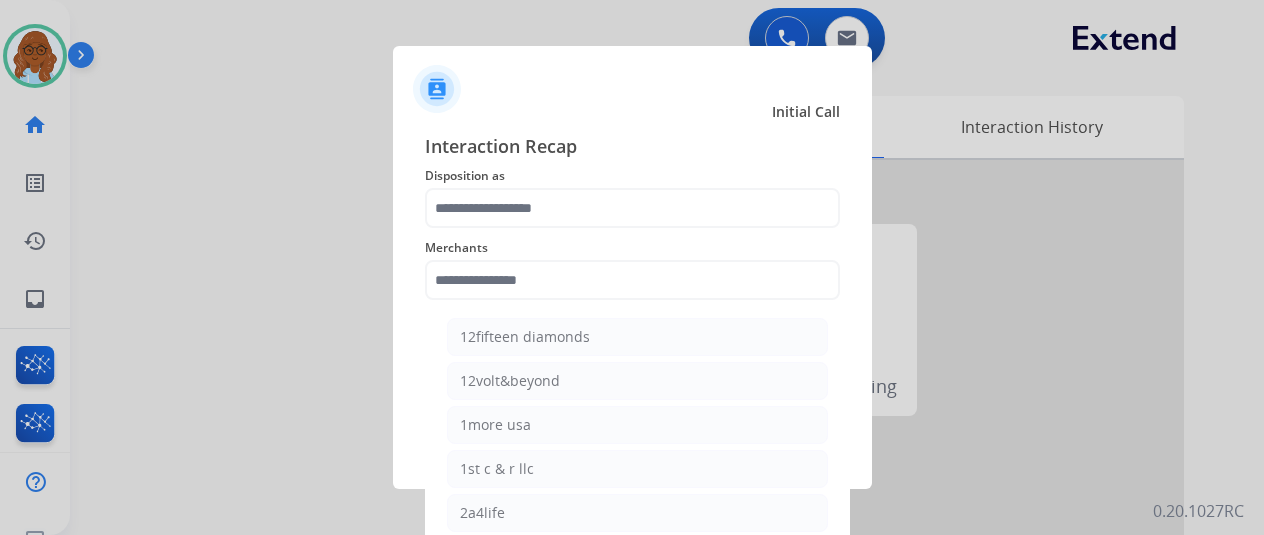 click on "Disposition as" 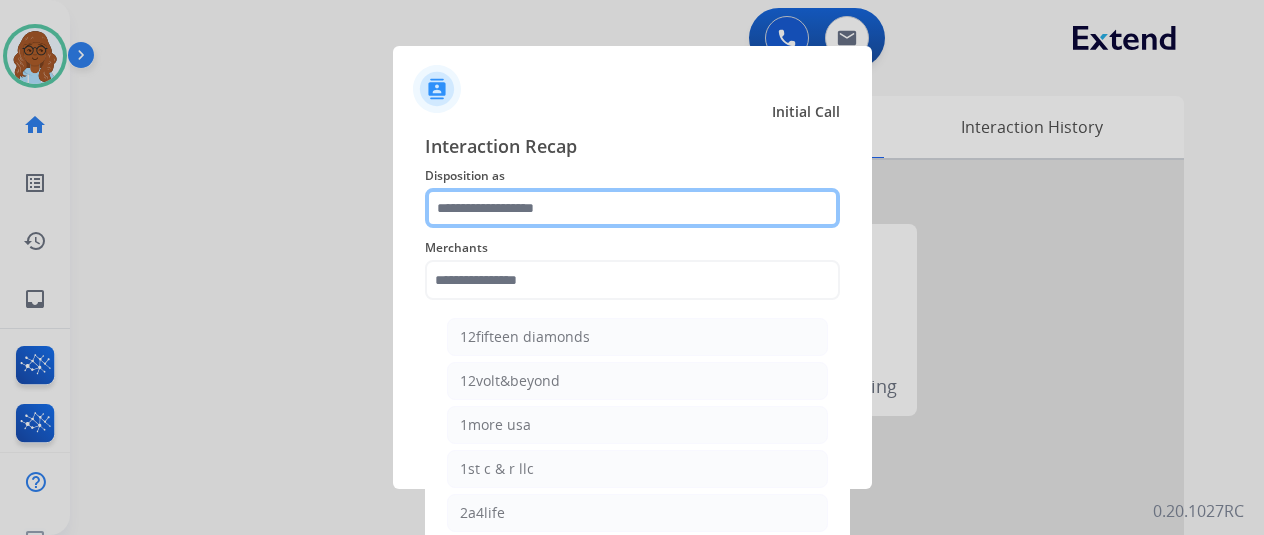 click 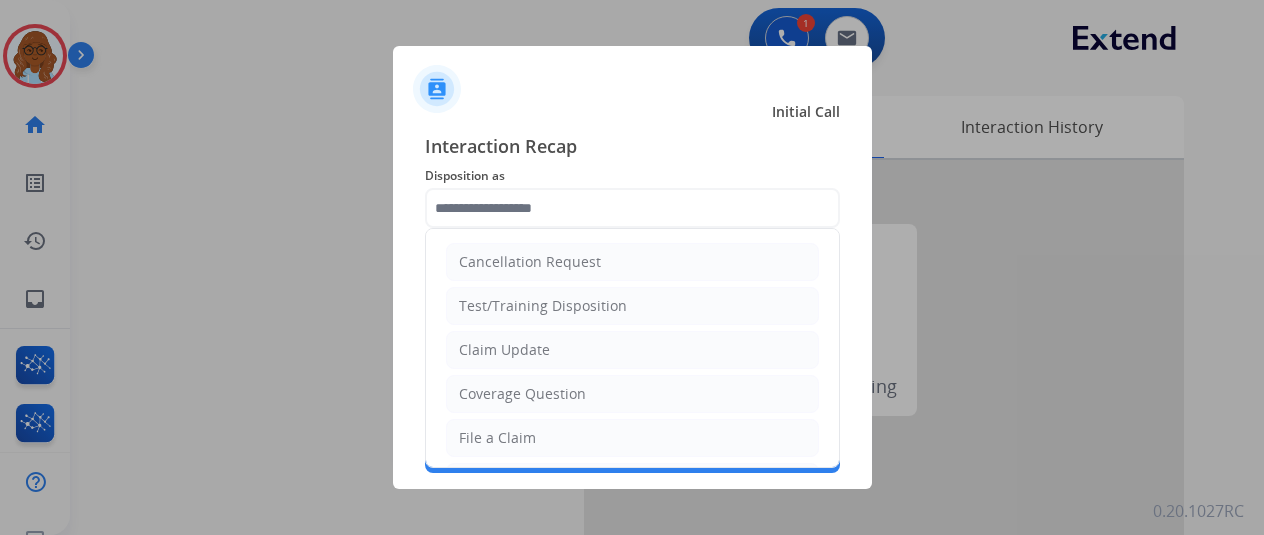 click on "Interaction Recap" 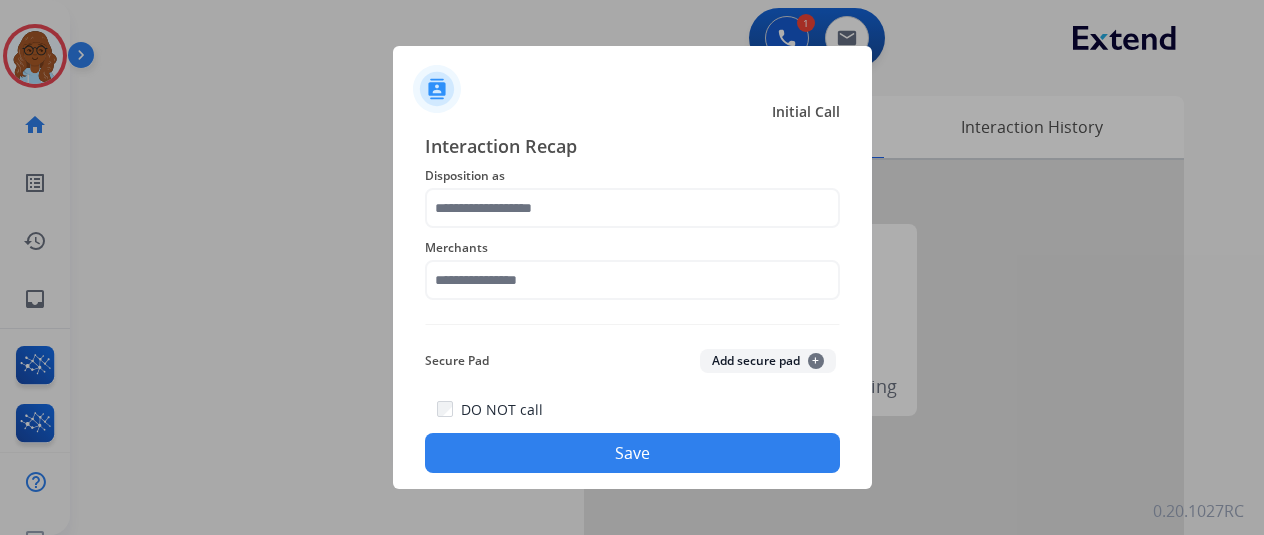 click on "Interaction Recap" 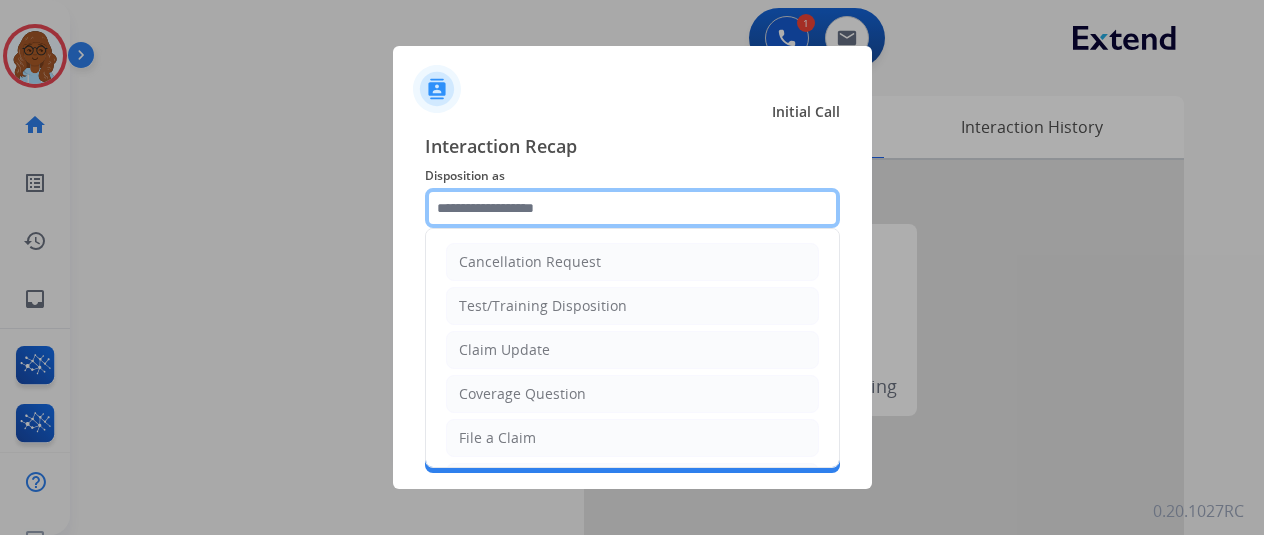 click 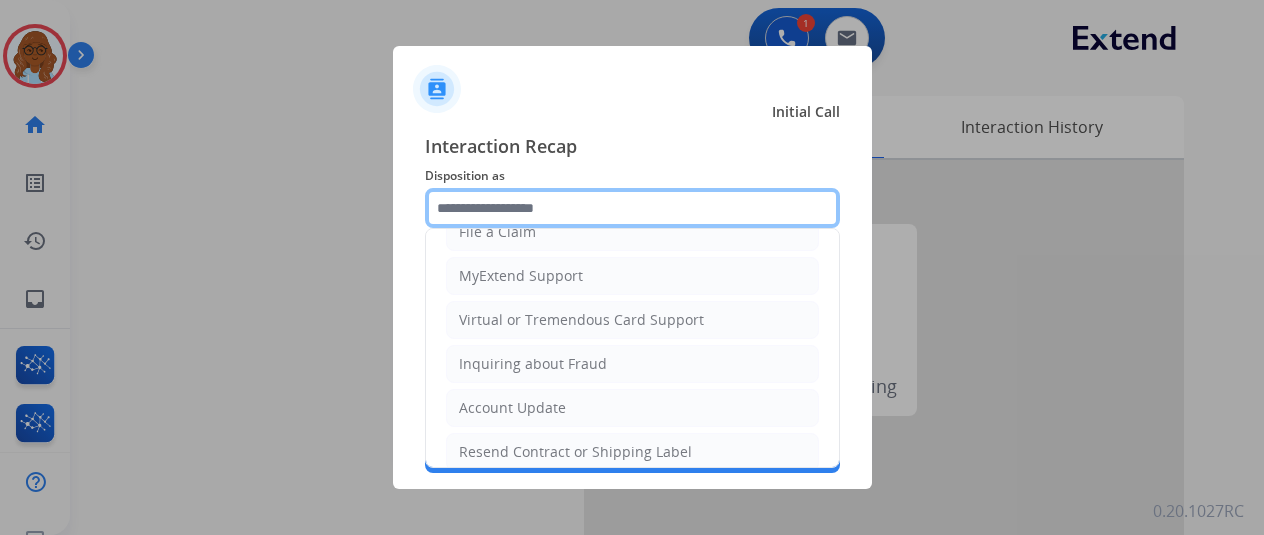 scroll, scrollTop: 303, scrollLeft: 0, axis: vertical 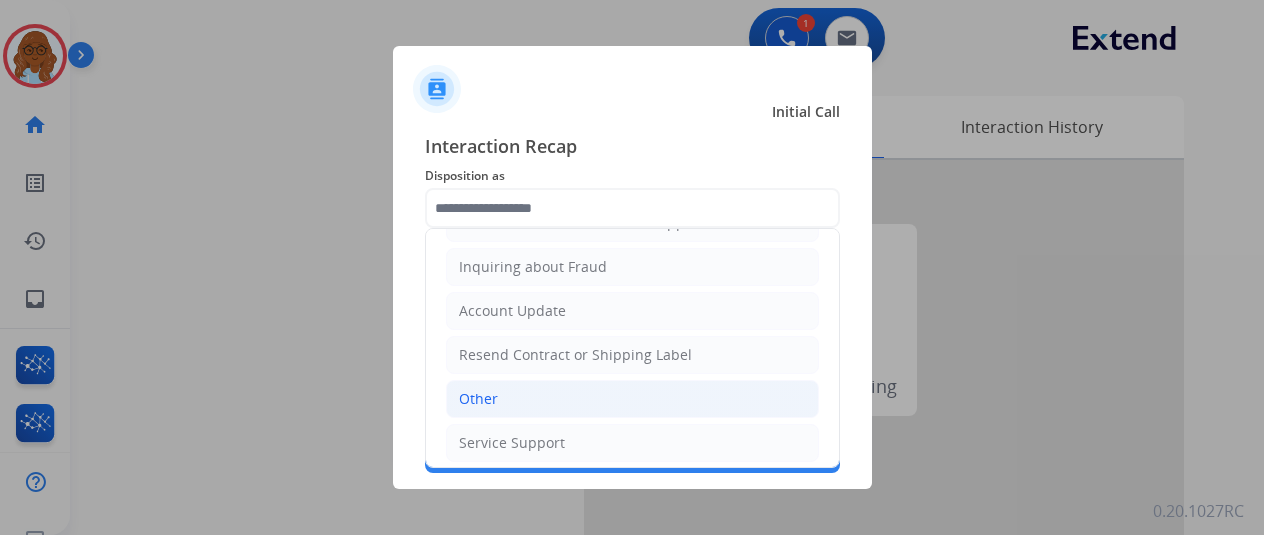 click on "Other" 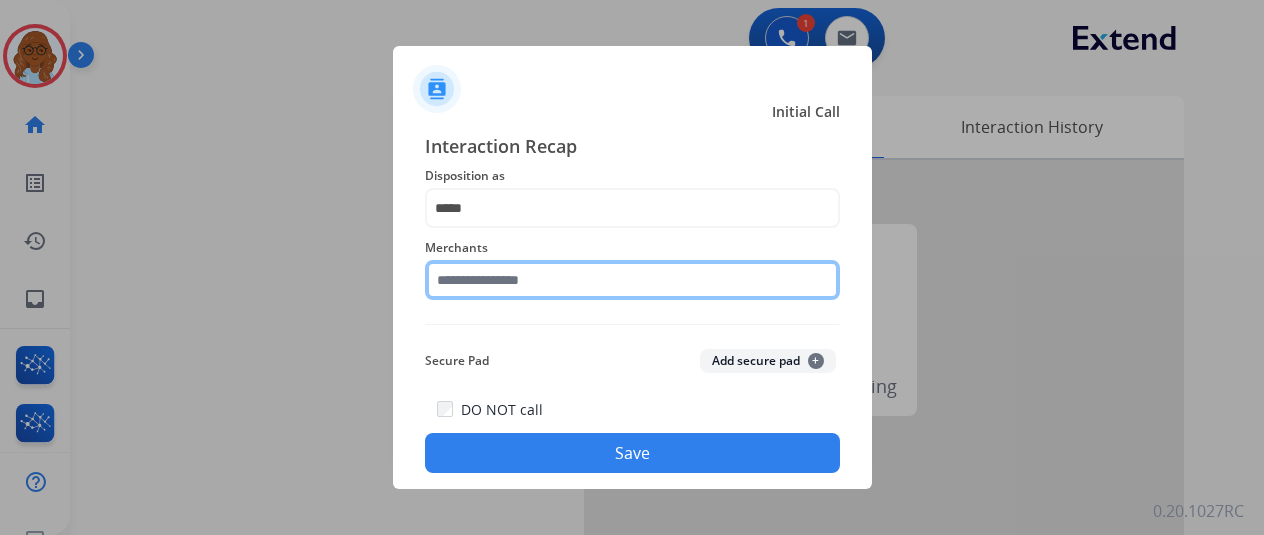 click 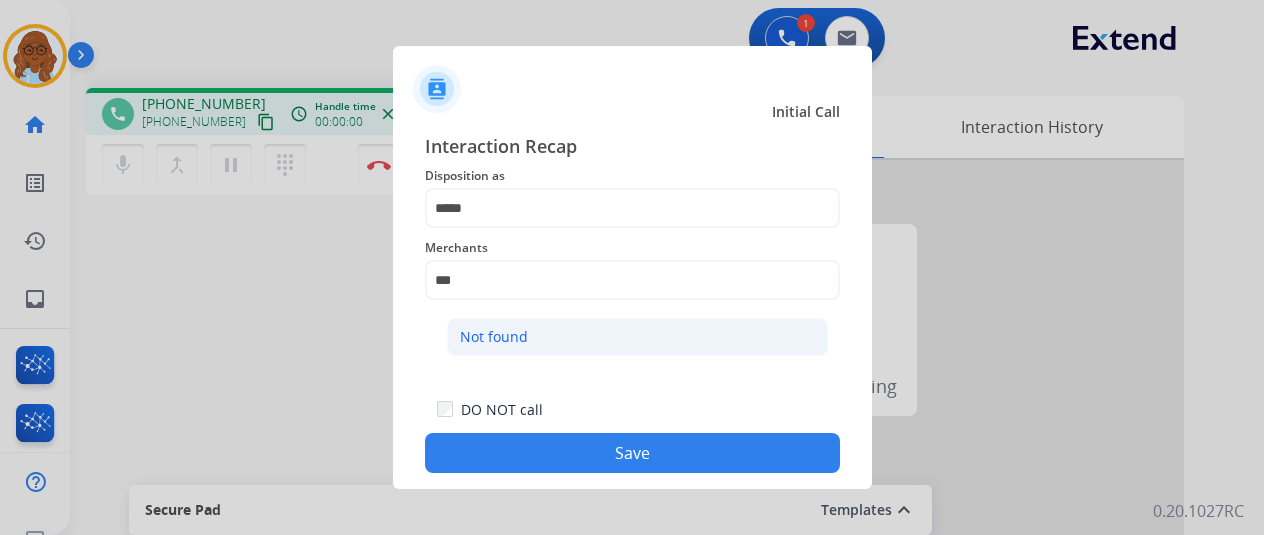 click on "Not found" 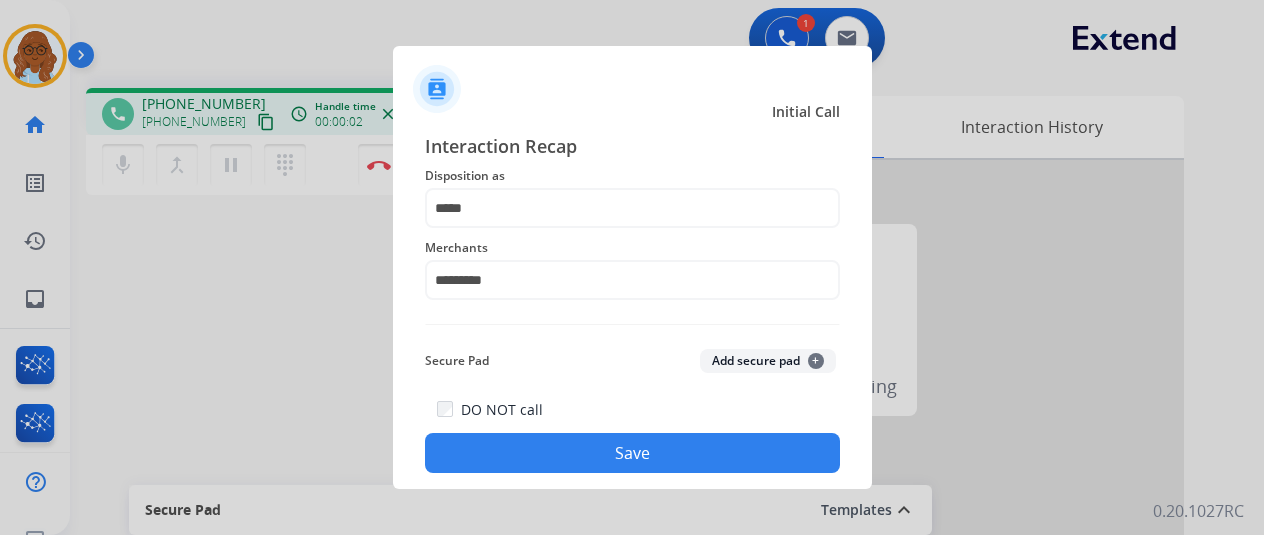 click on "Save" 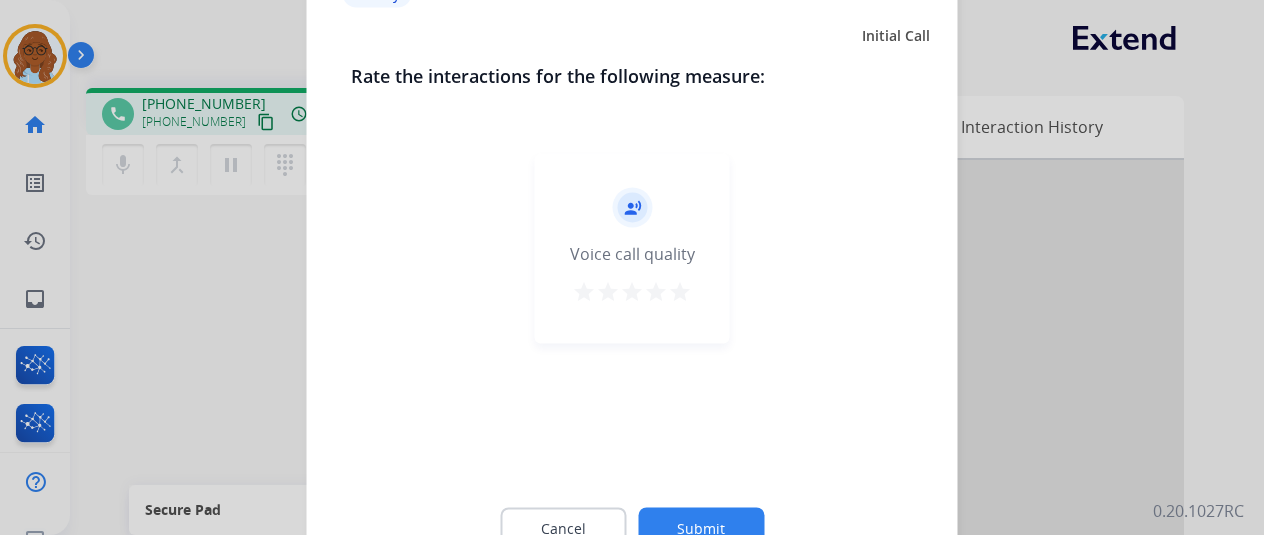 click on "star" at bounding box center [680, 291] 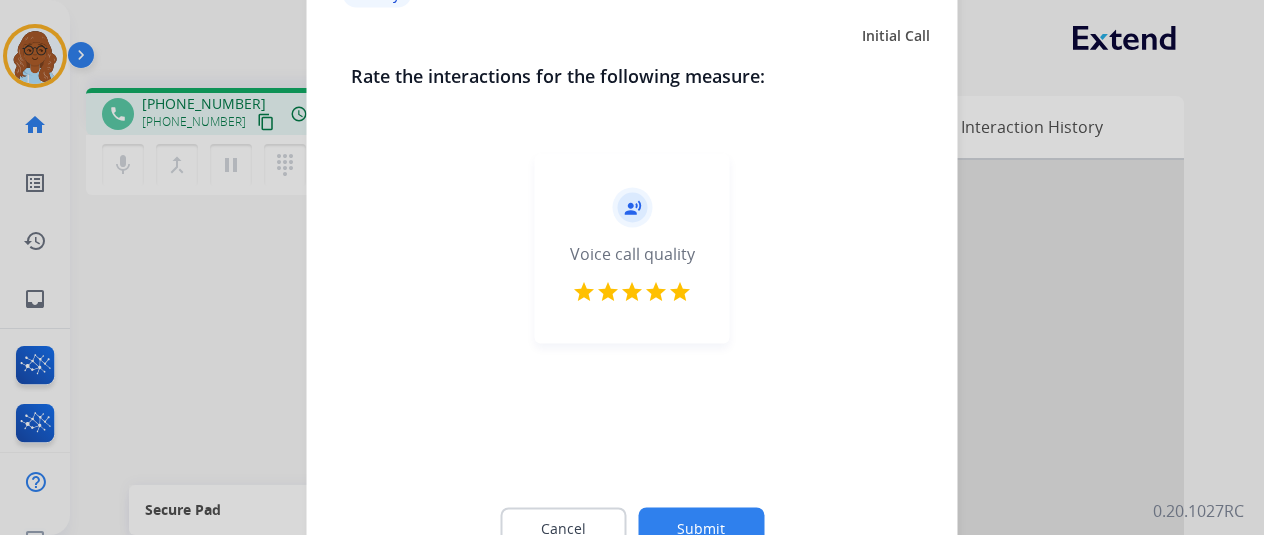 click on "Submit" 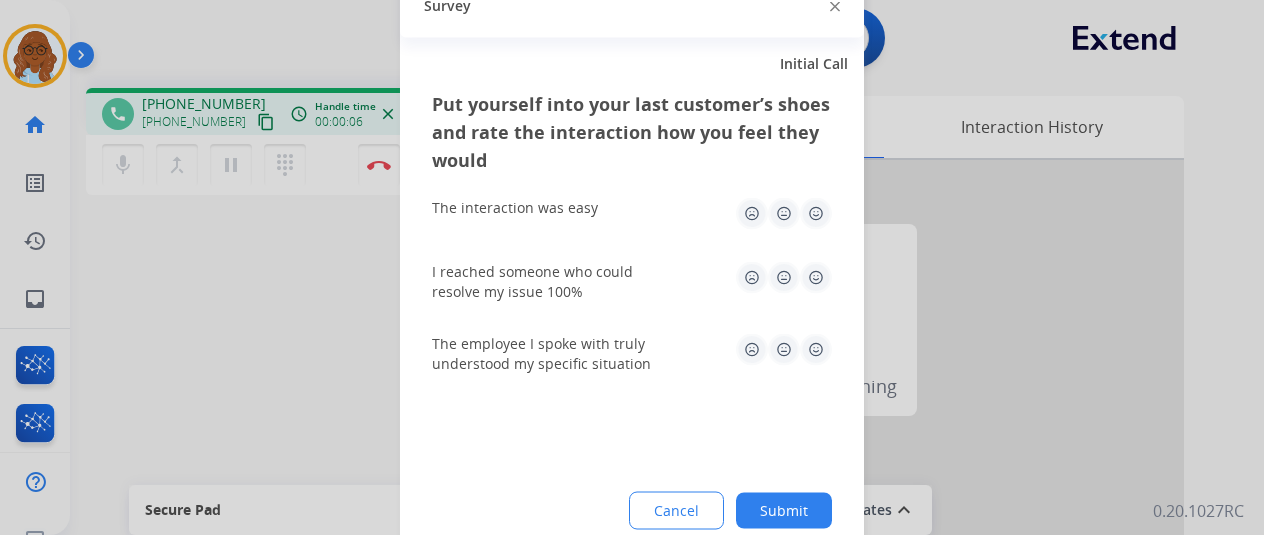 click 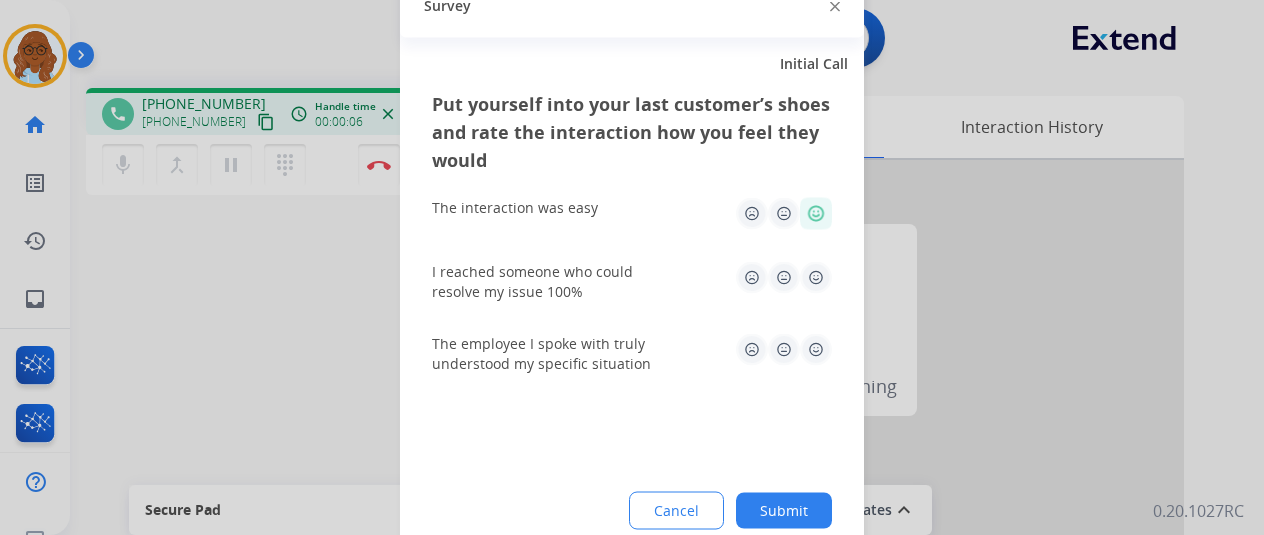 click on "I reached someone who could resolve my issue 100%" 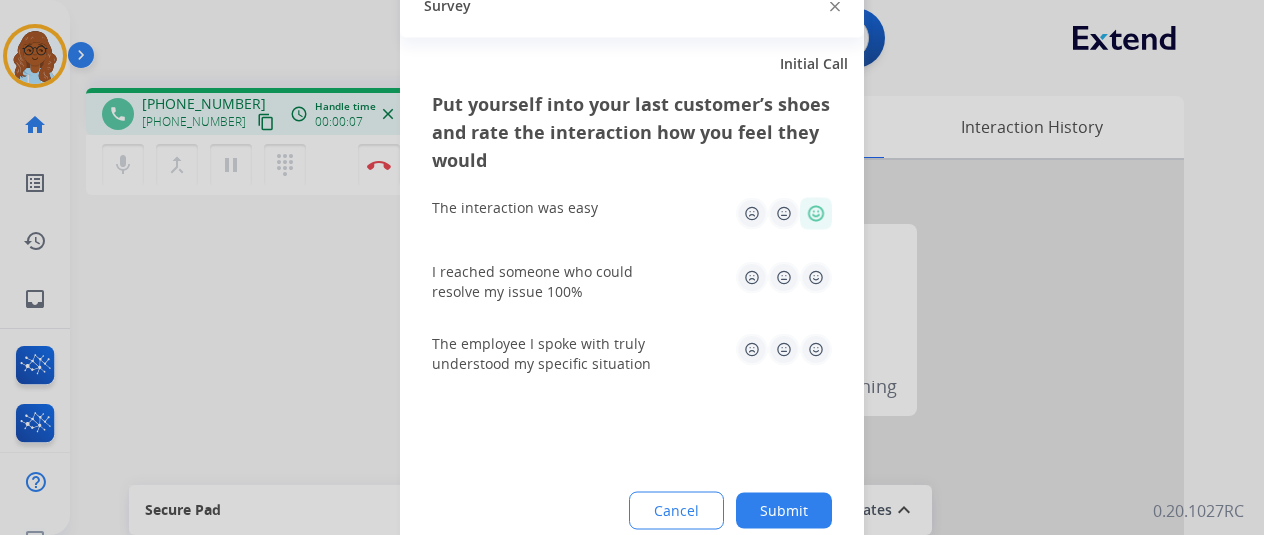 click 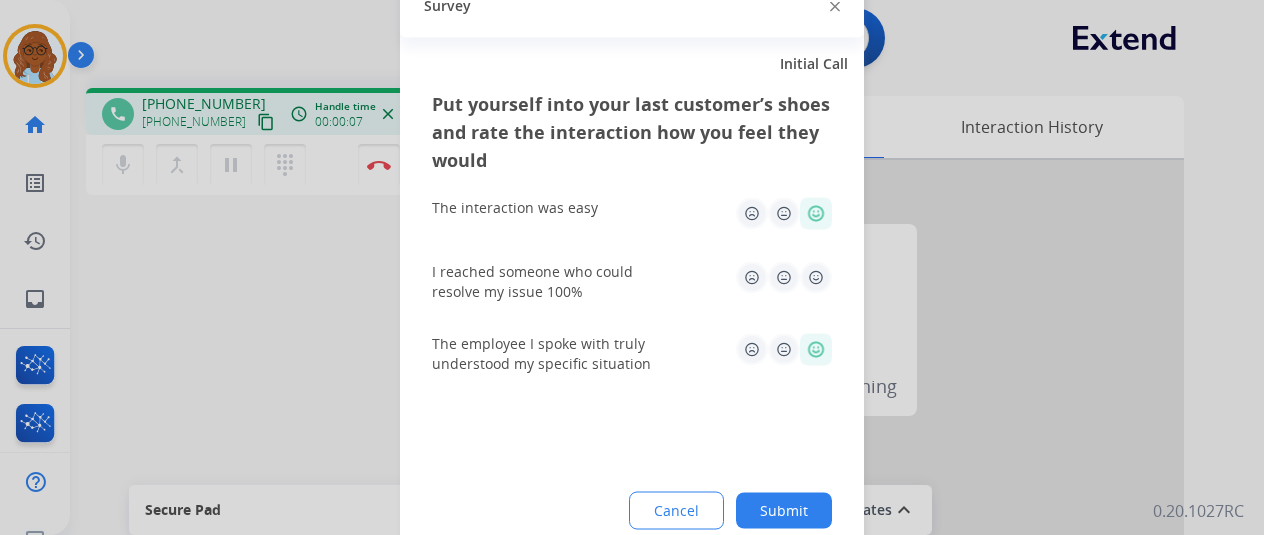 click 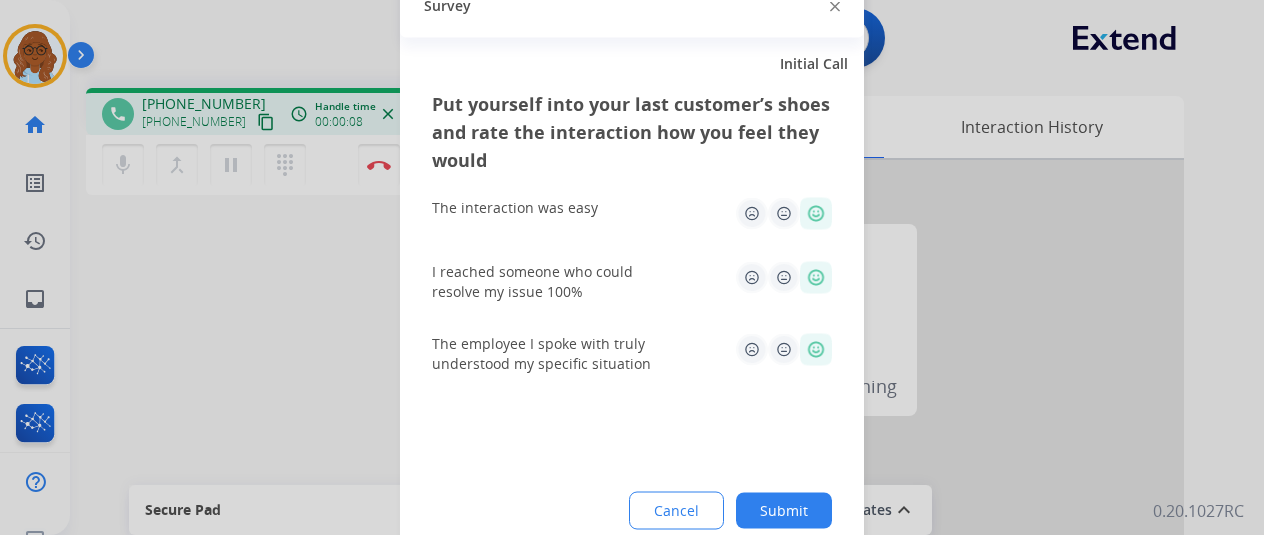 click on "Submit" 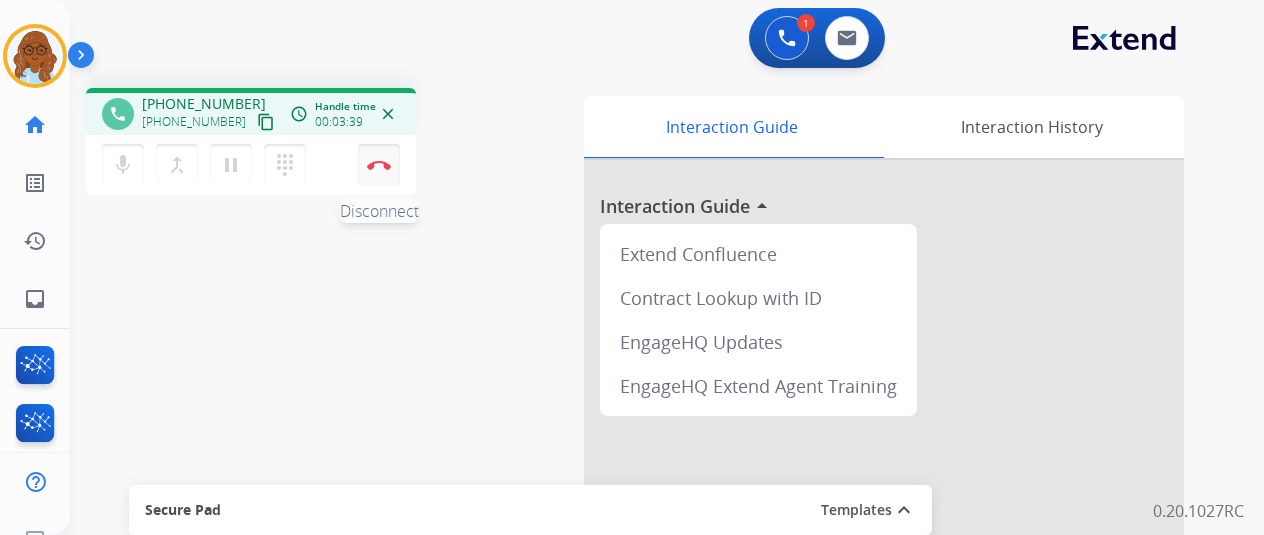 click at bounding box center (379, 165) 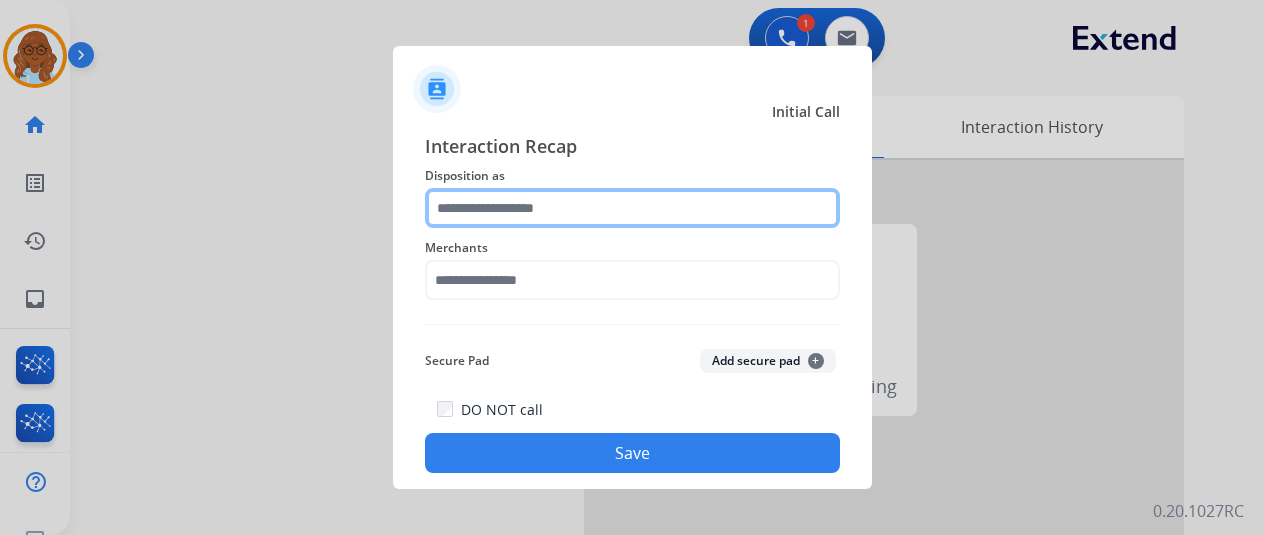 click 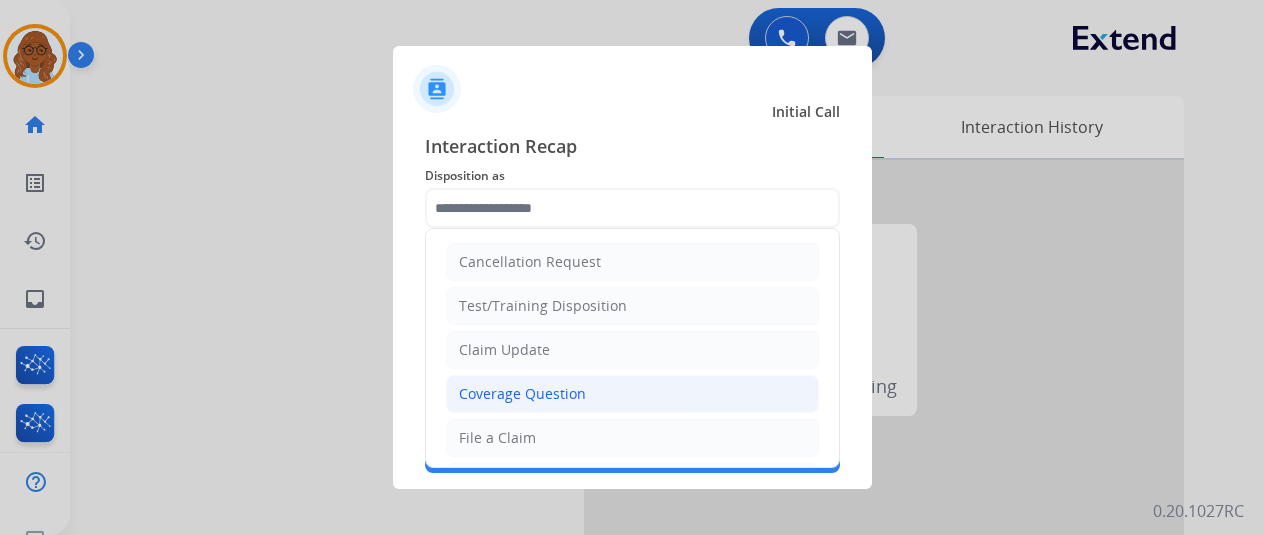 click on "Coverage Question" 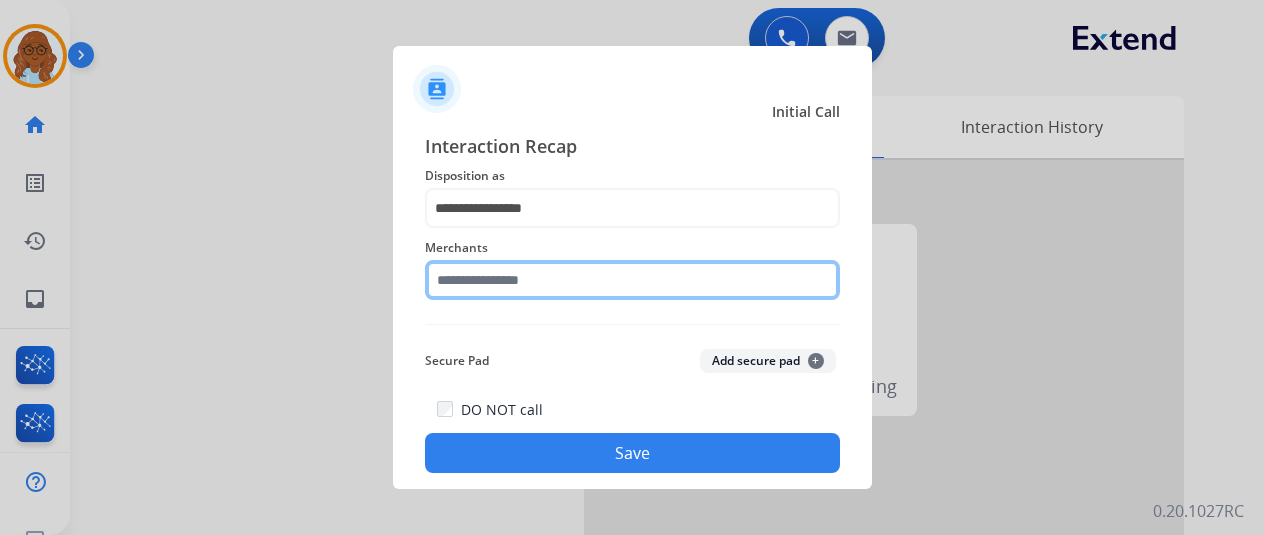 click 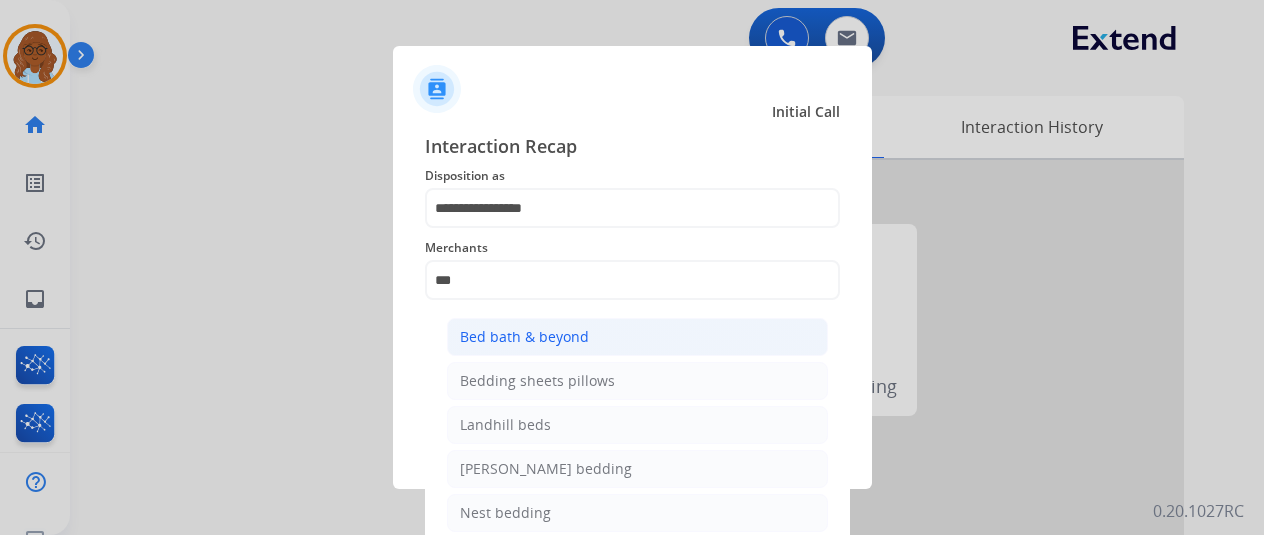 click on "Bed bath & beyond" 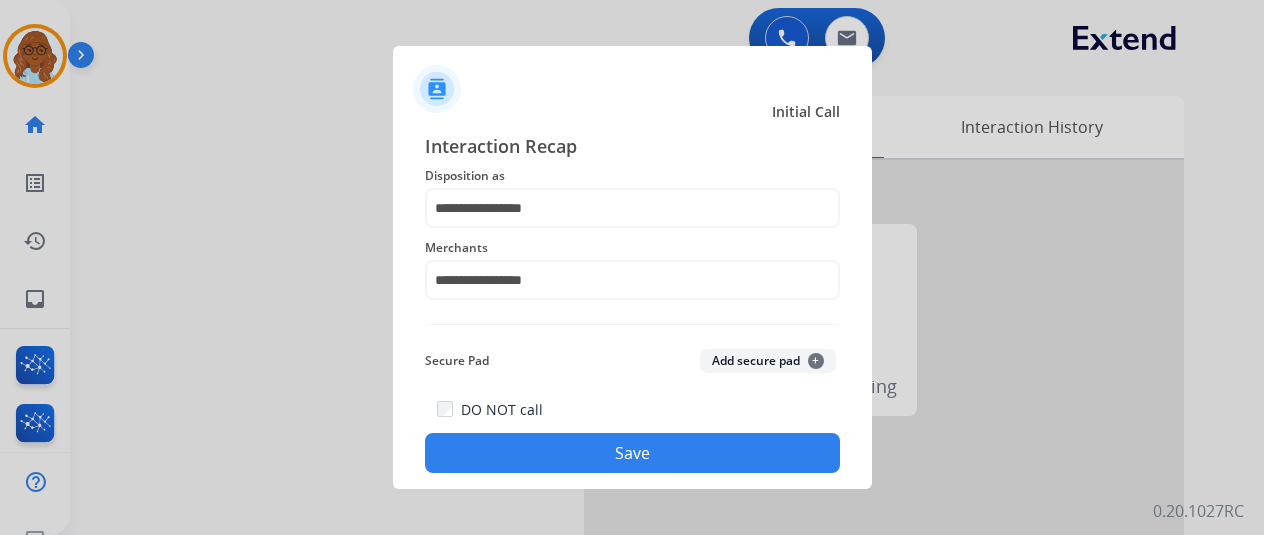 click on "Save" 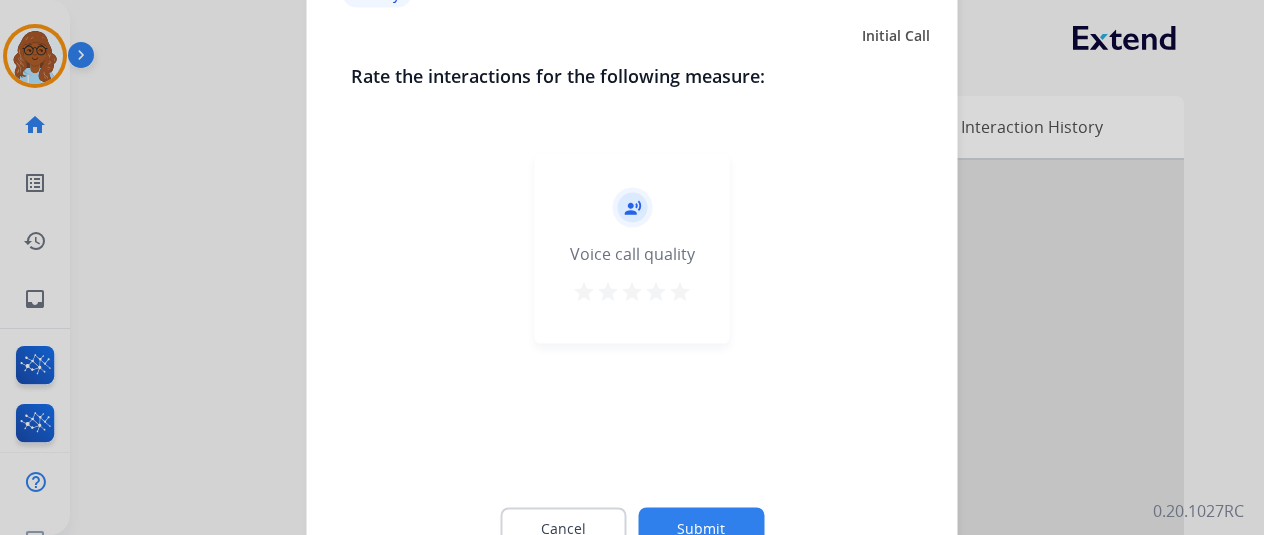 click on "star" at bounding box center (680, 291) 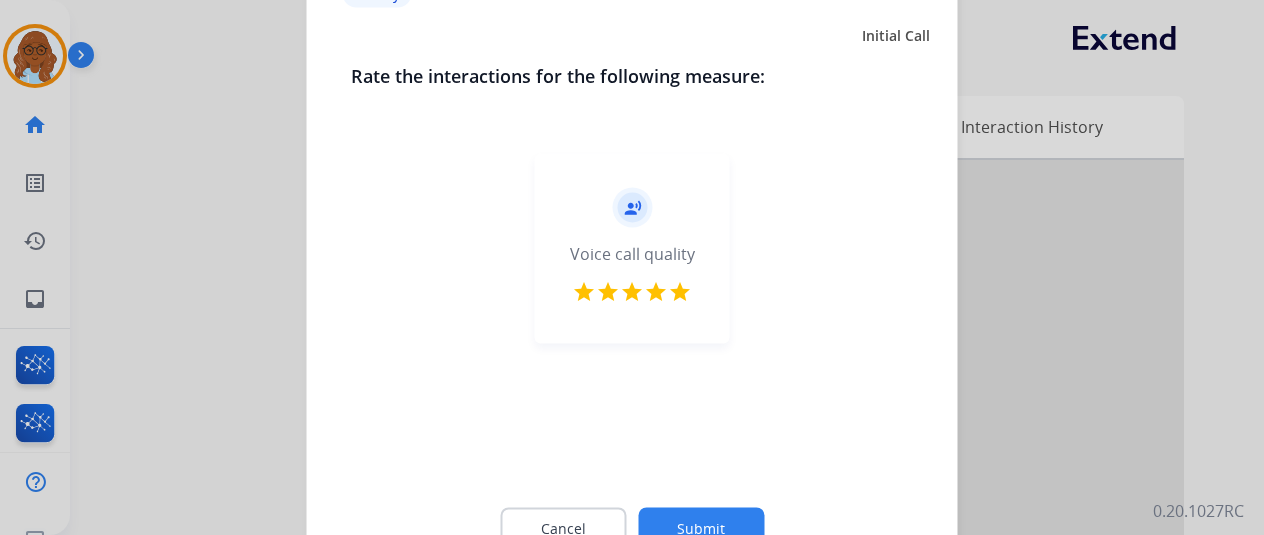 click on "Submit" 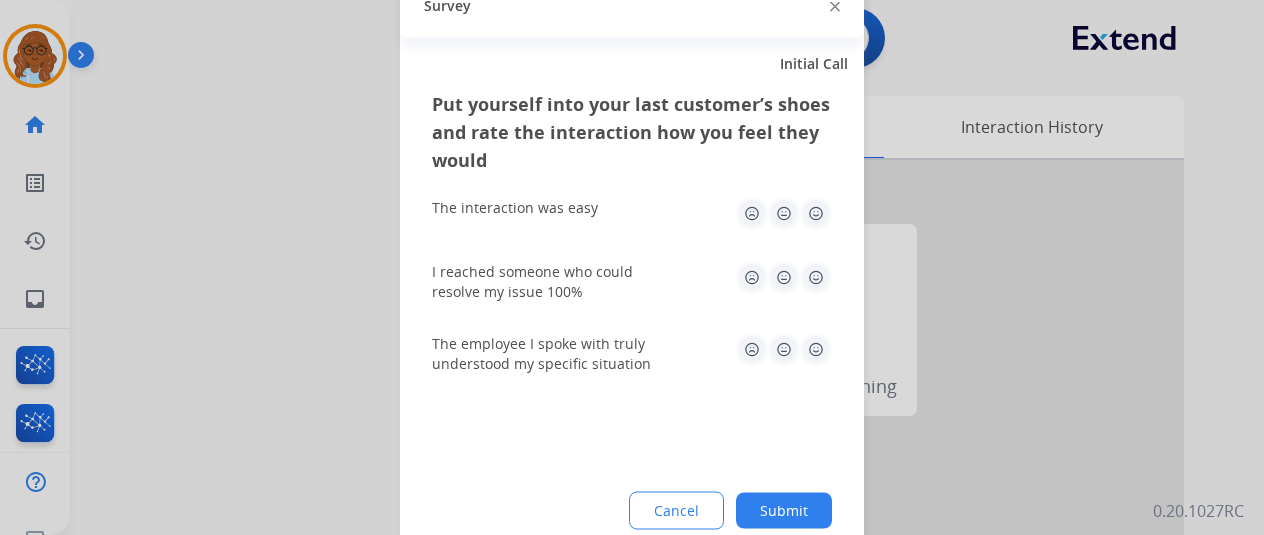 click 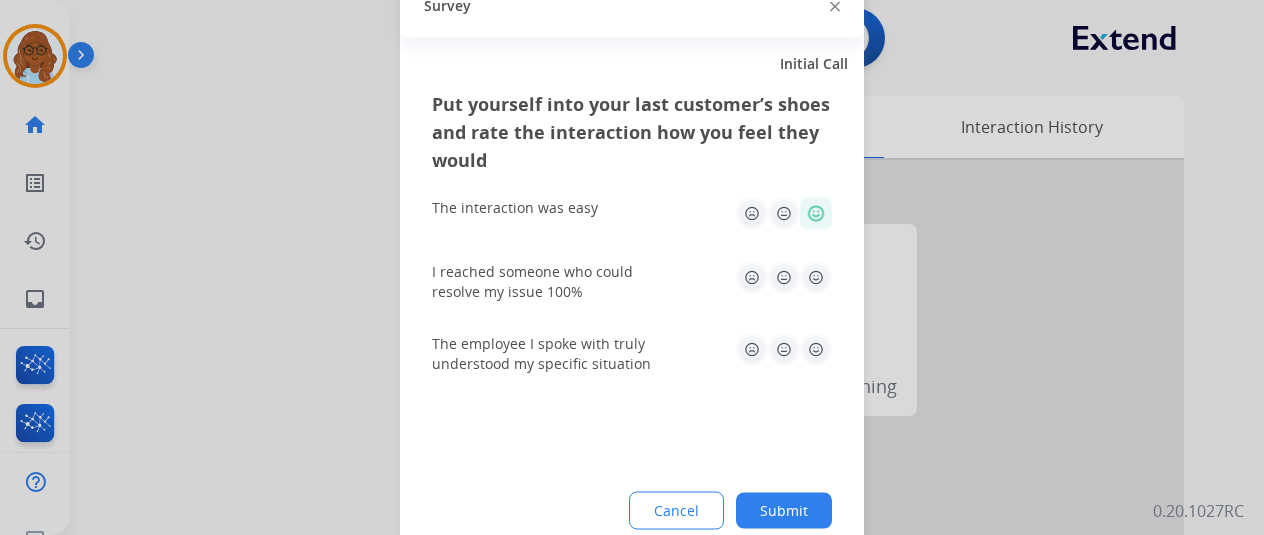click 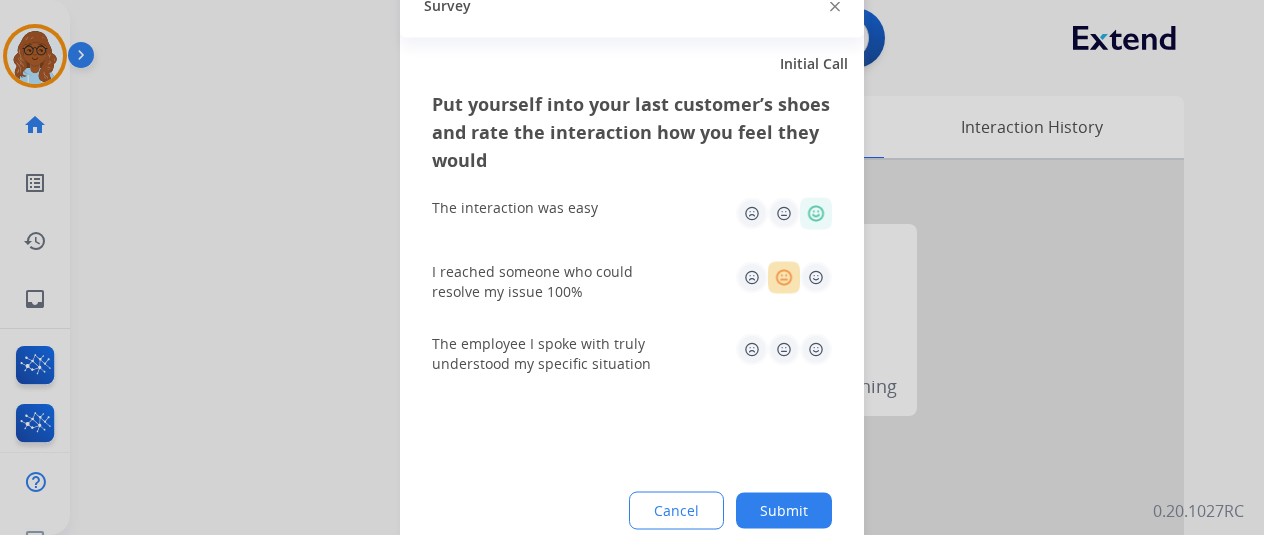 drag, startPoint x: 801, startPoint y: 350, endPoint x: 809, endPoint y: 377, distance: 28.160255 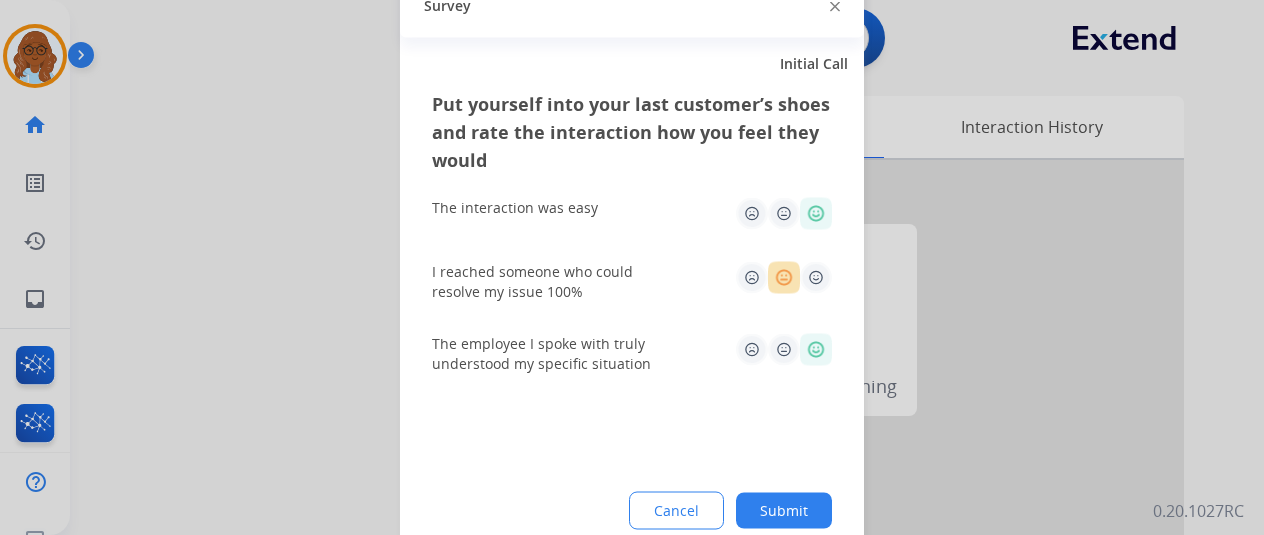 click 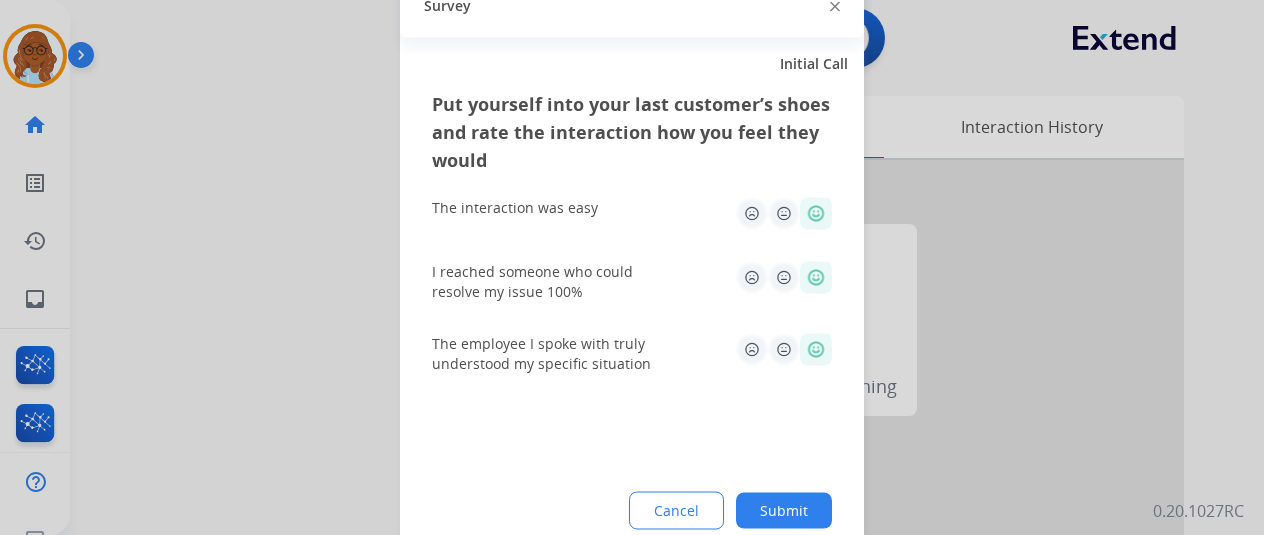 click 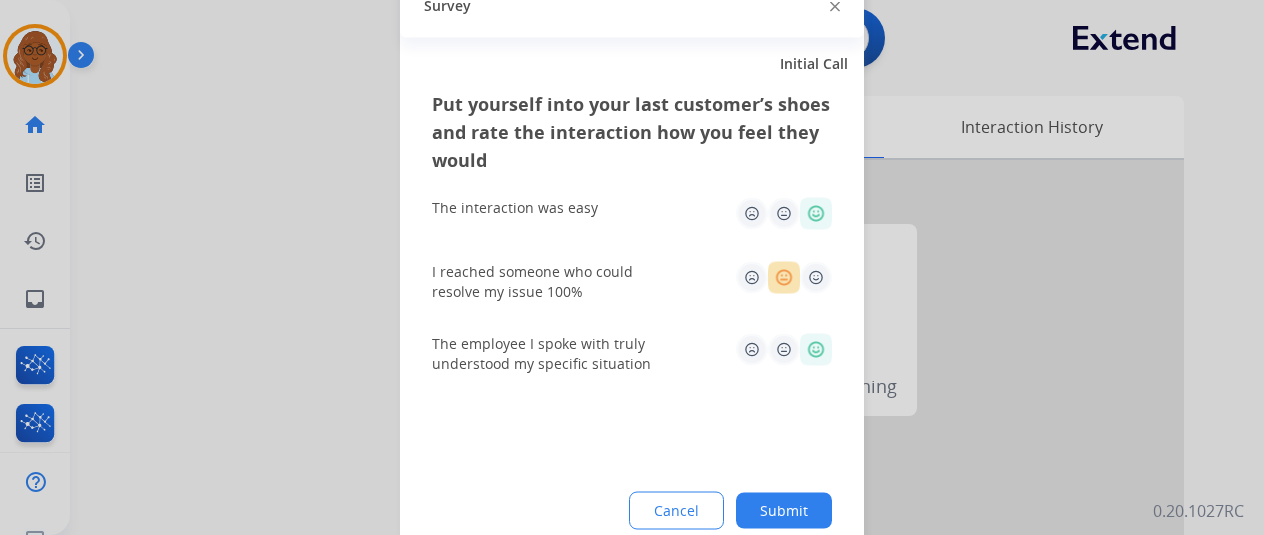 click 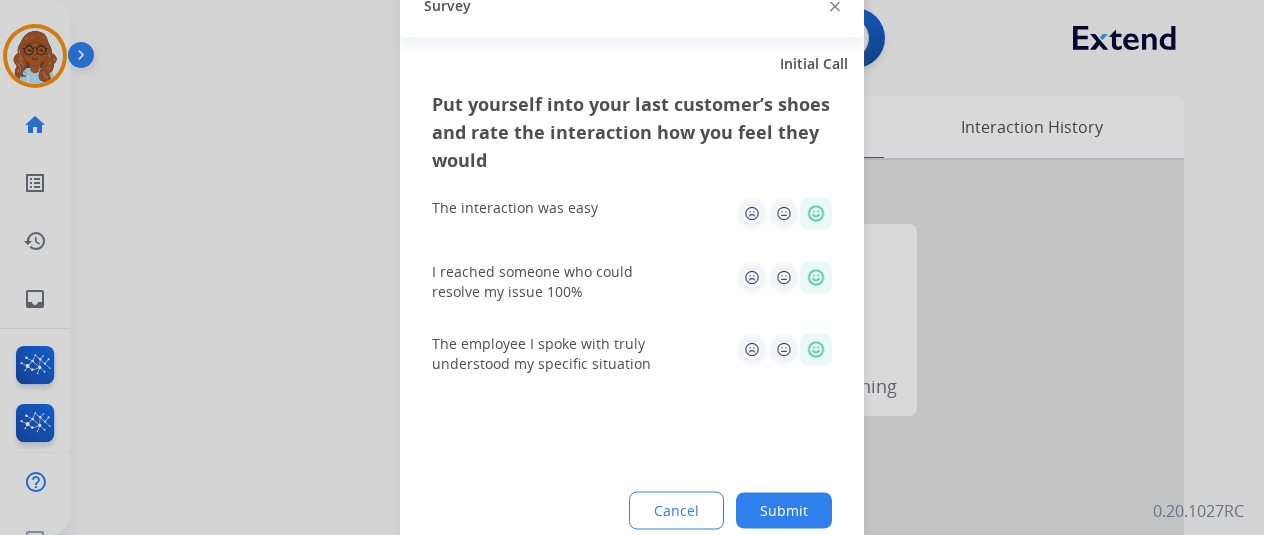 click on "Submit" 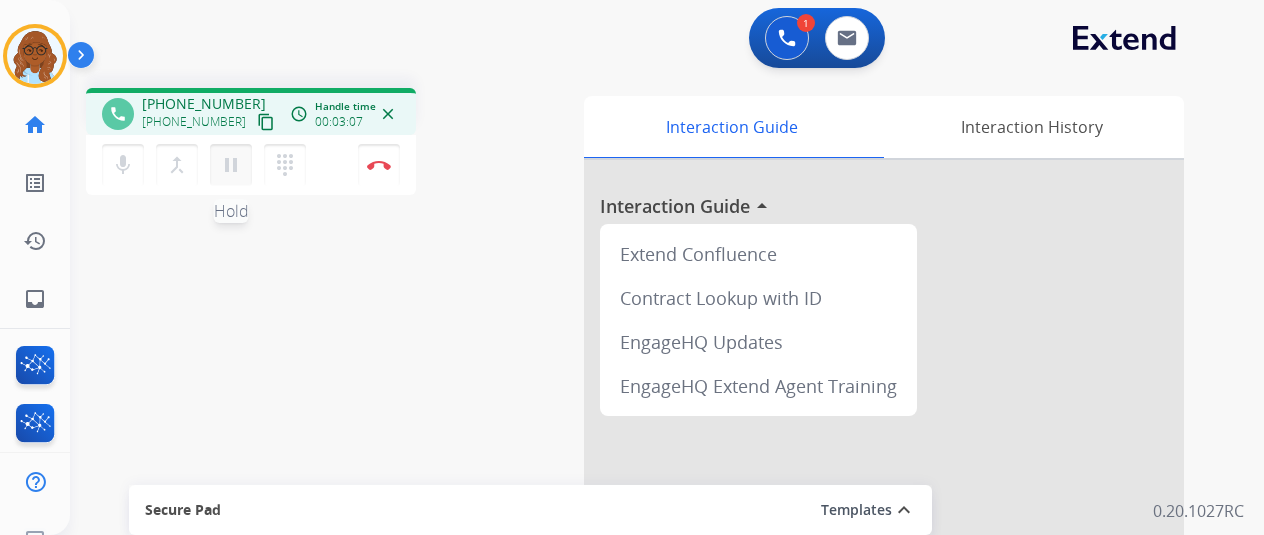 click on "pause" at bounding box center [231, 165] 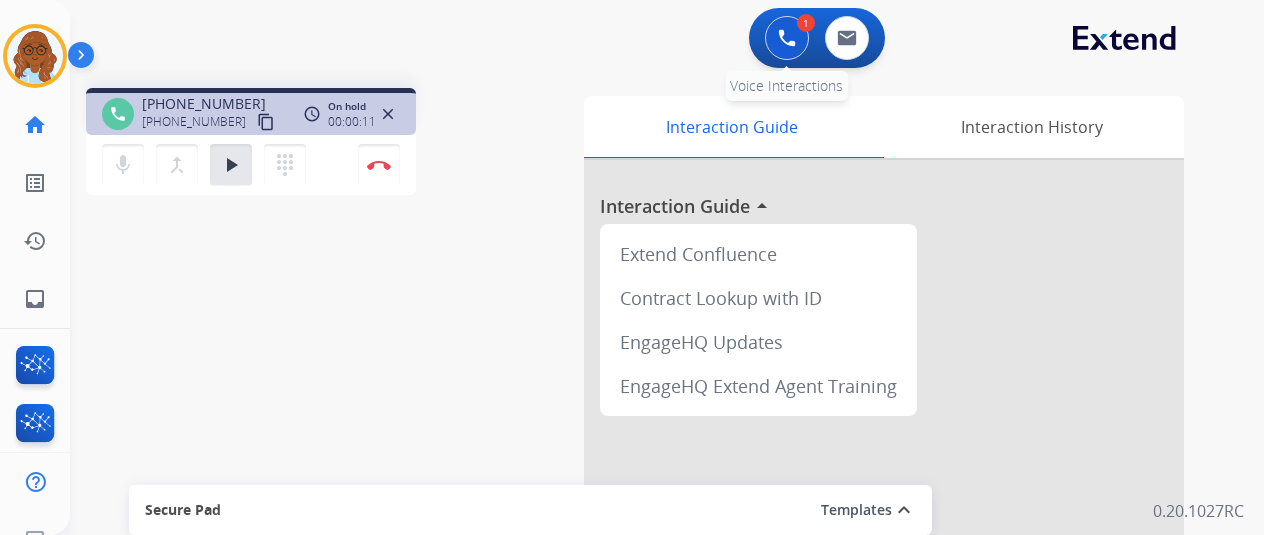 click at bounding box center [787, 38] 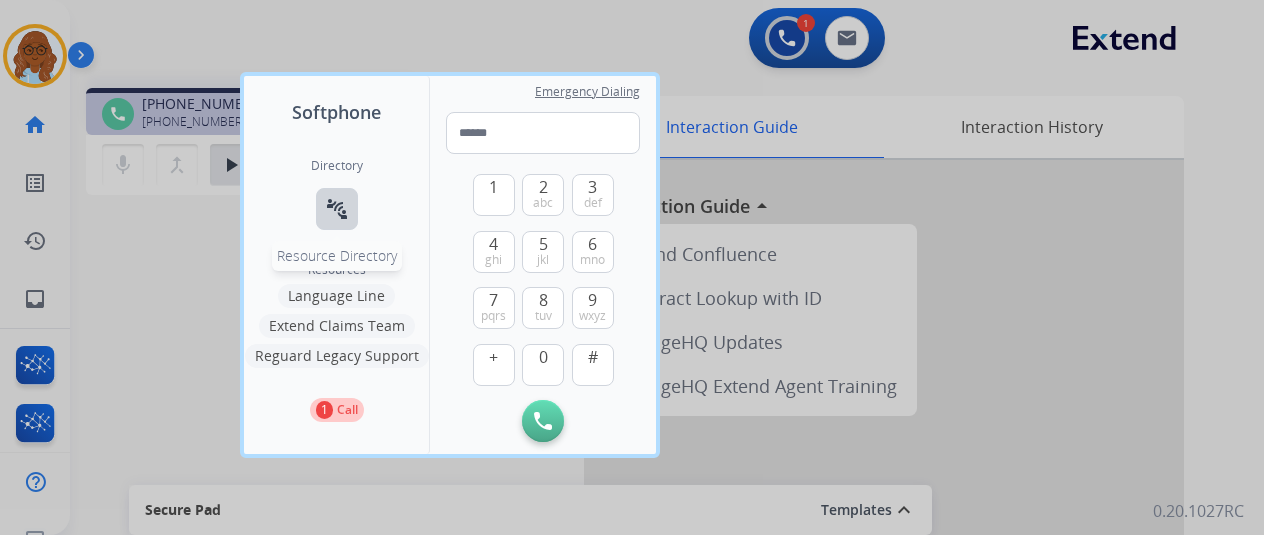 click on "connect_without_contact Resource Directory" at bounding box center [337, 209] 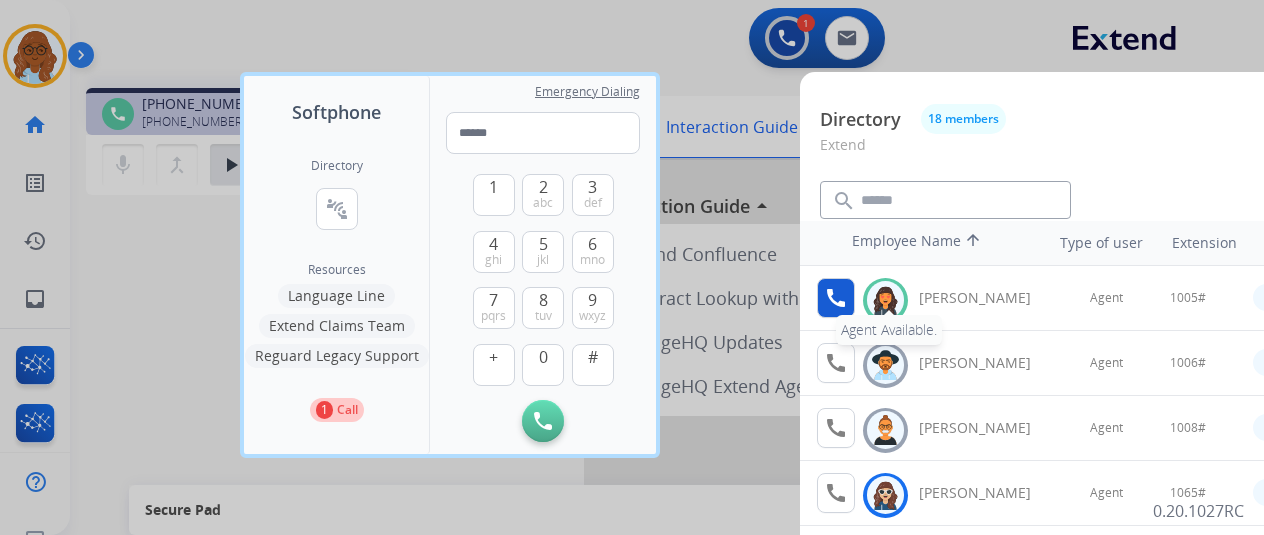 click on "call" at bounding box center (836, 298) 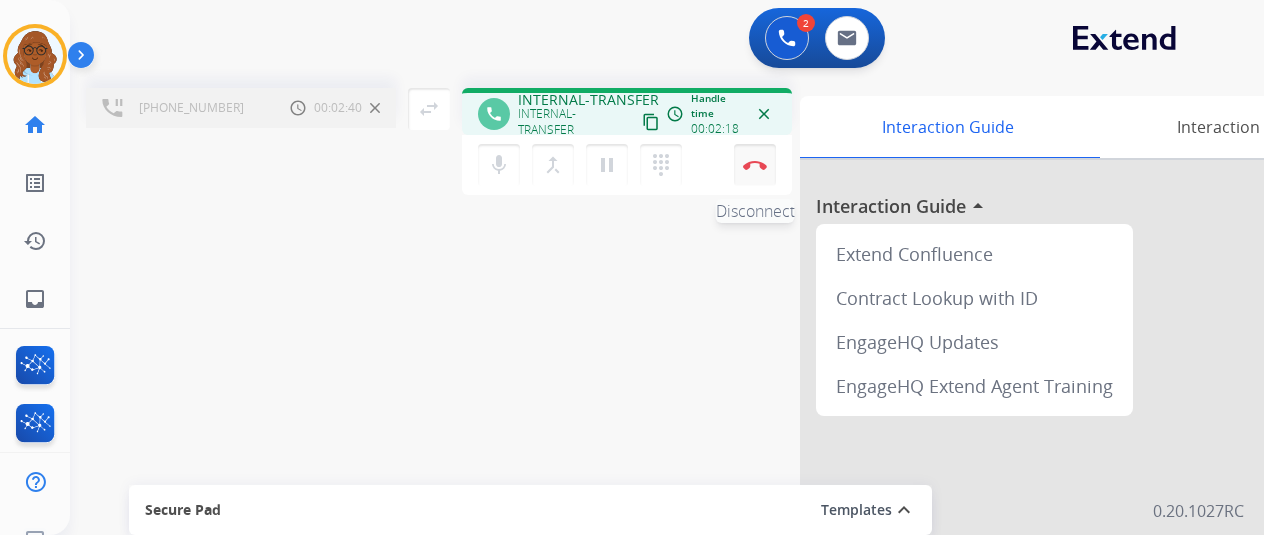 click at bounding box center (755, 165) 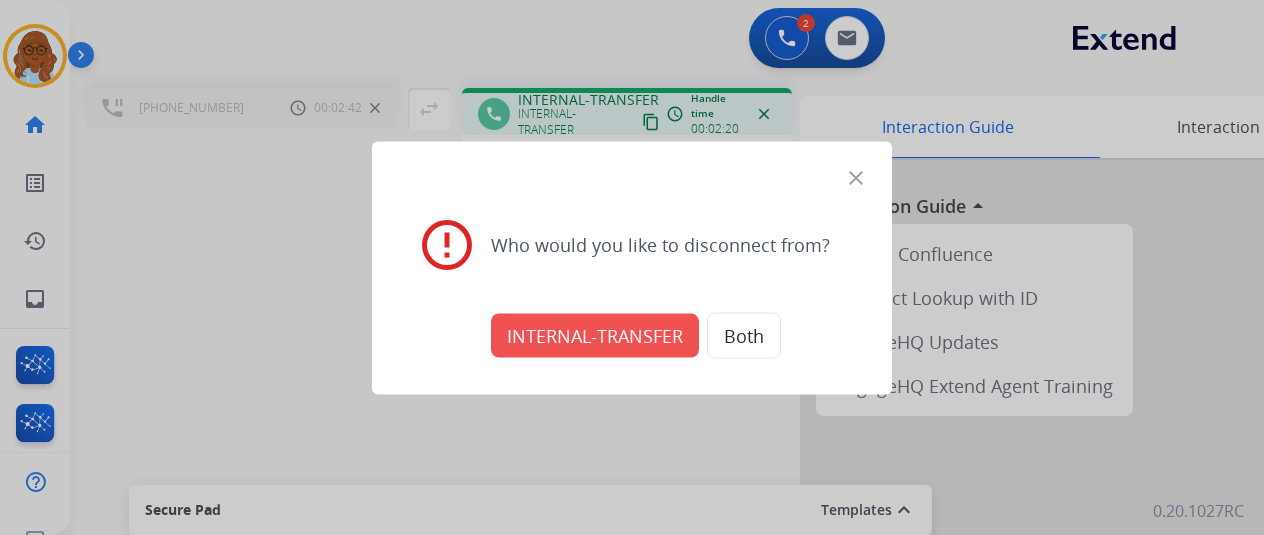 click on "INTERNAL-TRANSFER" at bounding box center (595, 335) 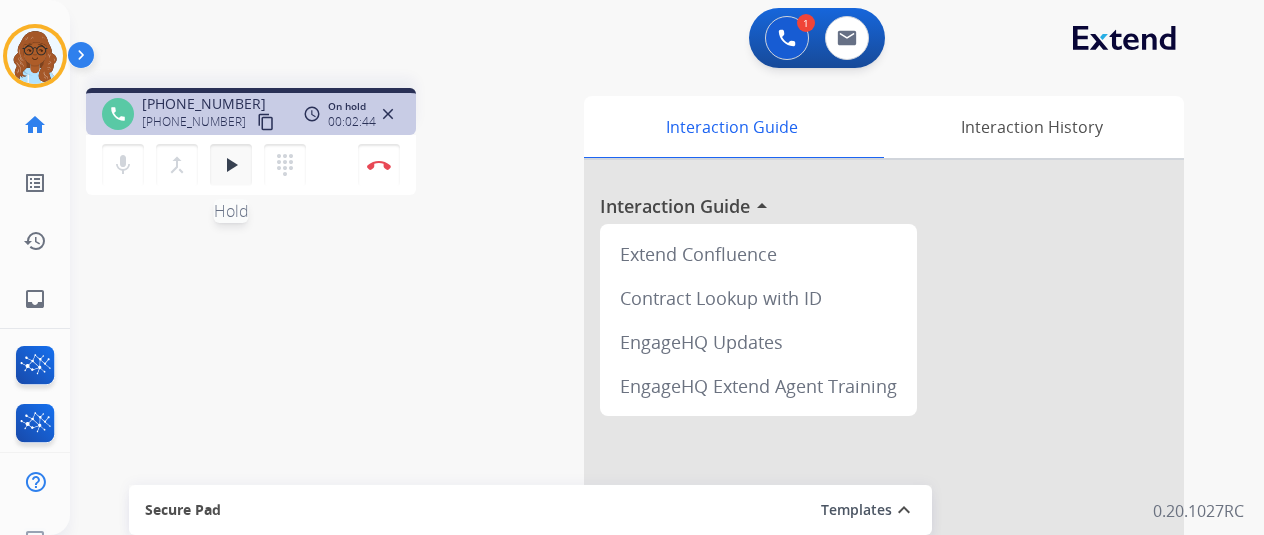 click on "play_arrow" at bounding box center [231, 165] 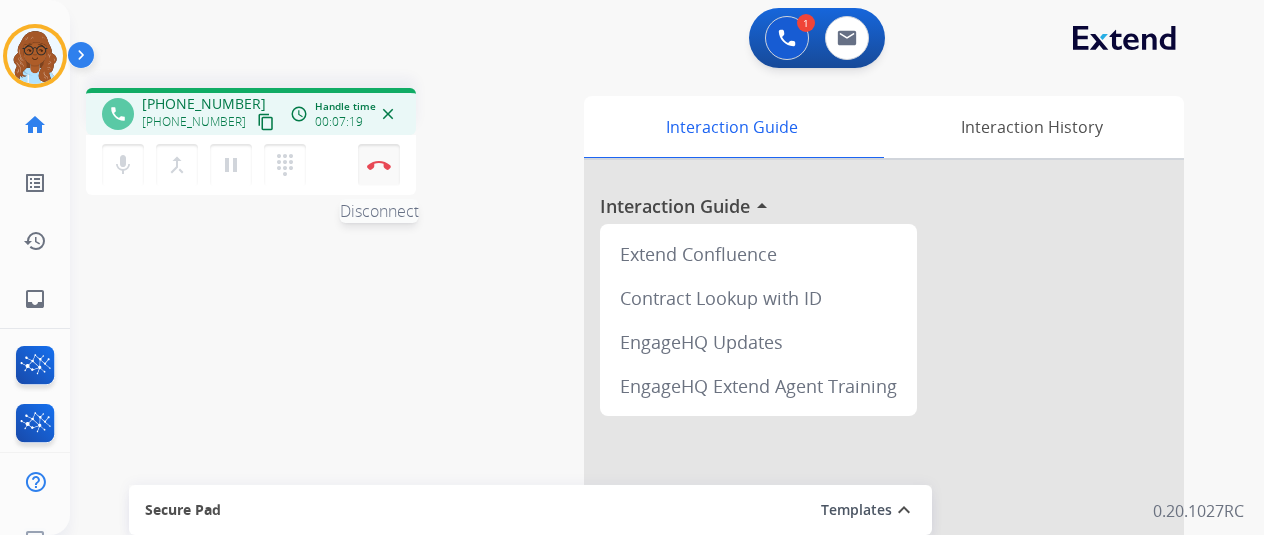 click at bounding box center [379, 165] 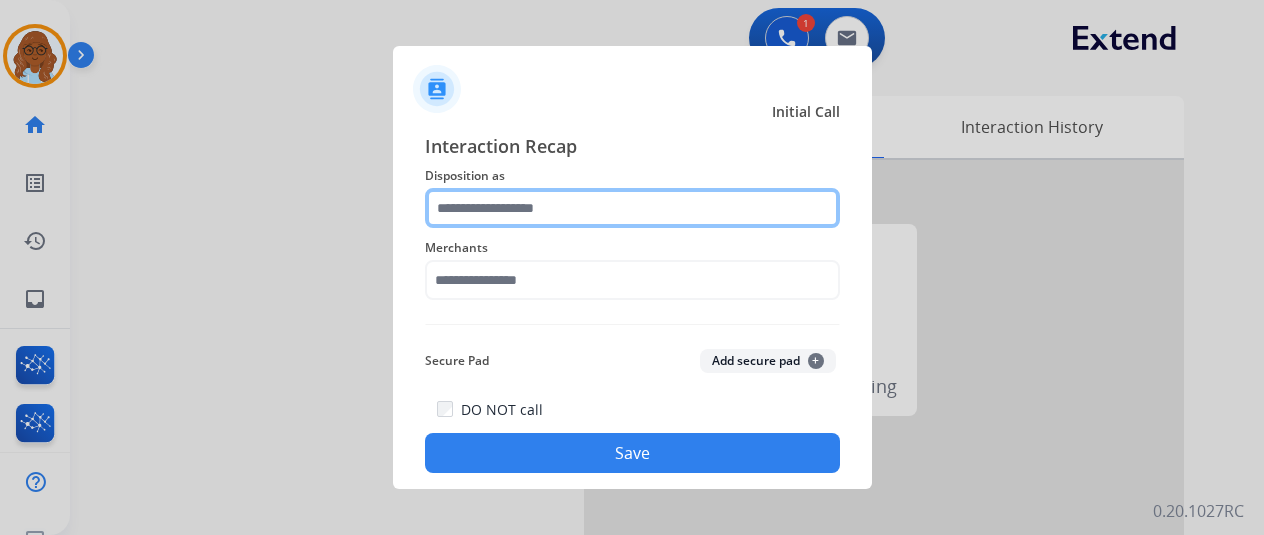 click 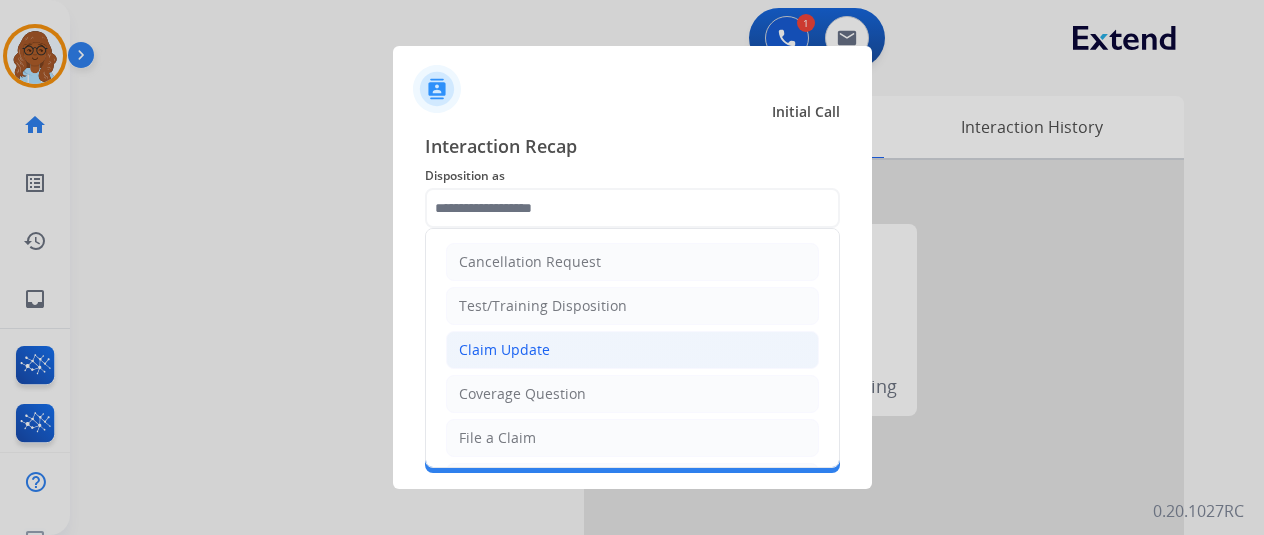 click on "Claim Update" 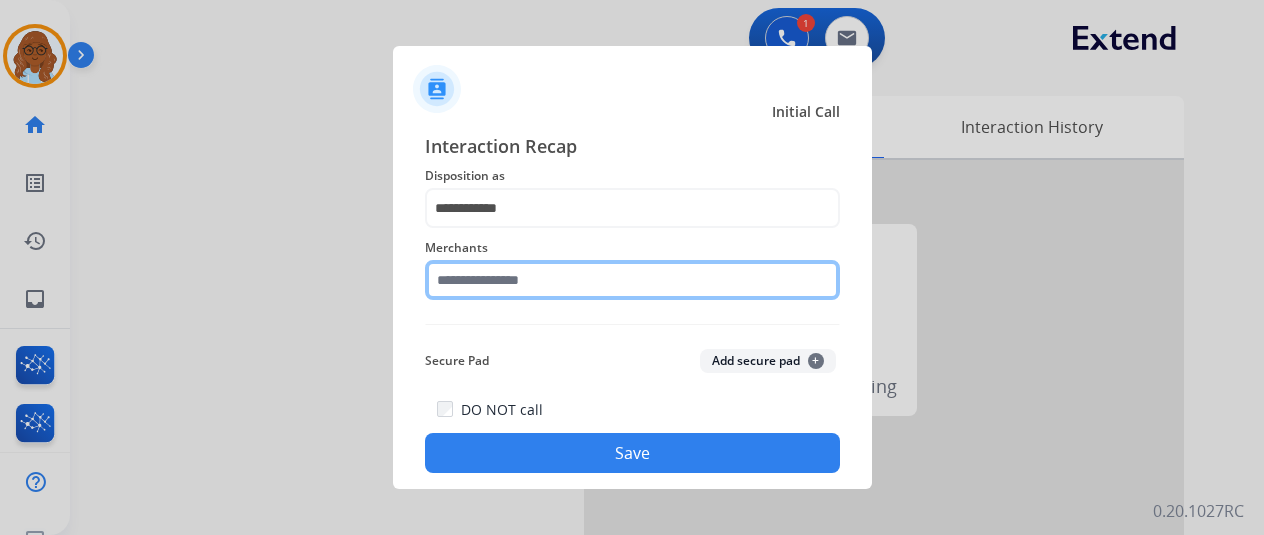 click 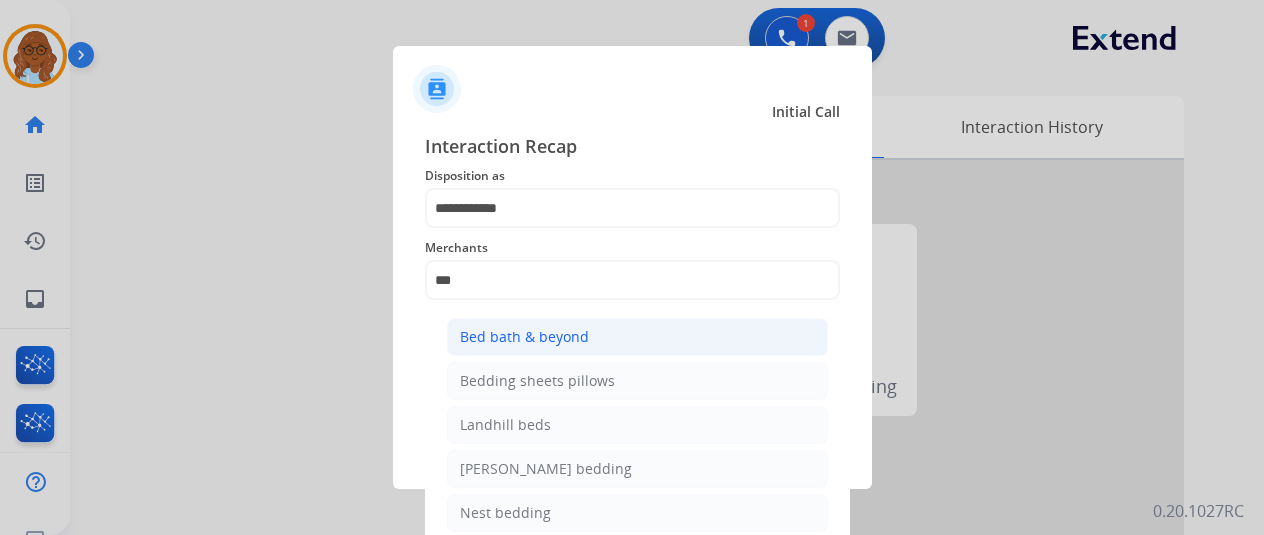click on "Bed bath & beyond" 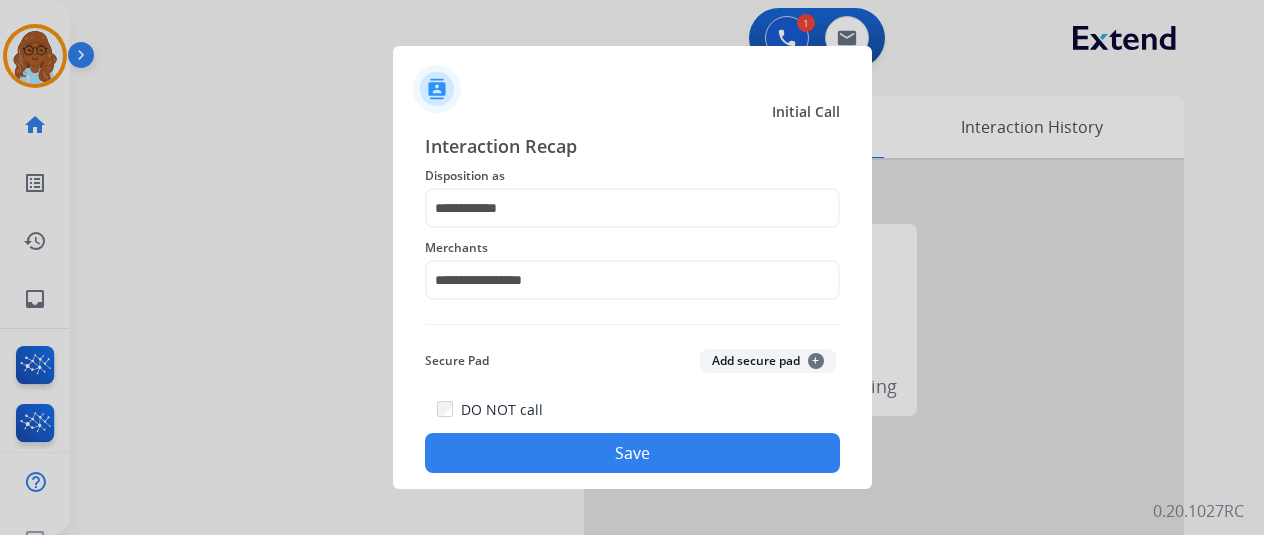 click on "Save" 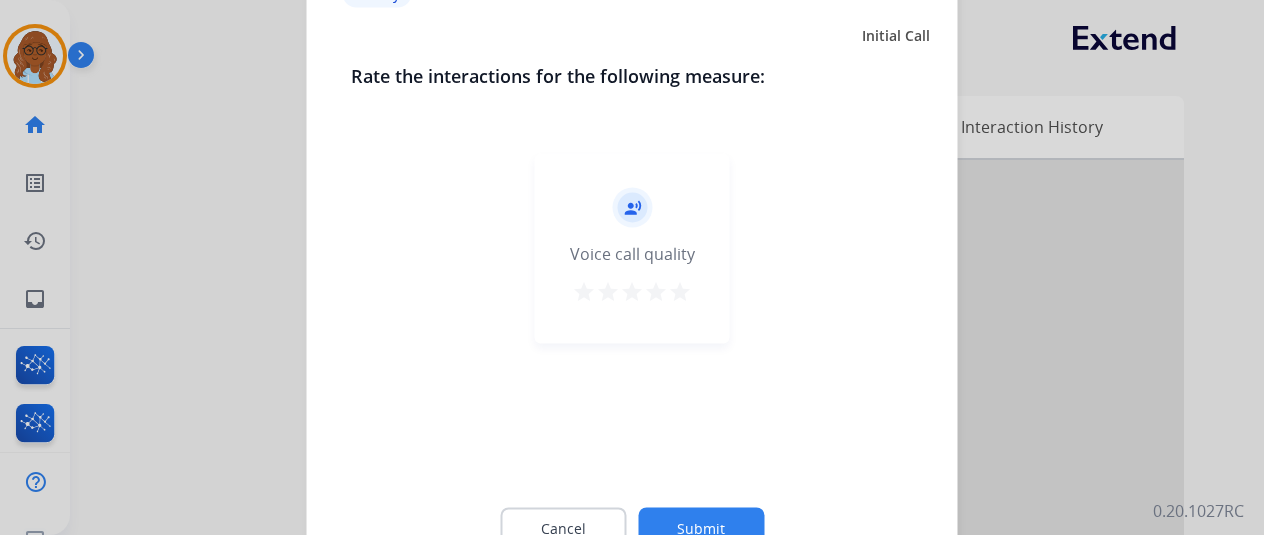 click on "star" at bounding box center [680, 291] 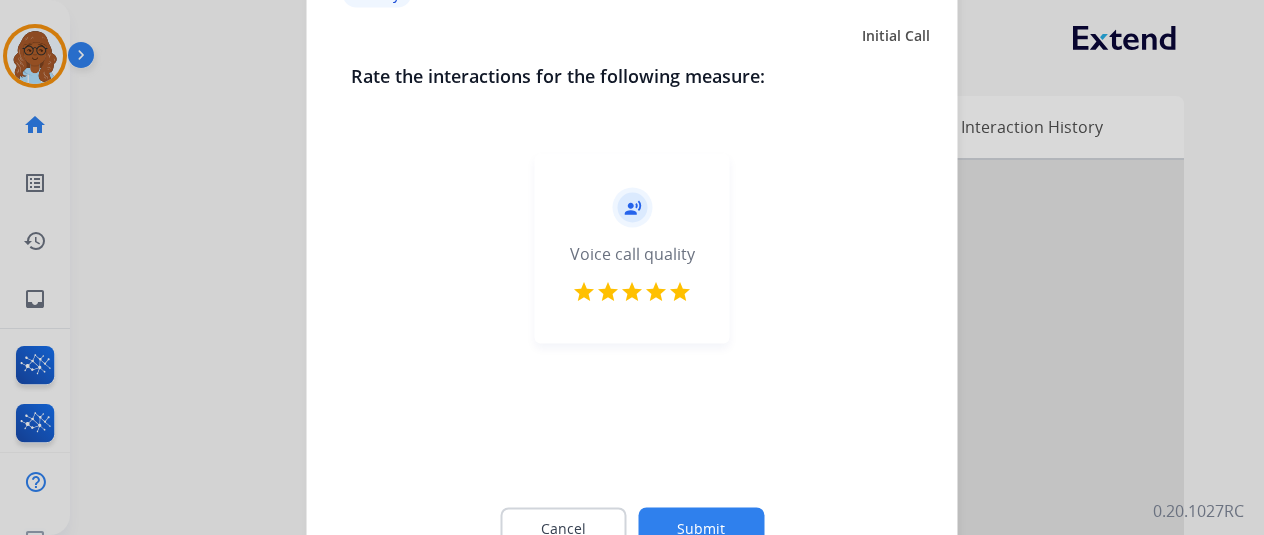 click on "Cancel Submit" 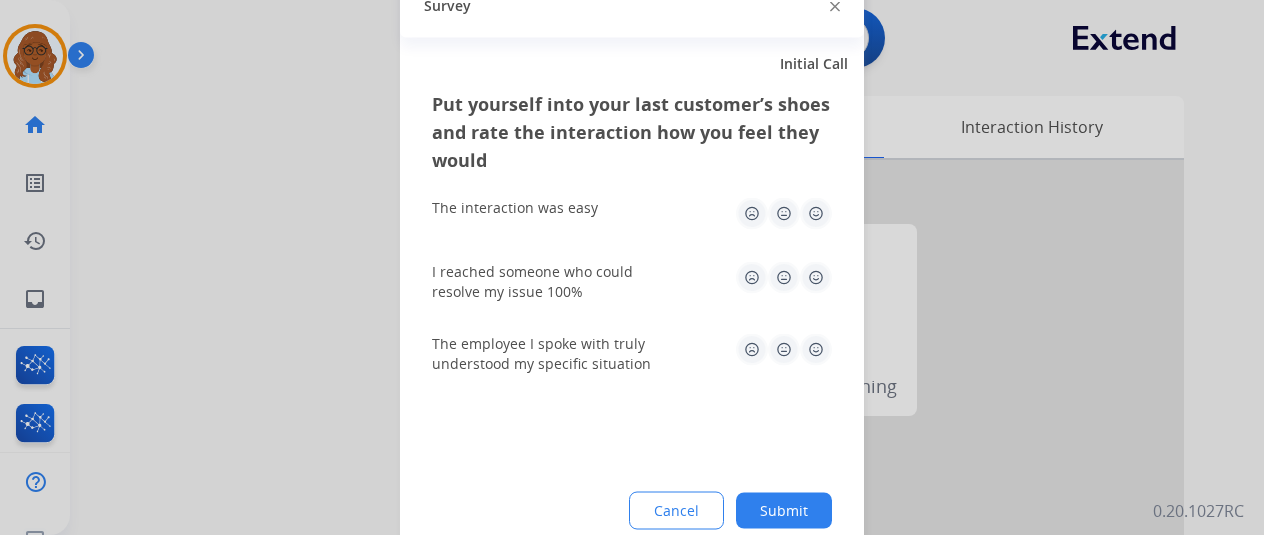 click 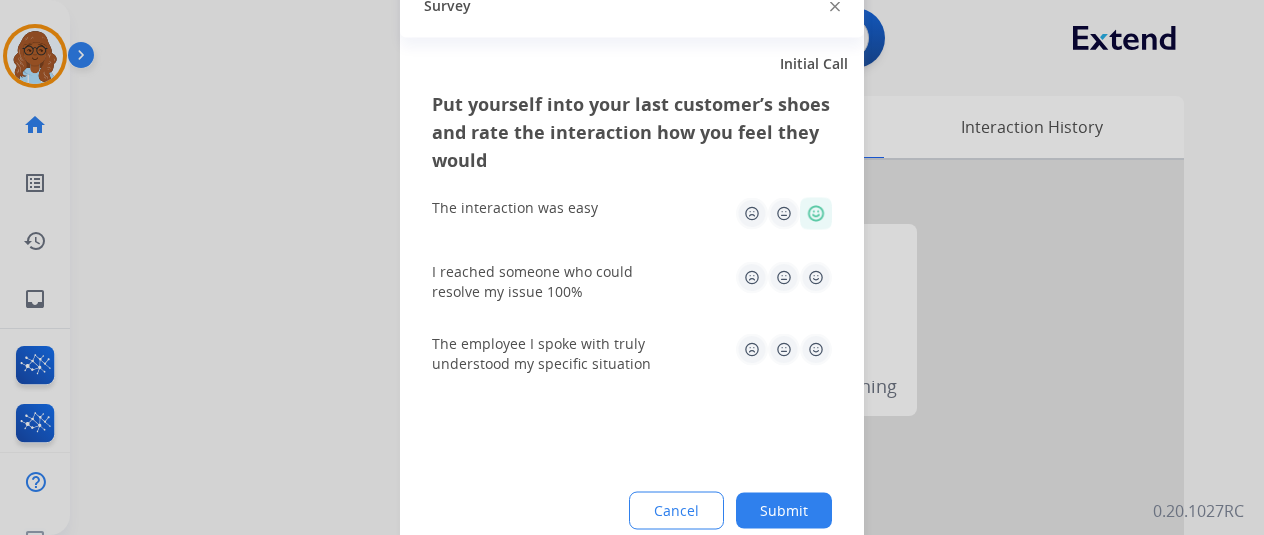 click 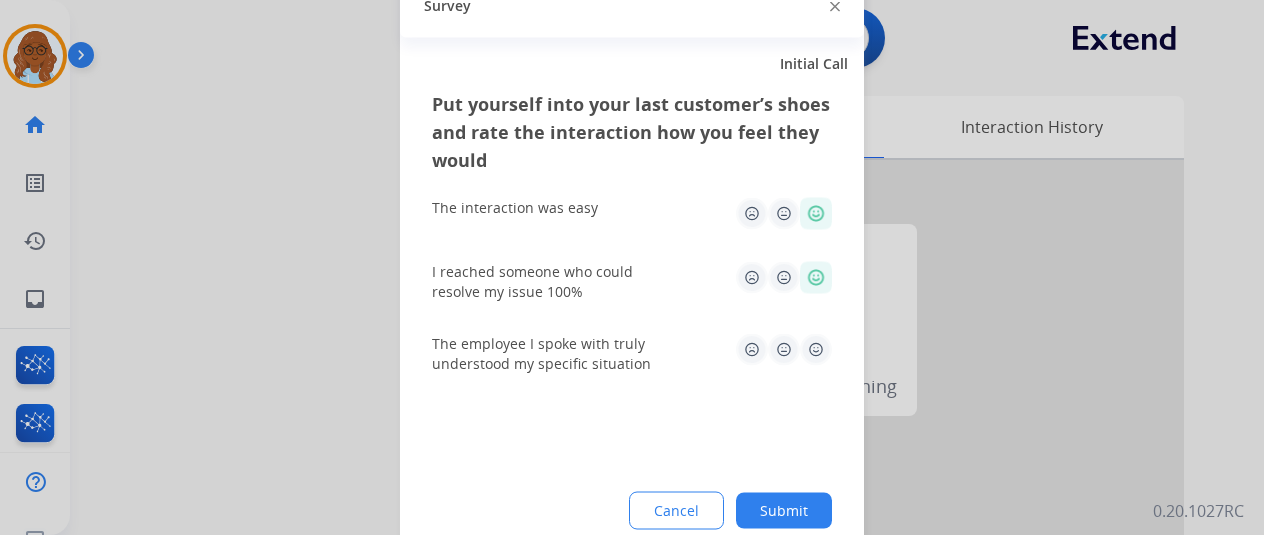 click 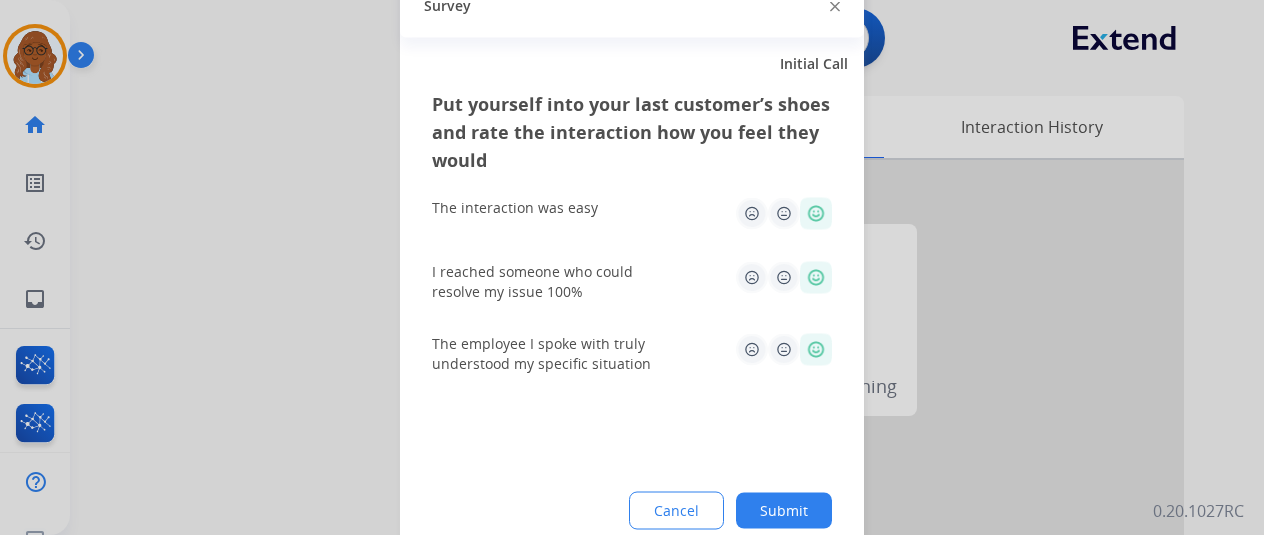 click on "Submit" 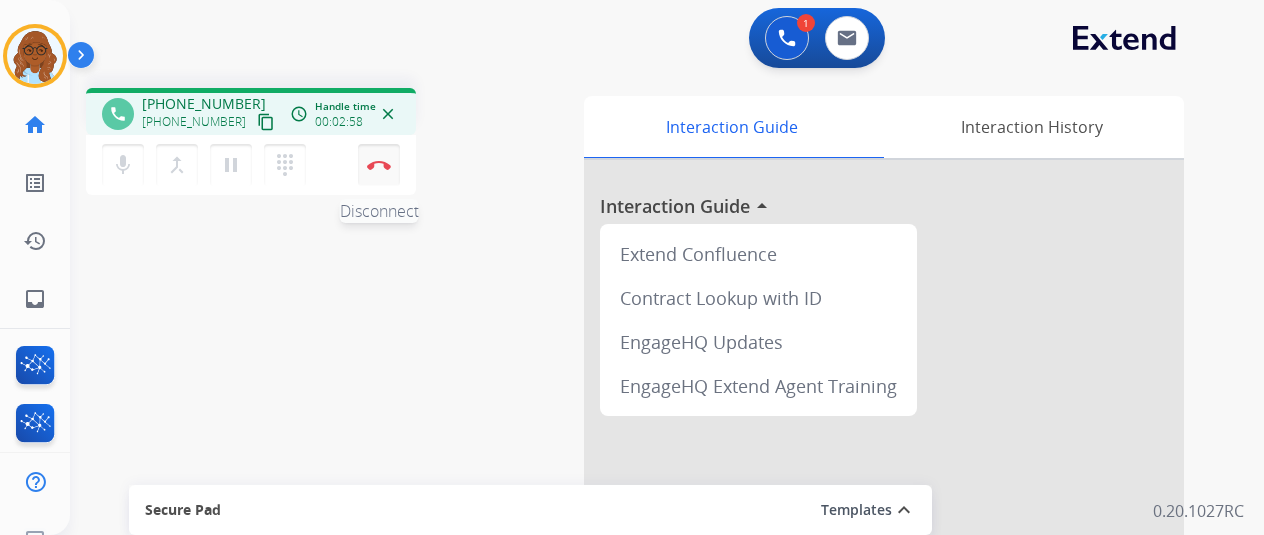click at bounding box center (379, 165) 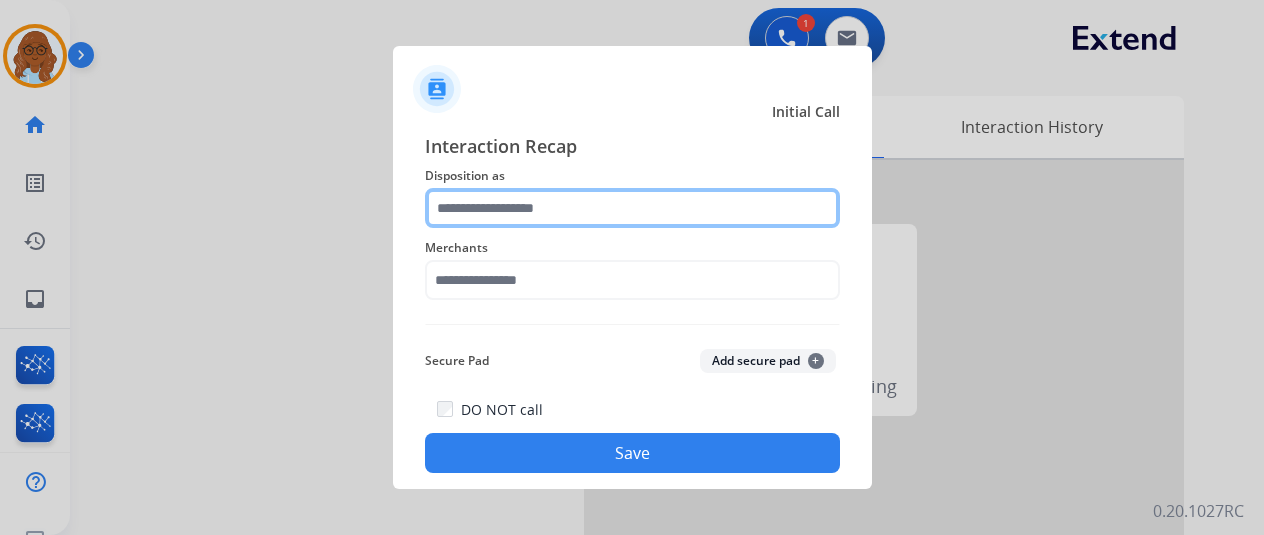 click 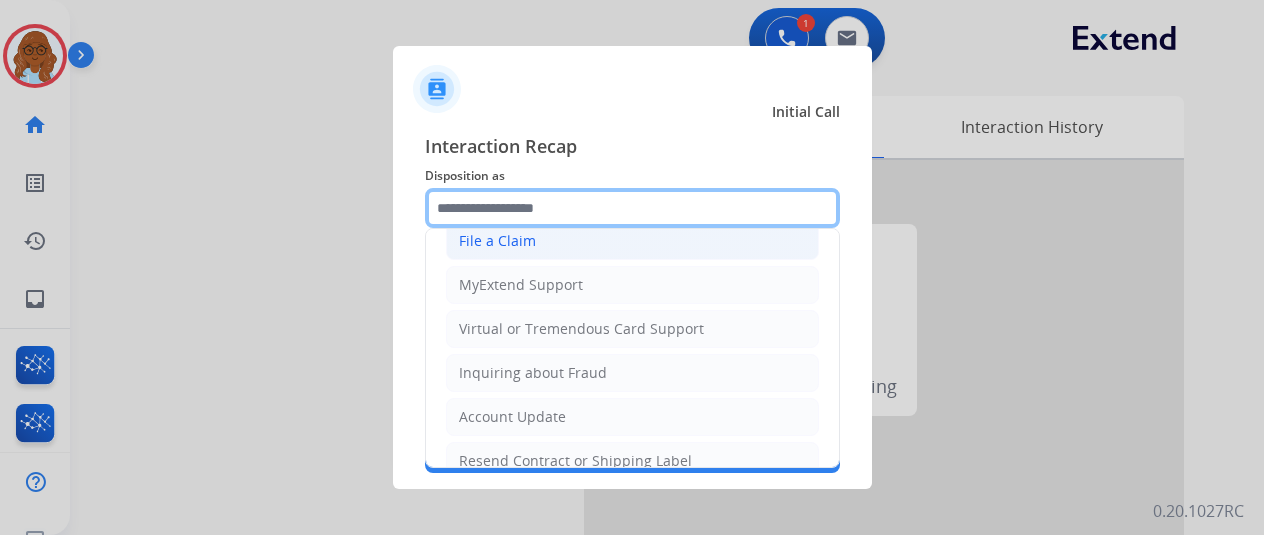 scroll, scrollTop: 103, scrollLeft: 0, axis: vertical 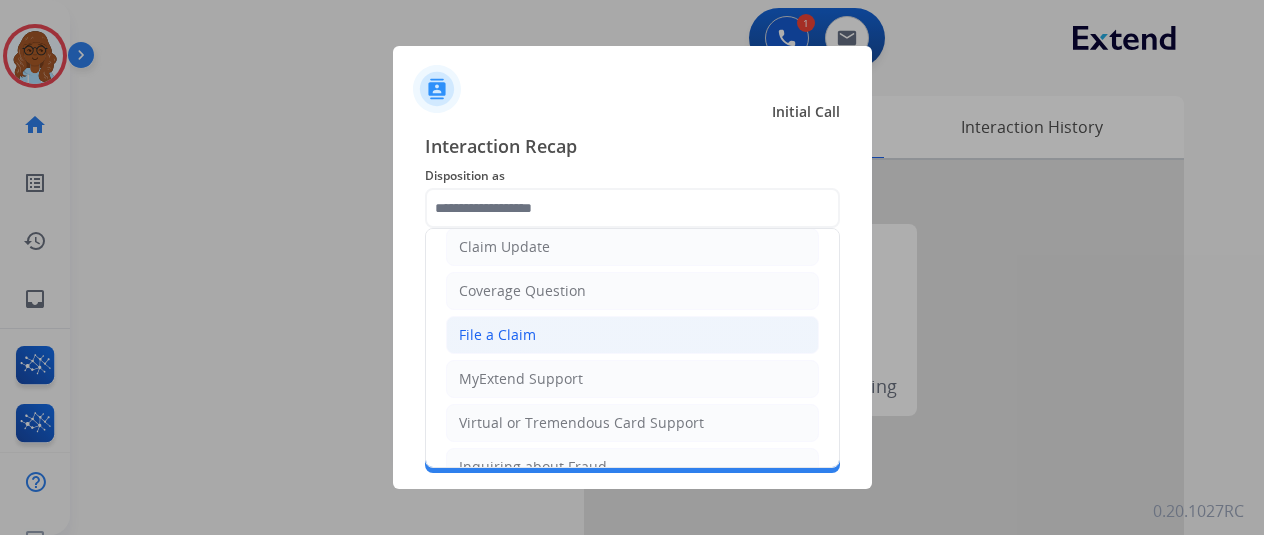 click on "File a Claim" 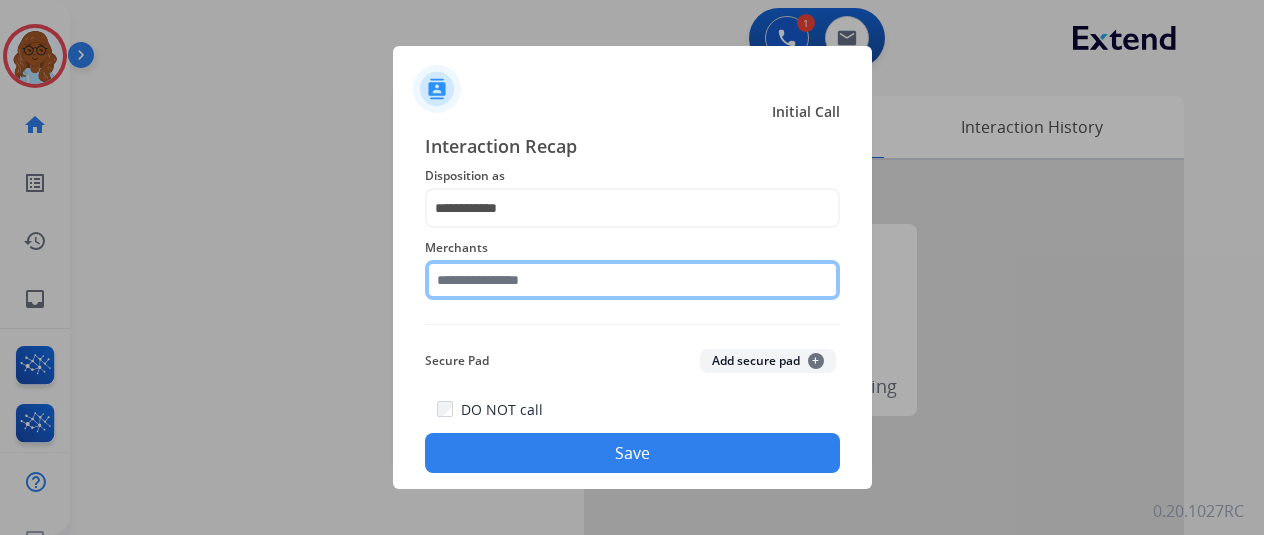 click 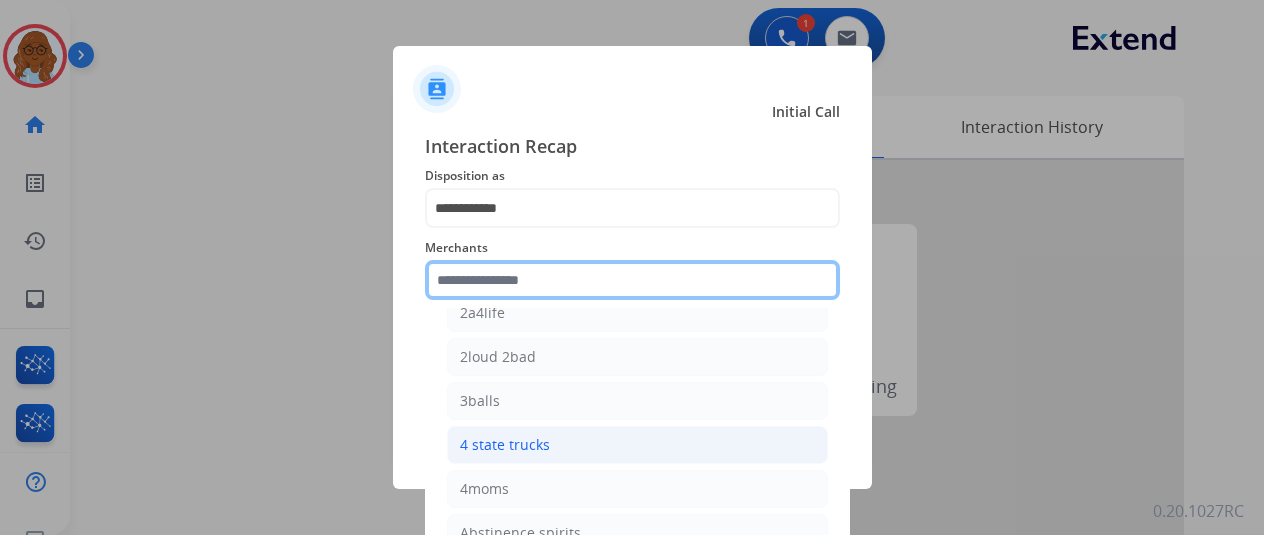 scroll, scrollTop: 0, scrollLeft: 0, axis: both 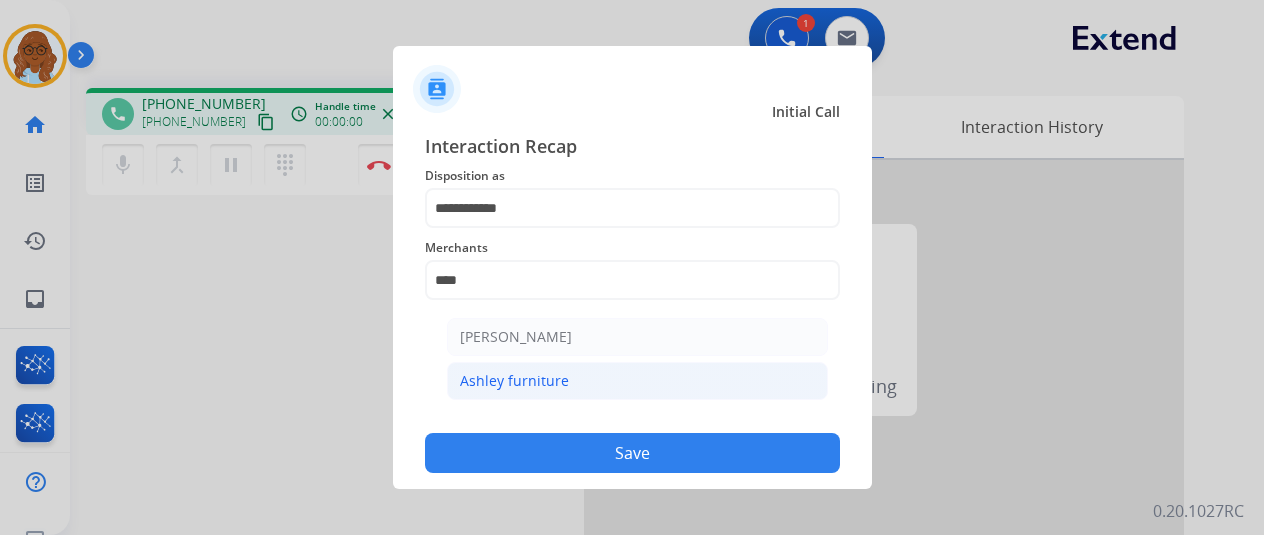 click on "Ashley furniture" 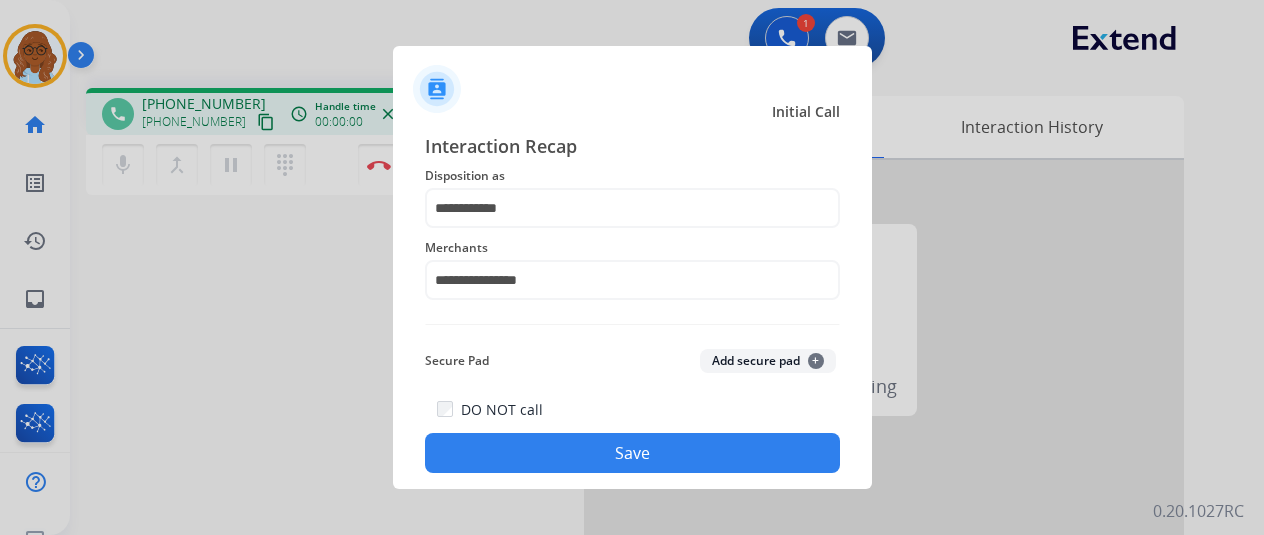 click on "Save" 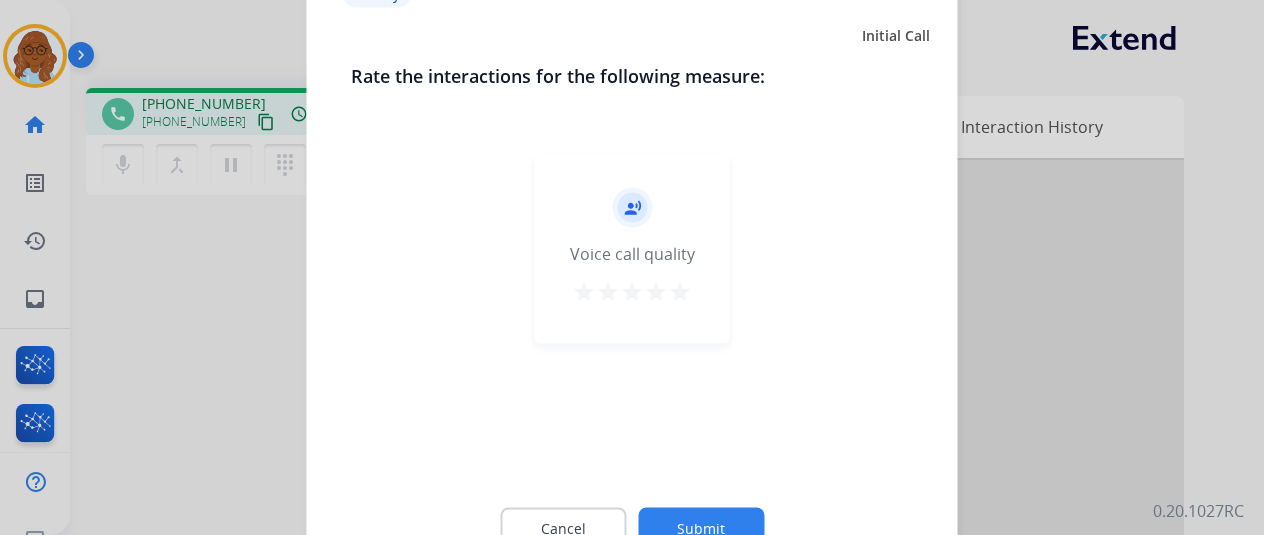 click on "star" at bounding box center [680, 291] 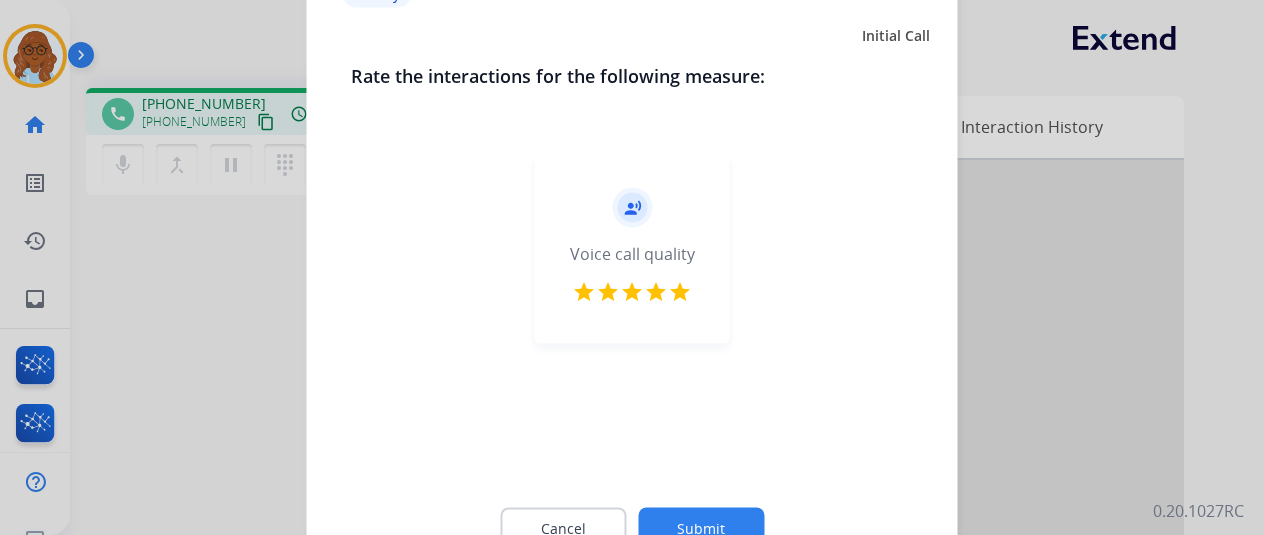 click on "Submit" 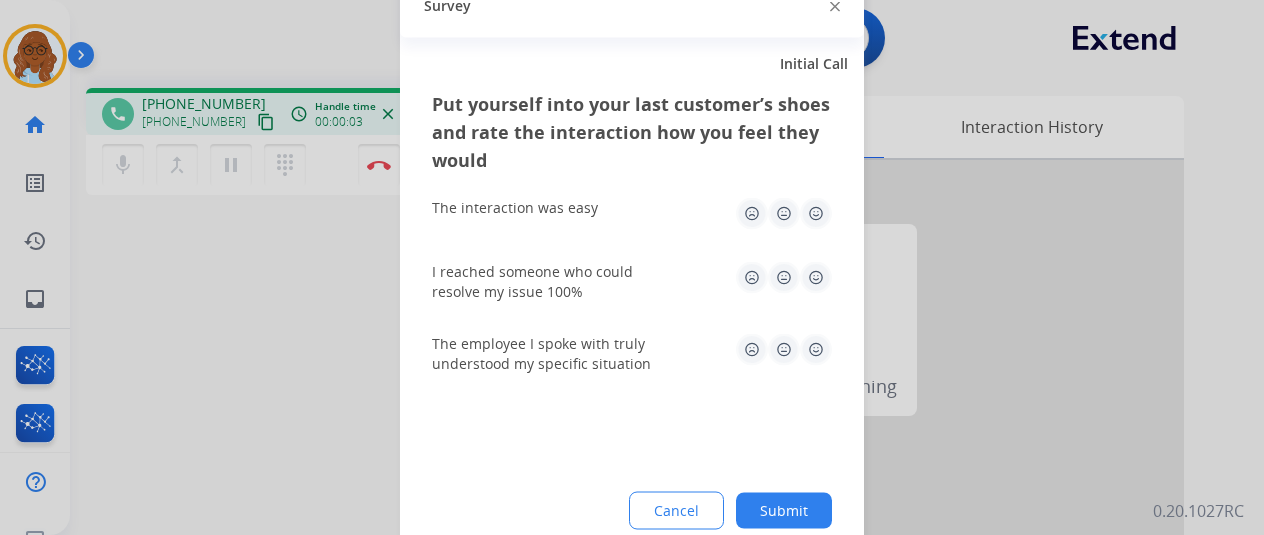 click 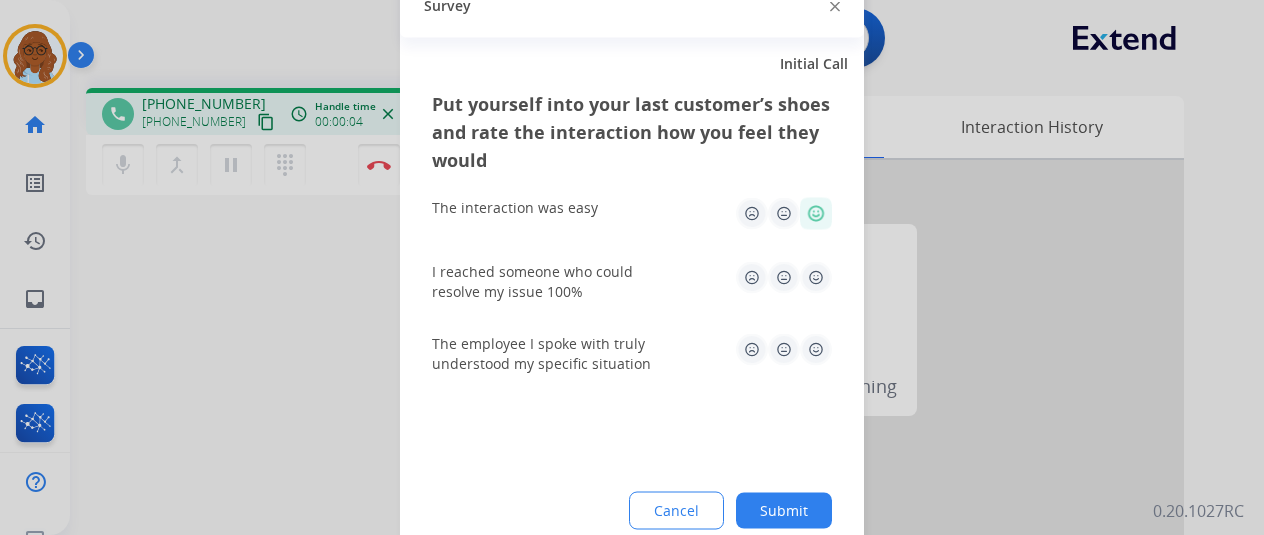 click 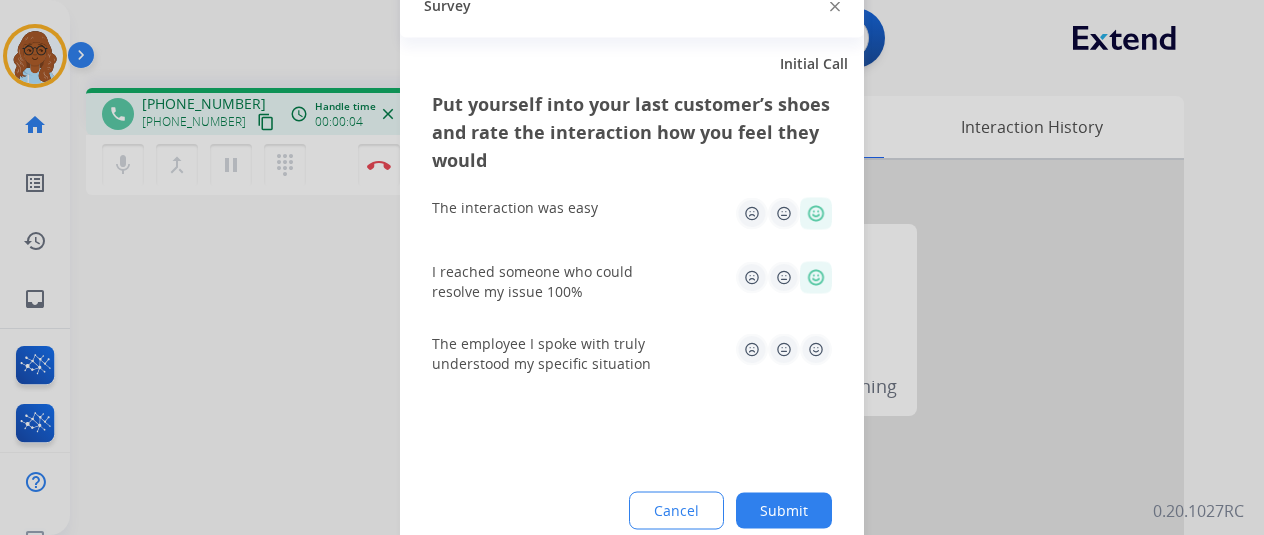 click on "The employee I spoke with truly understood my specific situation" 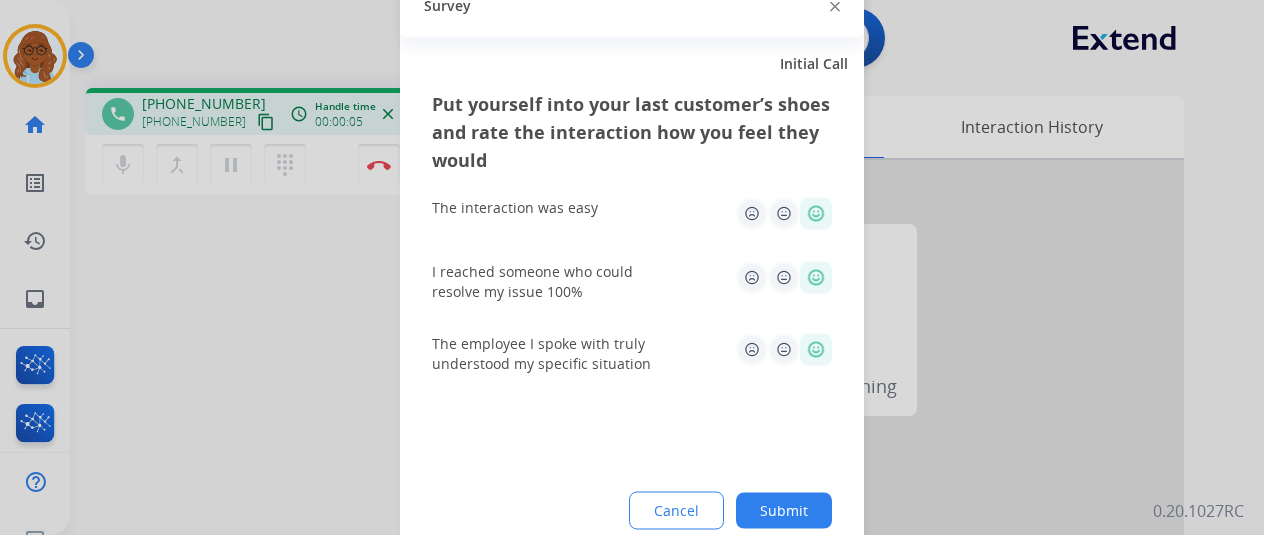 click on "Submit" 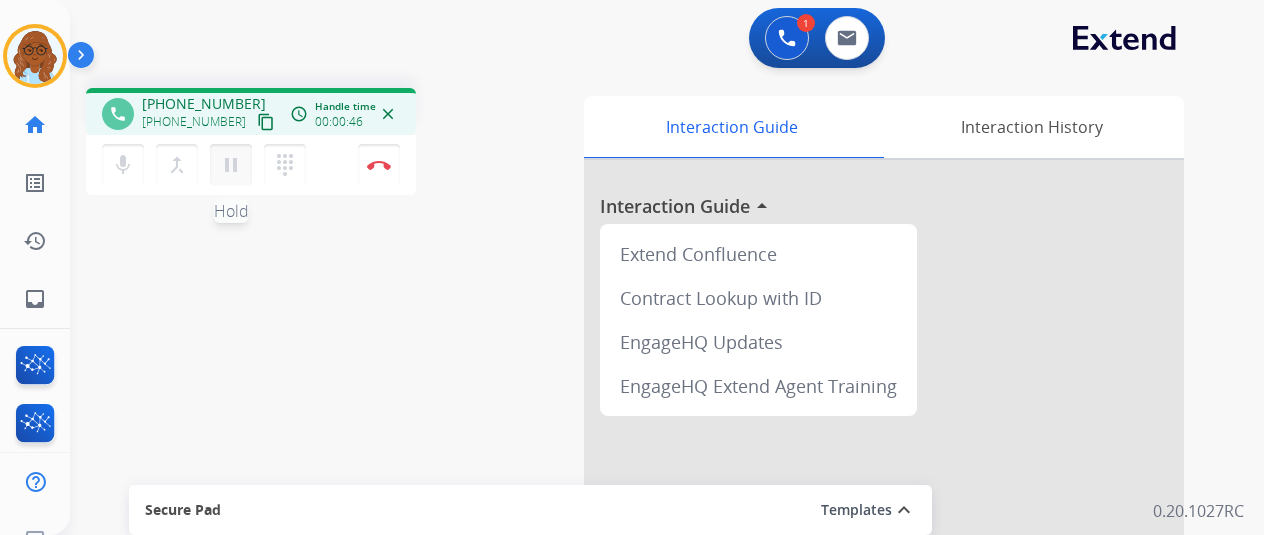 click on "pause" at bounding box center [231, 165] 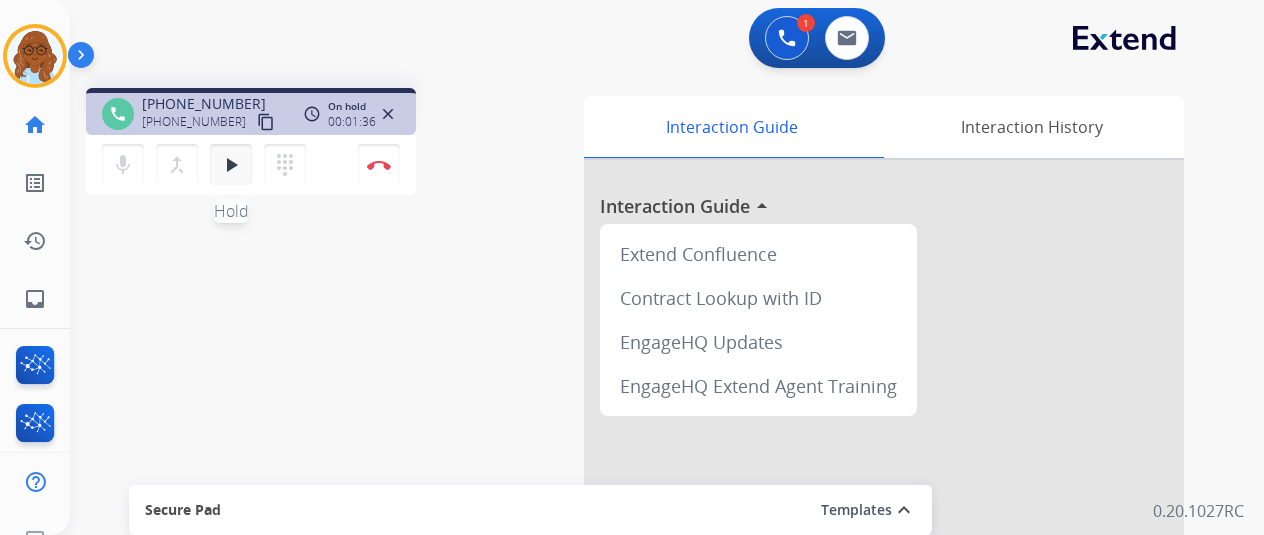 click on "play_arrow Hold" at bounding box center [231, 165] 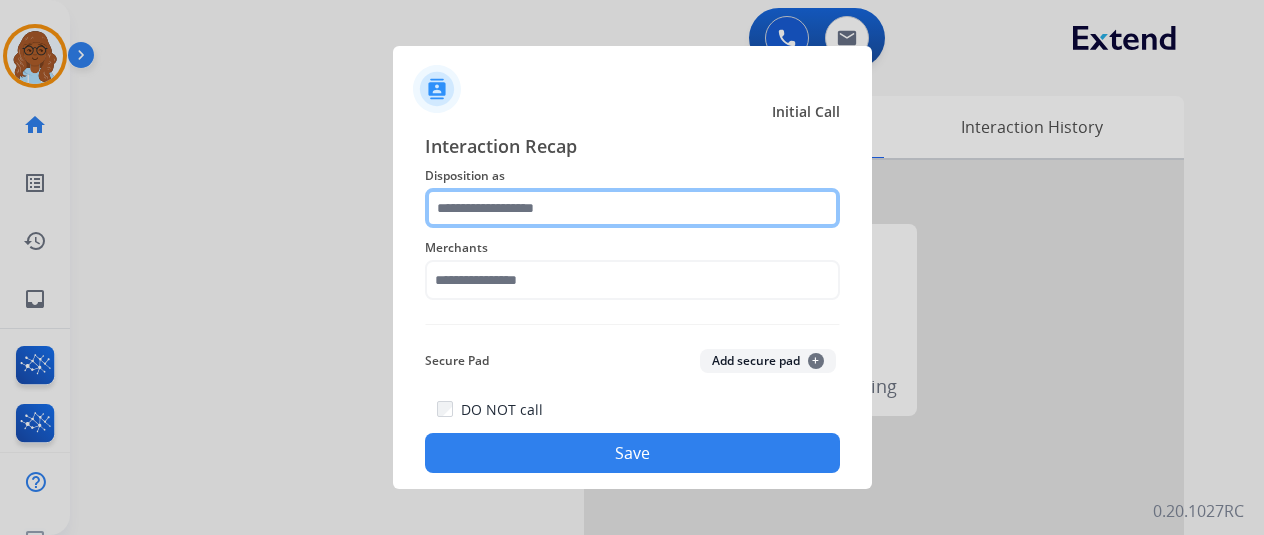 drag, startPoint x: 580, startPoint y: 216, endPoint x: 606, endPoint y: 221, distance: 26.476404 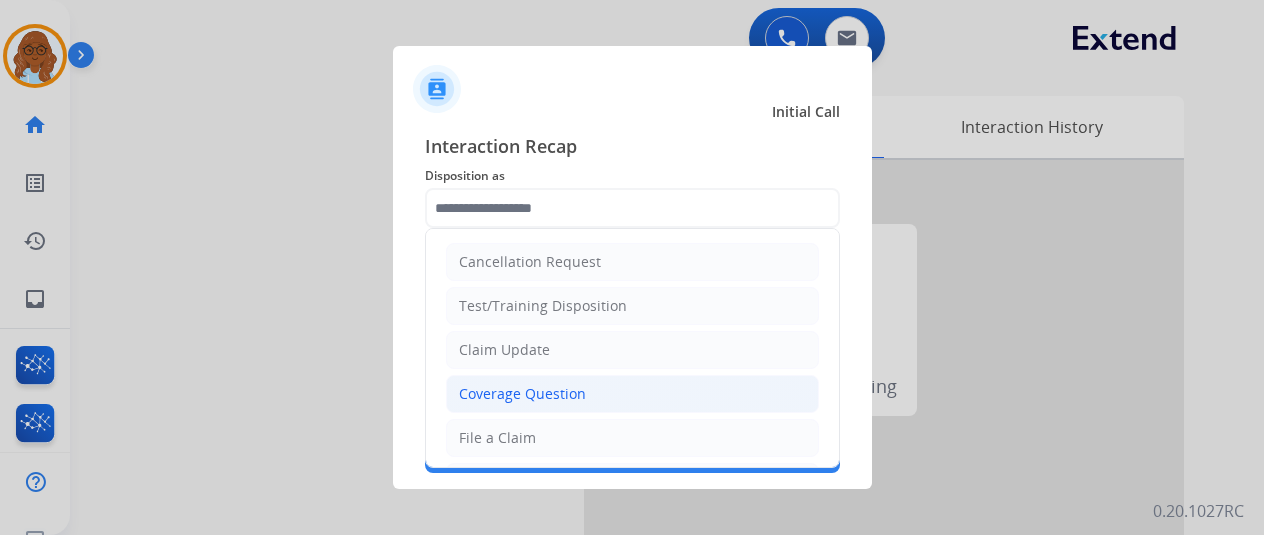click on "Coverage Question" 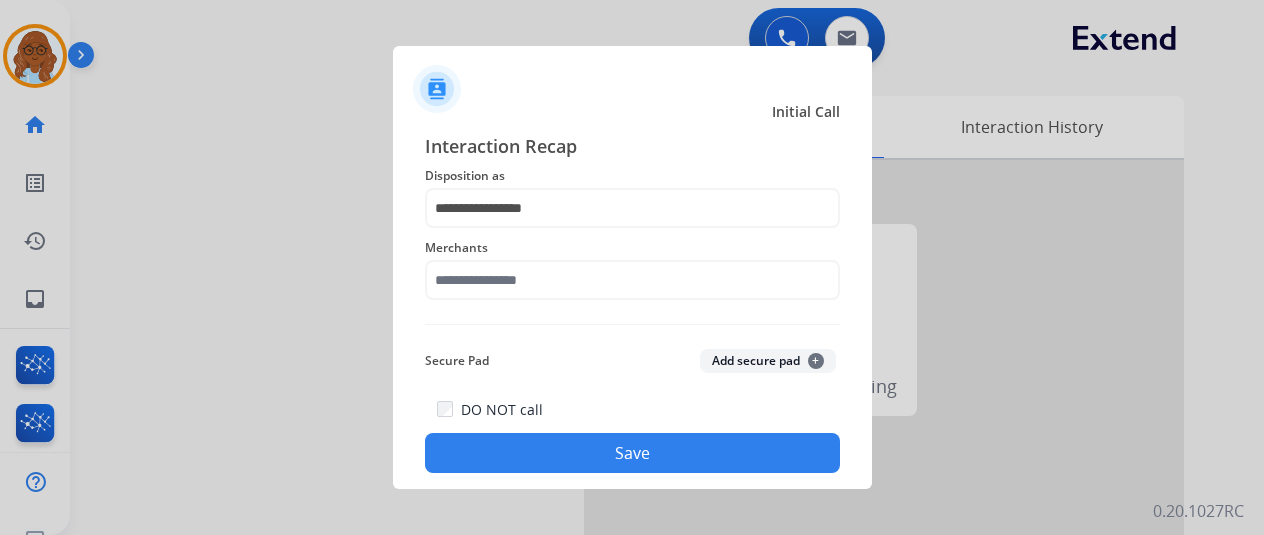 click on "Merchants" 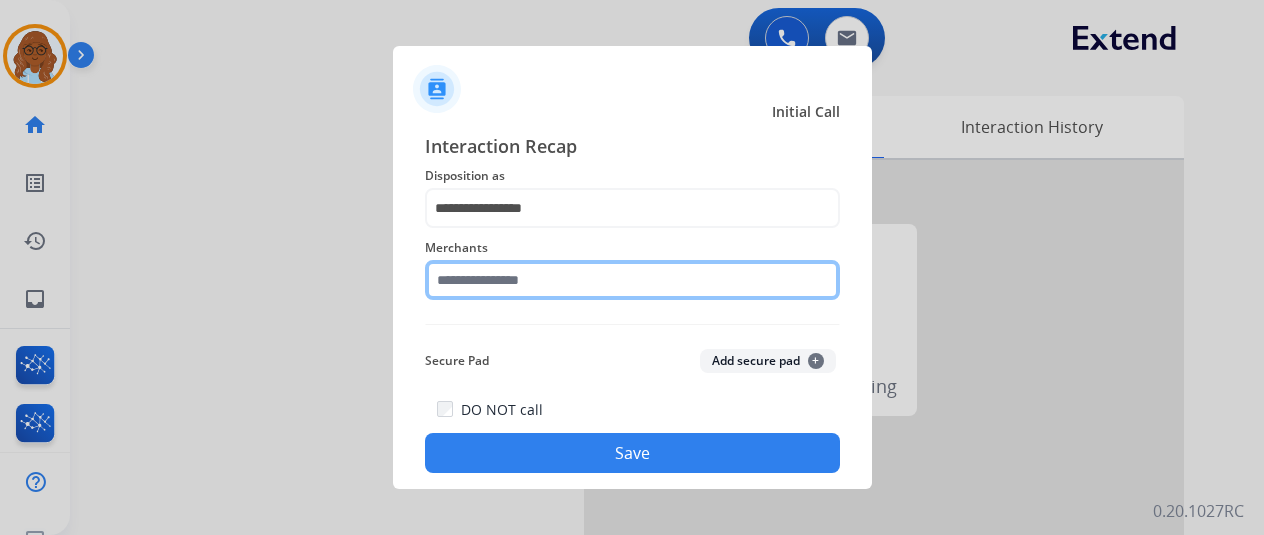 click 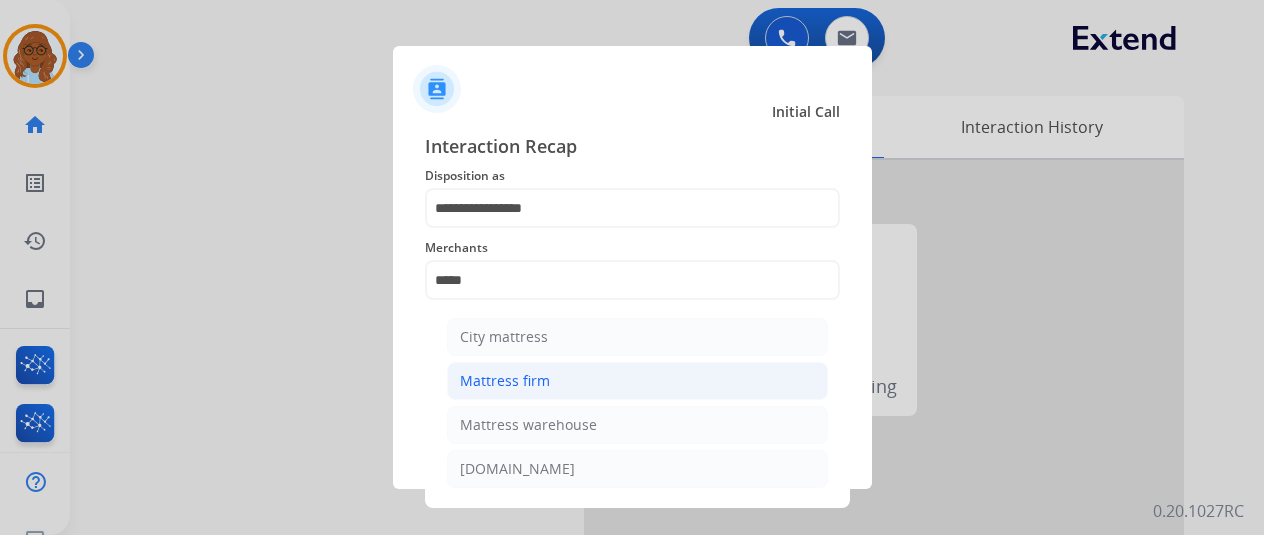 click on "Mattress firm" 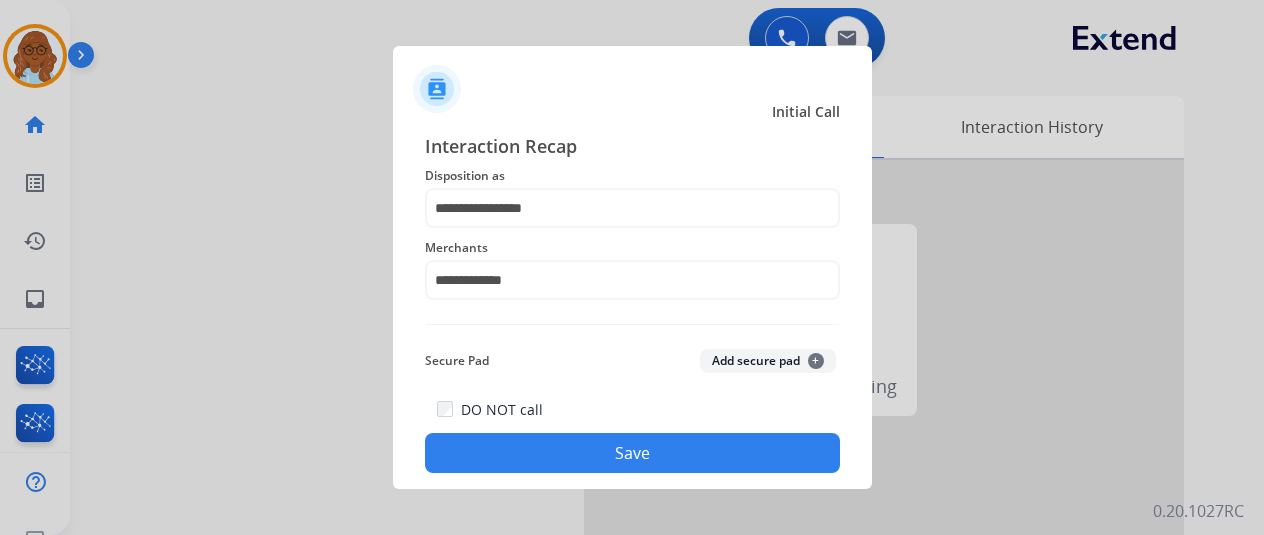 click on "Save" 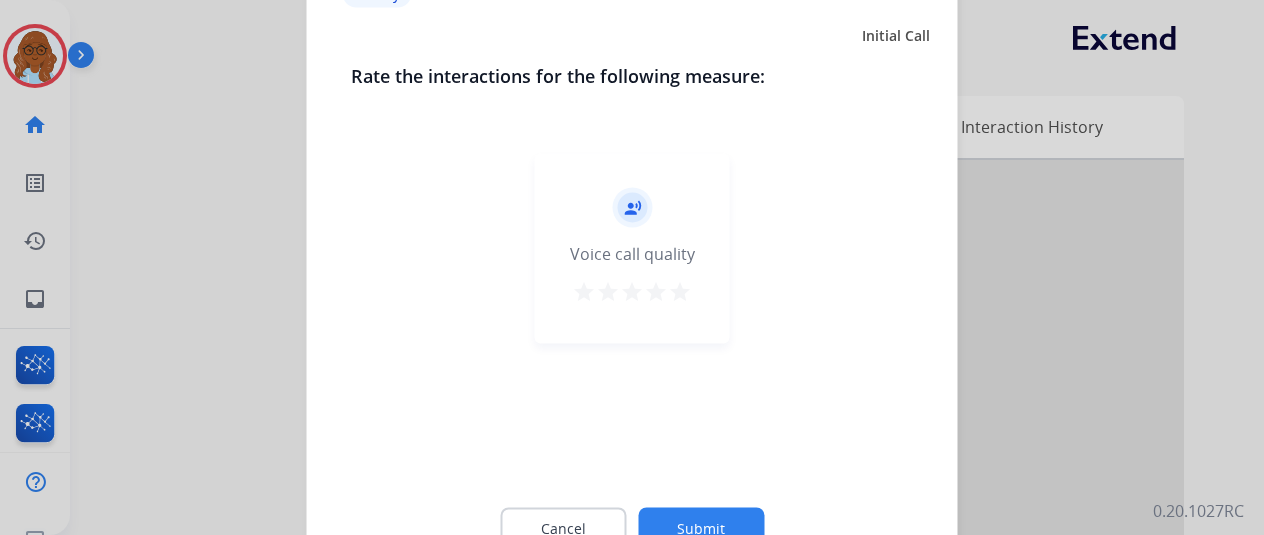 drag, startPoint x: 675, startPoint y: 298, endPoint x: 694, endPoint y: 437, distance: 140.29256 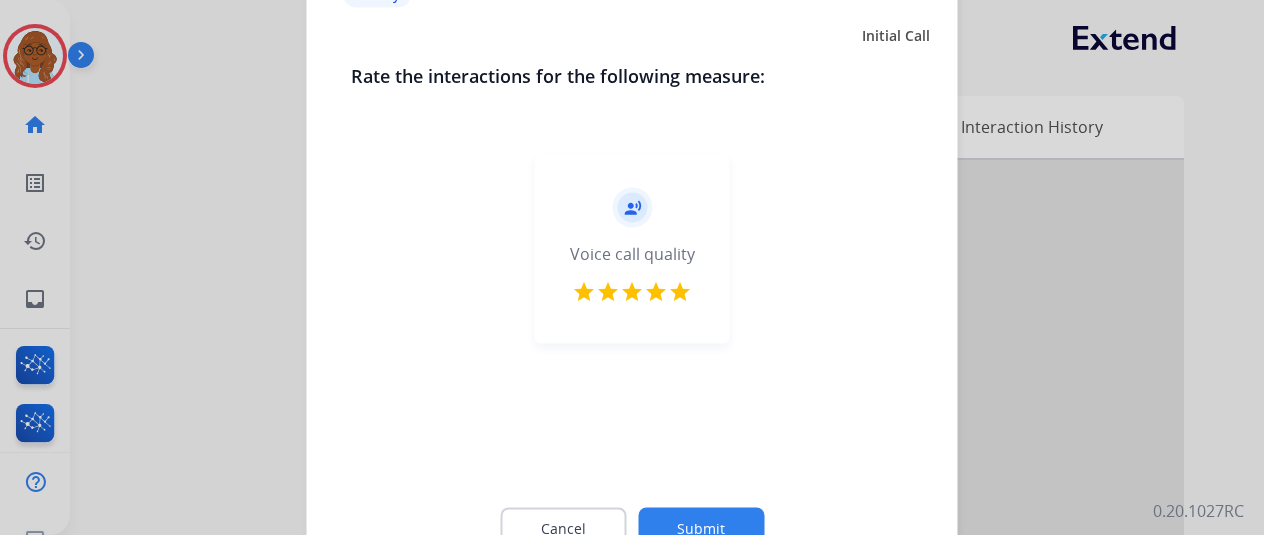 click on "Submit" 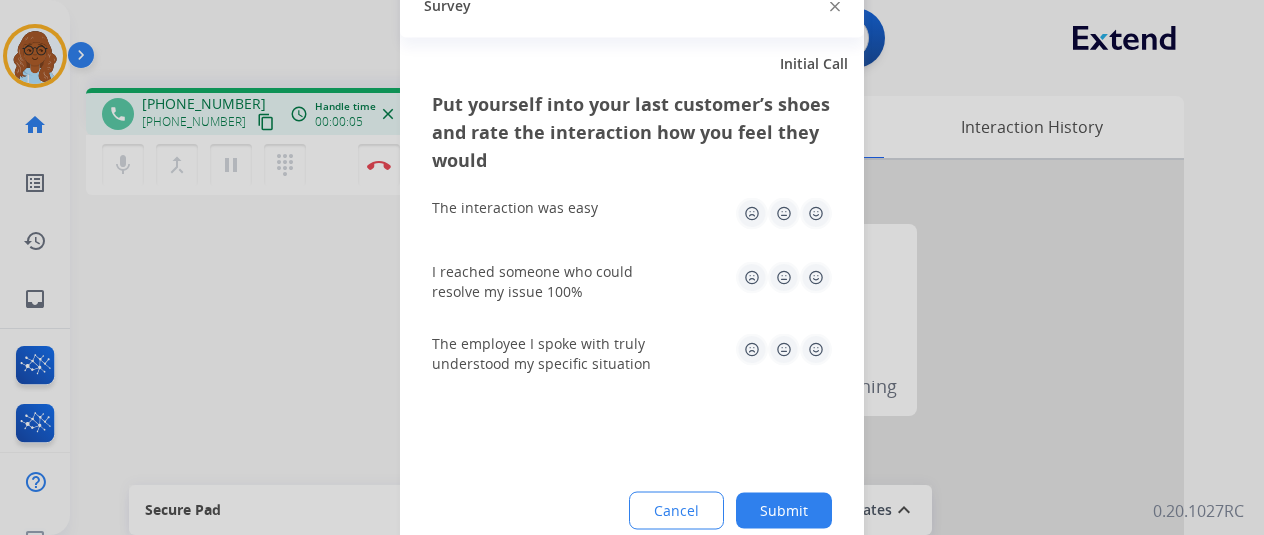 click 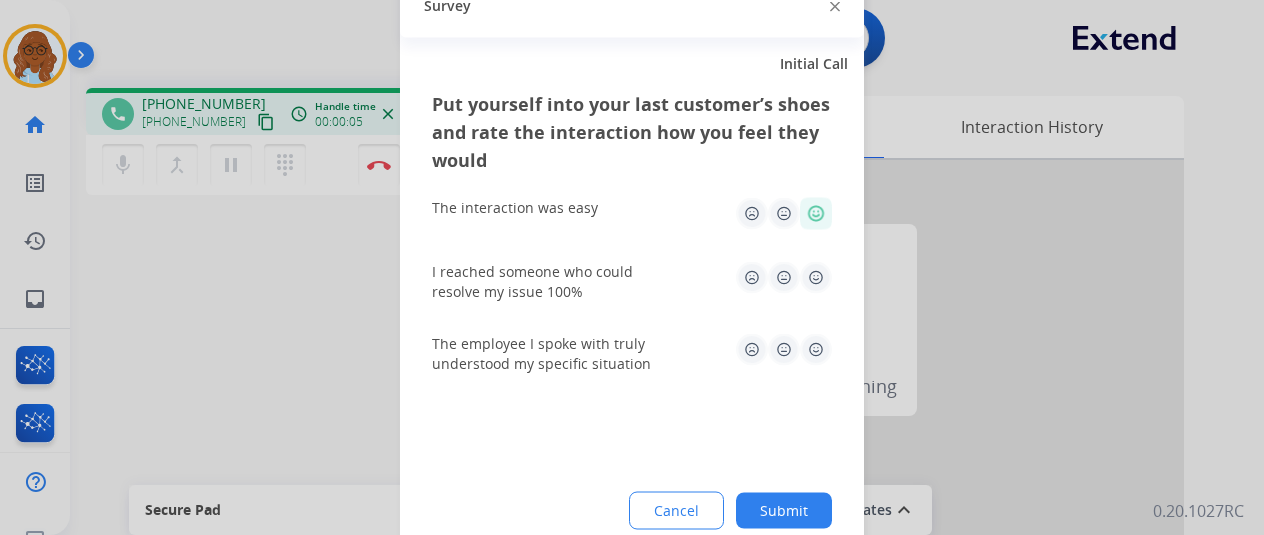 click 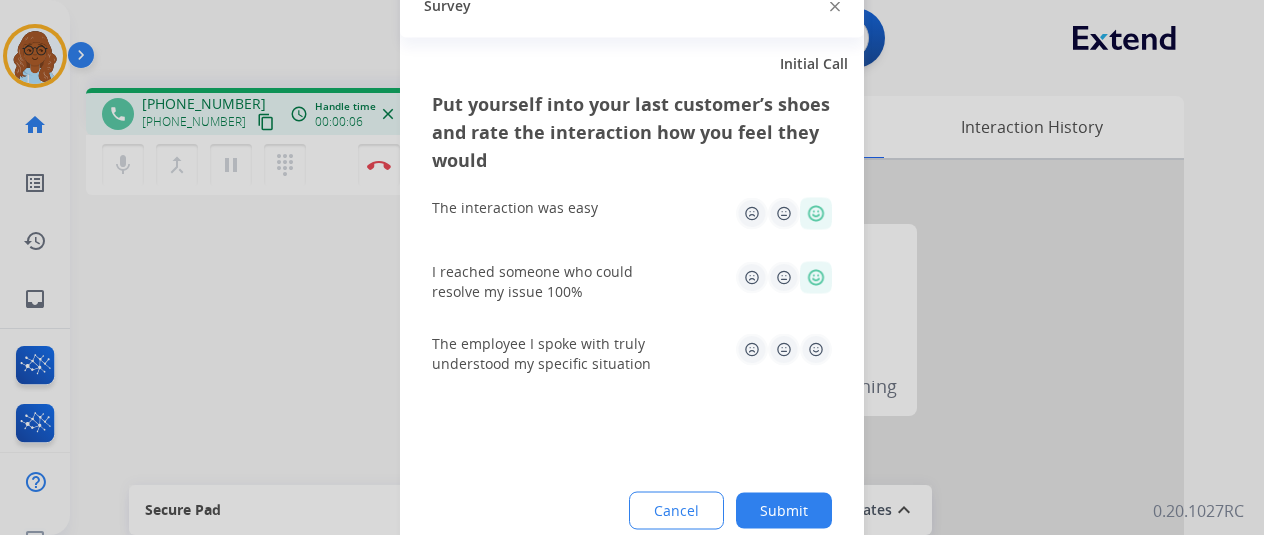 click 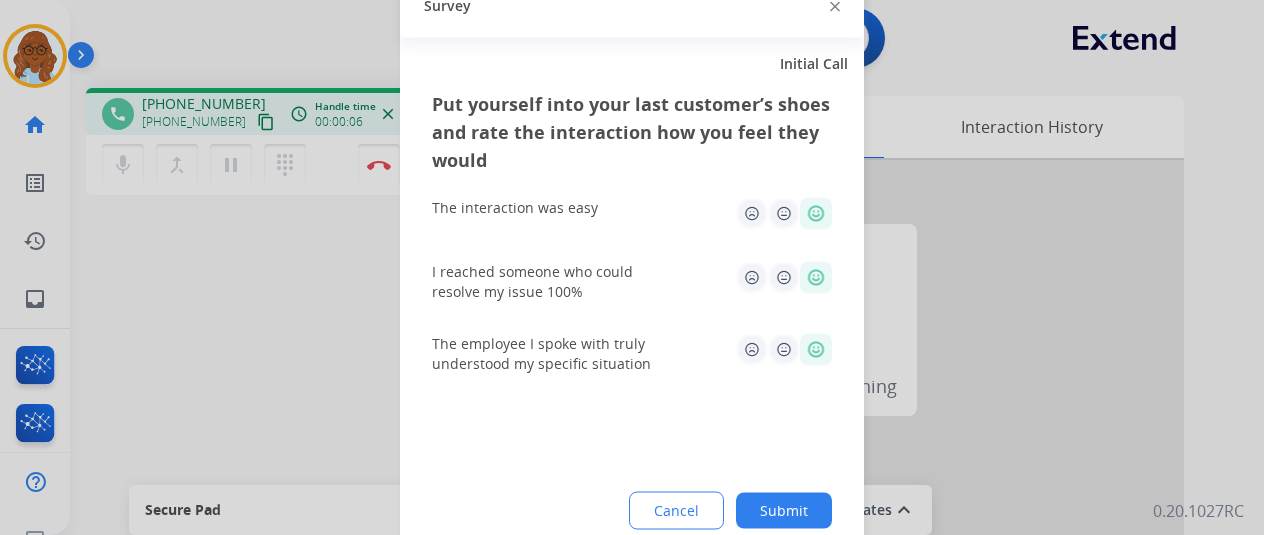 click on "Submit" 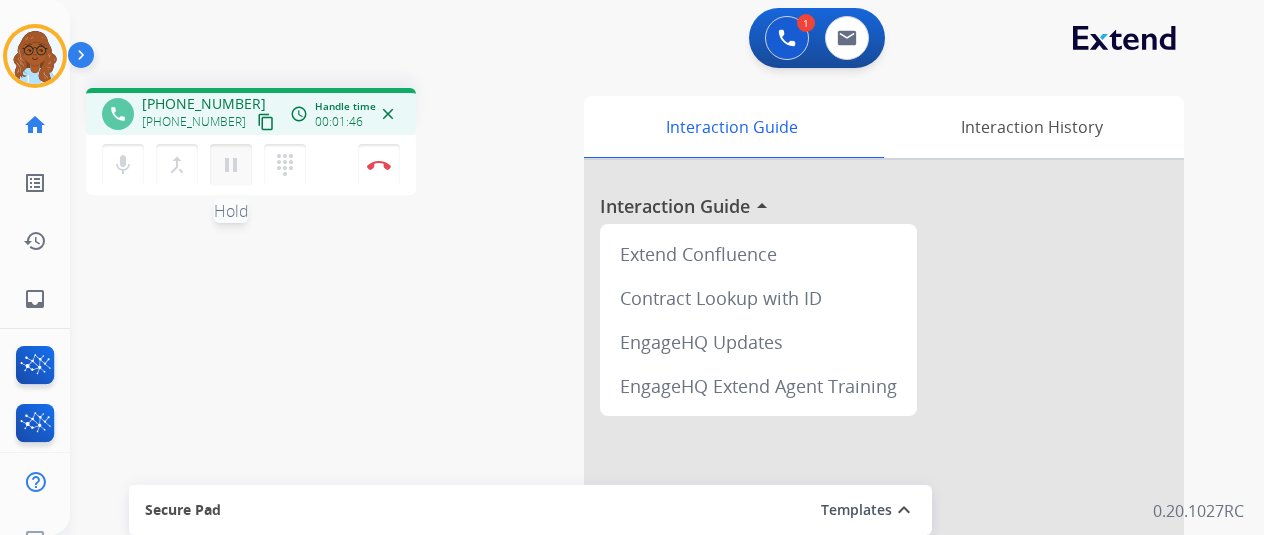 click on "pause" at bounding box center [231, 165] 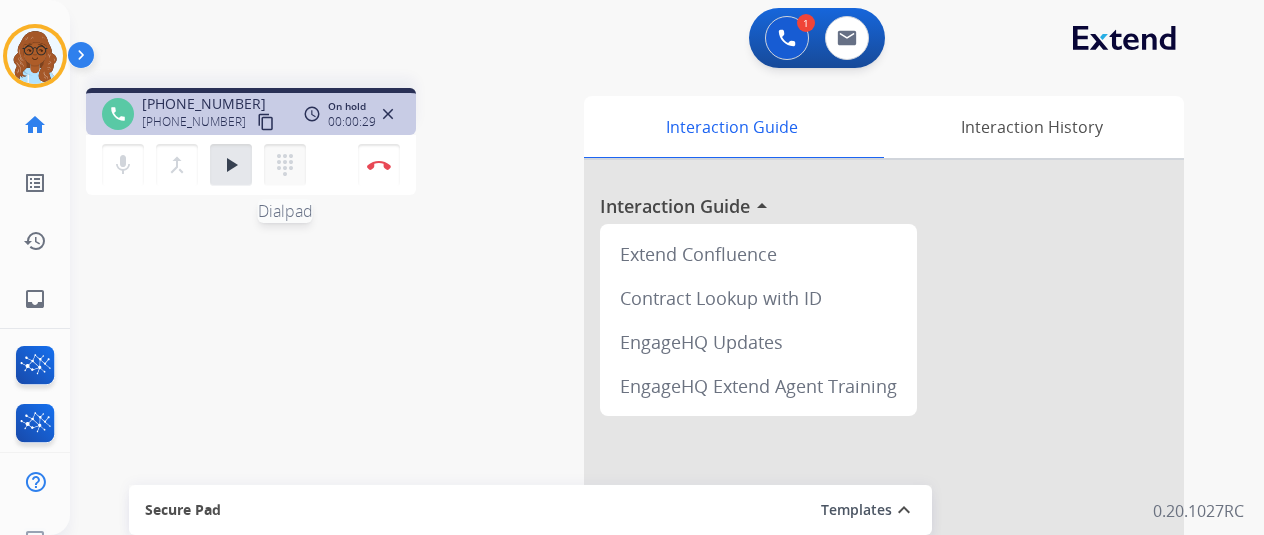 click on "dialpad" at bounding box center (285, 165) 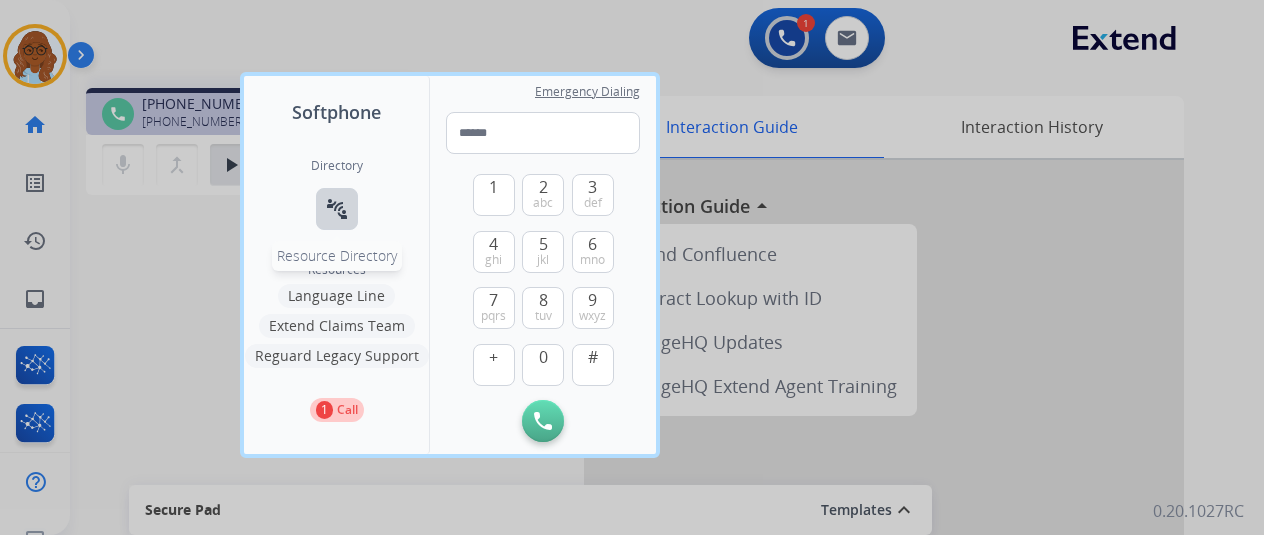 click on "connect_without_contact" at bounding box center (337, 209) 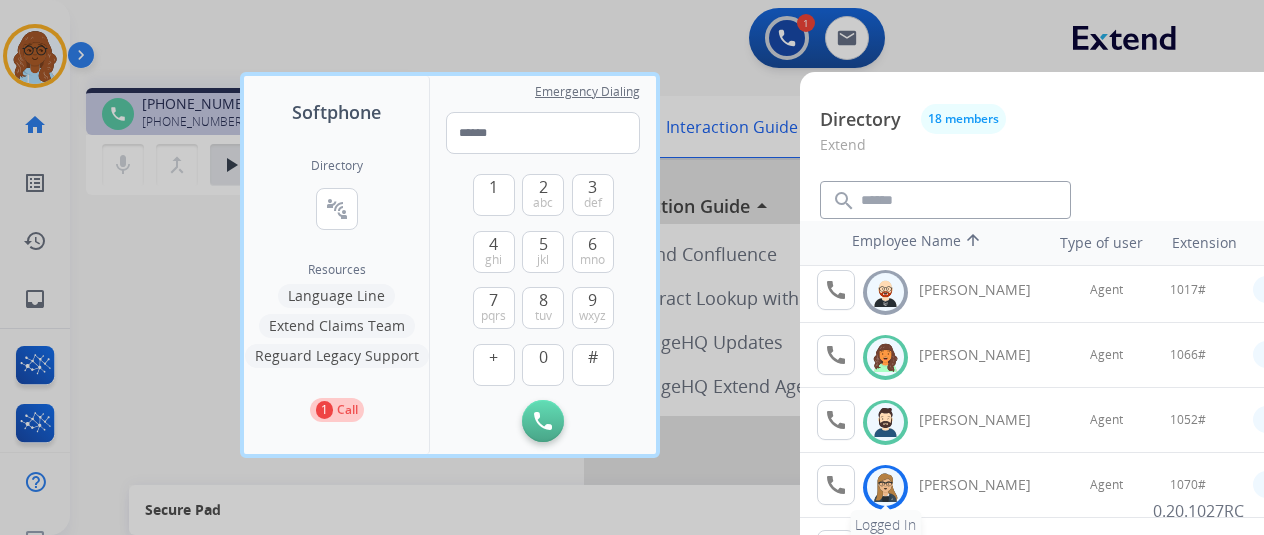 scroll, scrollTop: 300, scrollLeft: 0, axis: vertical 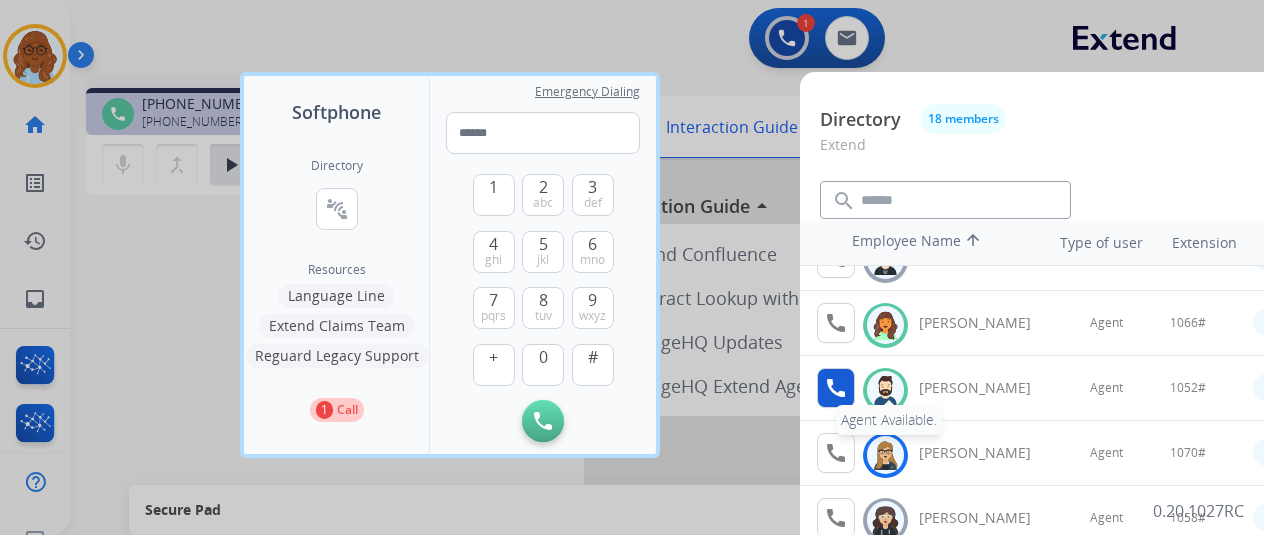 click on "call" at bounding box center (836, 388) 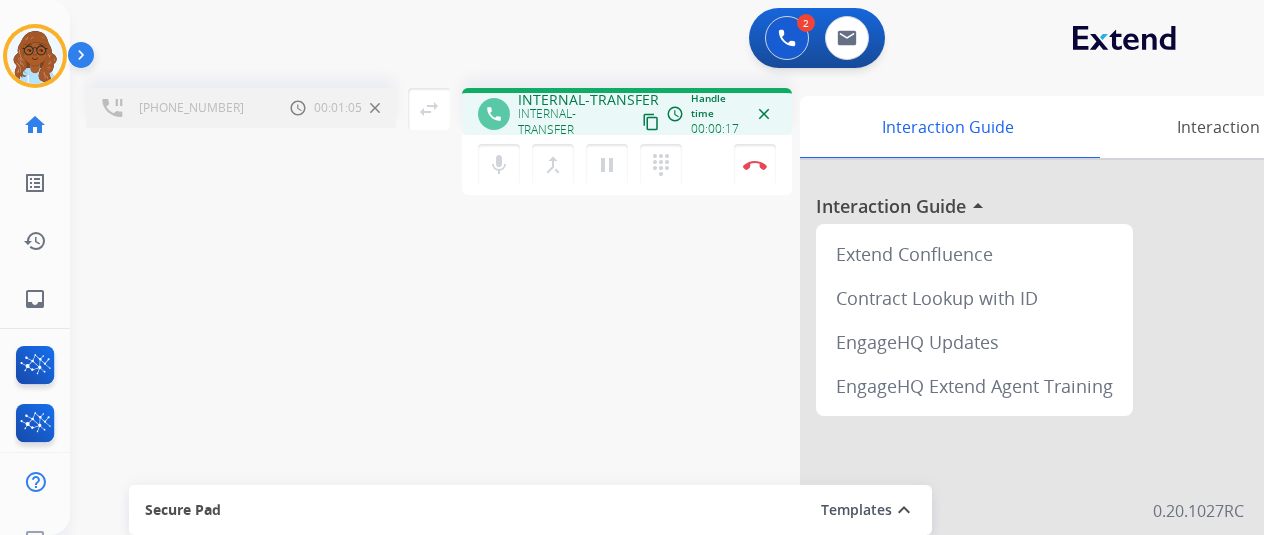 click on "EngageHQ Extend Agent Training" at bounding box center [974, 386] 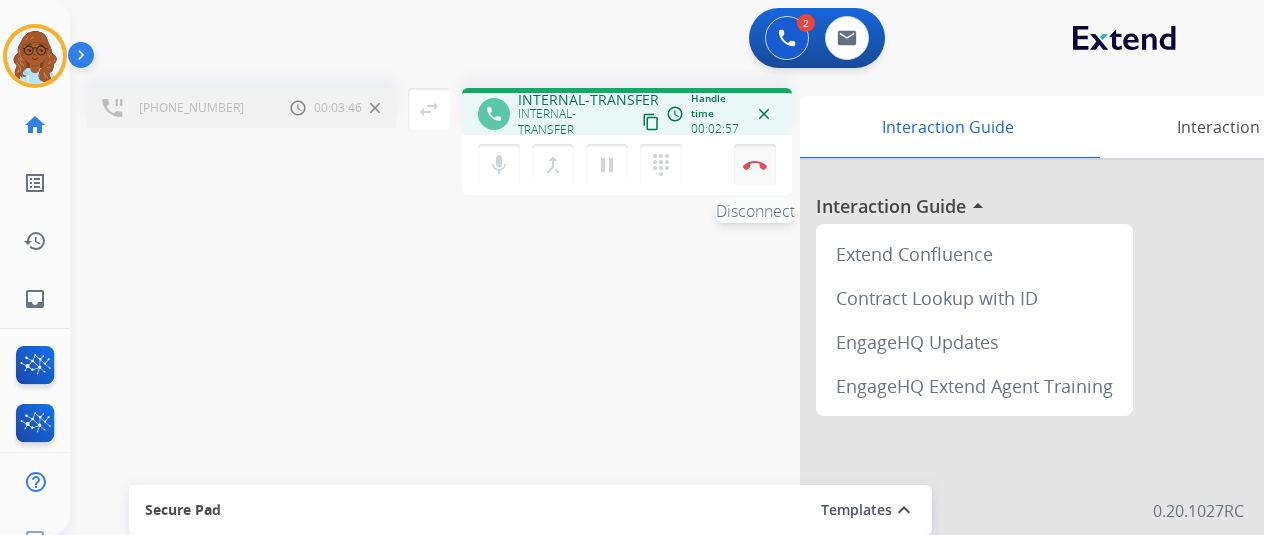 click at bounding box center [755, 165] 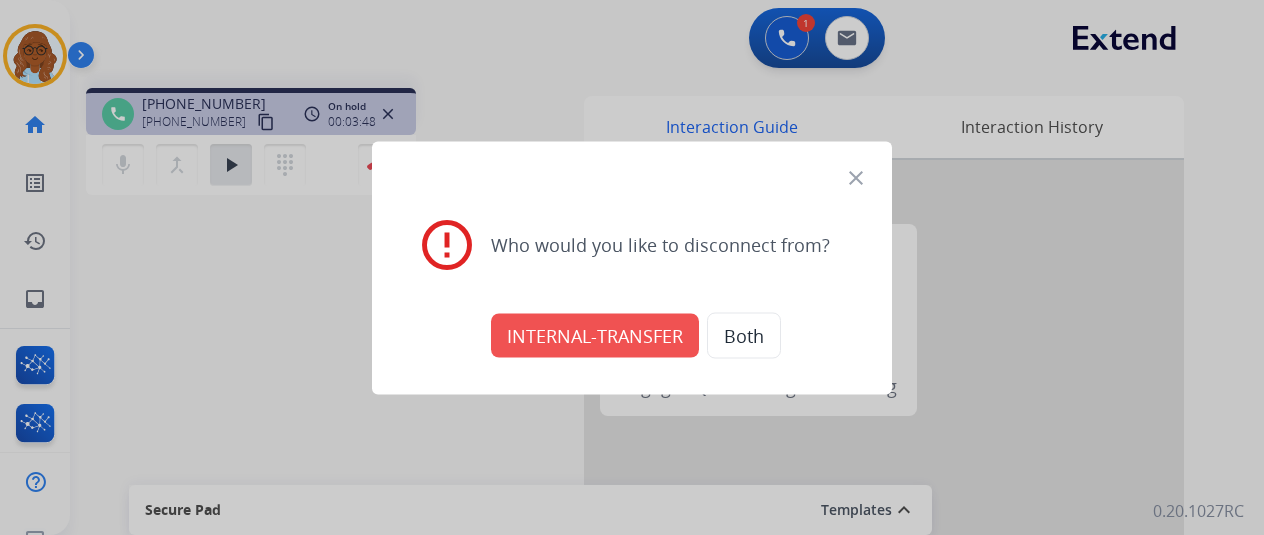 click on "close" at bounding box center (856, 177) 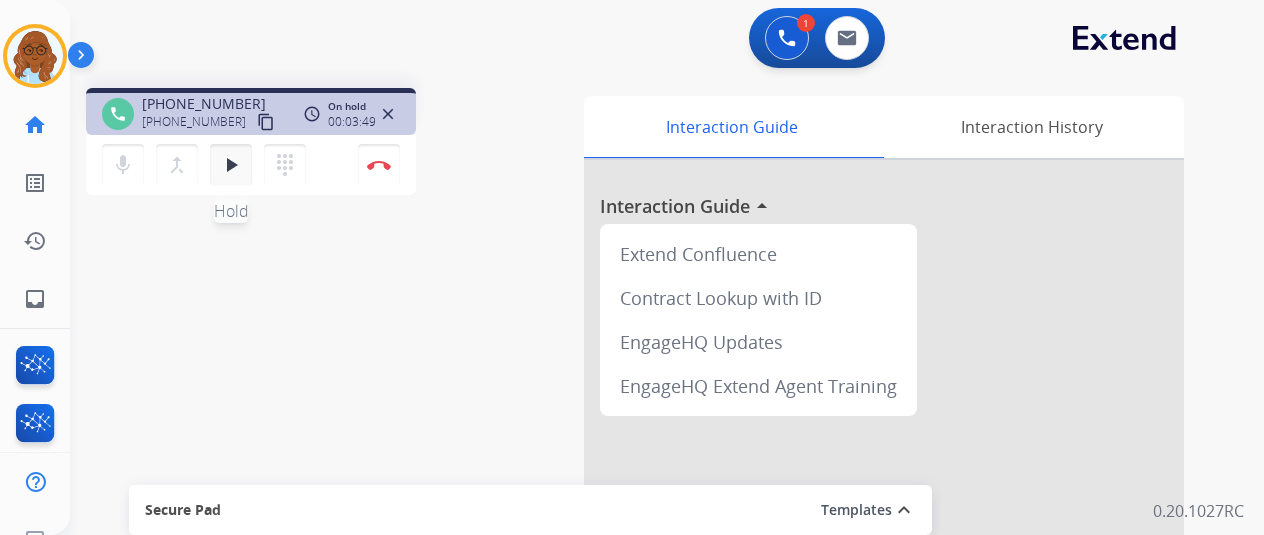 click on "play_arrow" at bounding box center (231, 165) 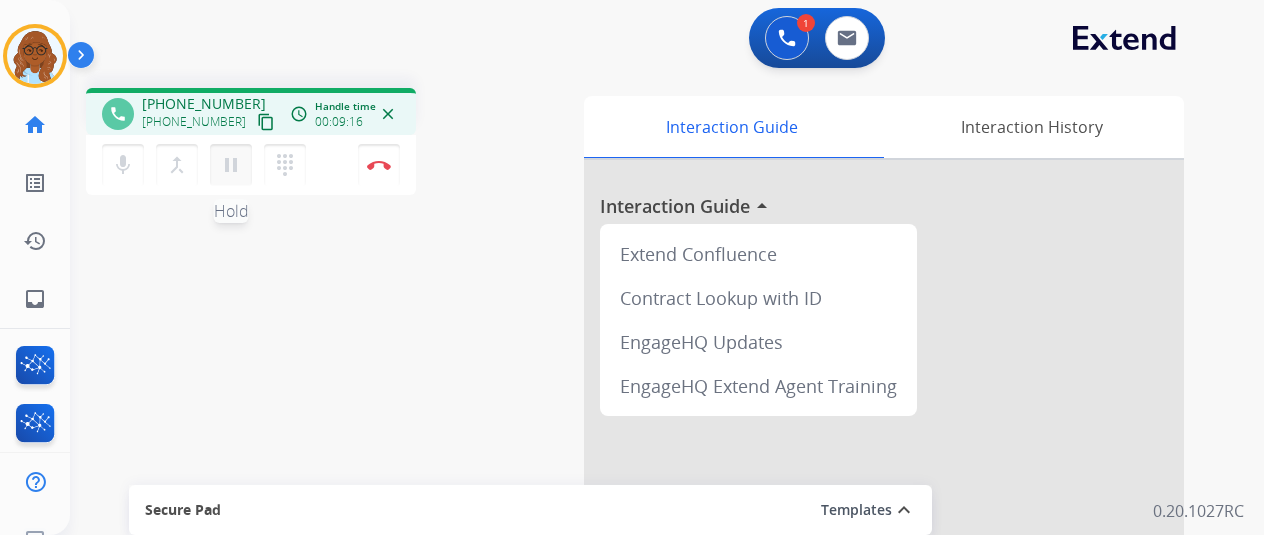click on "pause" at bounding box center [231, 165] 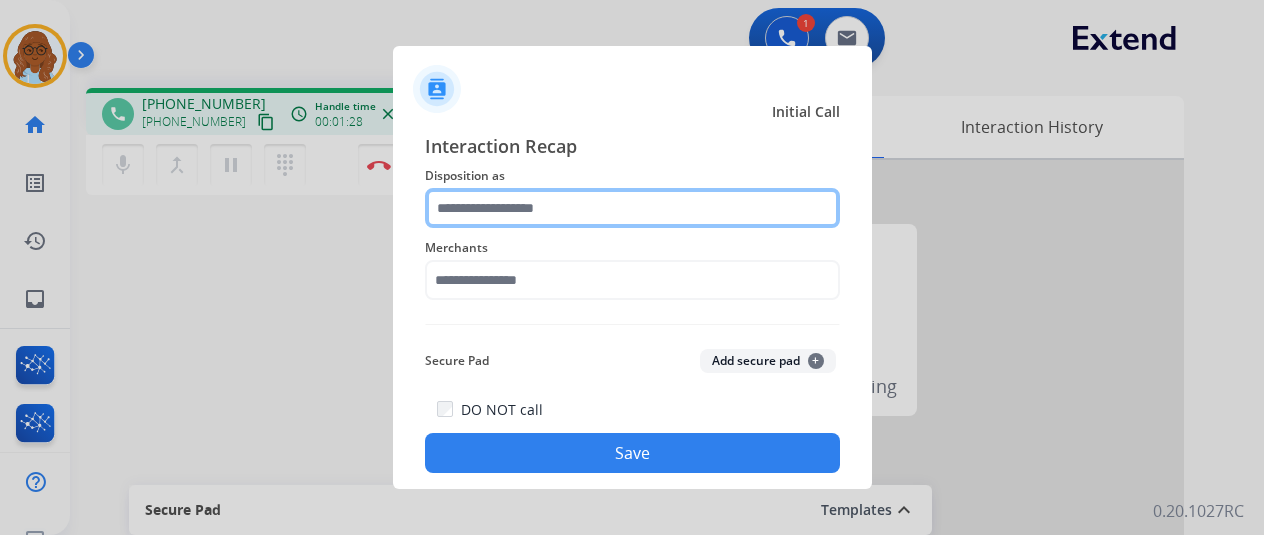 click 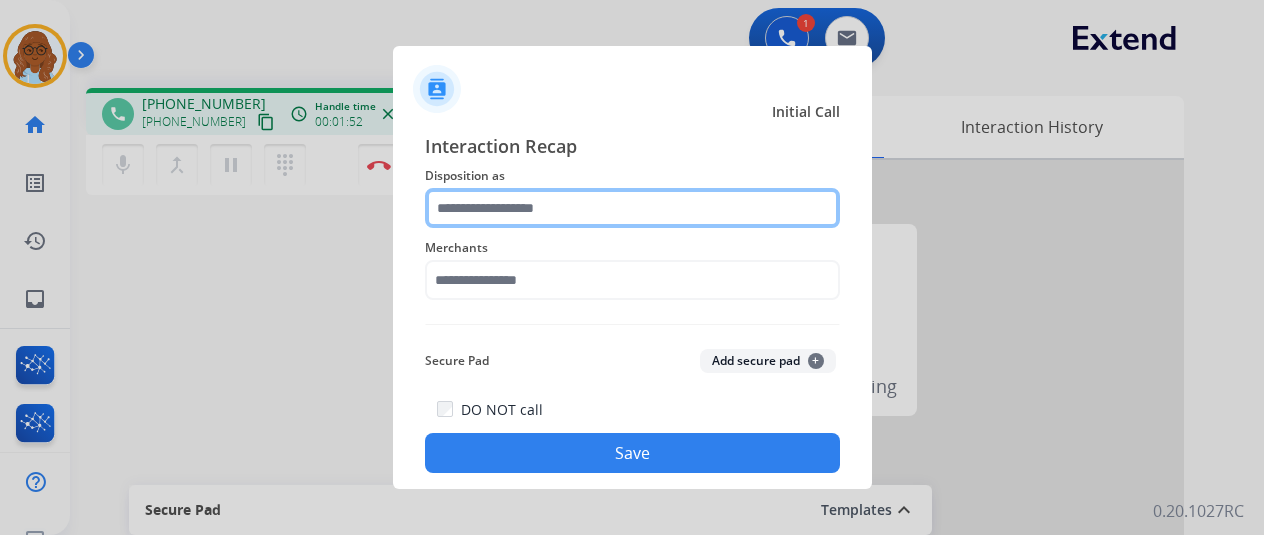 click 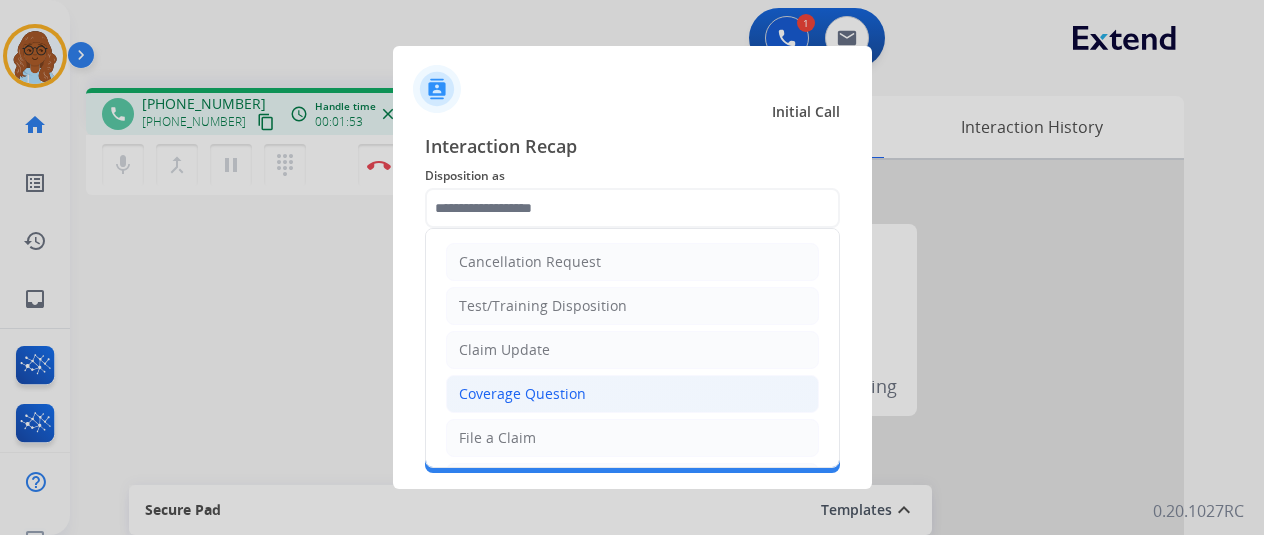 click on "Coverage Question" 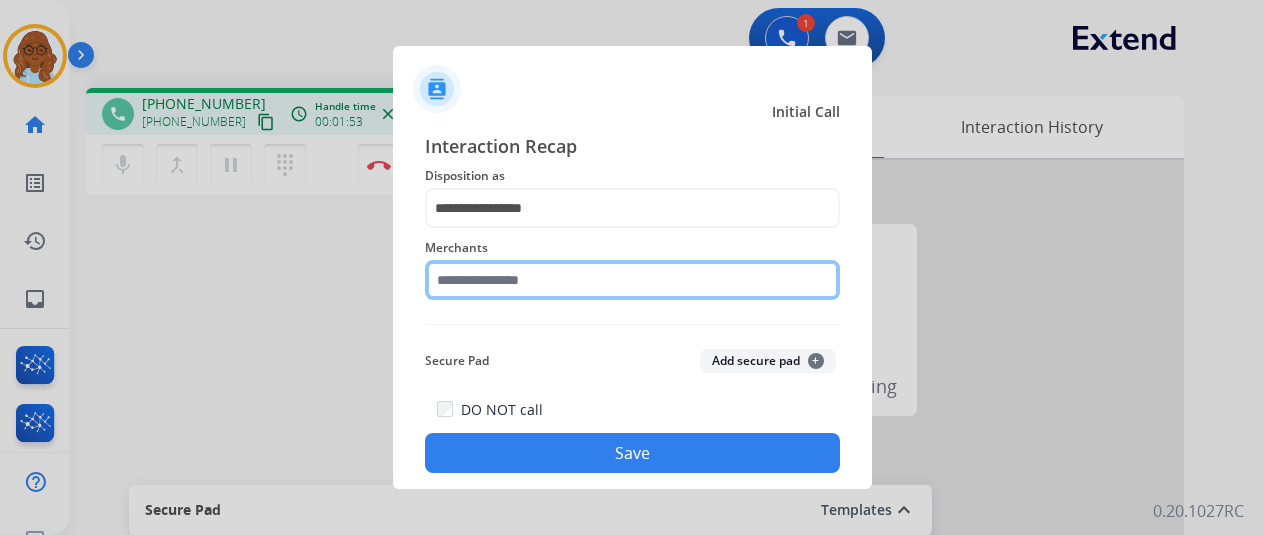 click 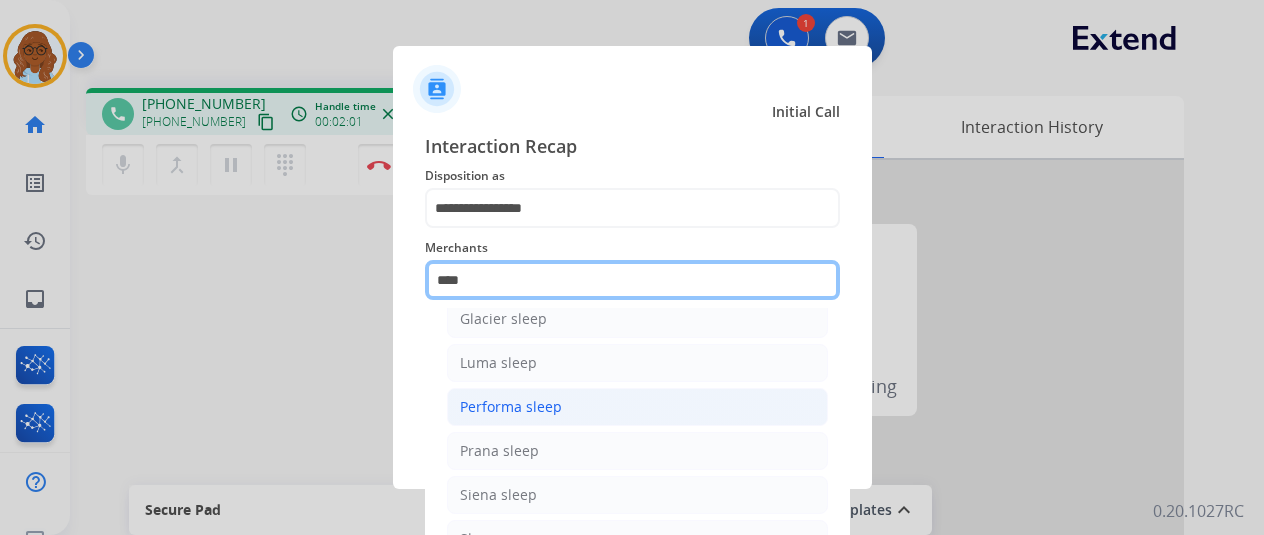 scroll, scrollTop: 114, scrollLeft: 0, axis: vertical 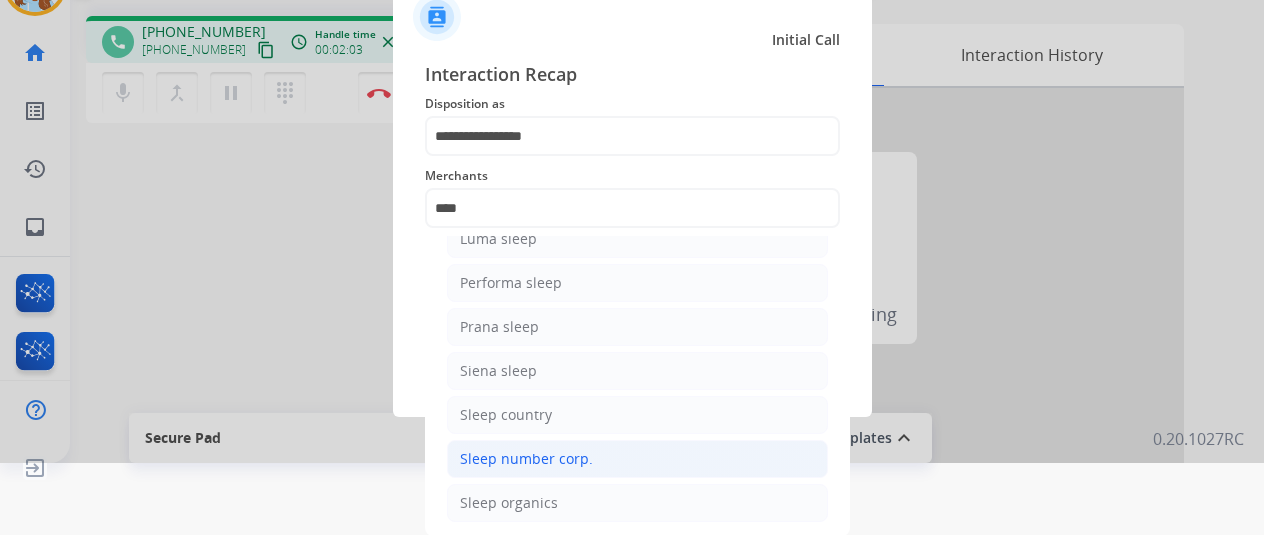 click on "Sleep number corp." 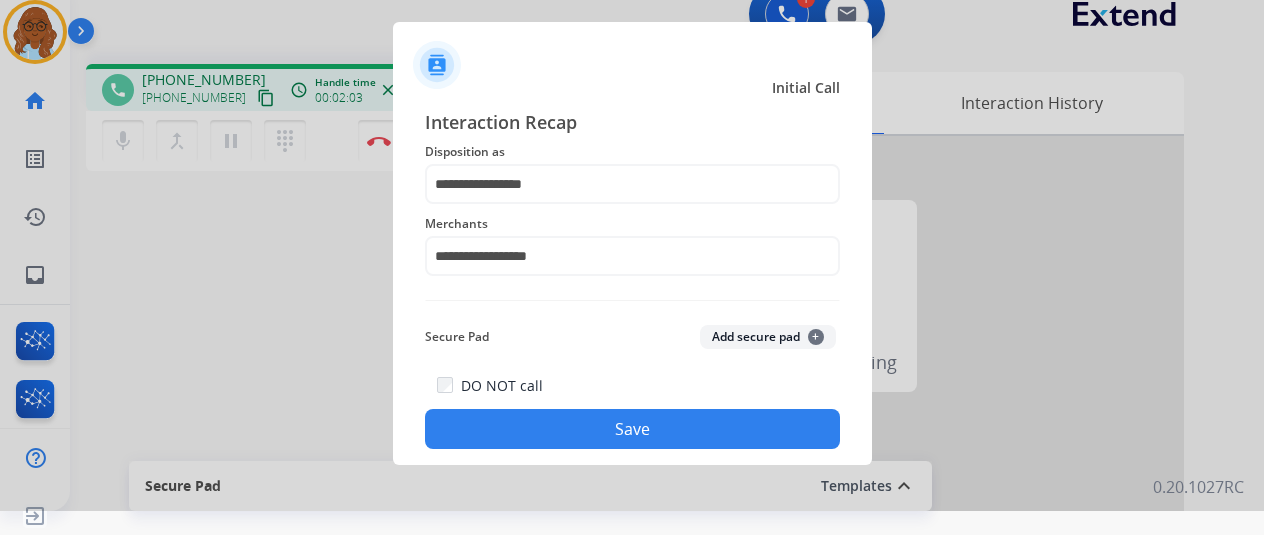 scroll, scrollTop: 24, scrollLeft: 0, axis: vertical 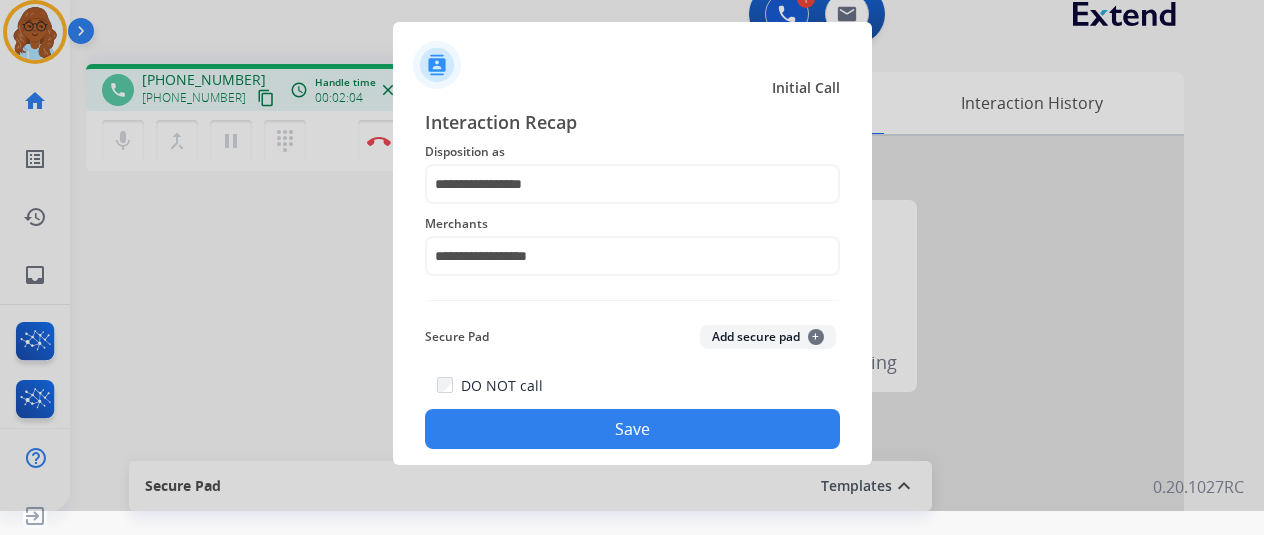 click on "Save" 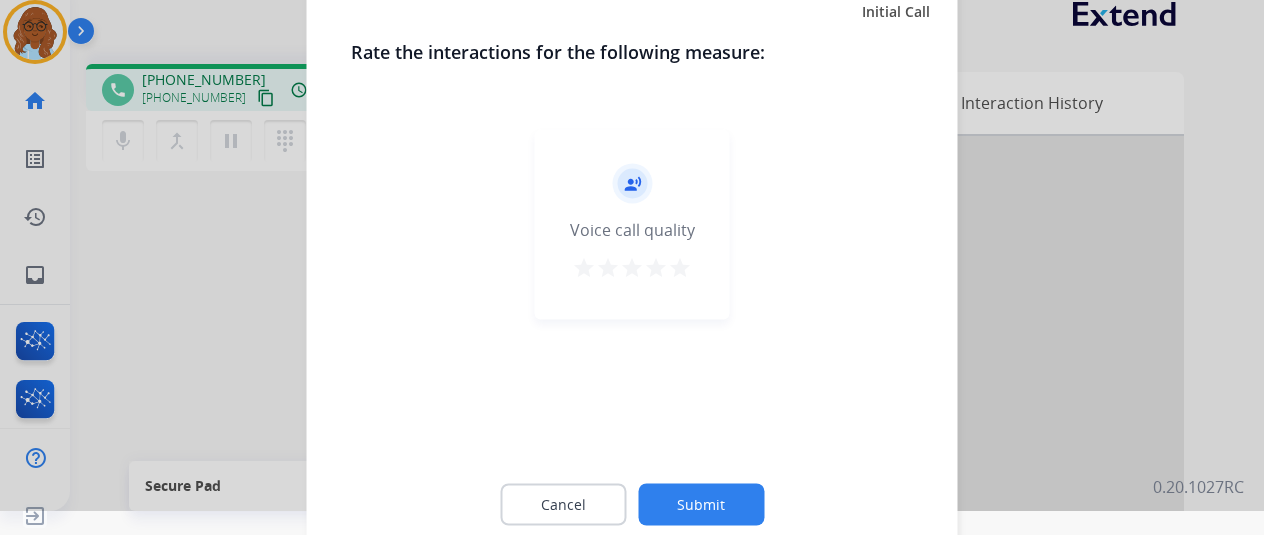 click on "star" at bounding box center [680, 267] 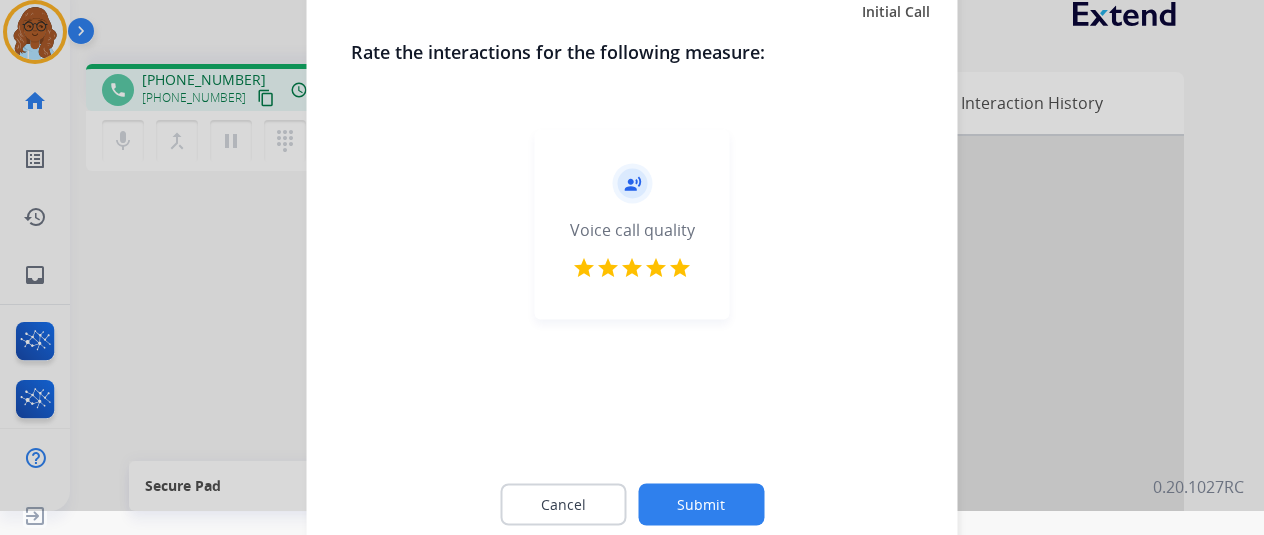click on "Submit" 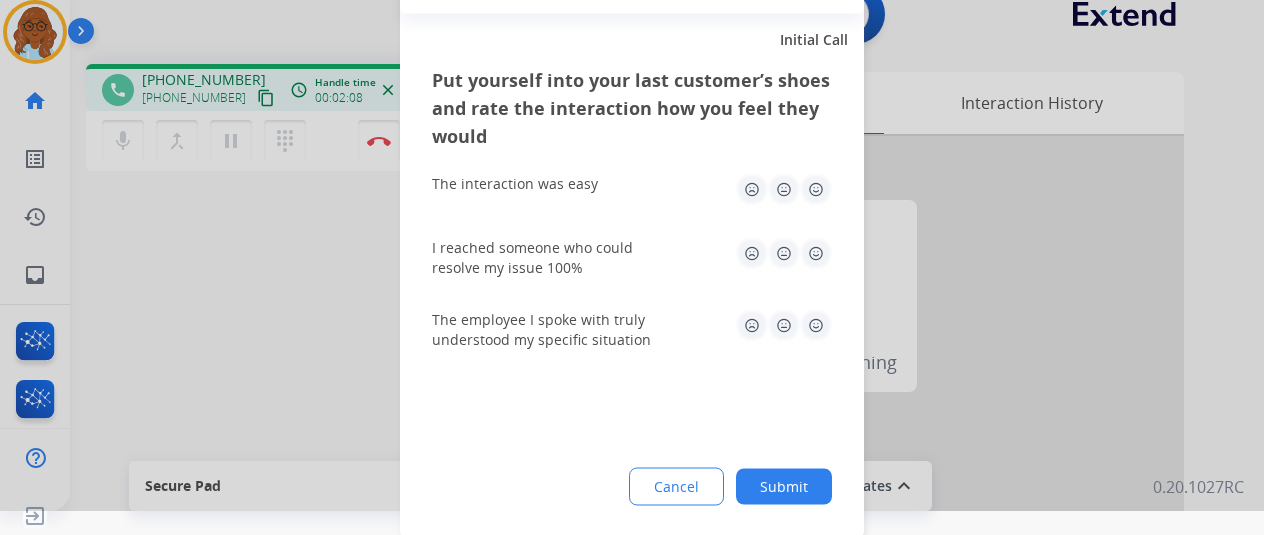 click 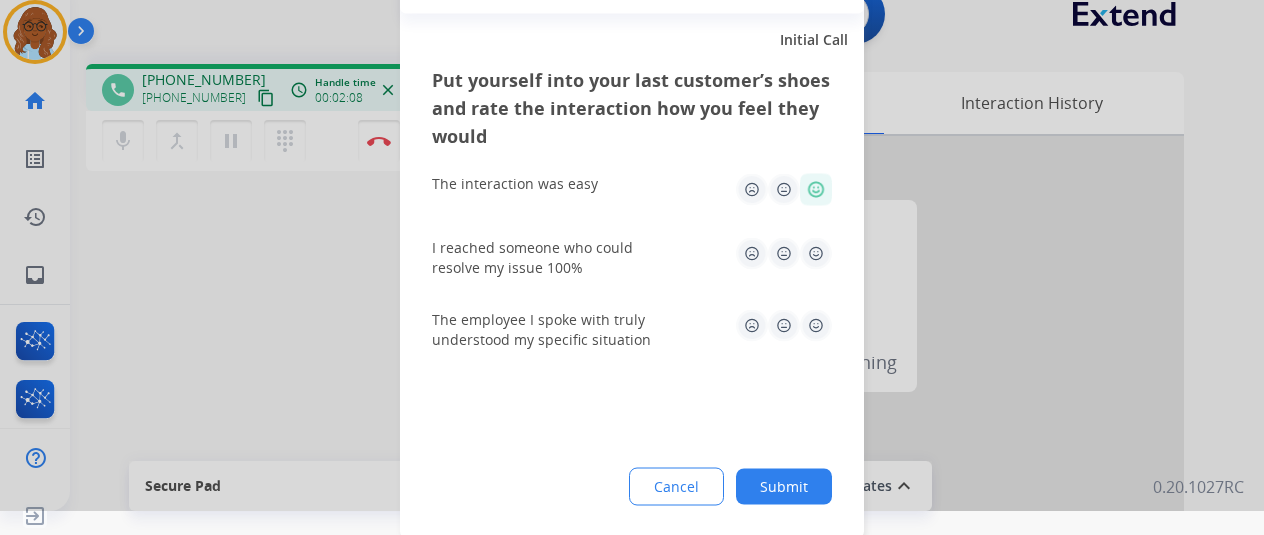 click on "I reached someone who could resolve my issue 100%" 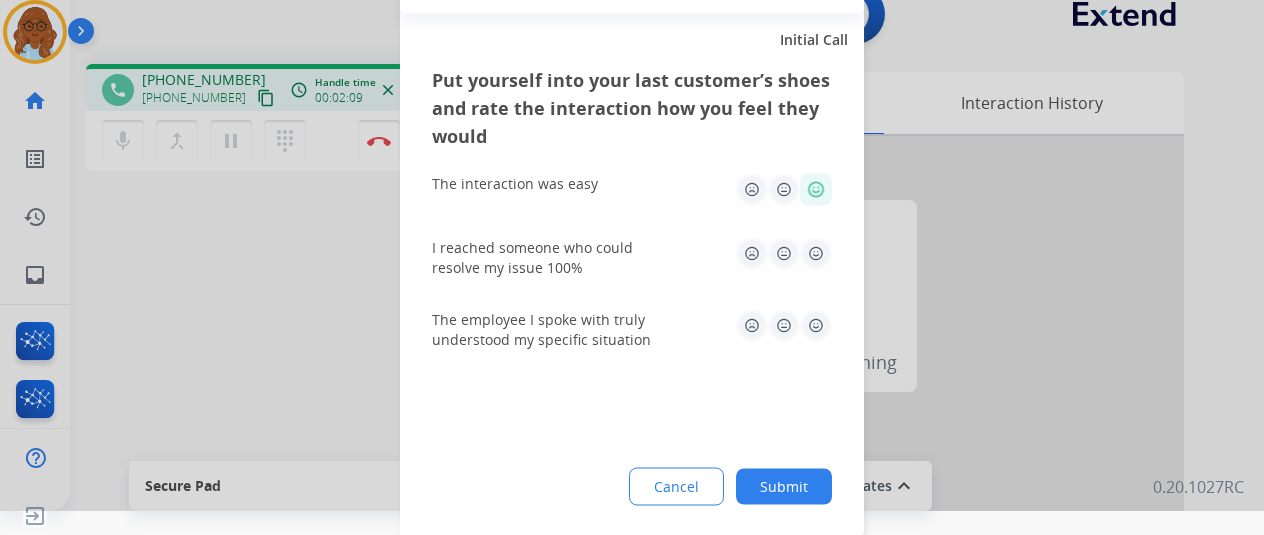 click 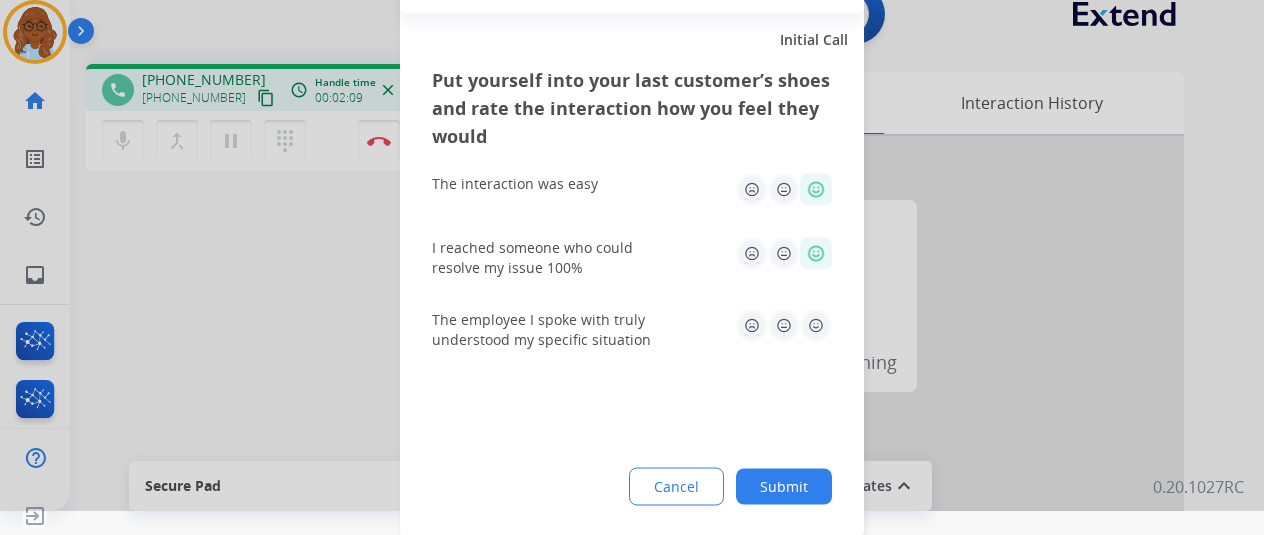 click on "Put yourself into your last customer’s shoes and rate the interaction how you feel they would  The interaction was easy   I reached someone who could resolve my issue 100%   The employee I spoke with truly understood my specific situation  Cancel Submit" 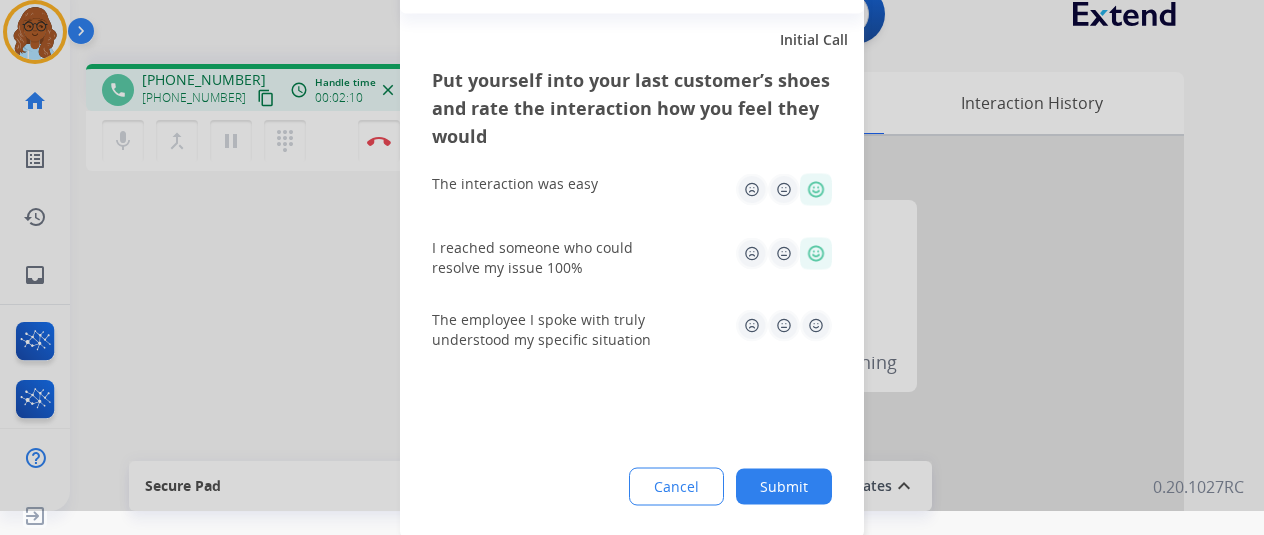 click 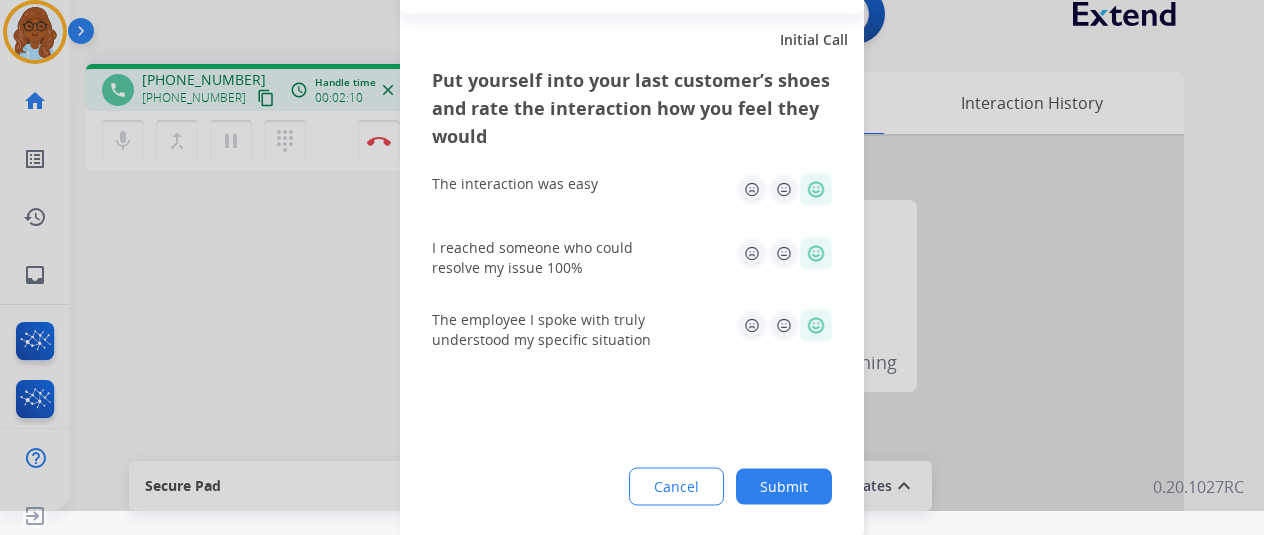 click on "Submit" 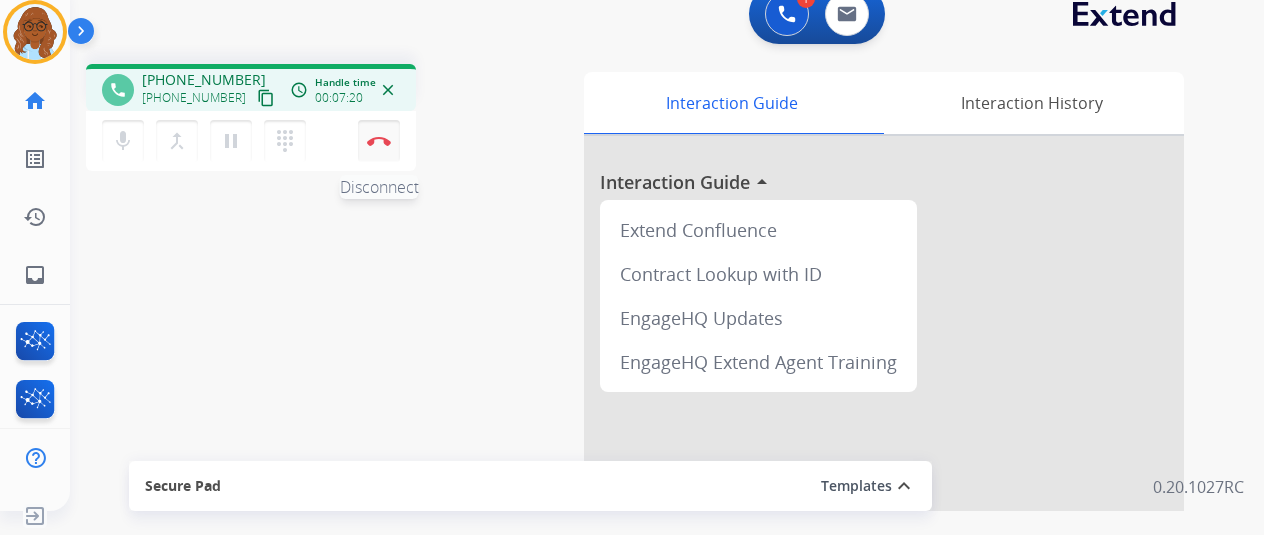 click at bounding box center (379, 141) 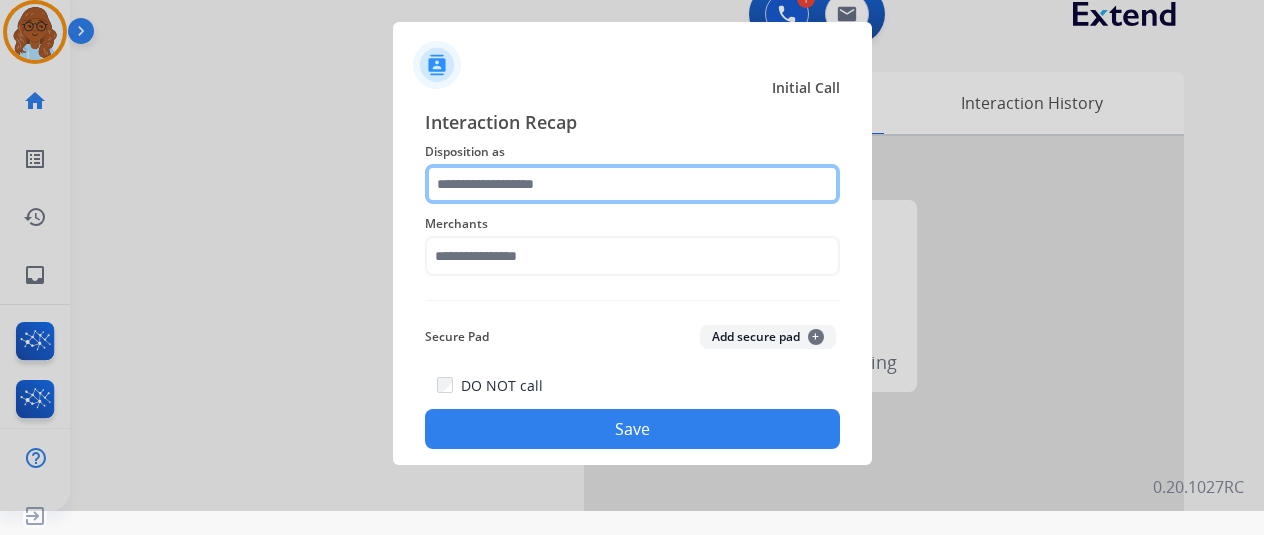 click 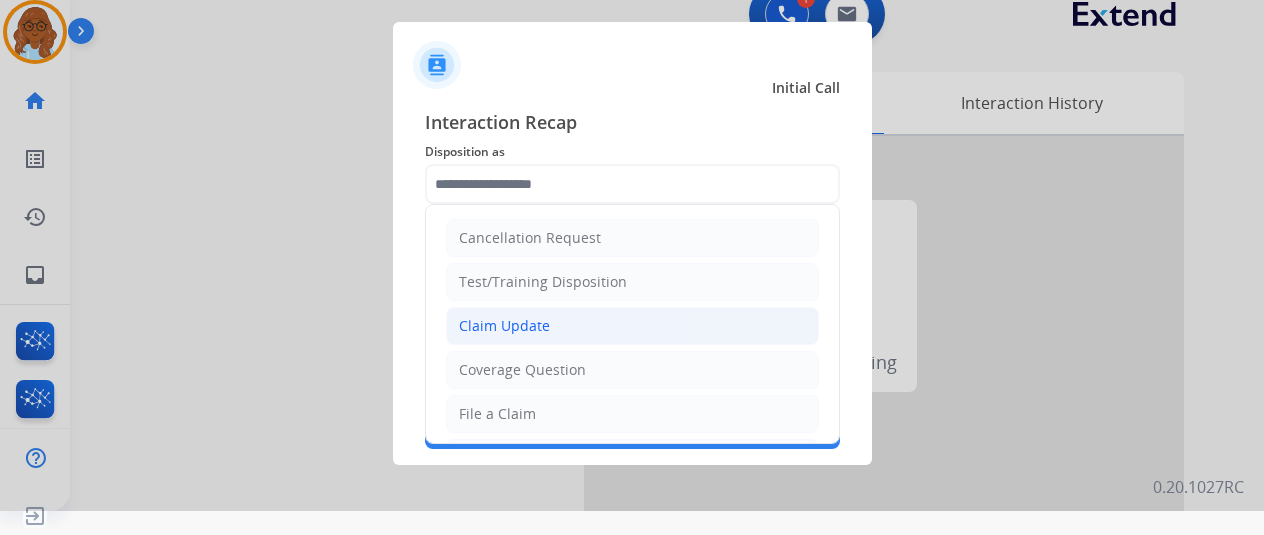 click on "Claim Update" 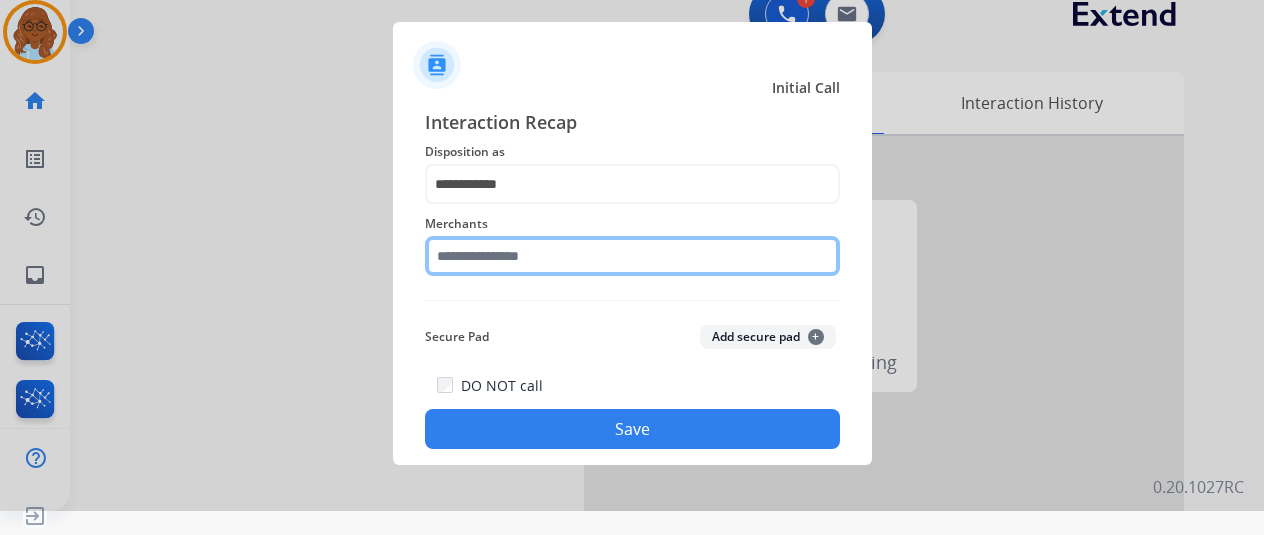 click 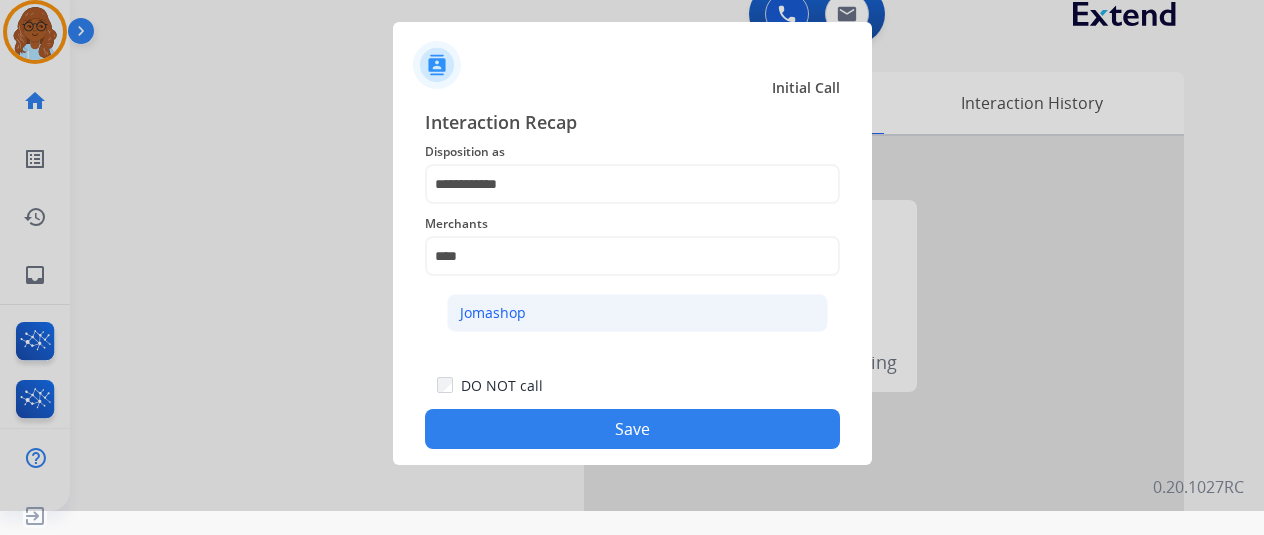 click on "Jomashop" 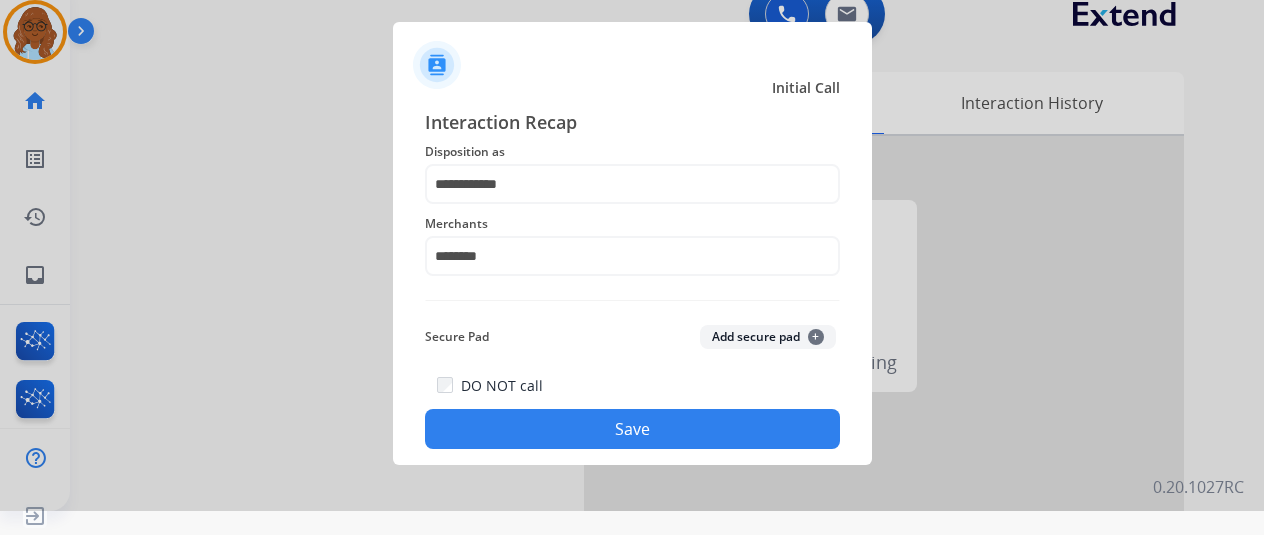 click on "Save" 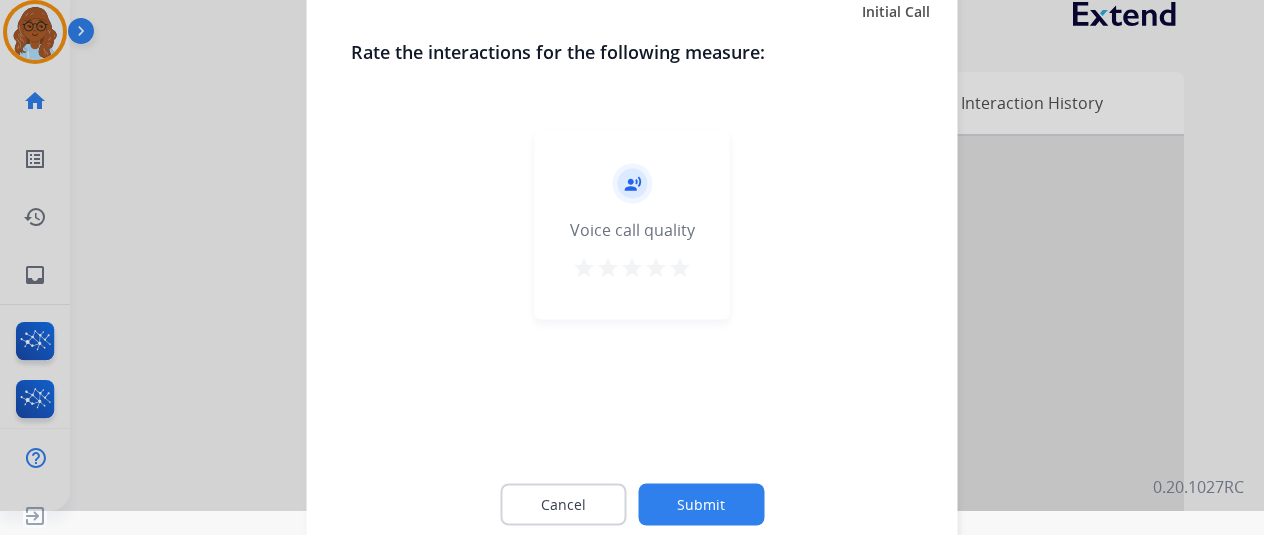 click on "star" at bounding box center [680, 267] 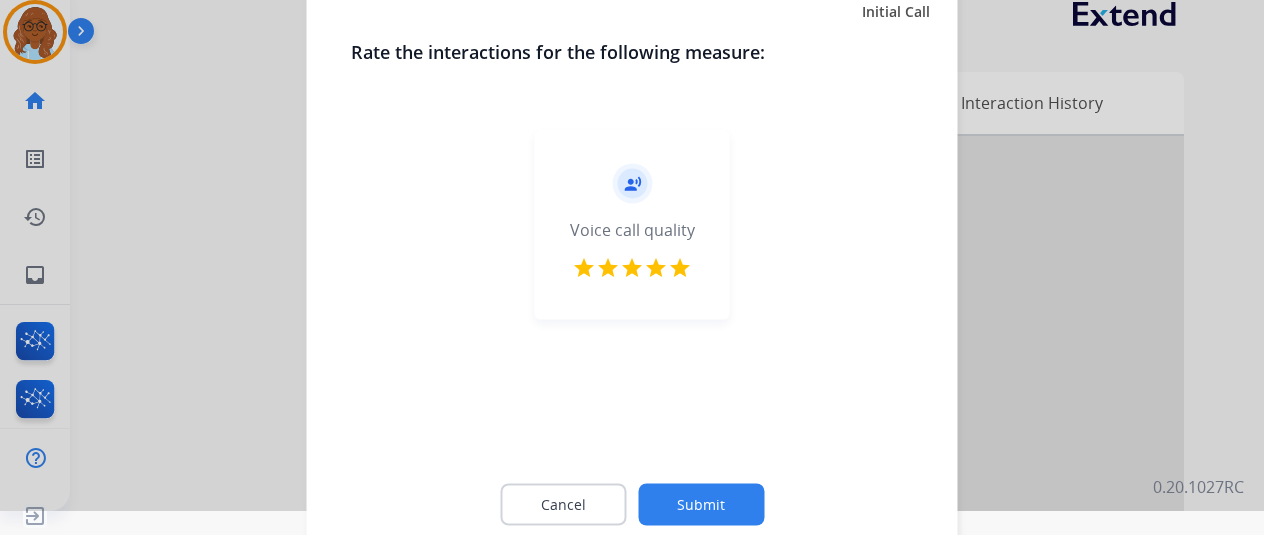 click on "Submit" 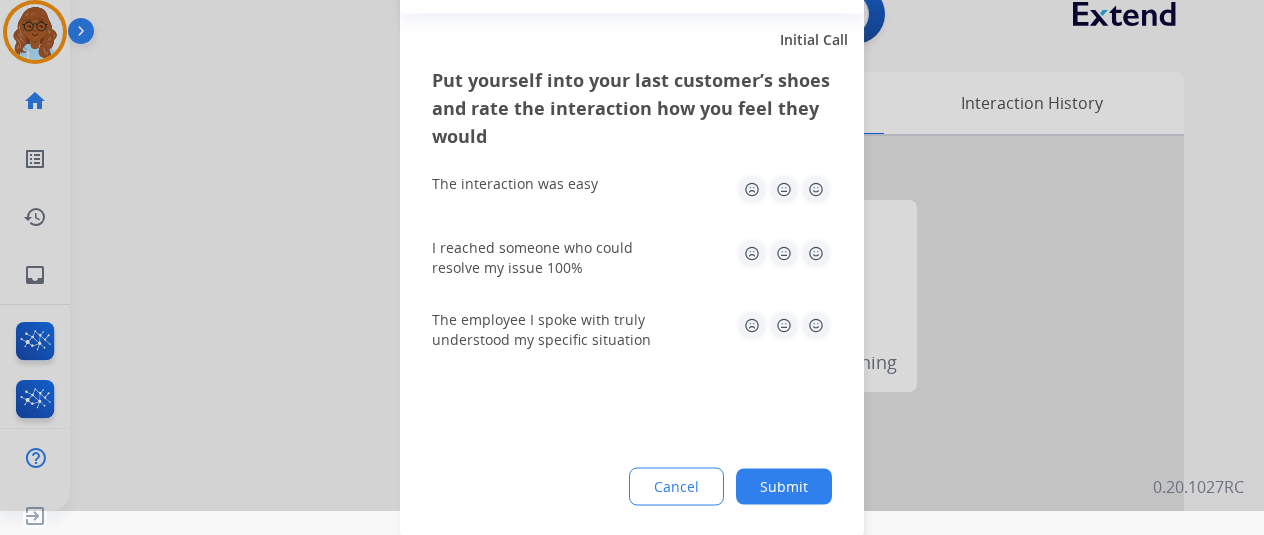 click 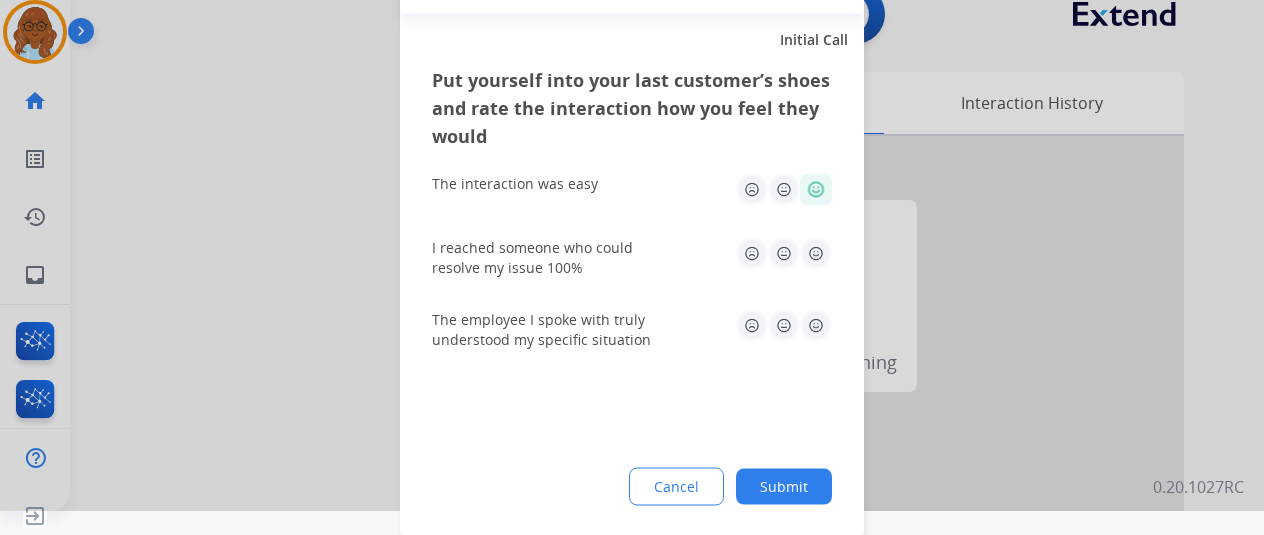click 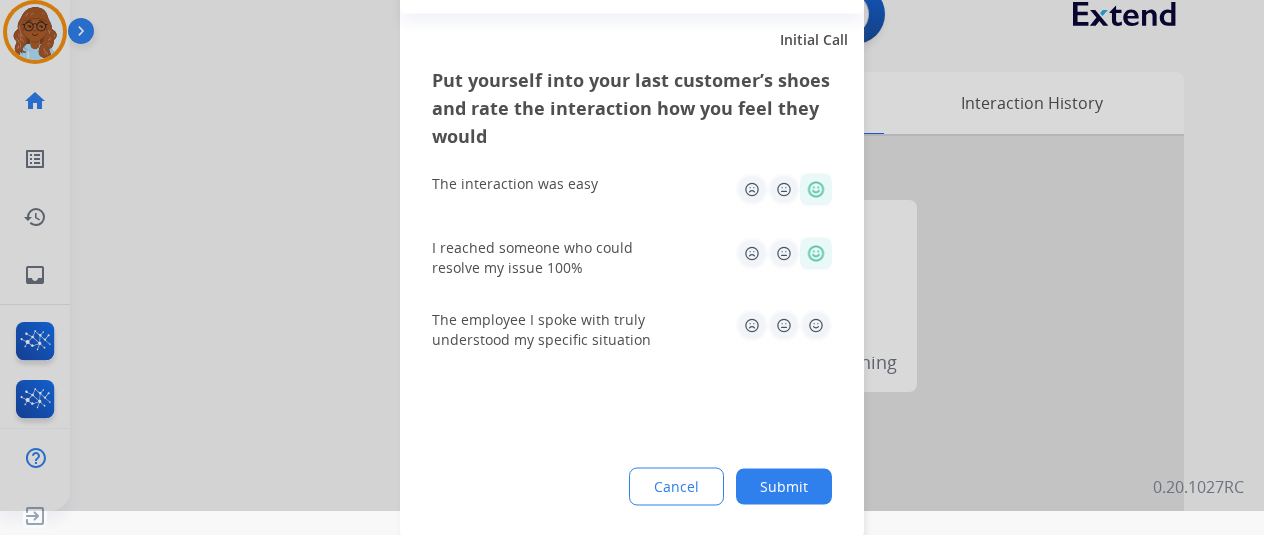 click 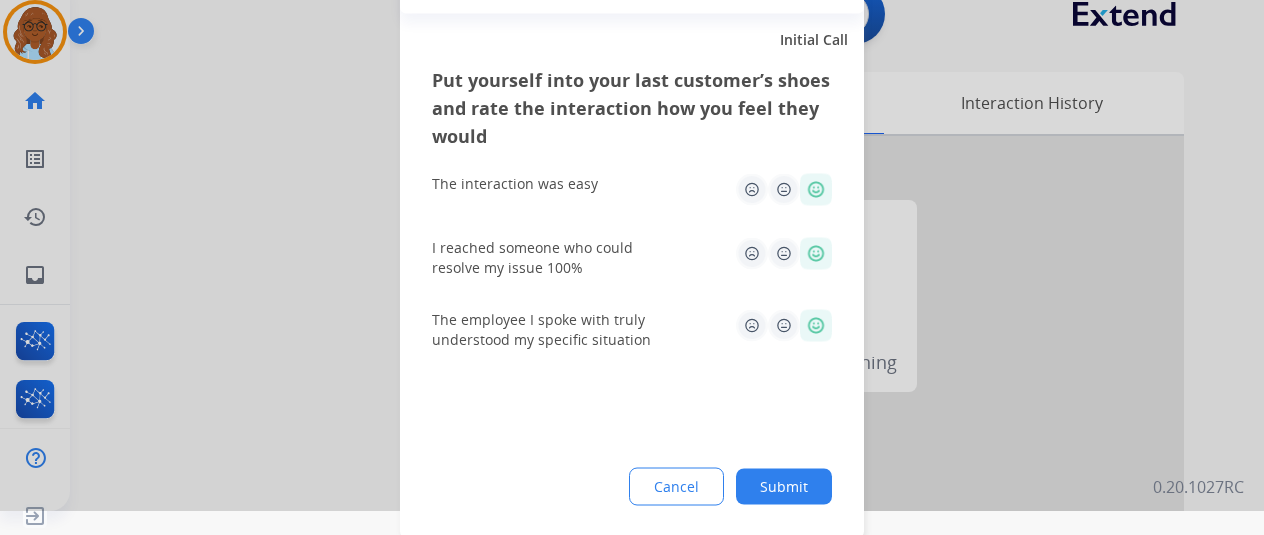 click on "Submit" 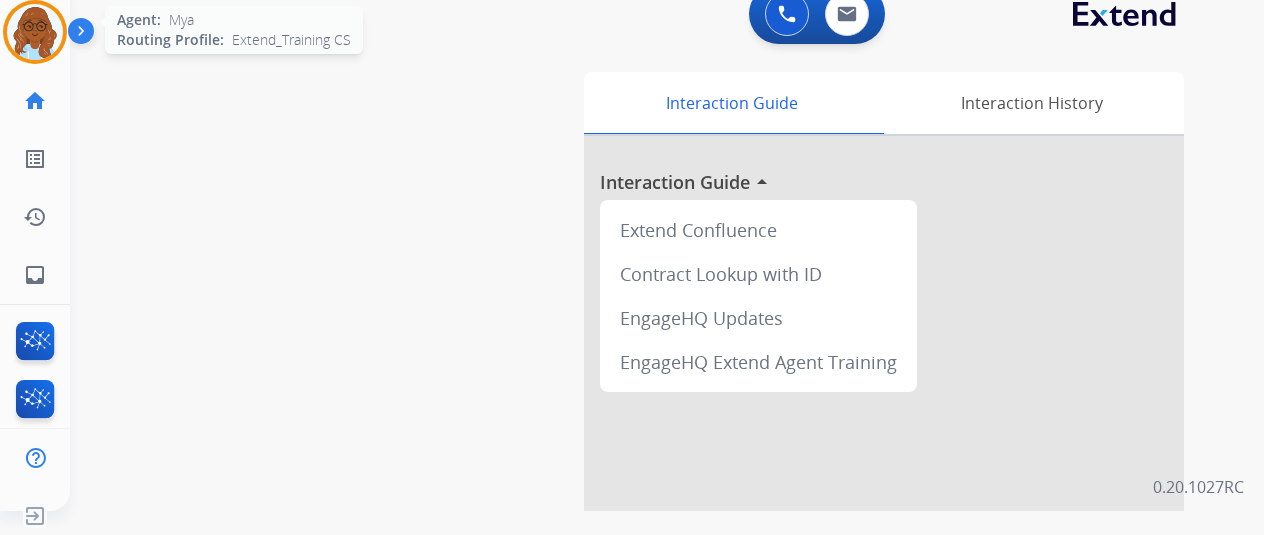 click at bounding box center (35, 32) 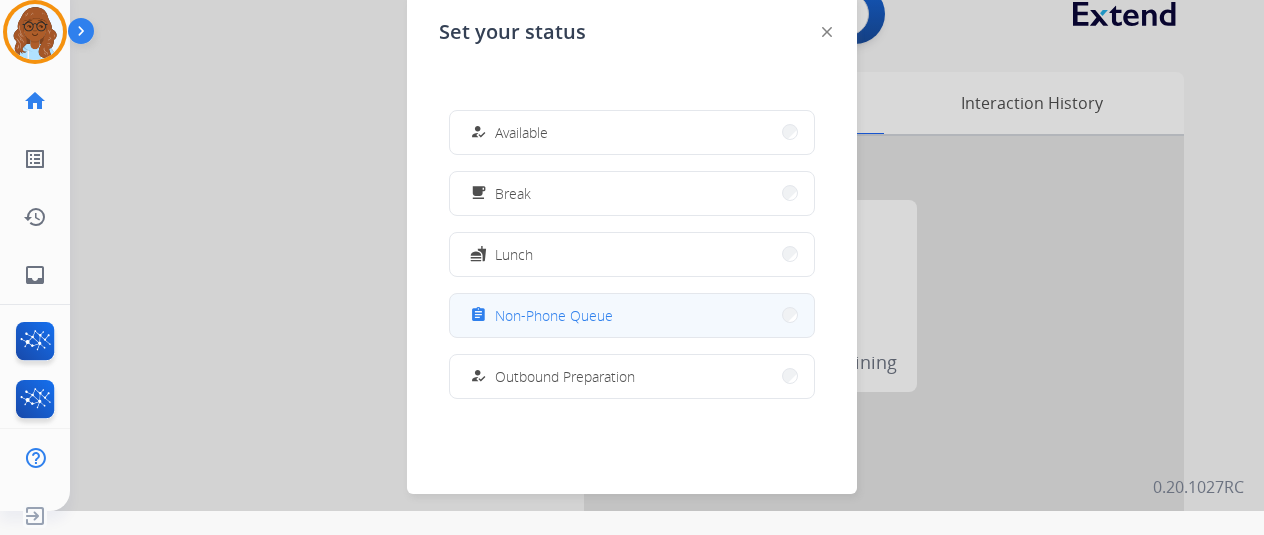 click on "Non-Phone Queue" at bounding box center [554, 315] 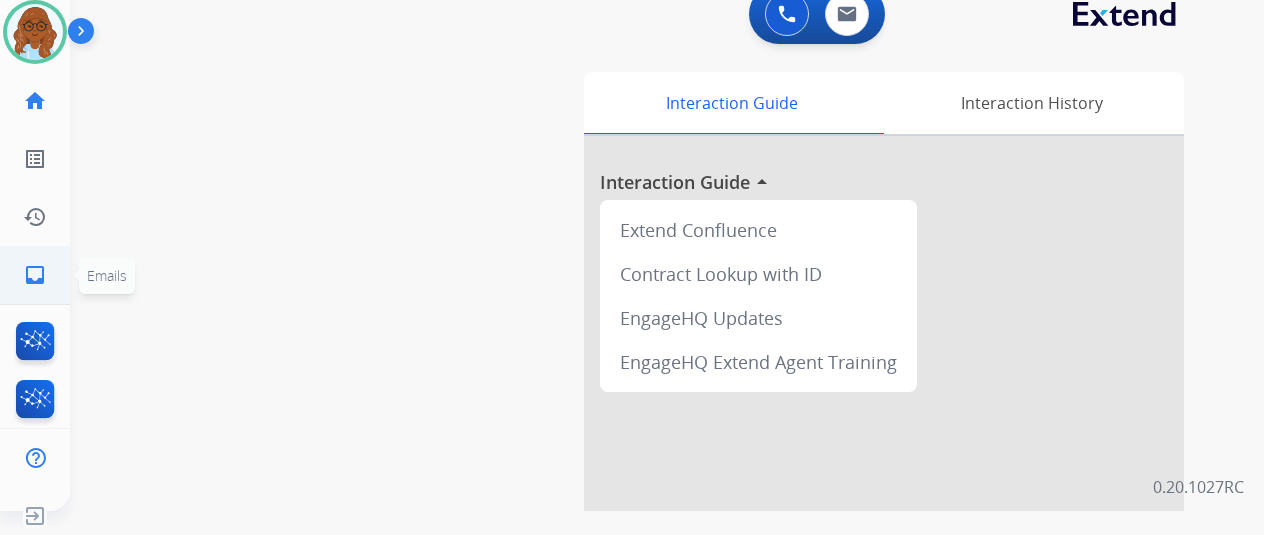 click on "inbox" 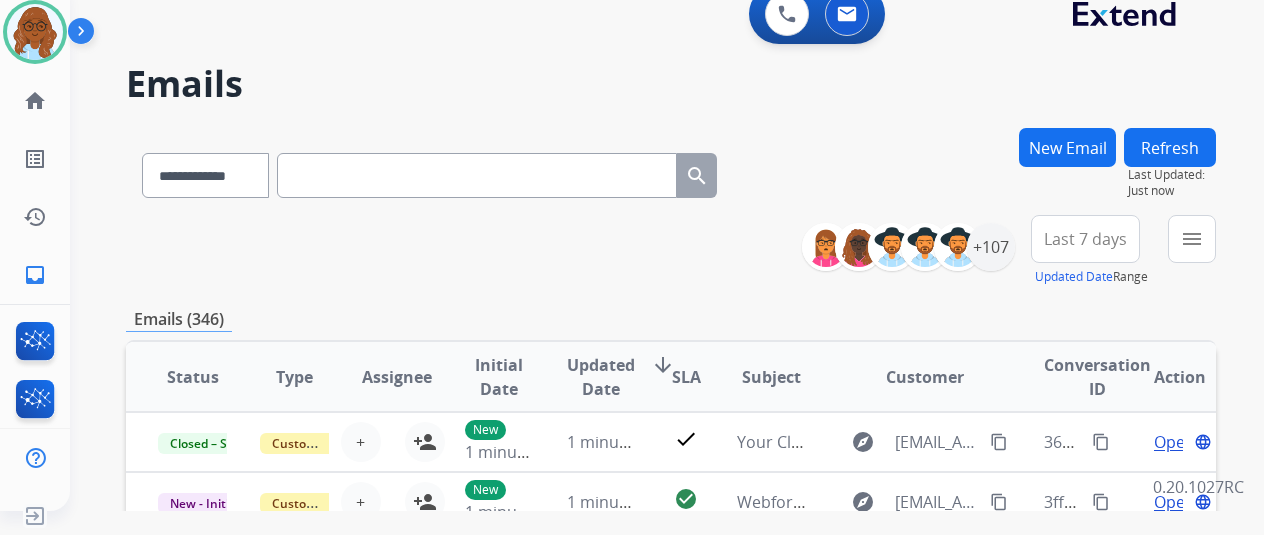 click at bounding box center (477, 175) 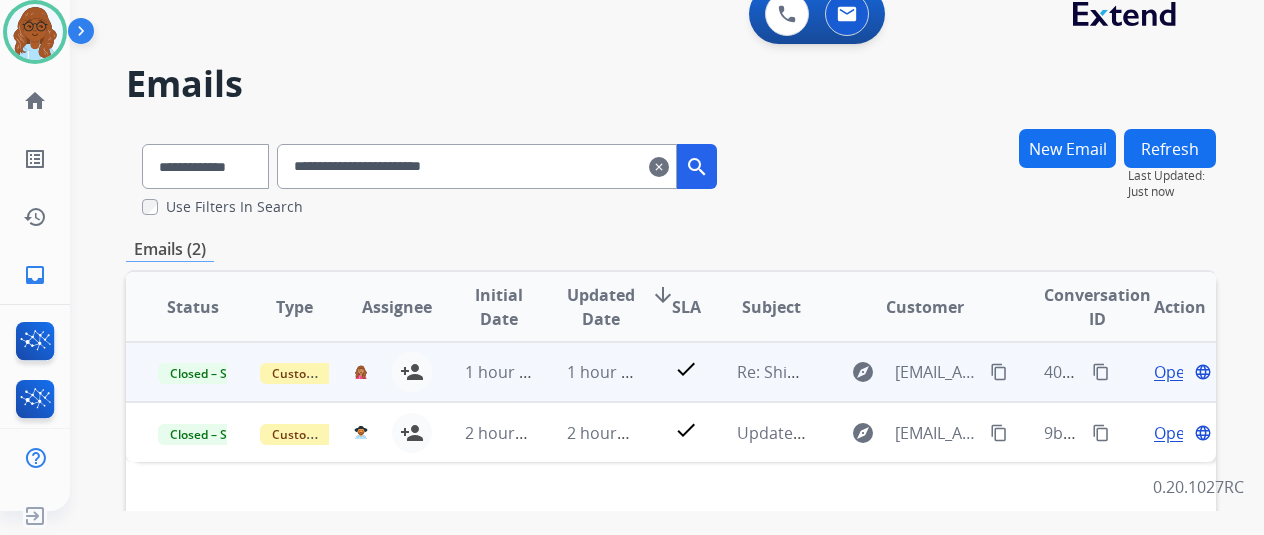 click on "Open" at bounding box center (1174, 372) 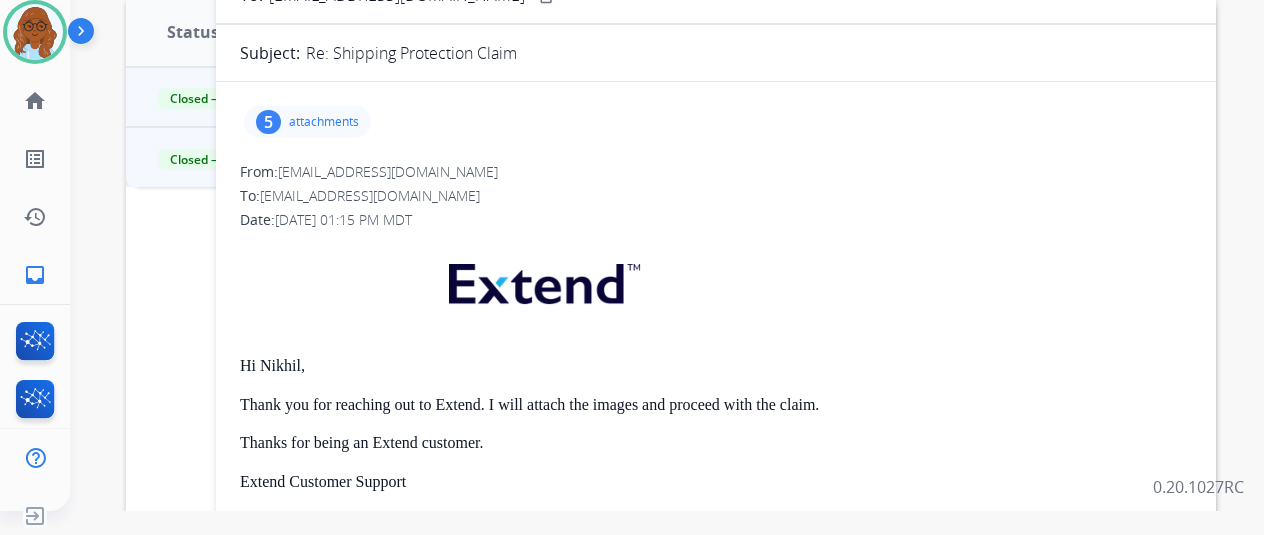 scroll, scrollTop: 300, scrollLeft: 0, axis: vertical 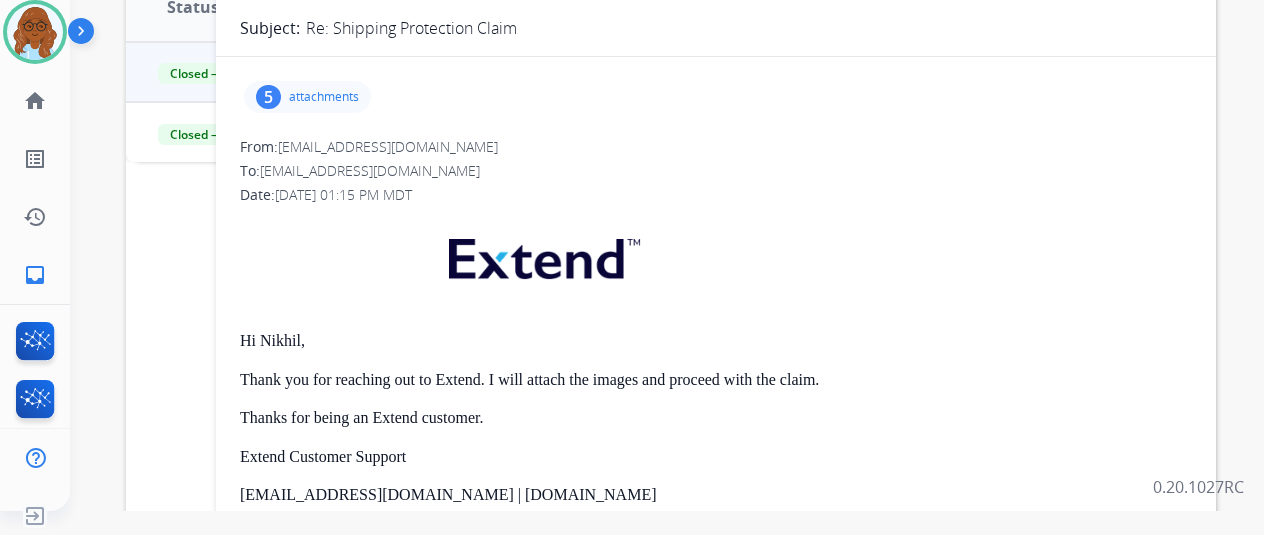 click on "5 attachments" at bounding box center [307, 97] 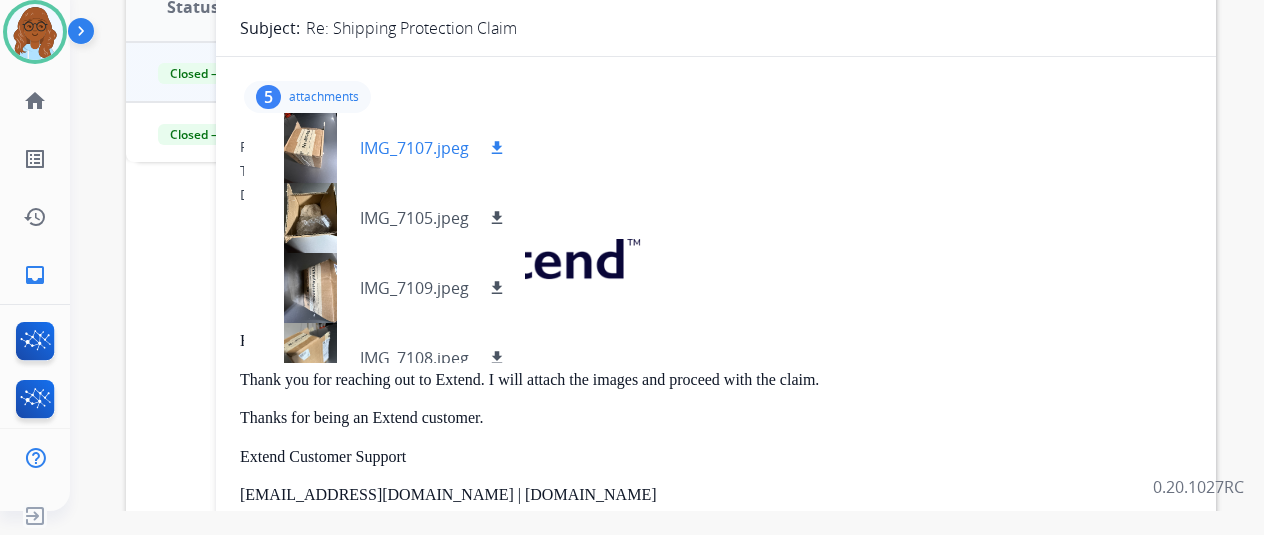 click at bounding box center (310, 148) 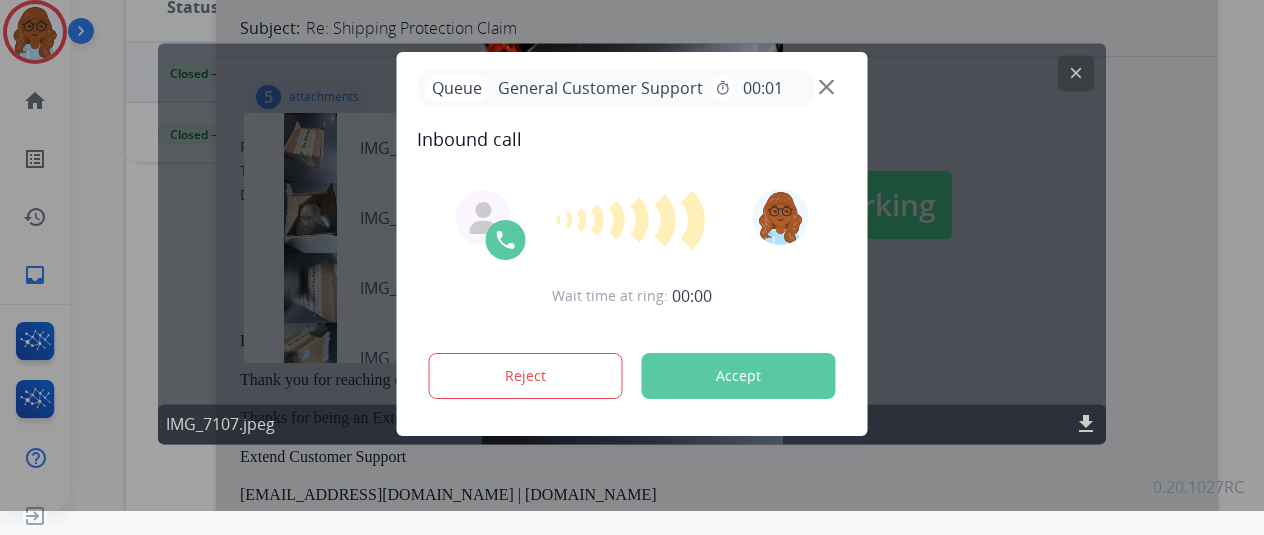 click at bounding box center (632, 243) 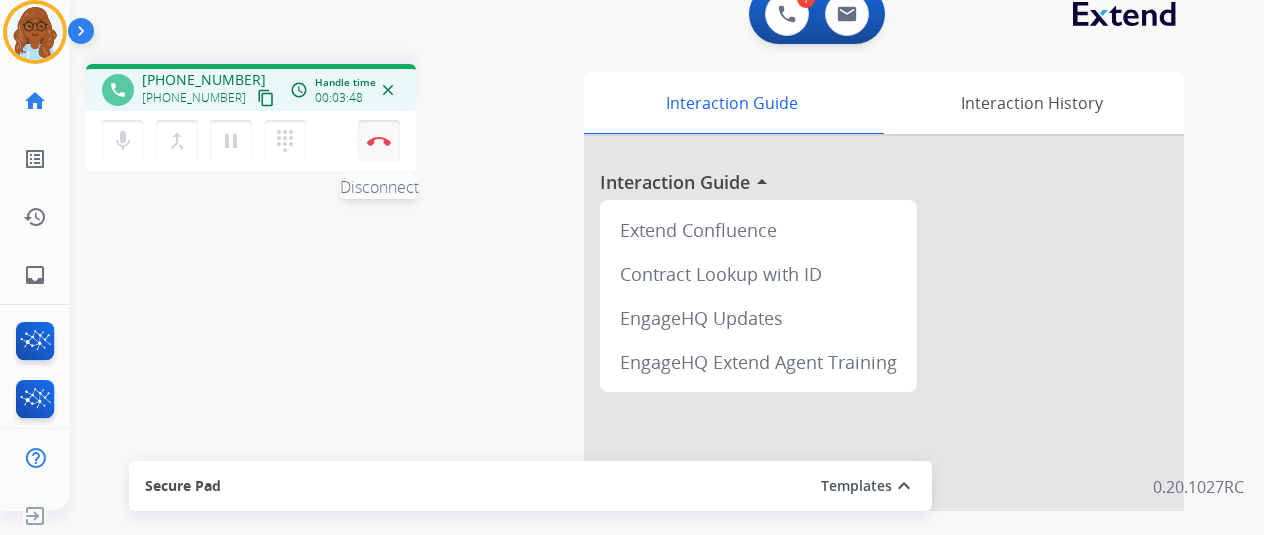 click at bounding box center [379, 141] 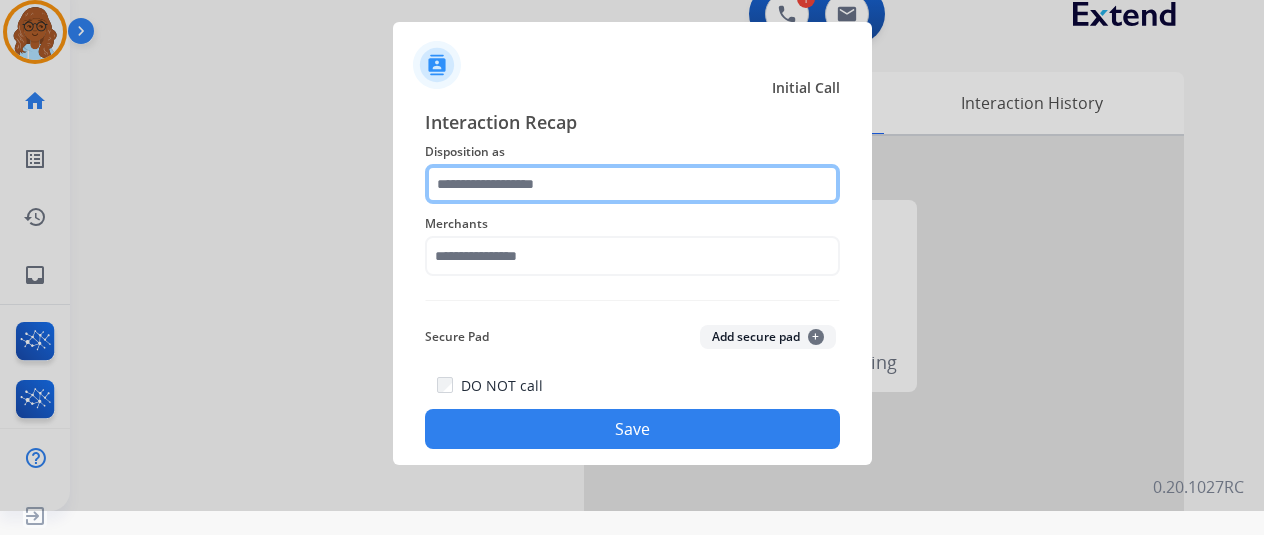 click 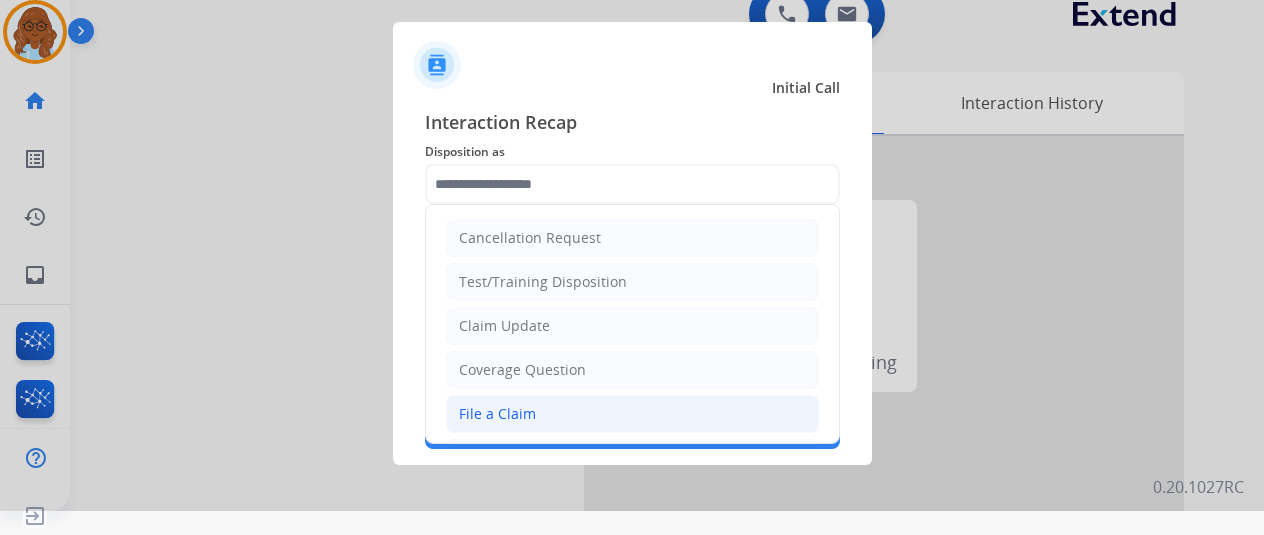 click on "File a Claim" 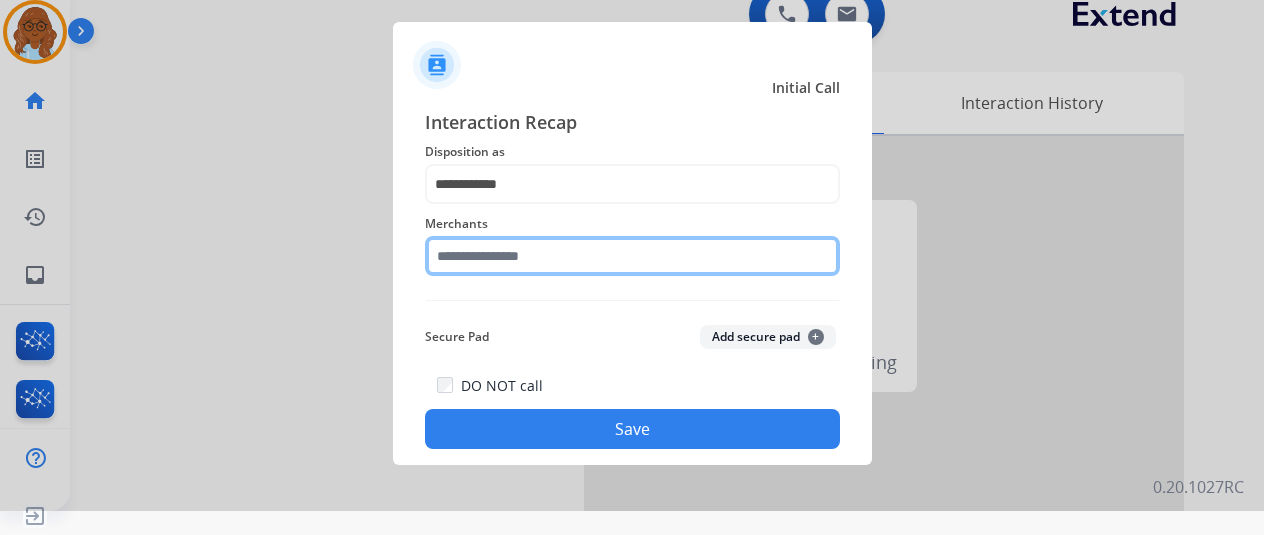 click 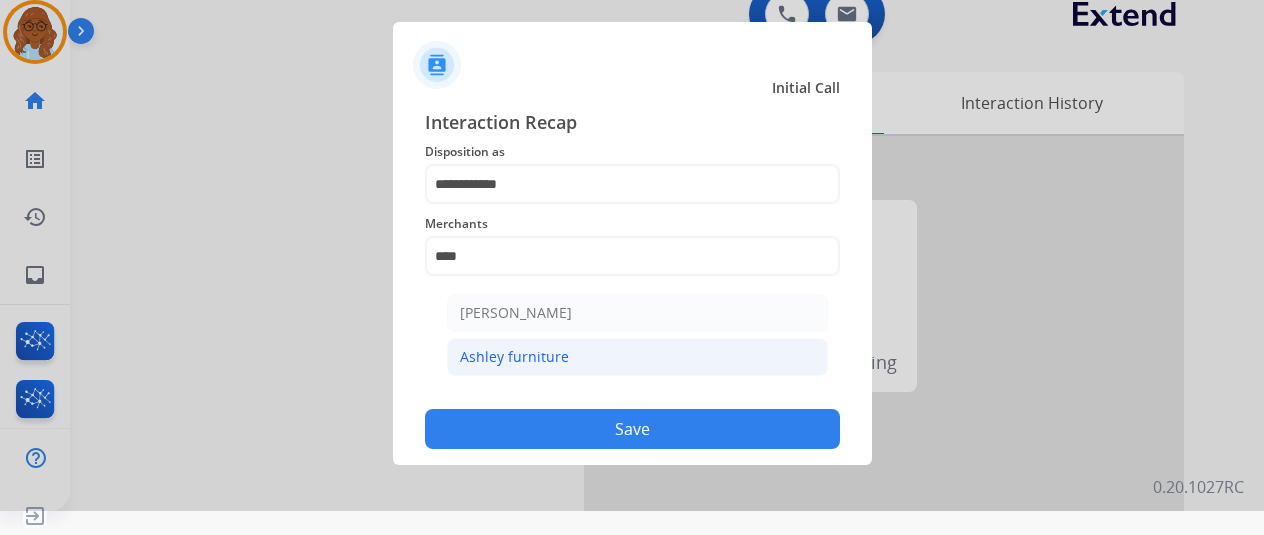 click on "Ashley furniture" 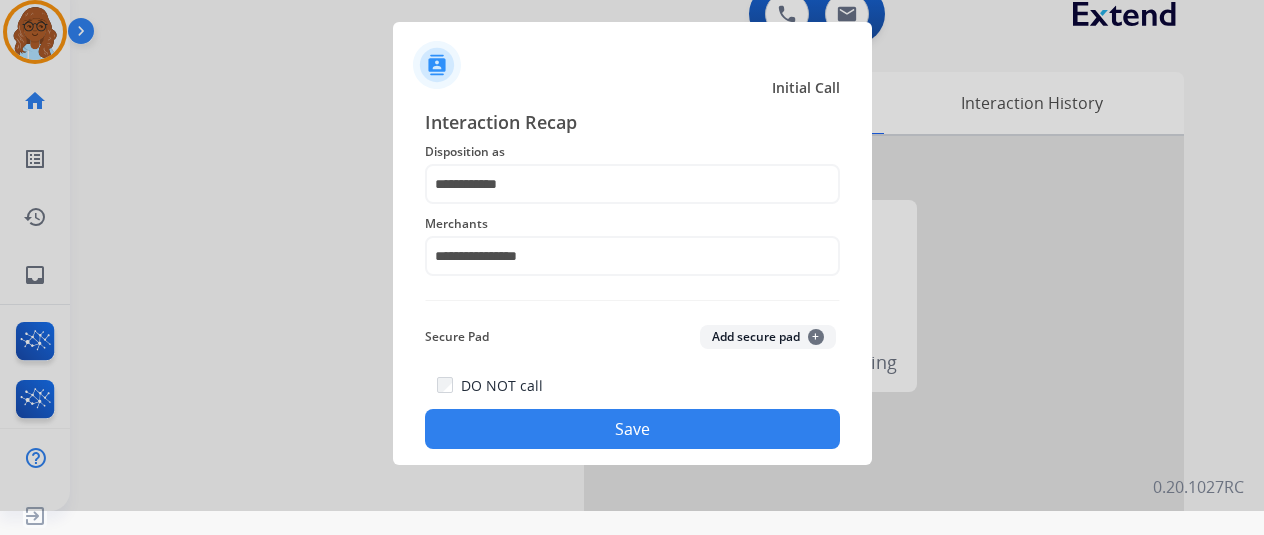 click on "Save" 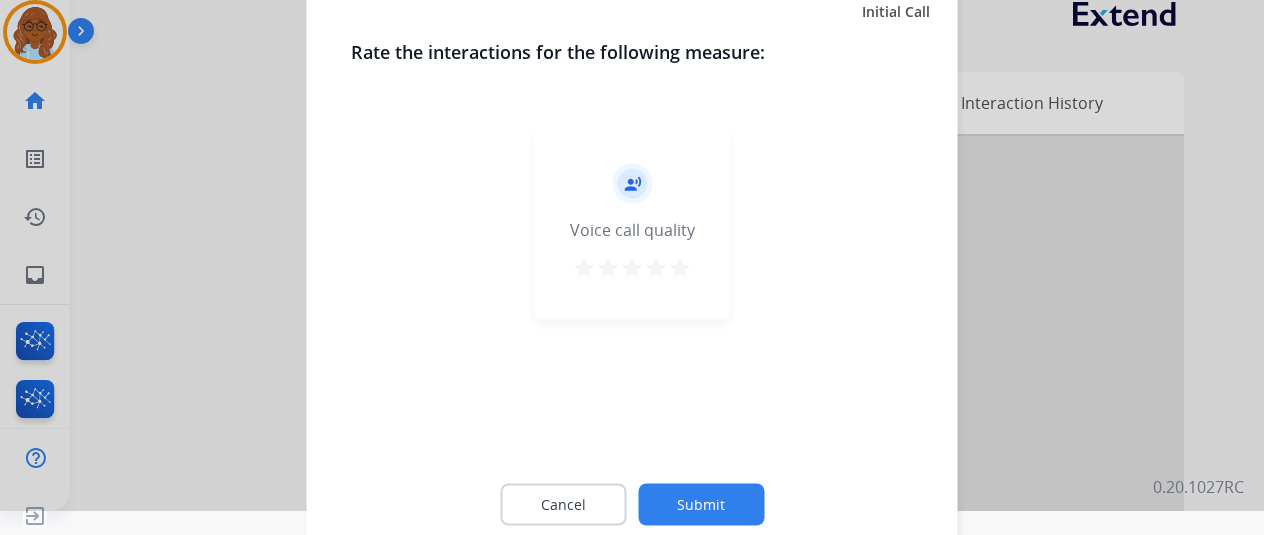 click on "star" at bounding box center [680, 267] 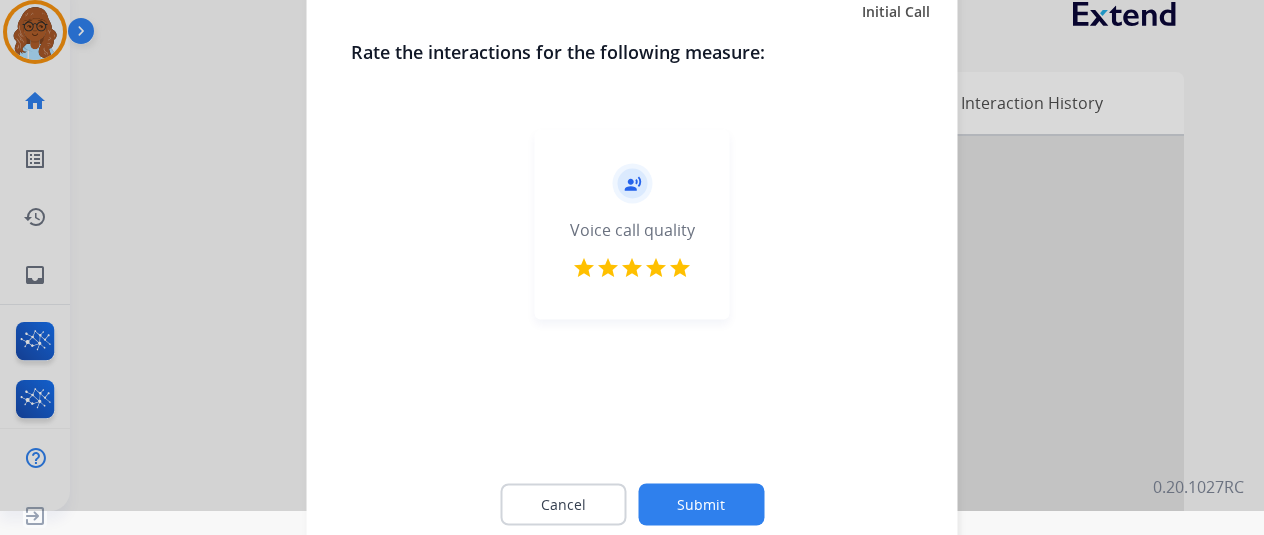 click on "Submit" 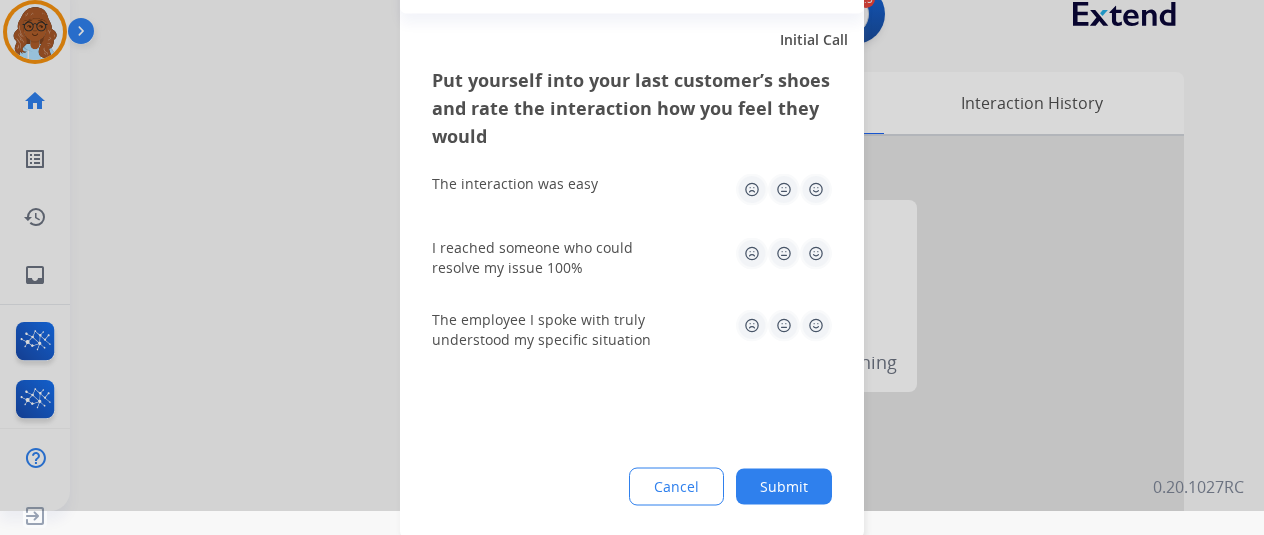 click 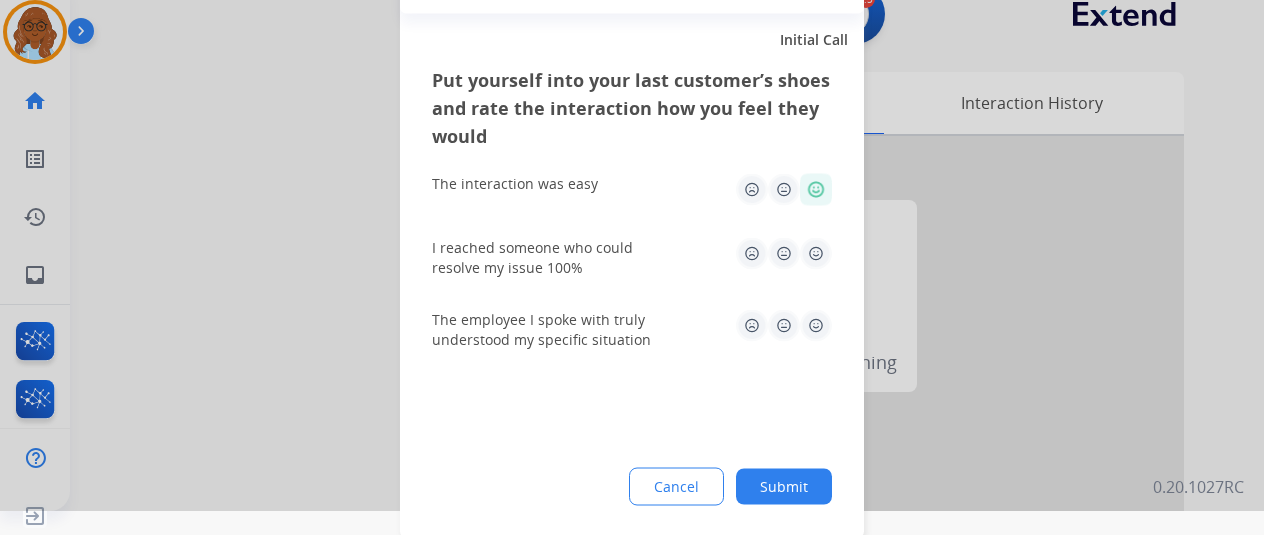 click 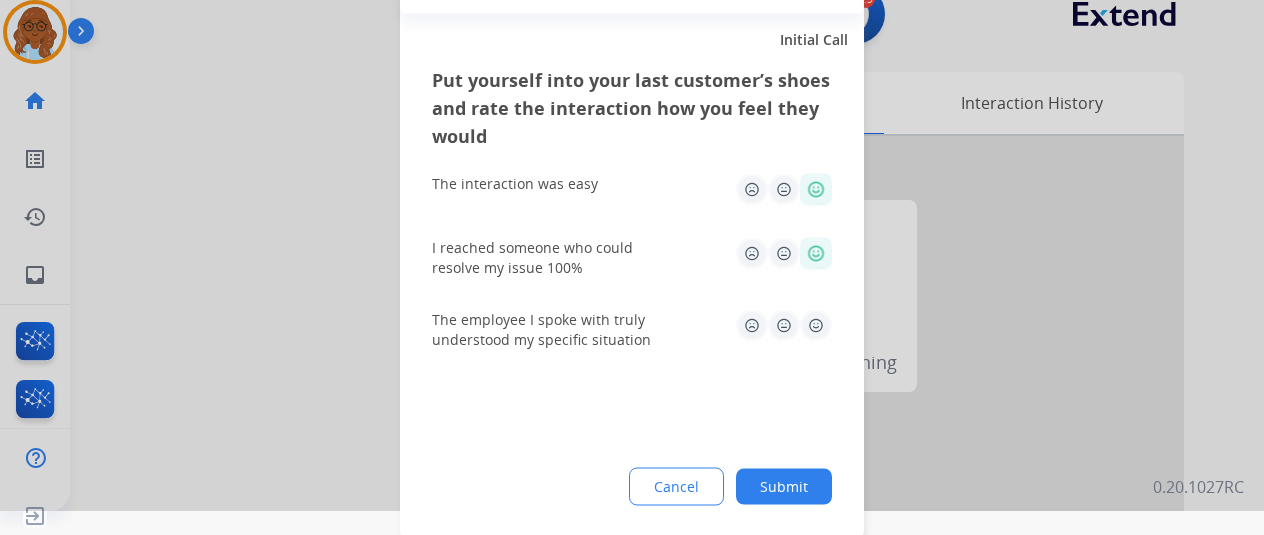 drag, startPoint x: 812, startPoint y: 317, endPoint x: 814, endPoint y: 327, distance: 10.198039 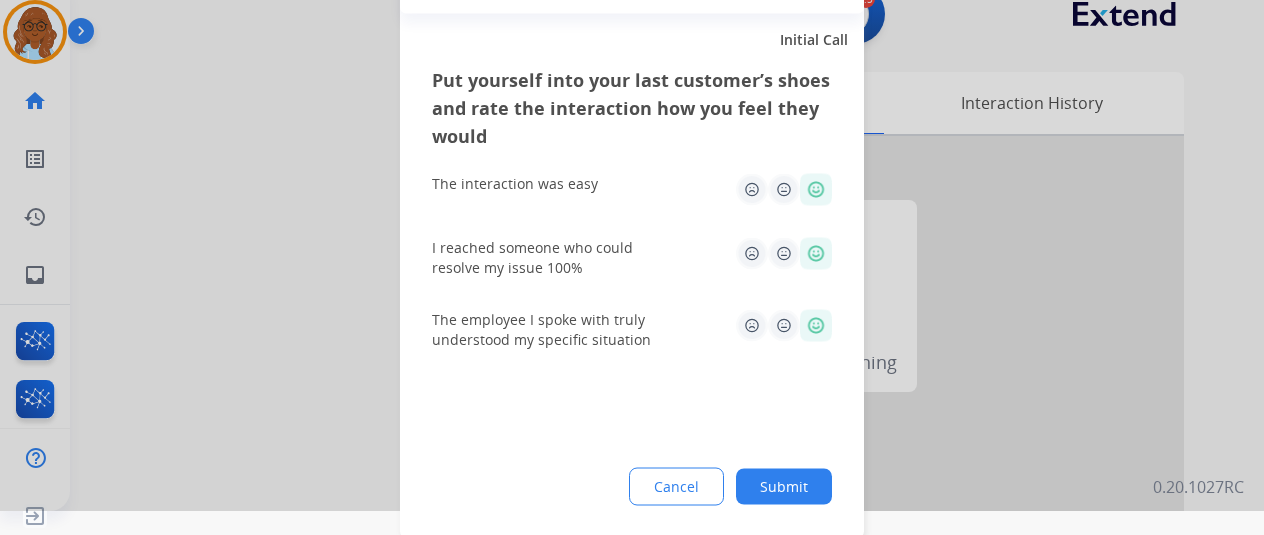 click on "Submit" 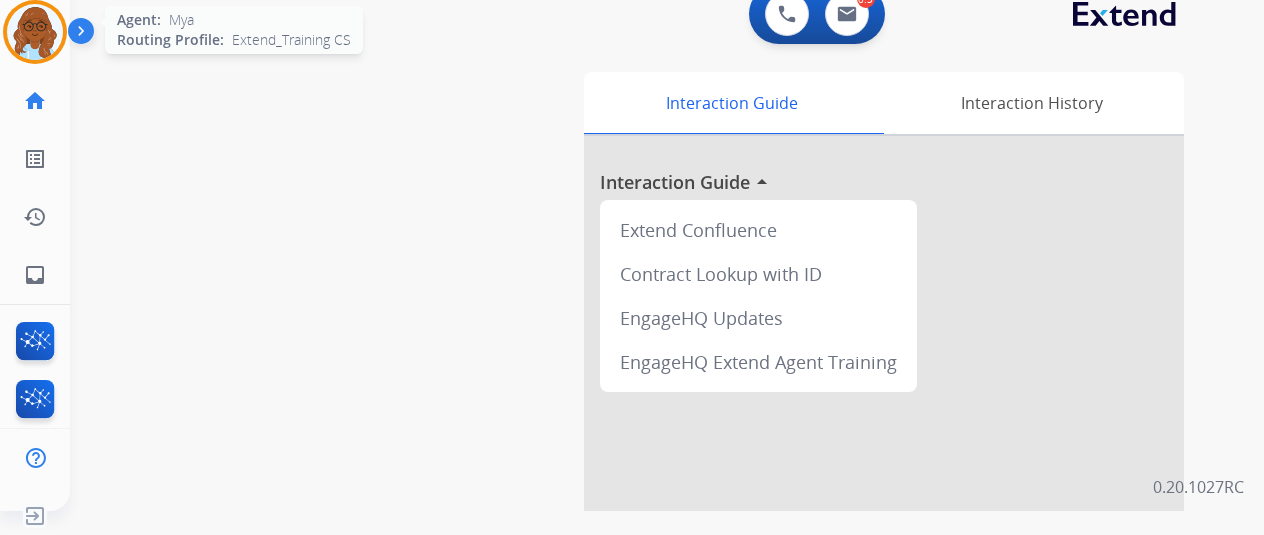 click at bounding box center (35, 32) 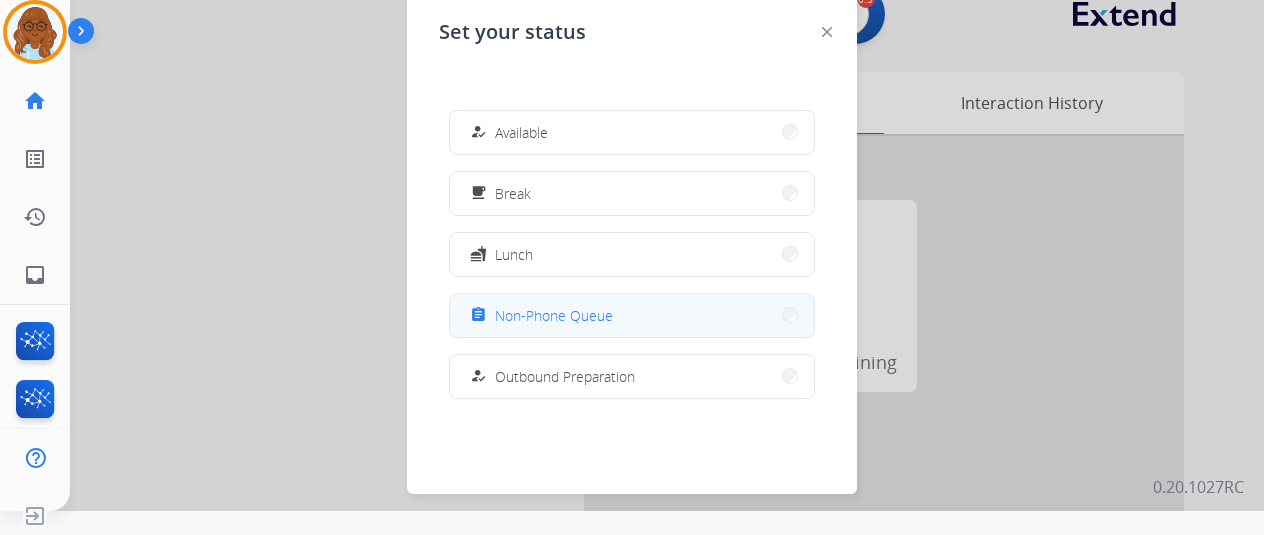 click on "assignment Non-Phone Queue" at bounding box center [632, 315] 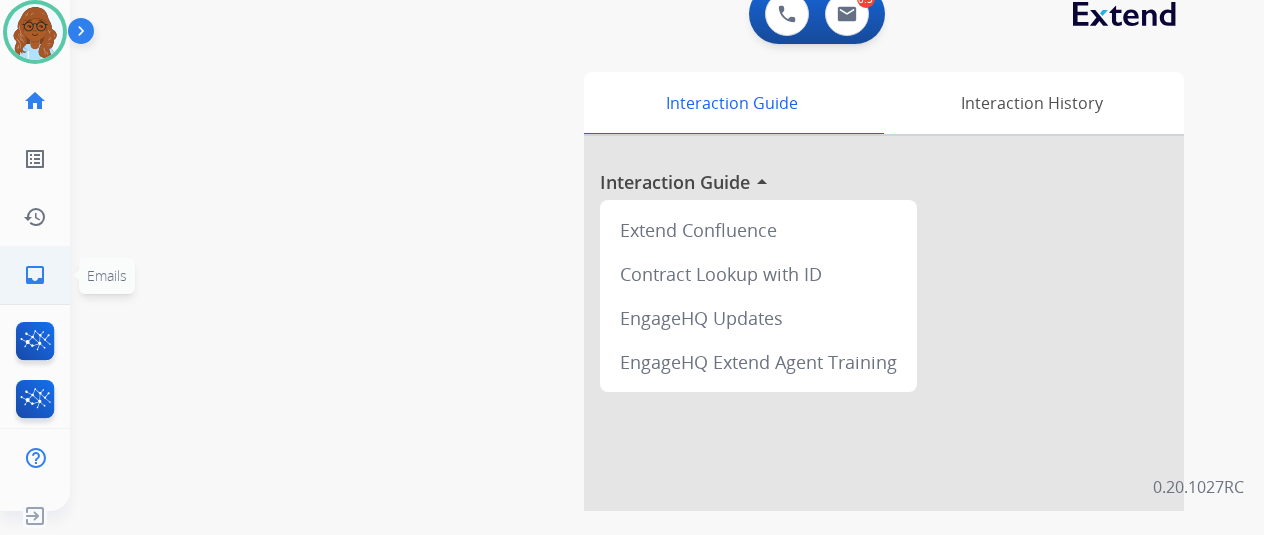 click on "inbox  Emails" 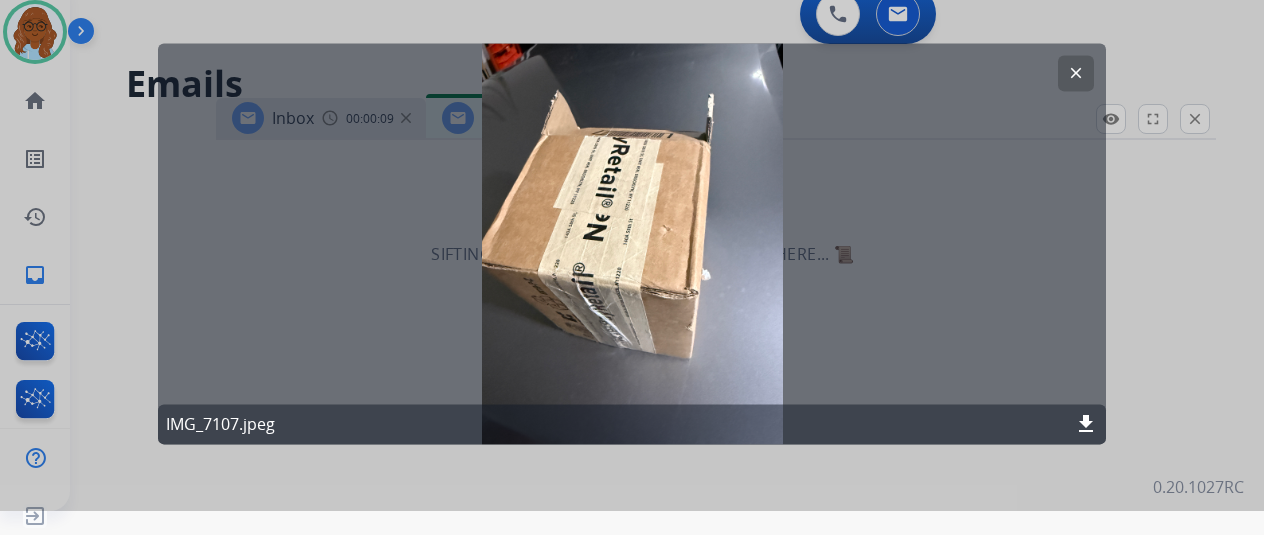 select on "**********" 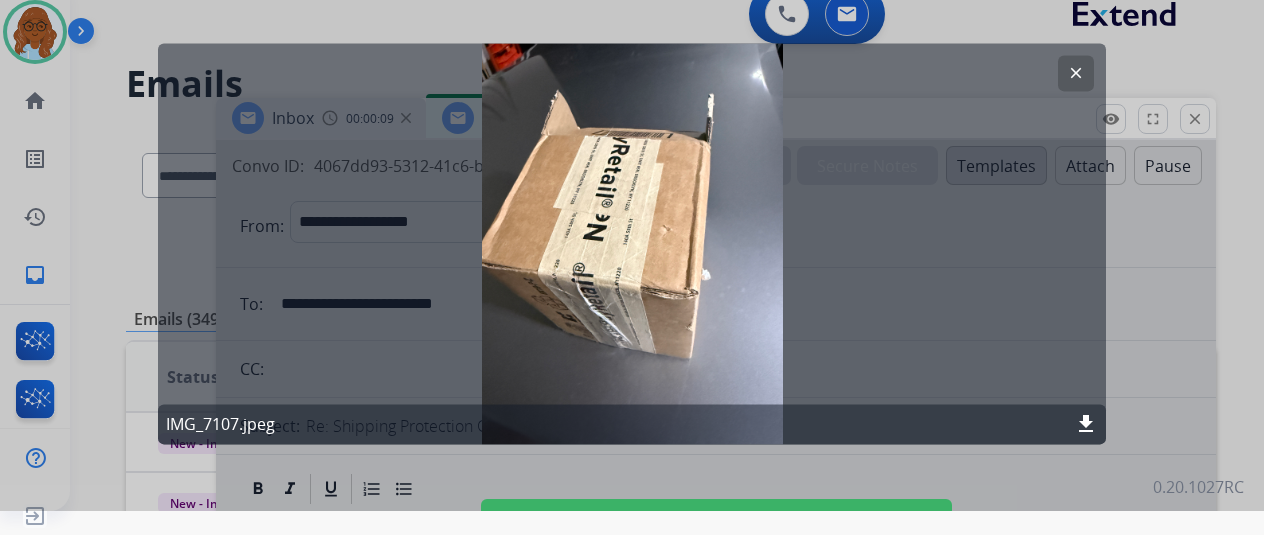 drag, startPoint x: 1173, startPoint y: 257, endPoint x: 1163, endPoint y: 229, distance: 29.732138 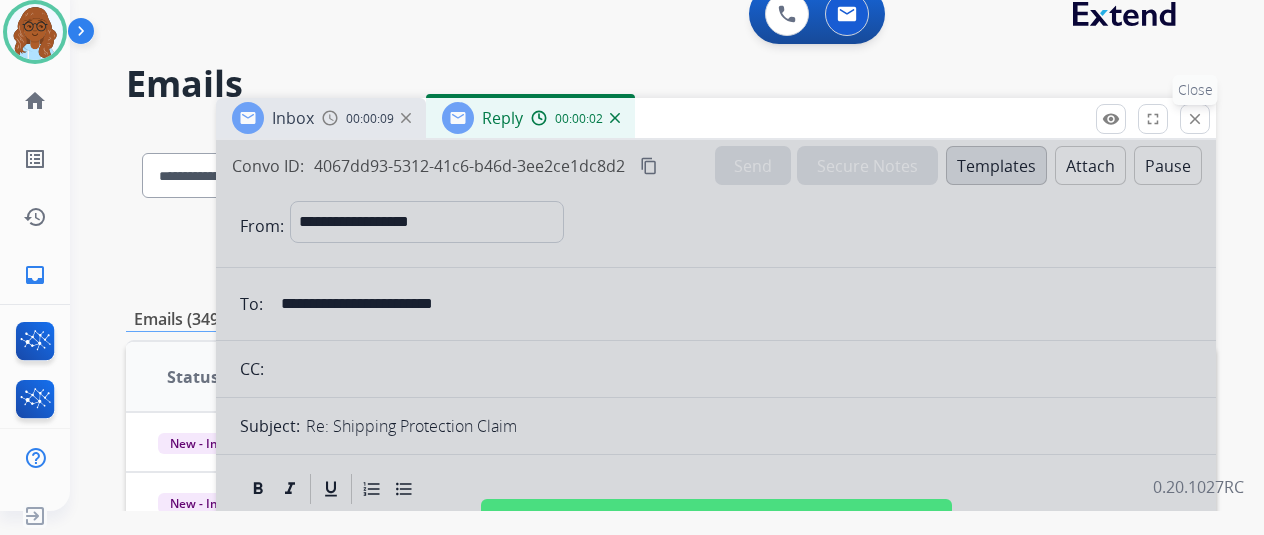 click on "close" at bounding box center (1195, 119) 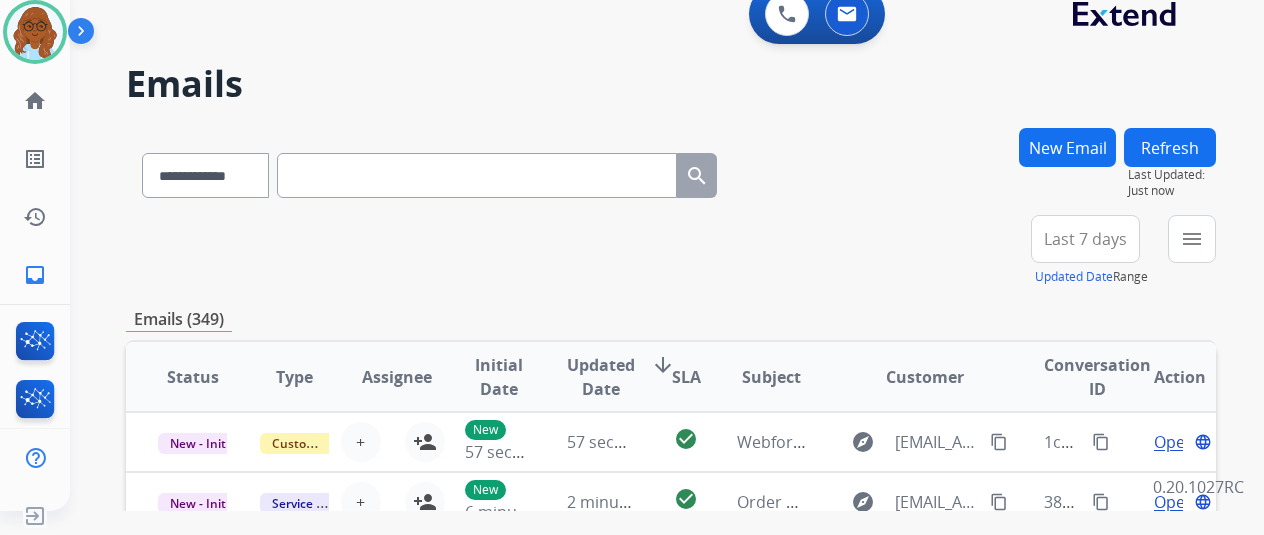 click at bounding box center [477, 175] 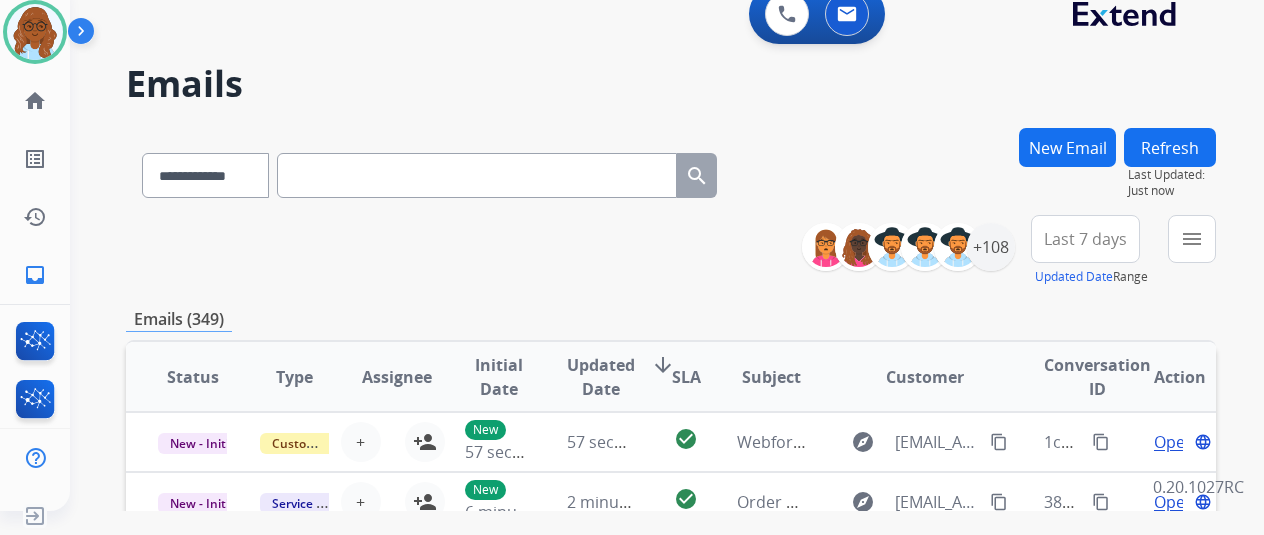 click on "New Email" at bounding box center [1067, 147] 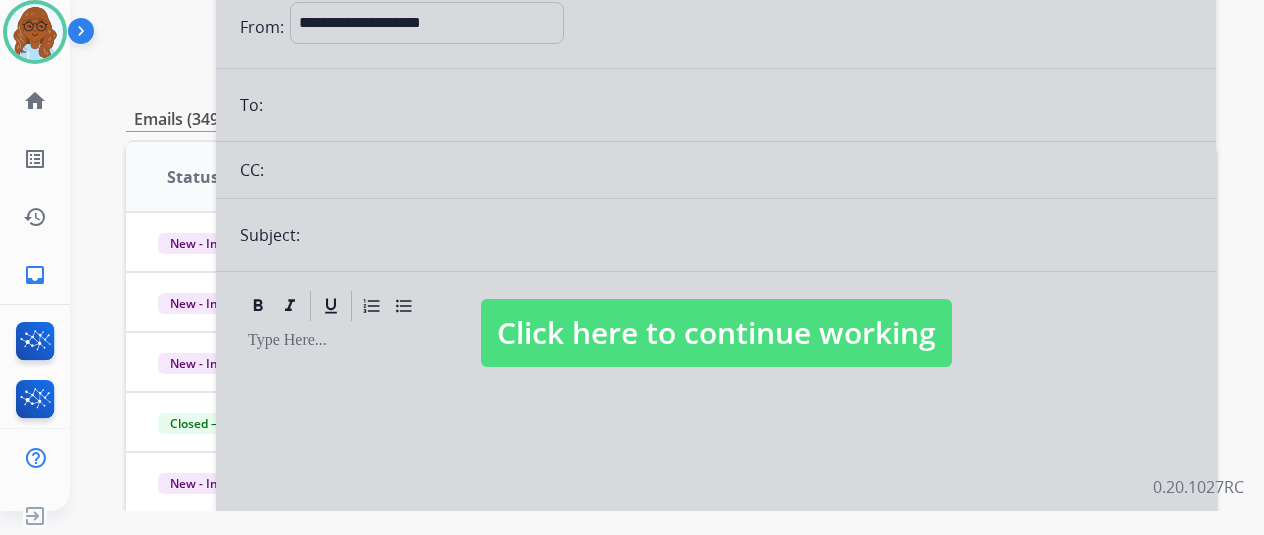 click on "Click here to continue working" at bounding box center (716, 333) 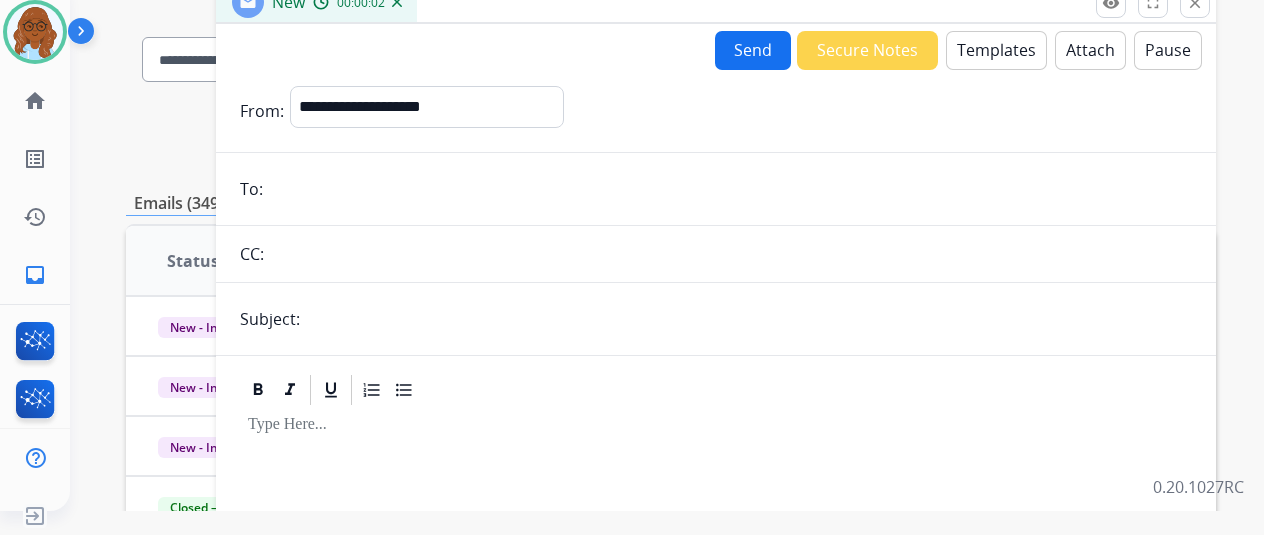scroll, scrollTop: 0, scrollLeft: 0, axis: both 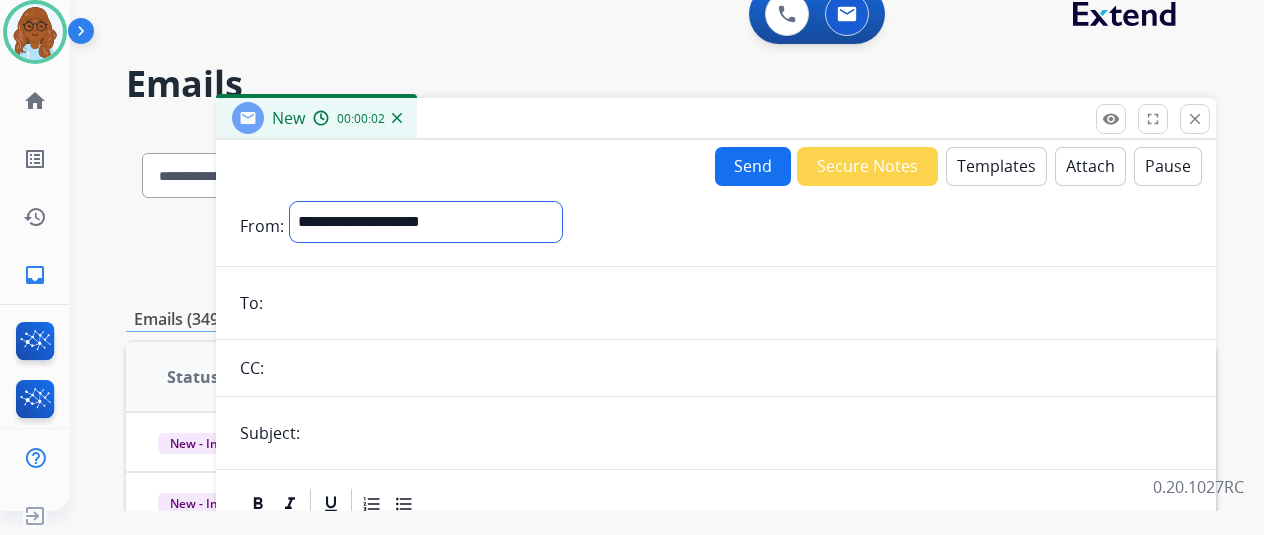 click on "**********" at bounding box center [426, 226] 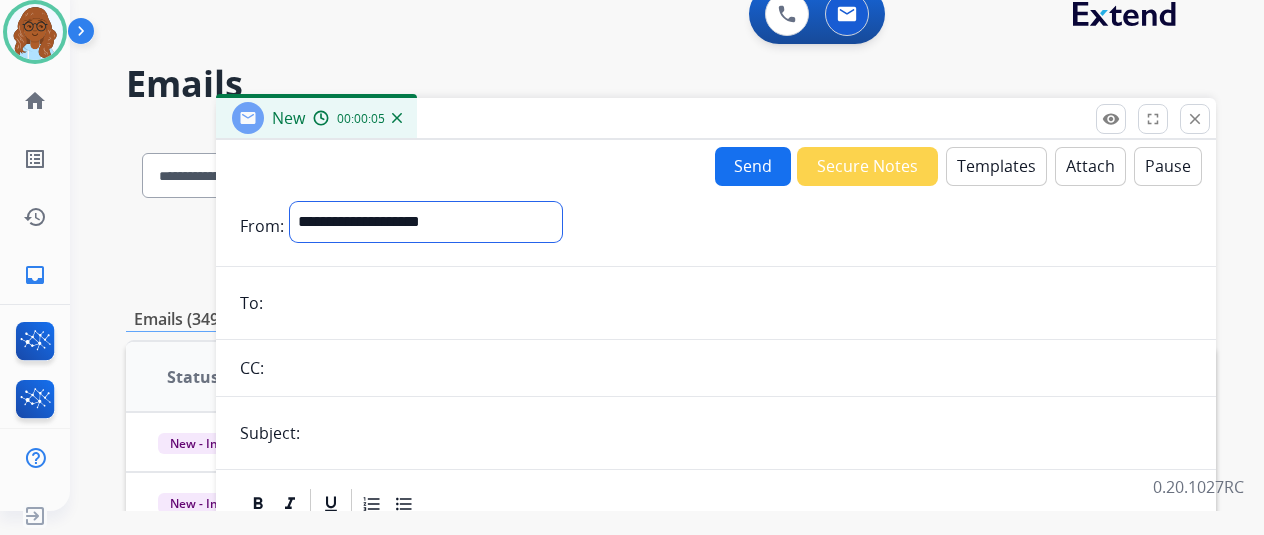 select on "**********" 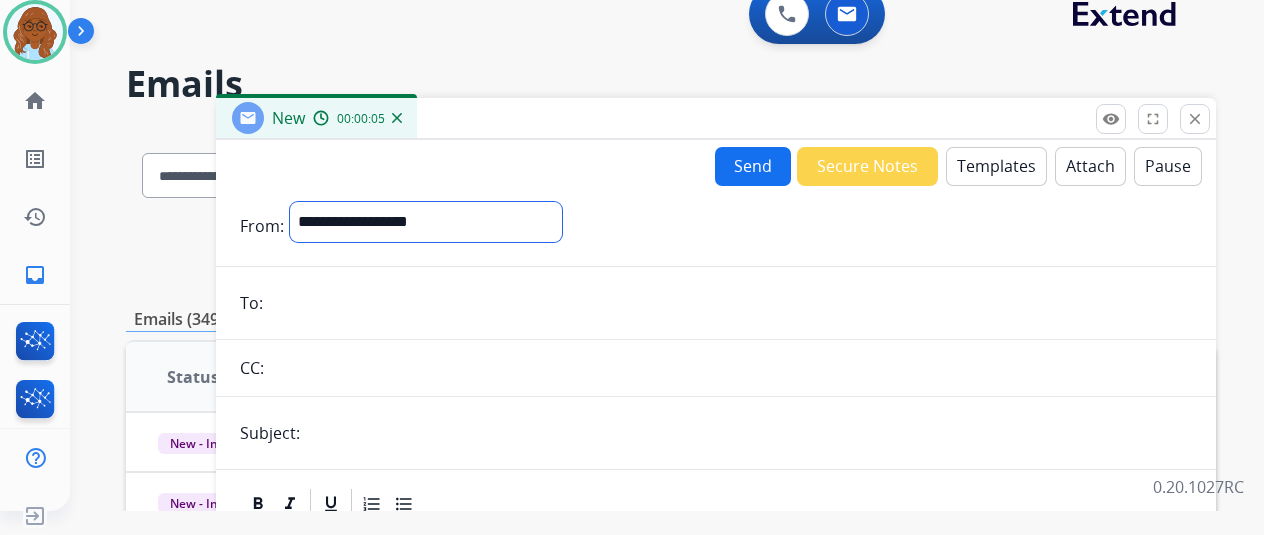 click on "**********" at bounding box center [426, 222] 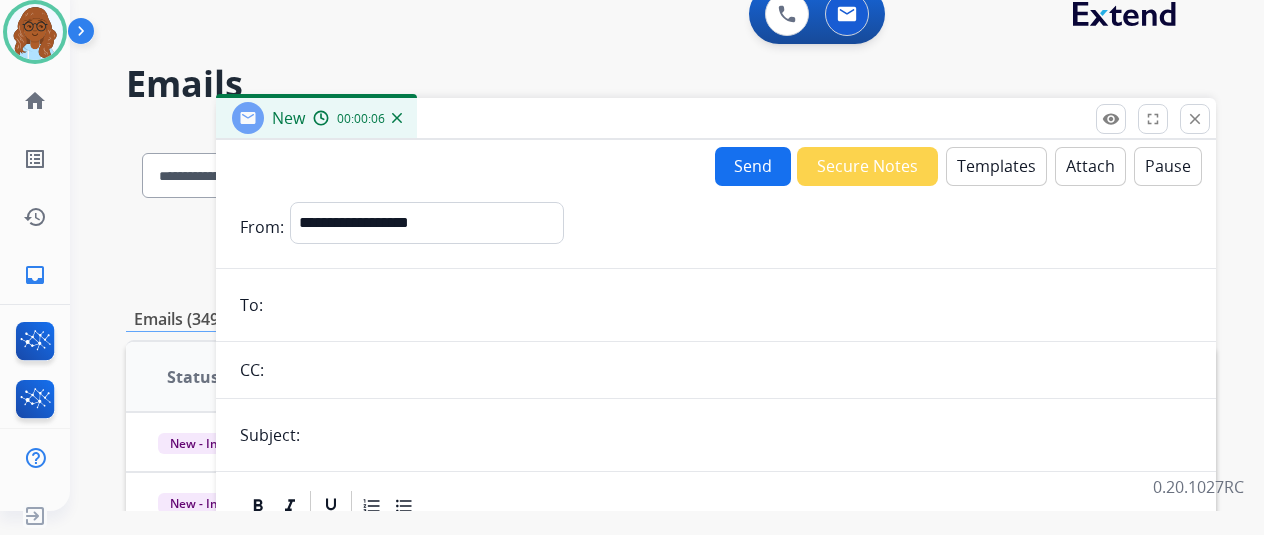 click at bounding box center (730, 305) 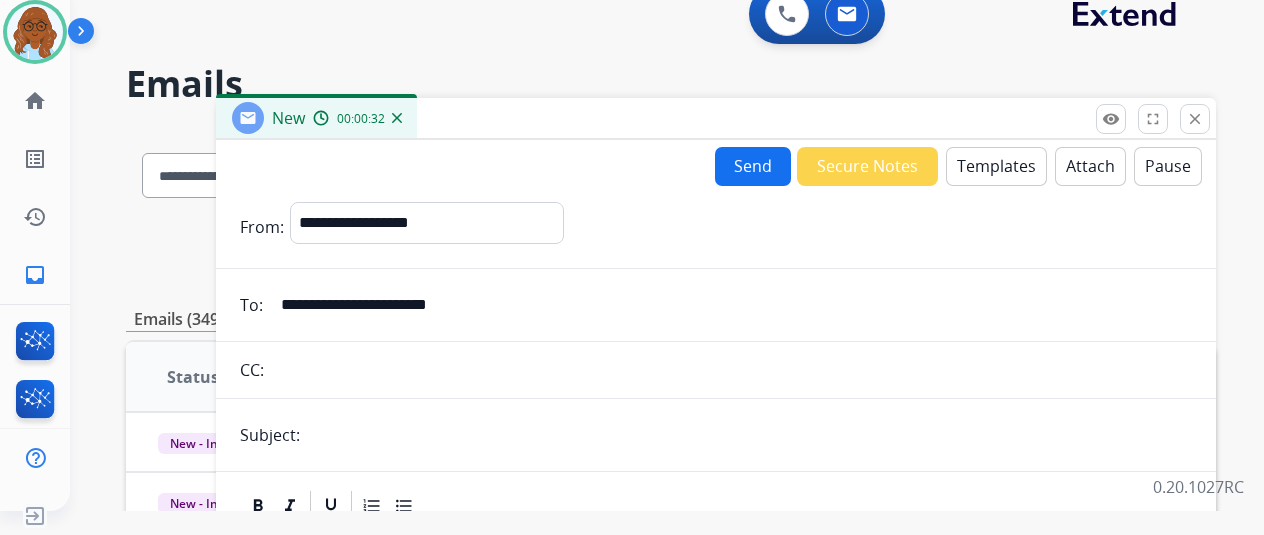 type on "**********" 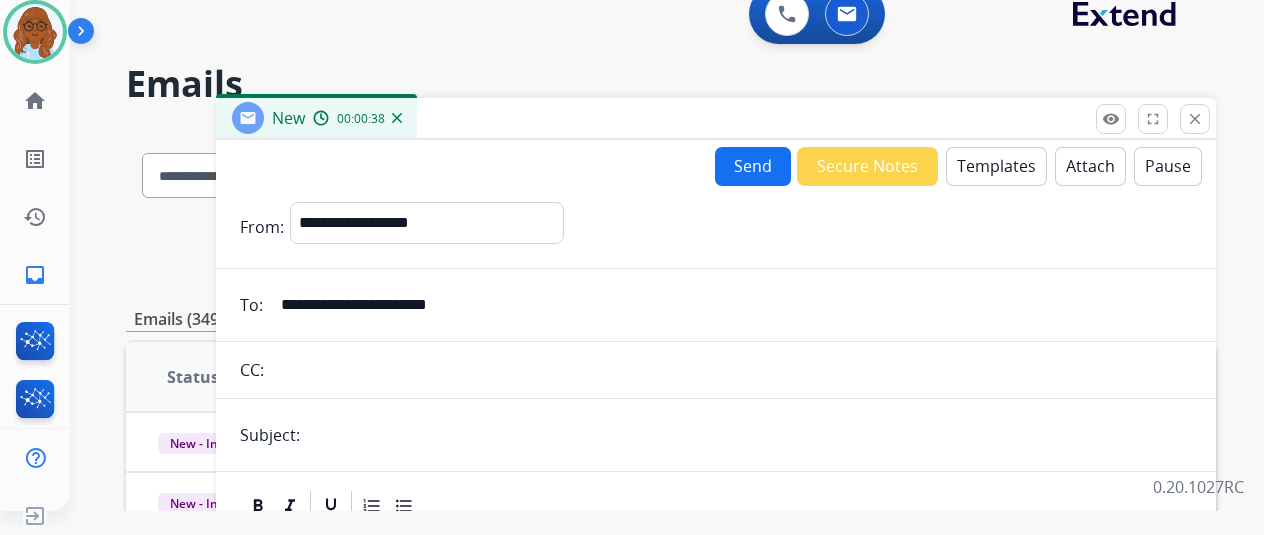 type on "**********" 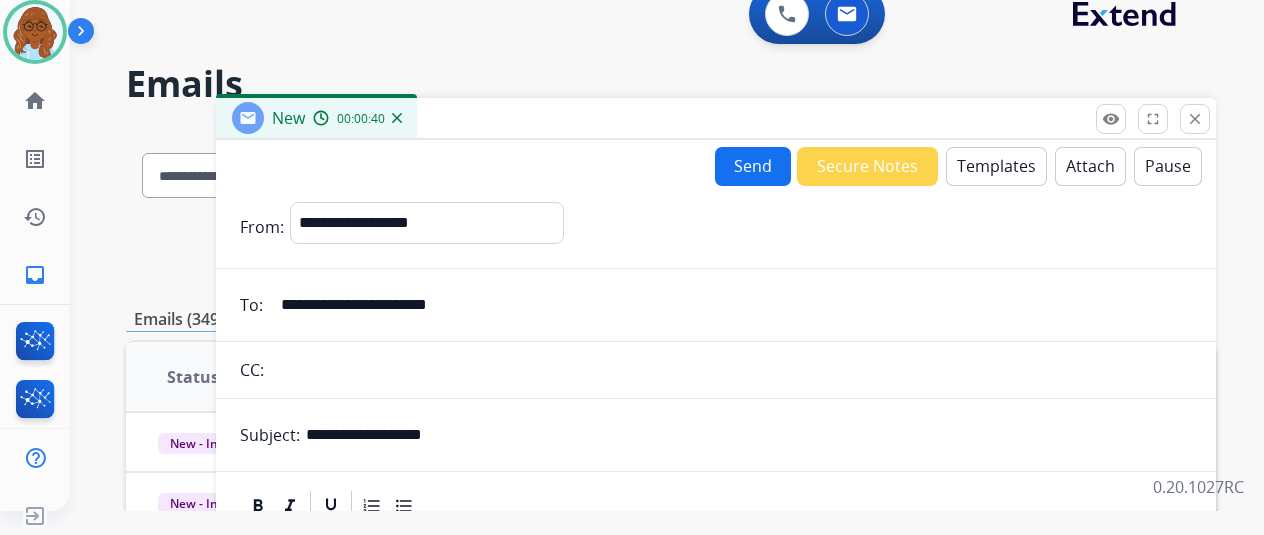 click on "Templates" at bounding box center (996, 166) 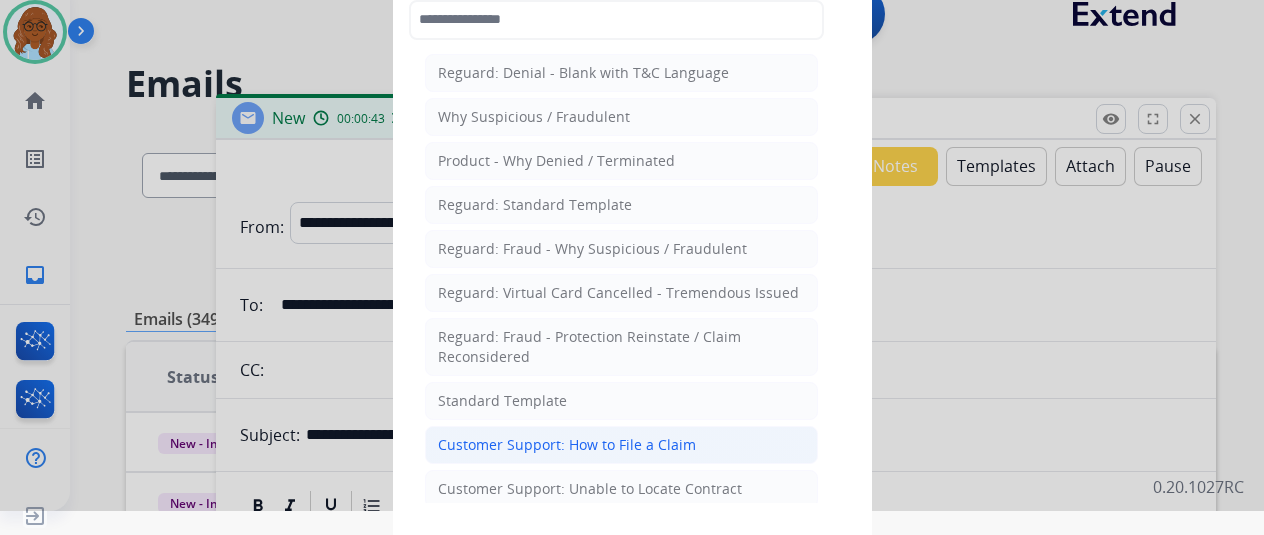 click on "Customer Support: How to File a Claim" 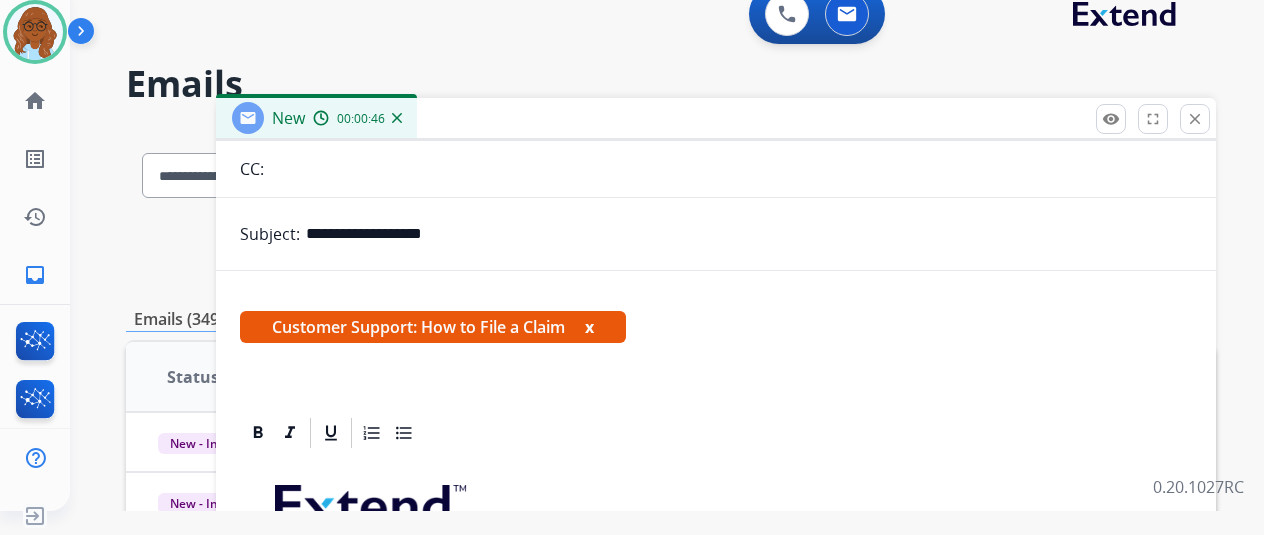 drag, startPoint x: 612, startPoint y: 325, endPoint x: 662, endPoint y: 319, distance: 50.358715 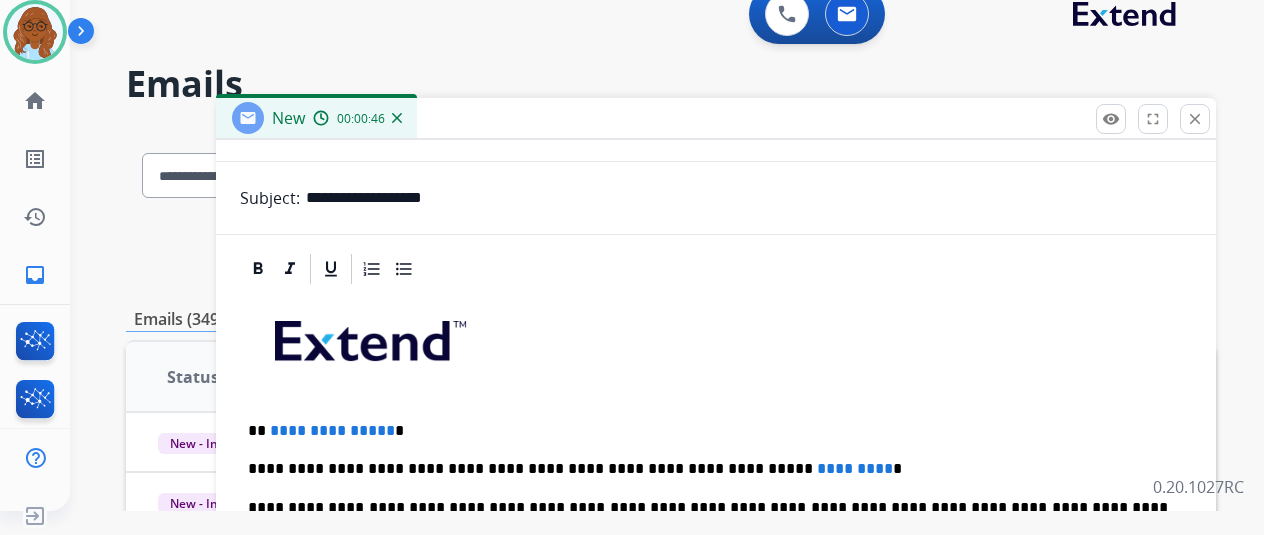 scroll, scrollTop: 255, scrollLeft: 0, axis: vertical 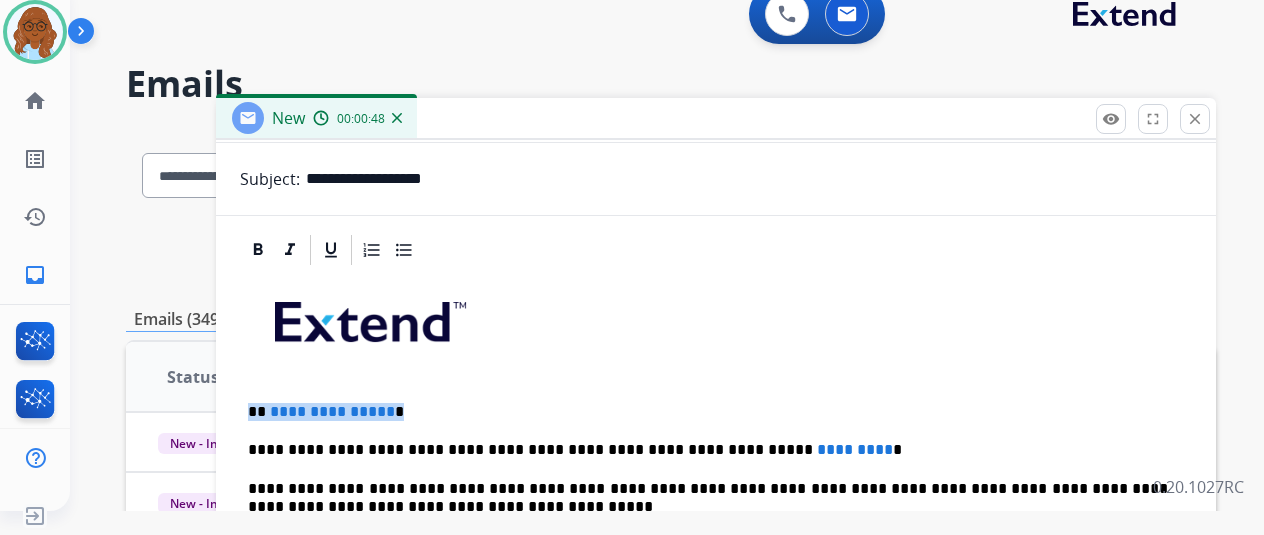 drag, startPoint x: 408, startPoint y: 412, endPoint x: 182, endPoint y: 397, distance: 226.49724 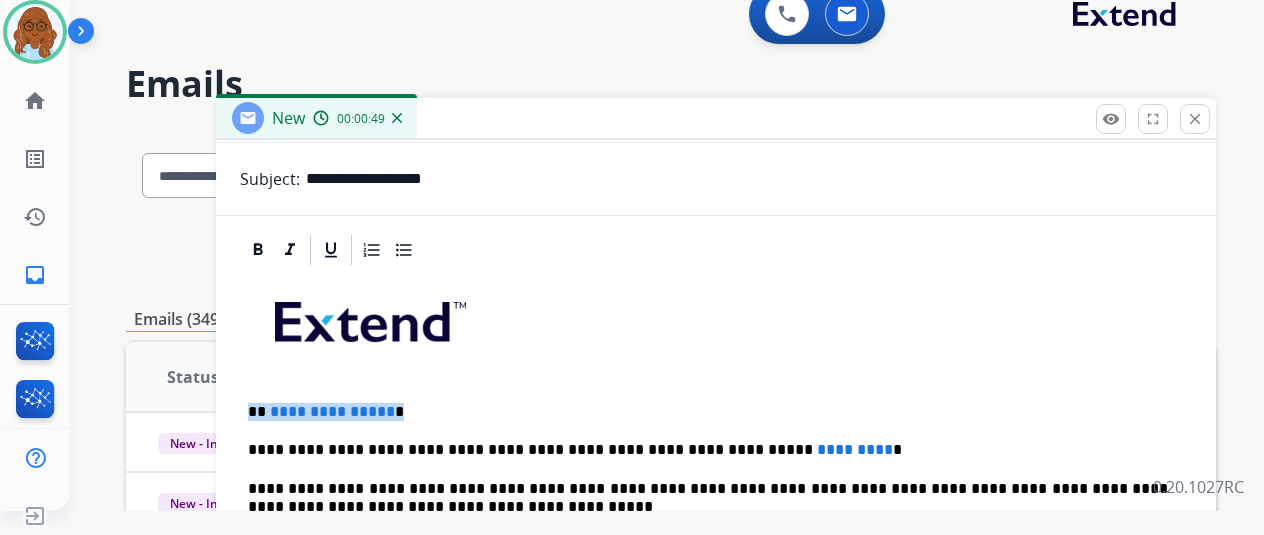 type 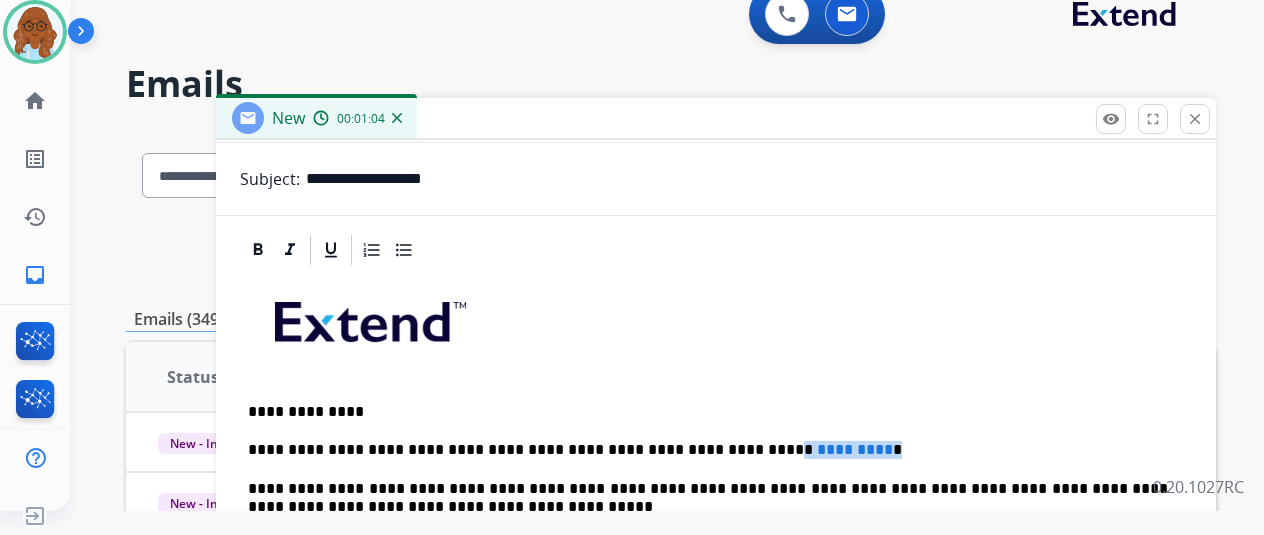 drag, startPoint x: 822, startPoint y: 443, endPoint x: 712, endPoint y: 455, distance: 110.65261 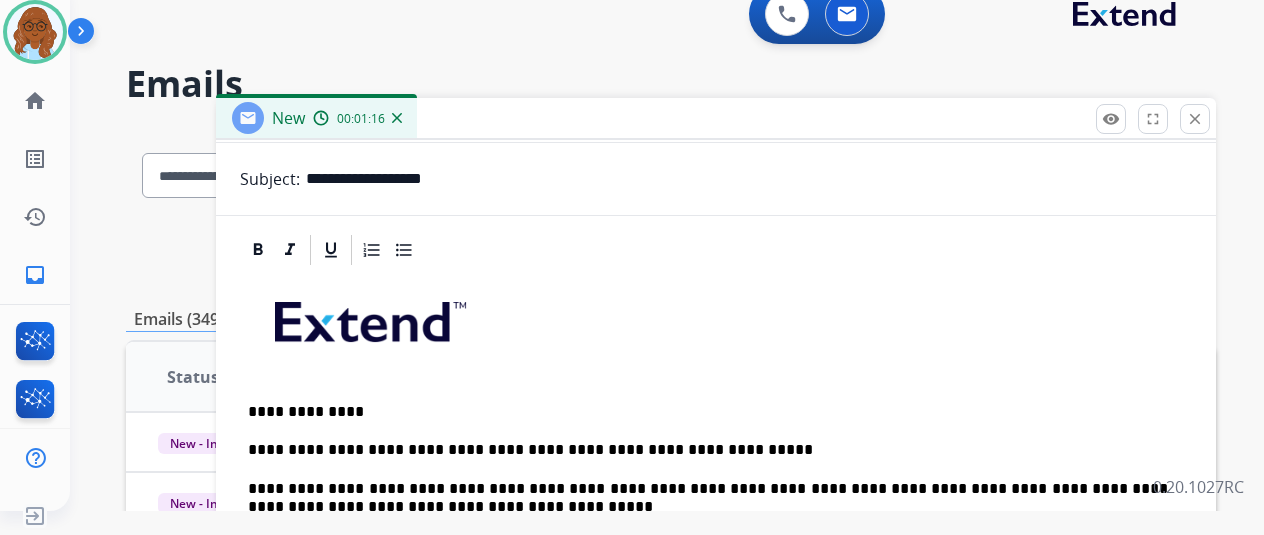 click on "**********" at bounding box center [716, 573] 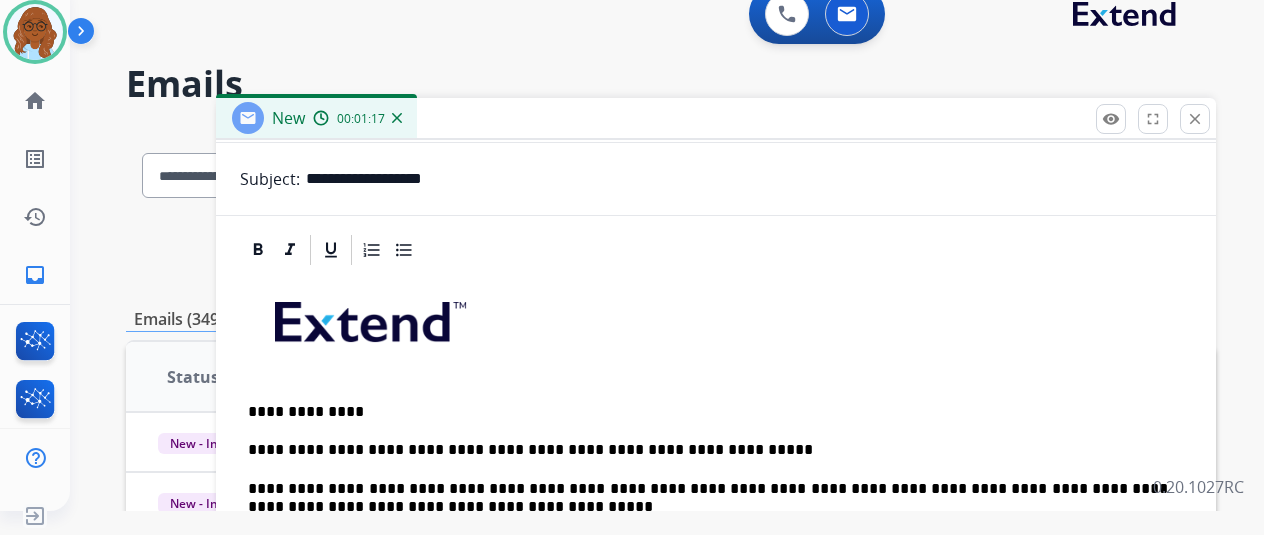 click on "**********" at bounding box center (708, 450) 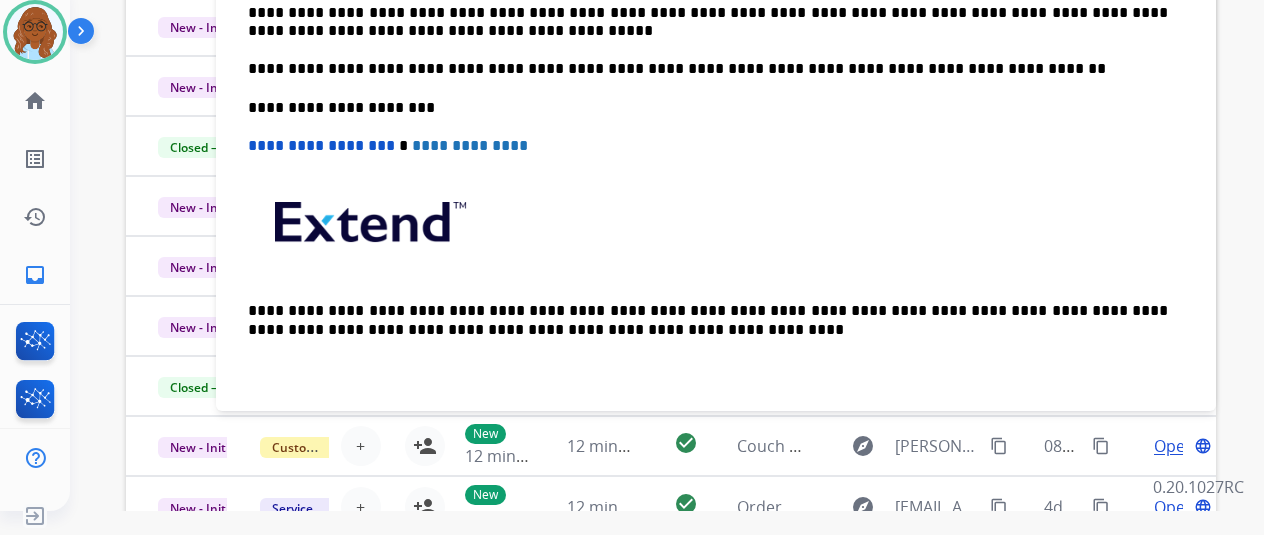 scroll, scrollTop: 386, scrollLeft: 0, axis: vertical 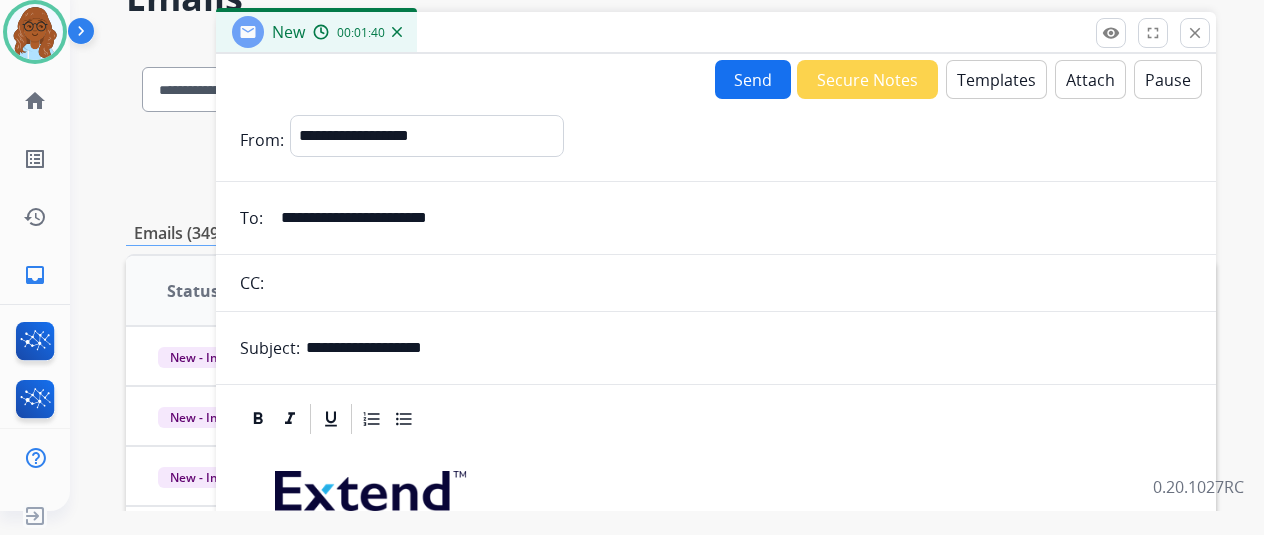 click on "Send" at bounding box center [753, 79] 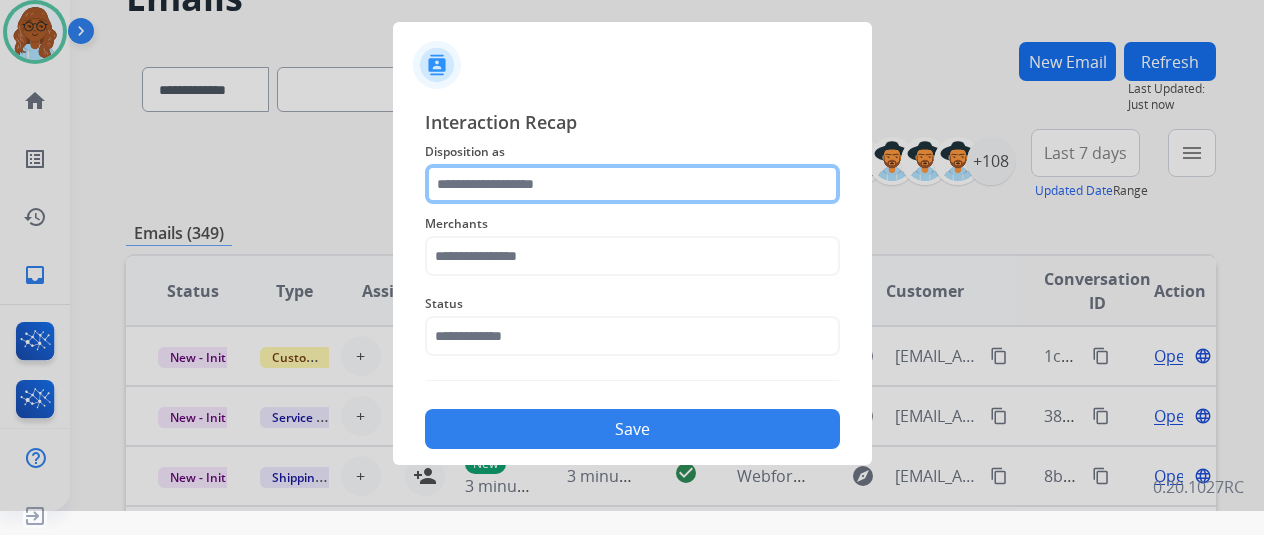 click 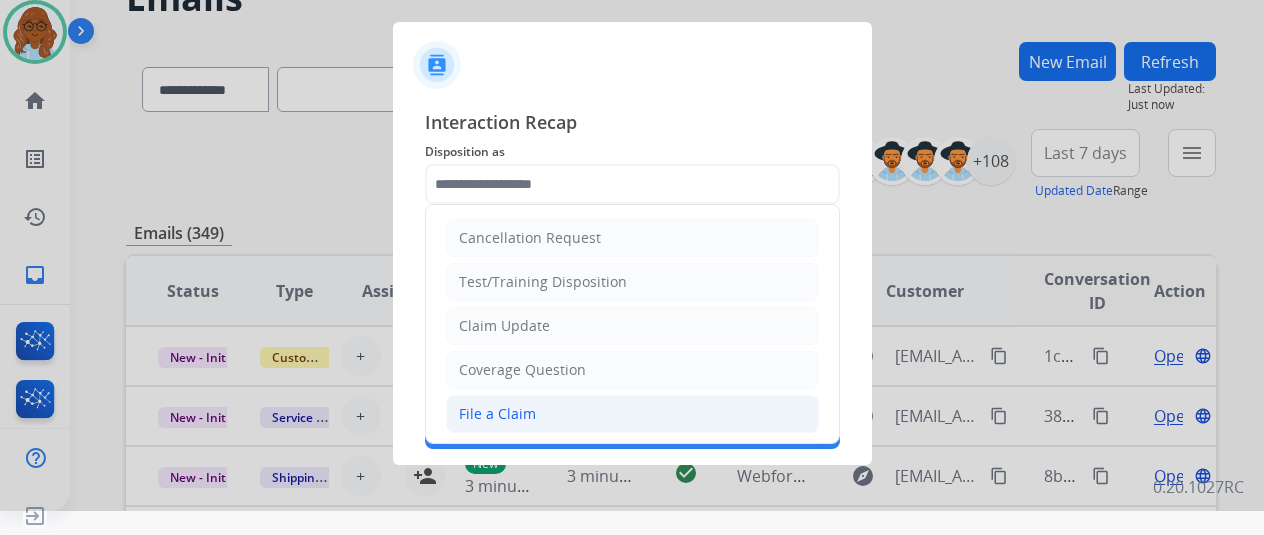 click on "File a Claim" 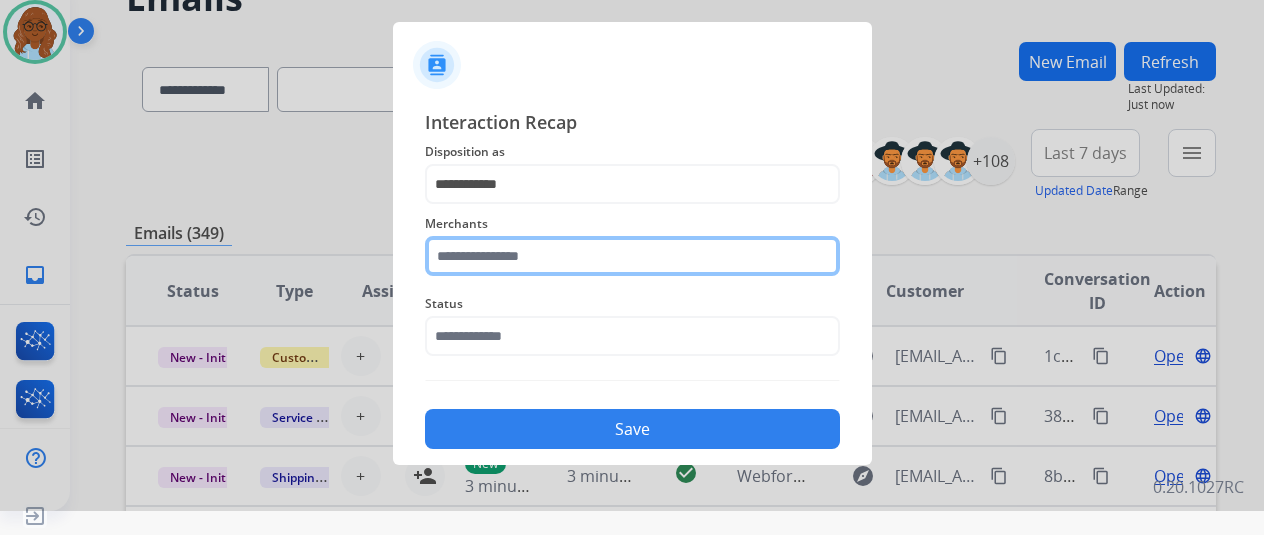 click 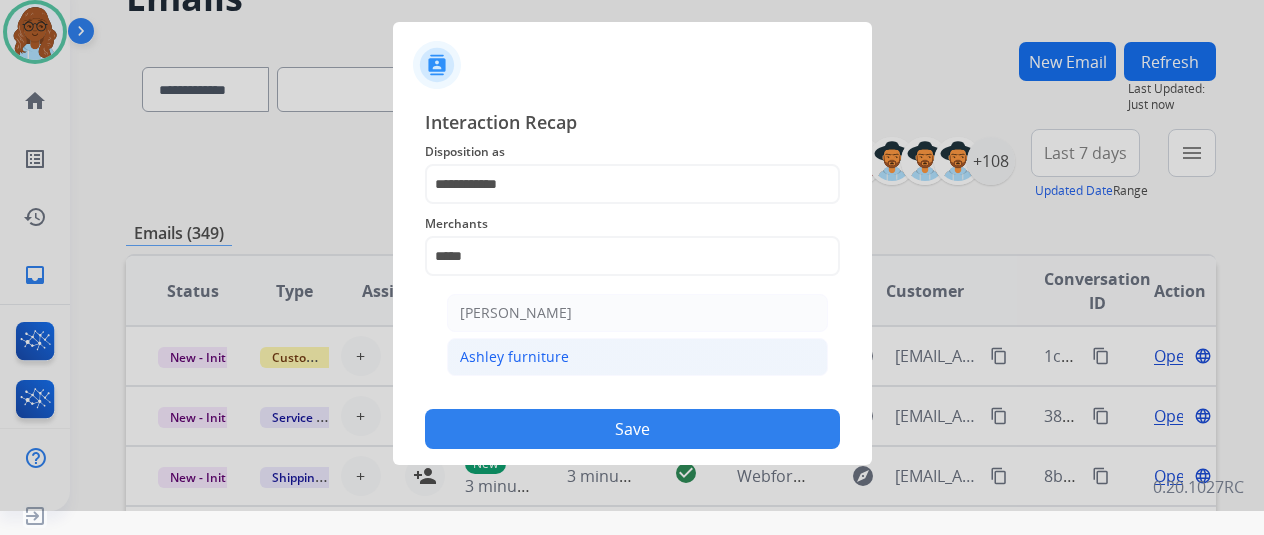 click on "Ashley furniture" 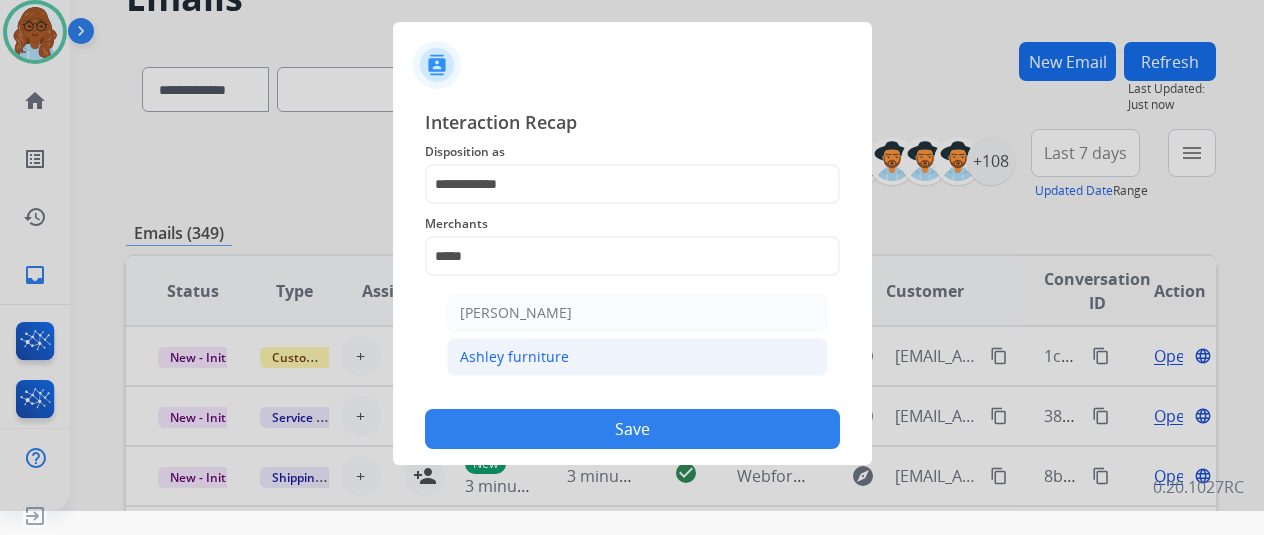 type on "**********" 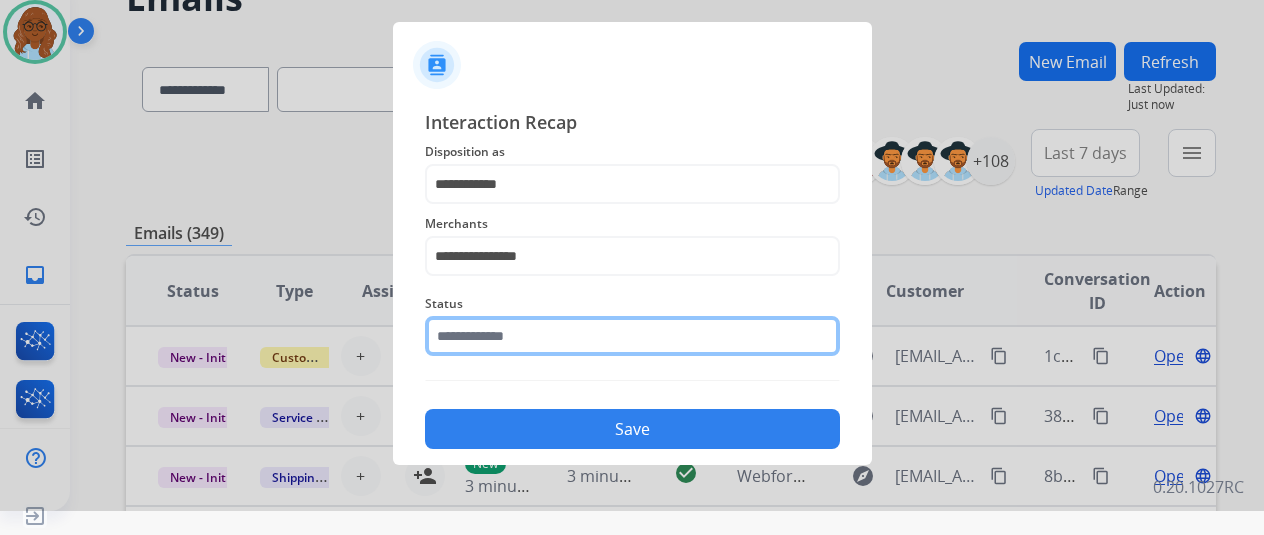 click 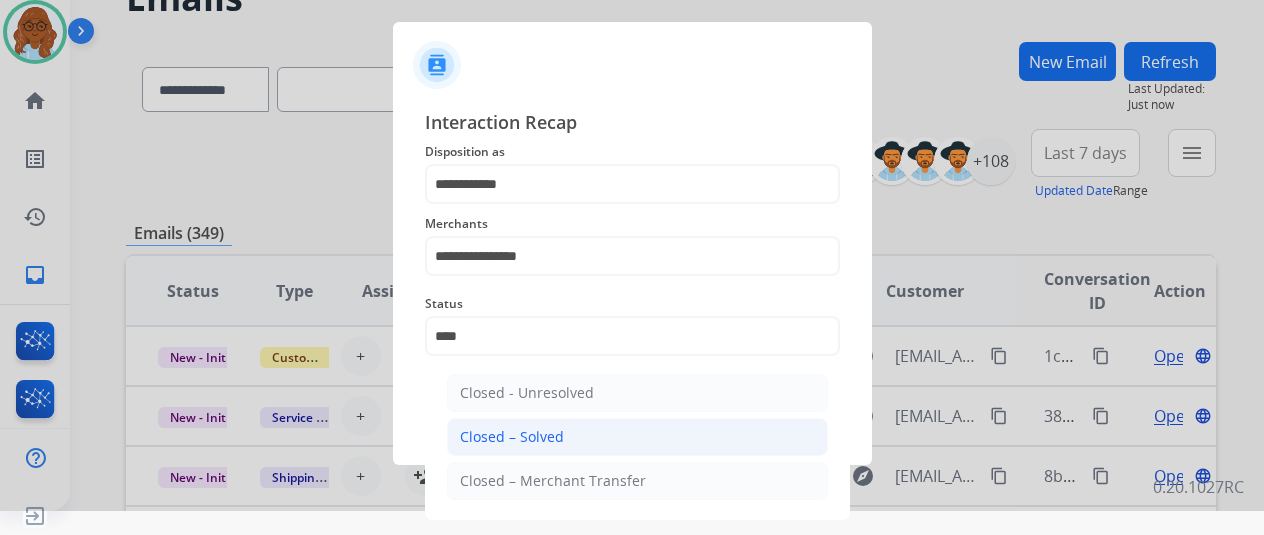click on "Closed – Solved" 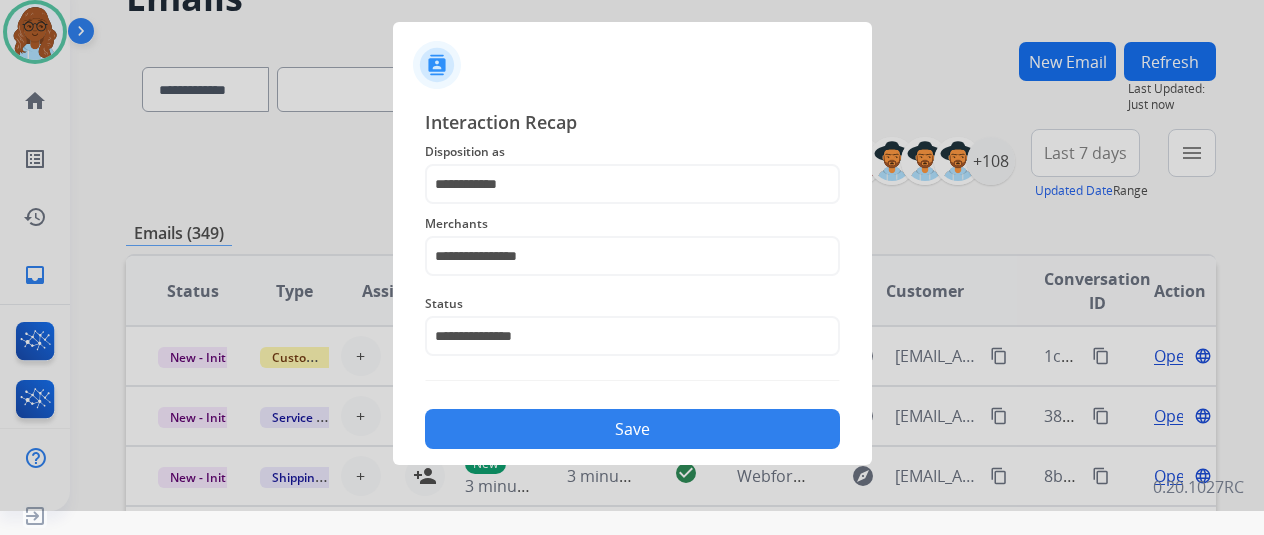 click on "Save" 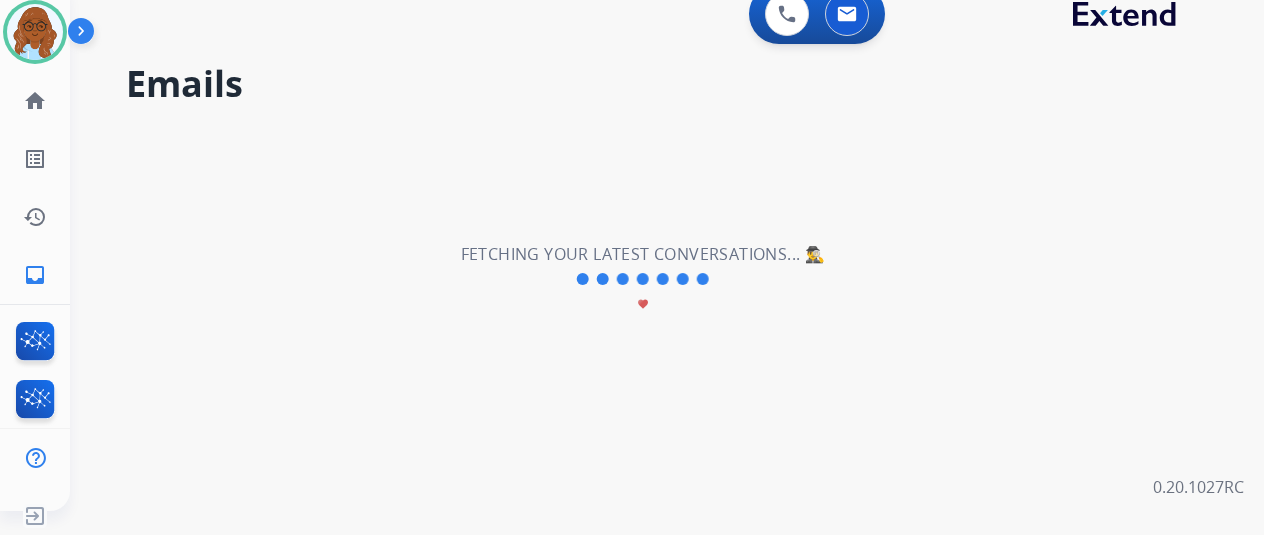 scroll, scrollTop: 0, scrollLeft: 0, axis: both 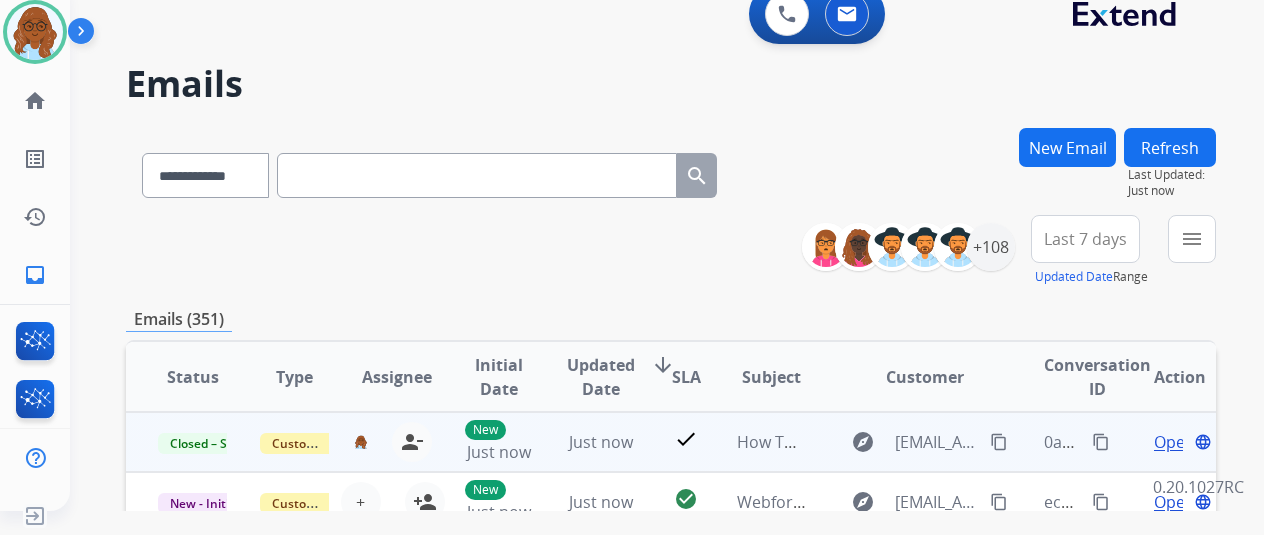 click on "content_copy" at bounding box center [1101, 442] 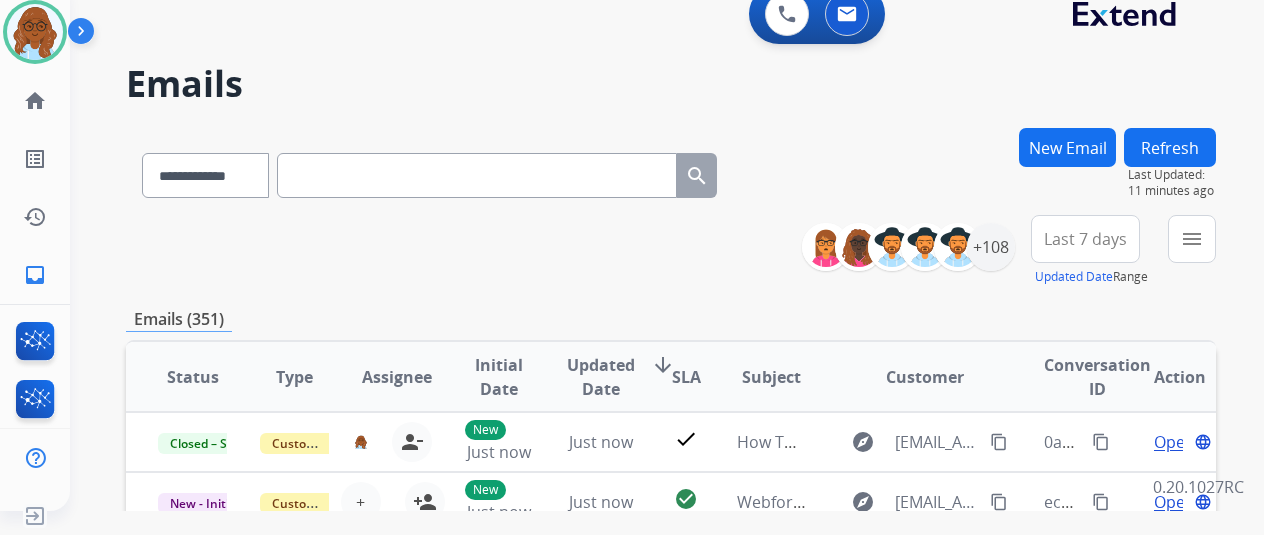 click on "New Email" at bounding box center (1067, 147) 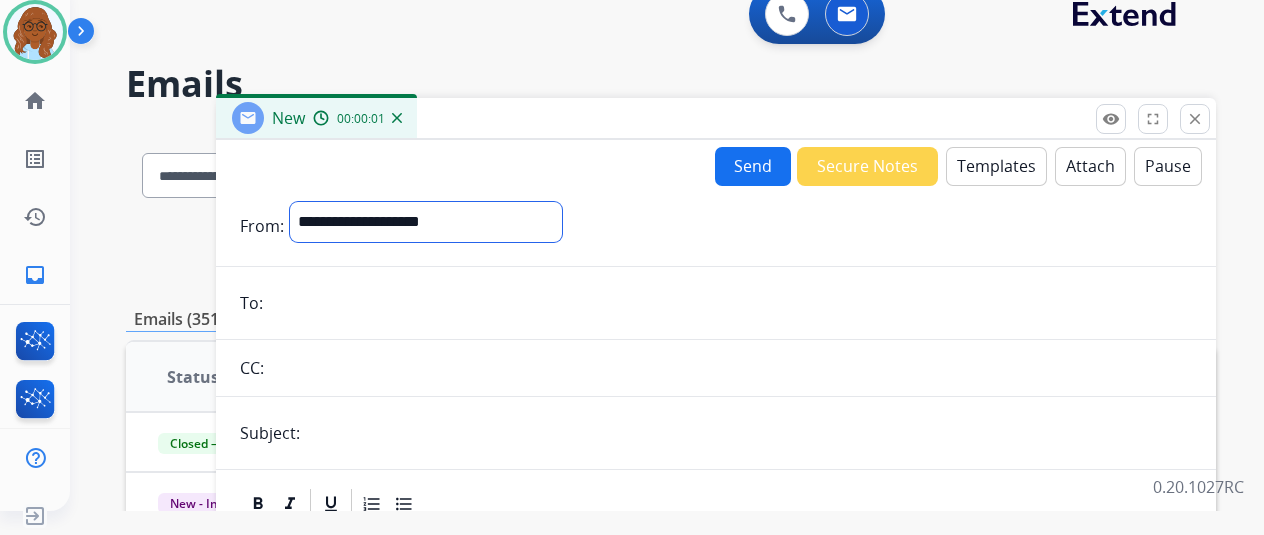 drag, startPoint x: 474, startPoint y: 223, endPoint x: 466, endPoint y: 235, distance: 14.422205 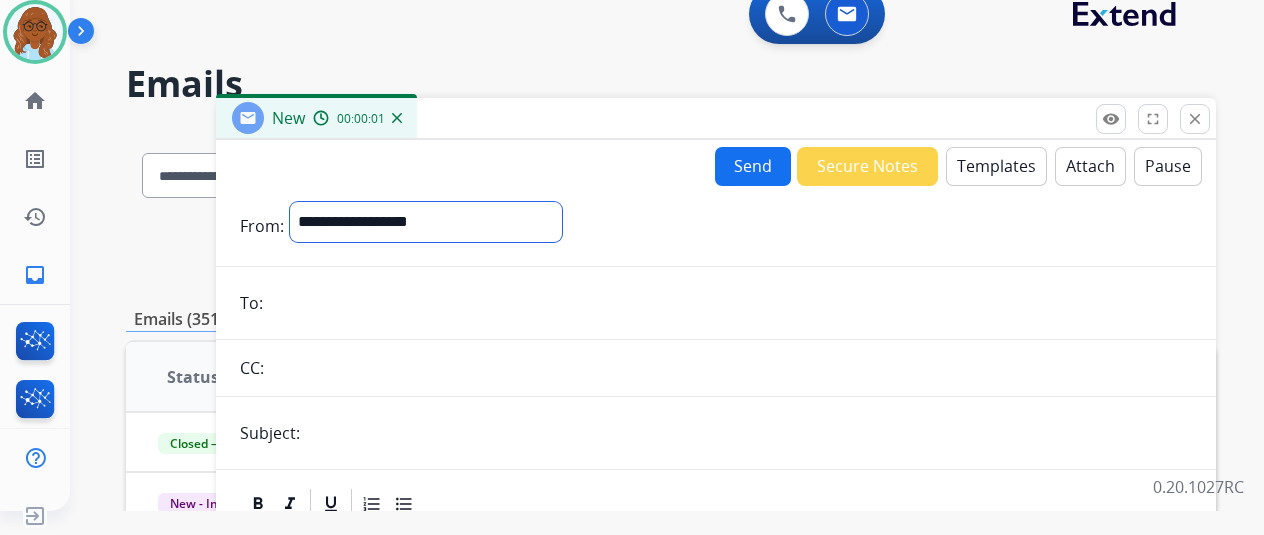 click on "**********" at bounding box center [426, 222] 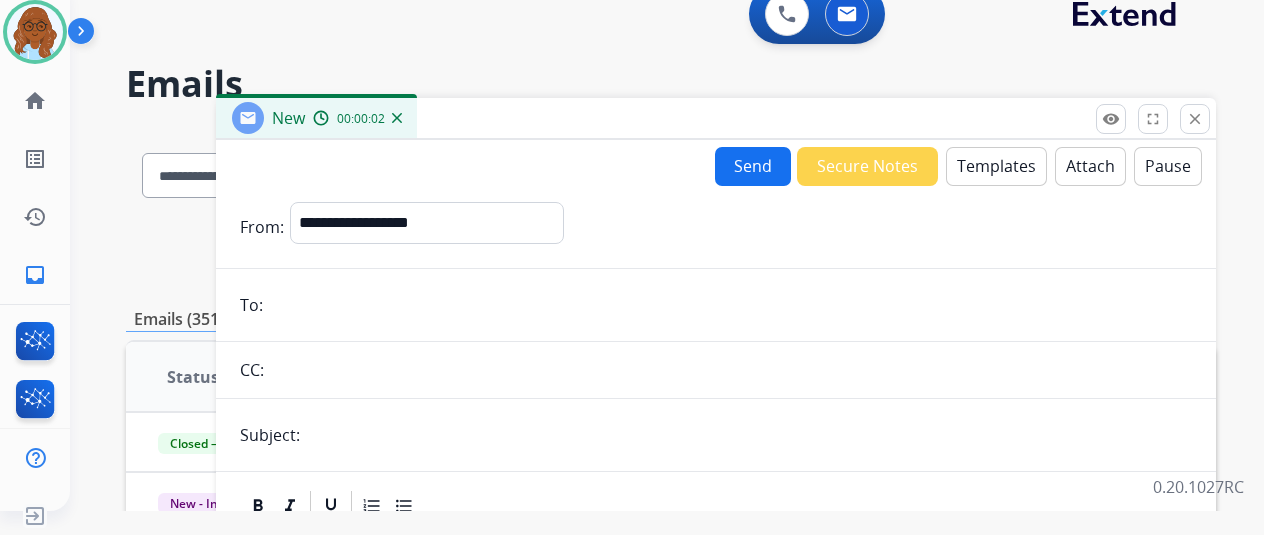 click on "Templates" at bounding box center [996, 166] 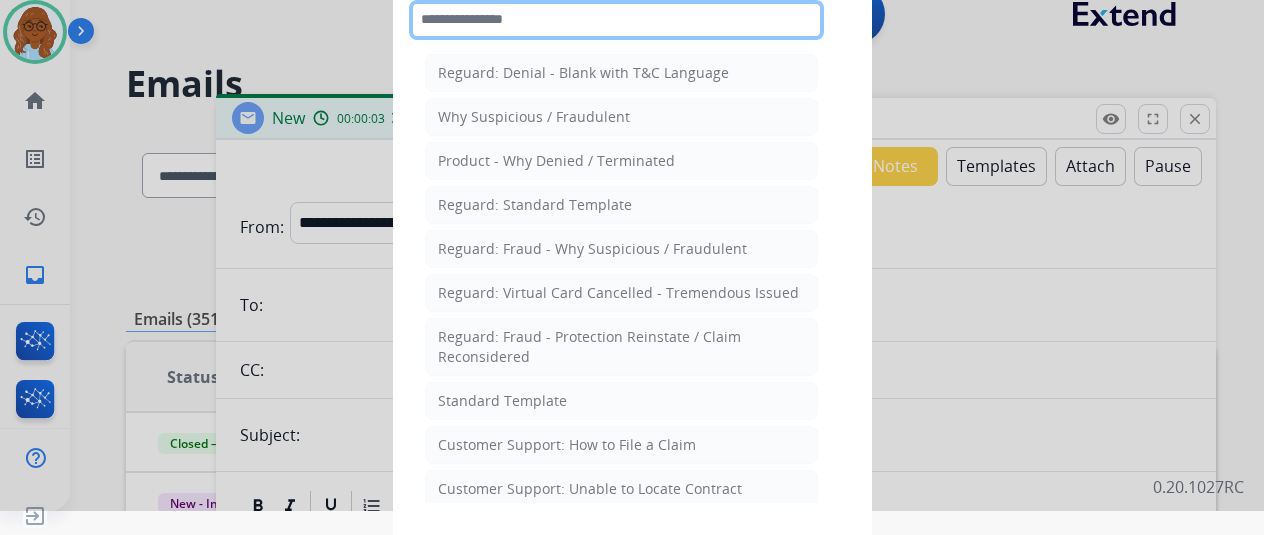 click 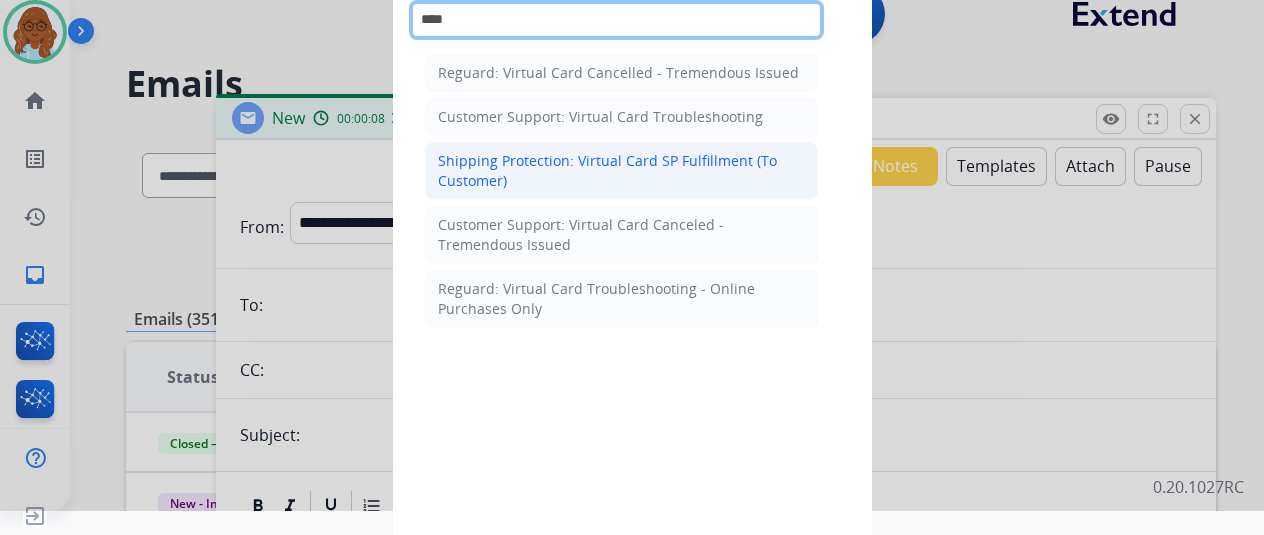 type on "****" 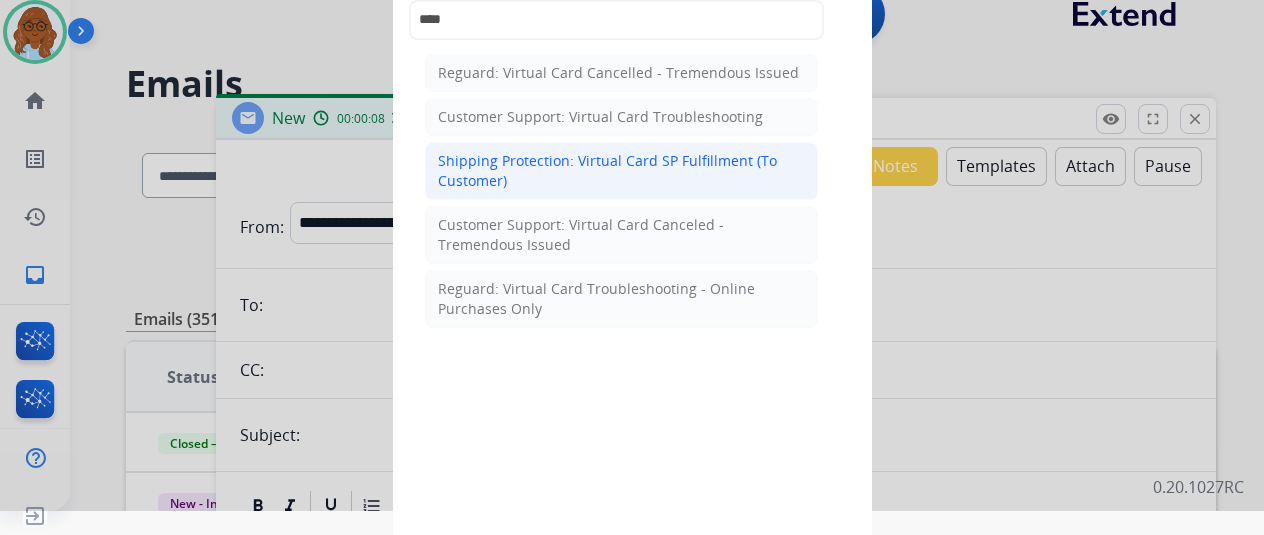 click on "Shipping Protection: Virtual Card SP Fulfillment (To Customer)" 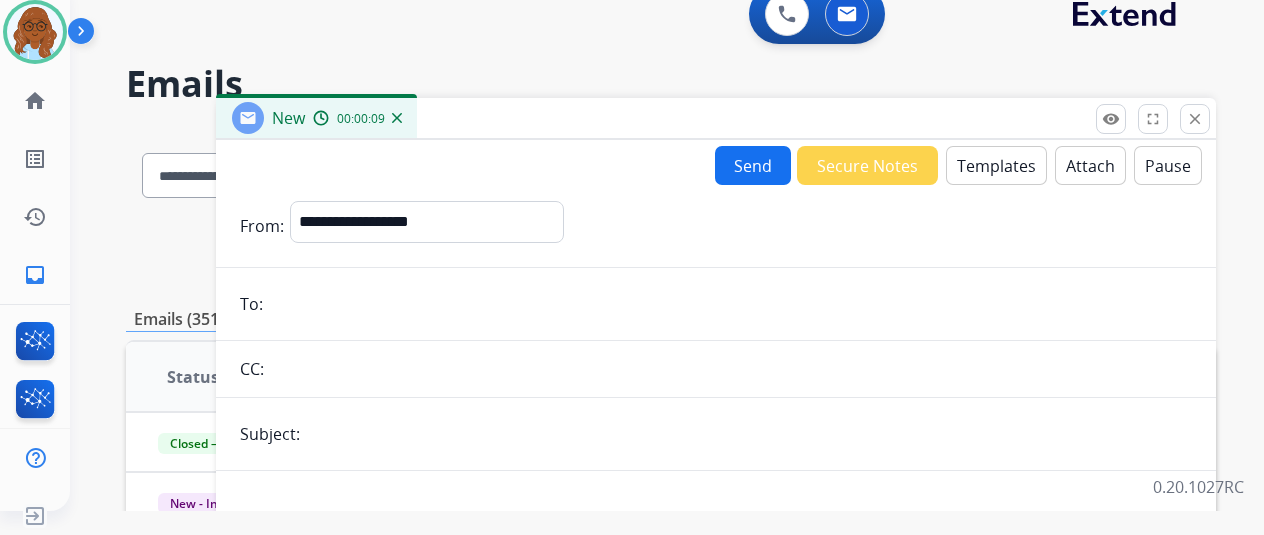 scroll, scrollTop: 478, scrollLeft: 0, axis: vertical 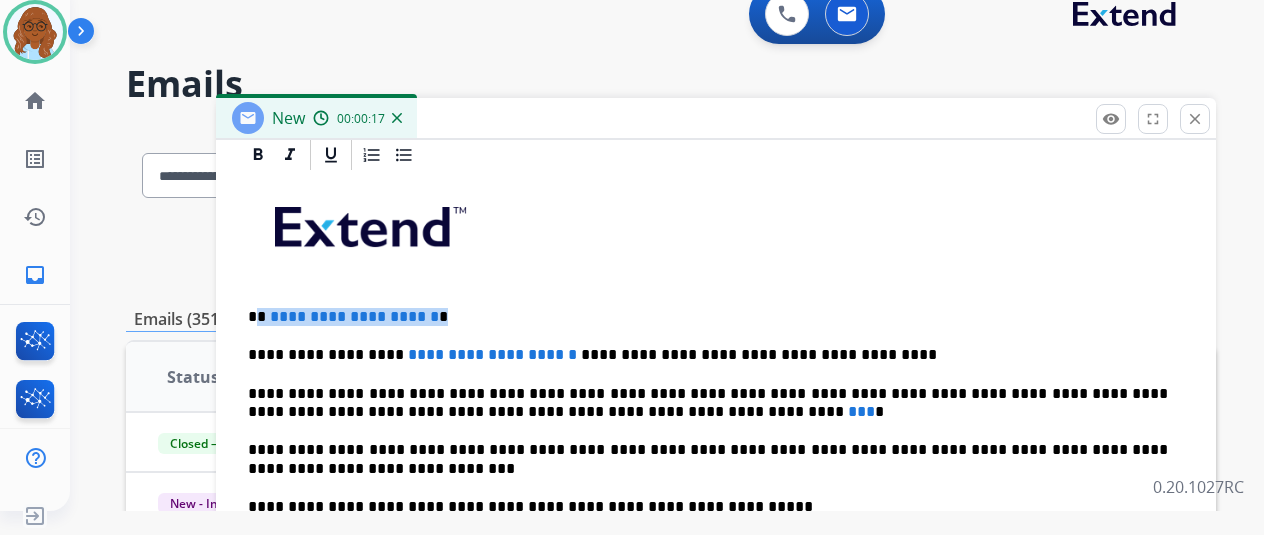 drag, startPoint x: 493, startPoint y: 310, endPoint x: 276, endPoint y: 311, distance: 217.0023 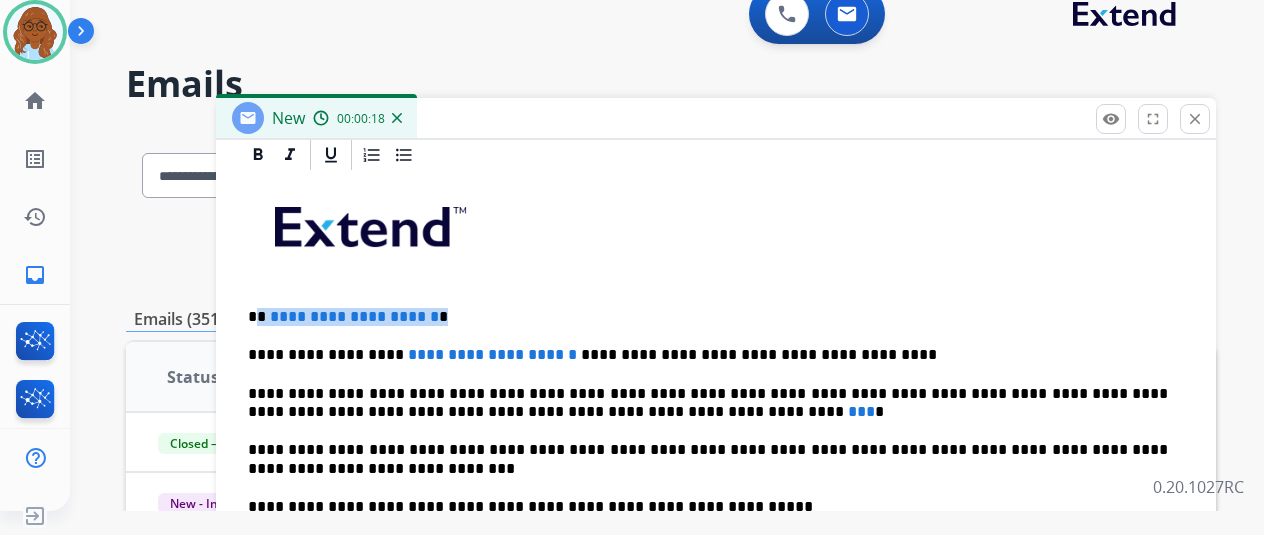 type 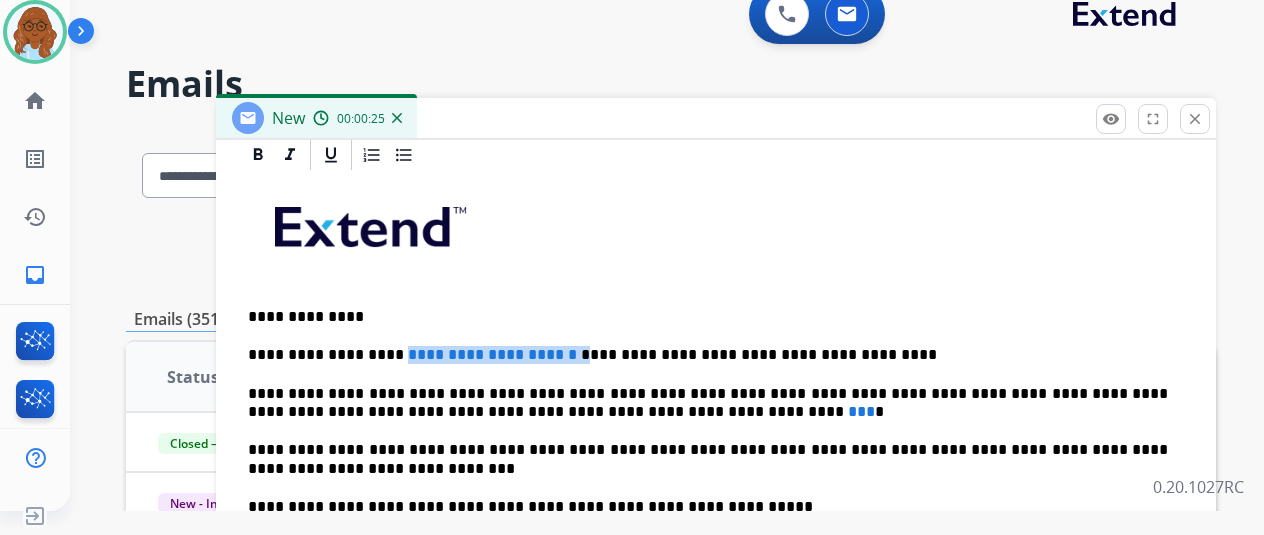 drag, startPoint x: 550, startPoint y: 349, endPoint x: 397, endPoint y: 349, distance: 153 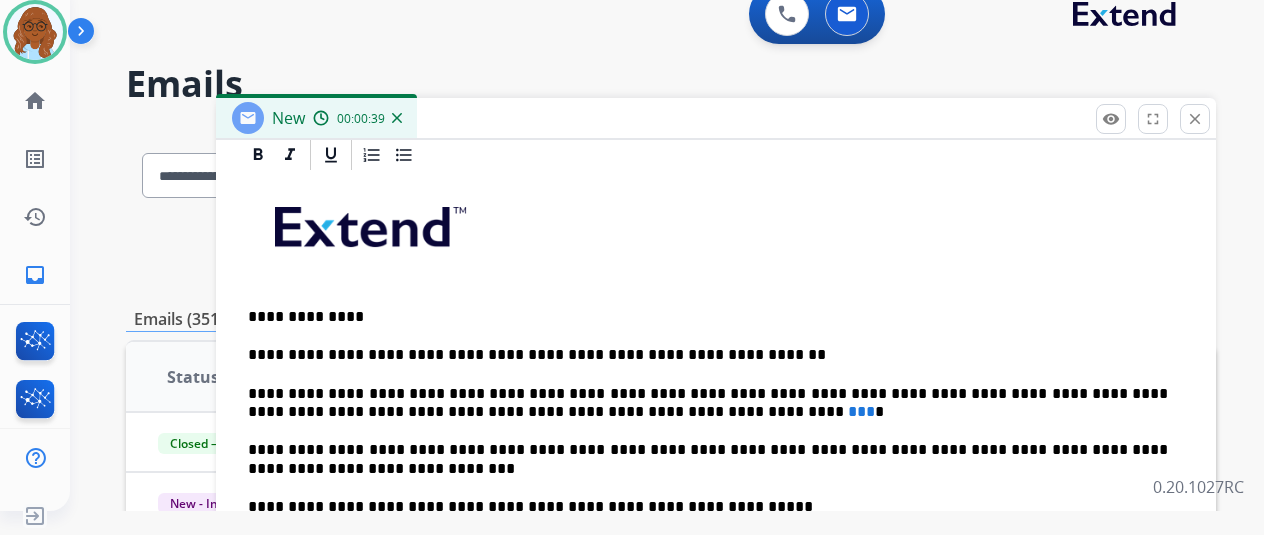 click on "**********" at bounding box center (708, 403) 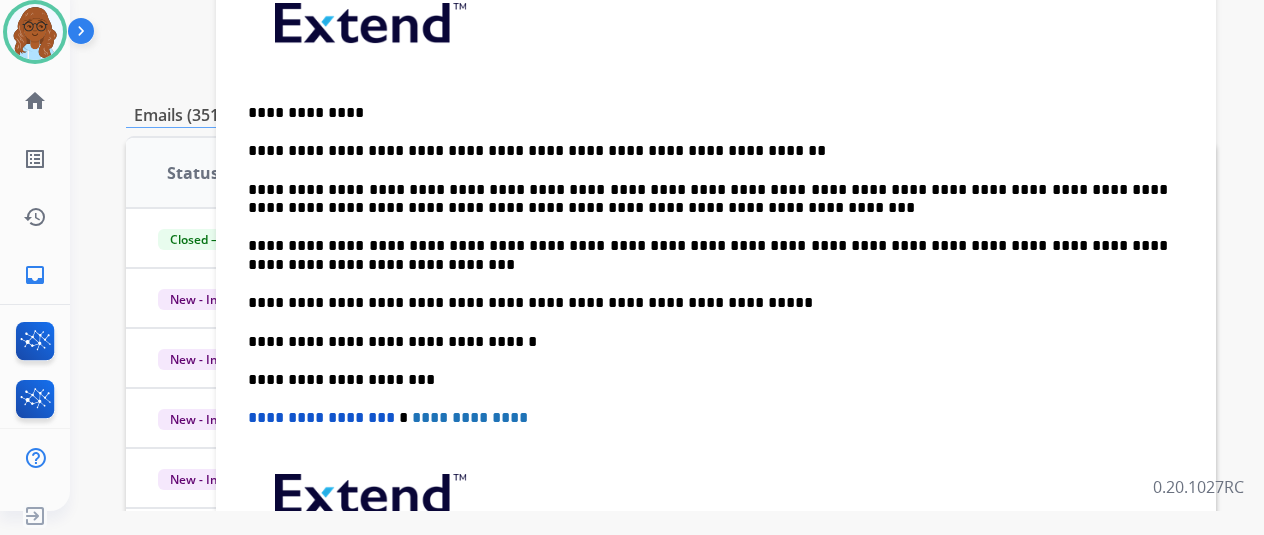scroll, scrollTop: 0, scrollLeft: 0, axis: both 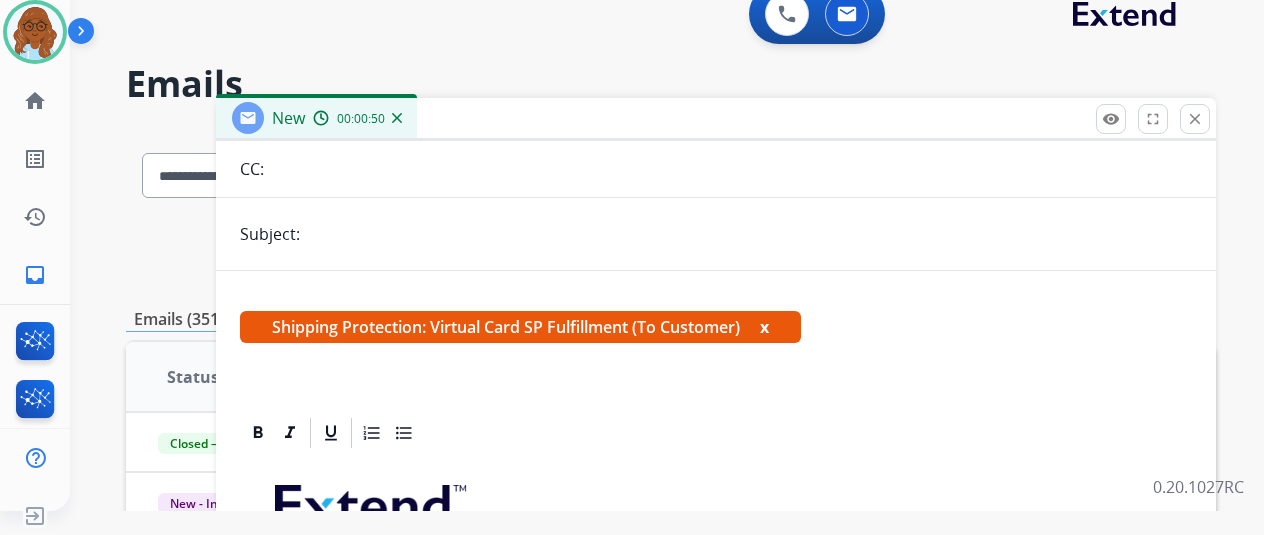 click on "x" at bounding box center (764, 327) 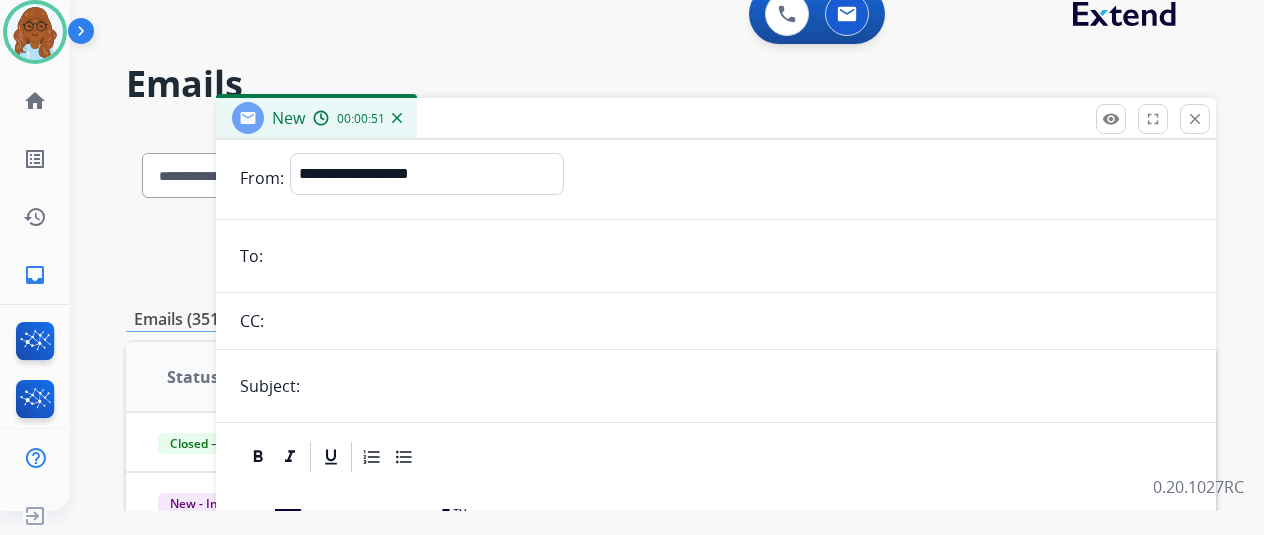 scroll, scrollTop: 0, scrollLeft: 0, axis: both 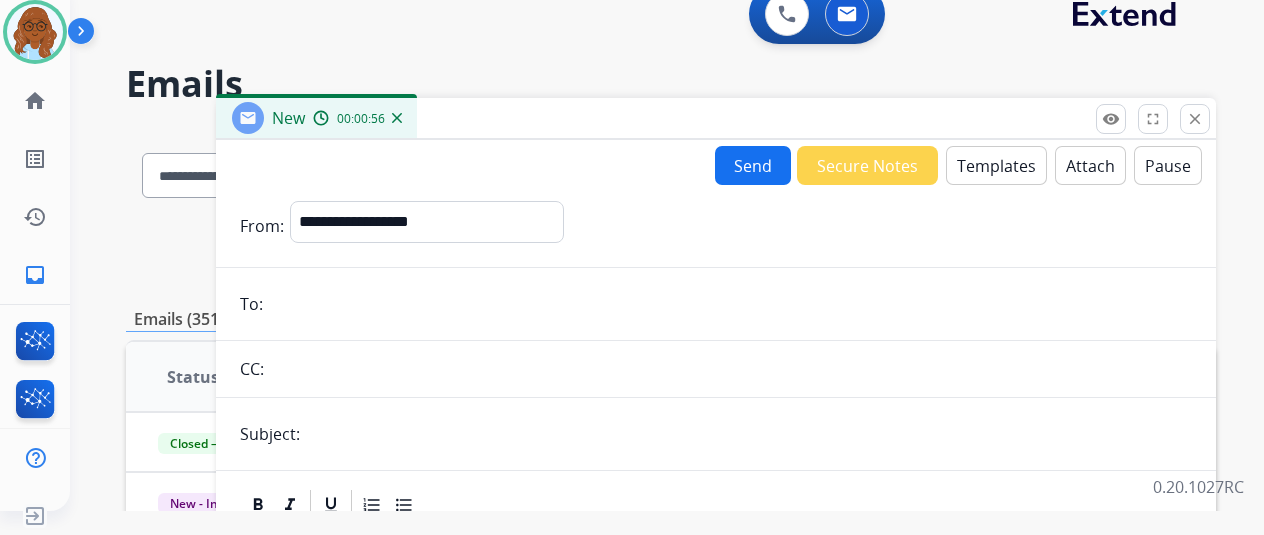 paste on "**********" 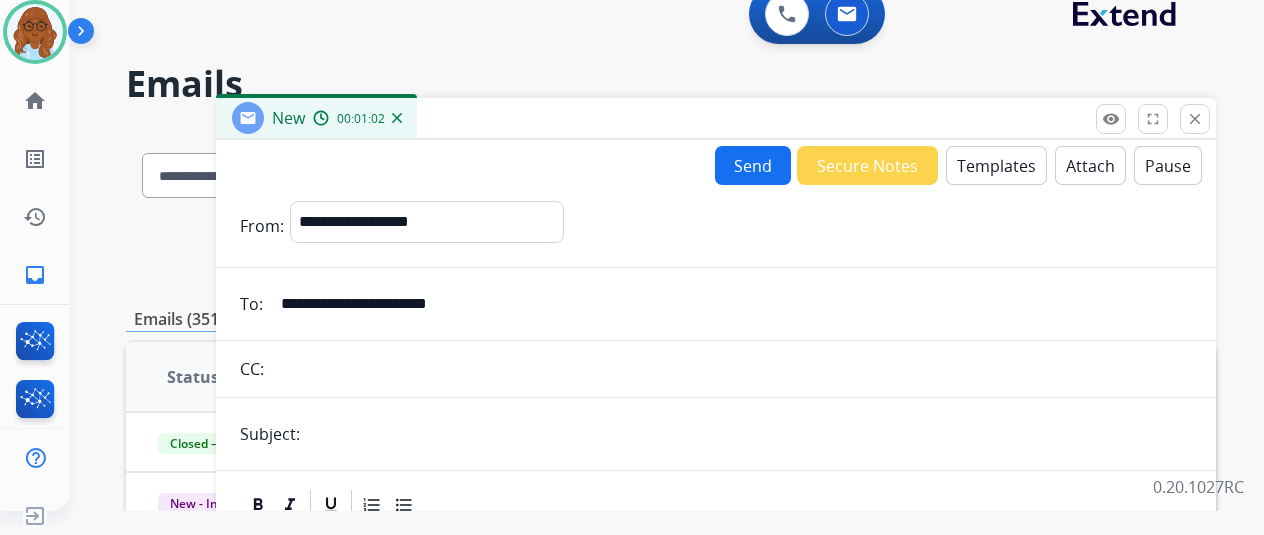 type on "**********" 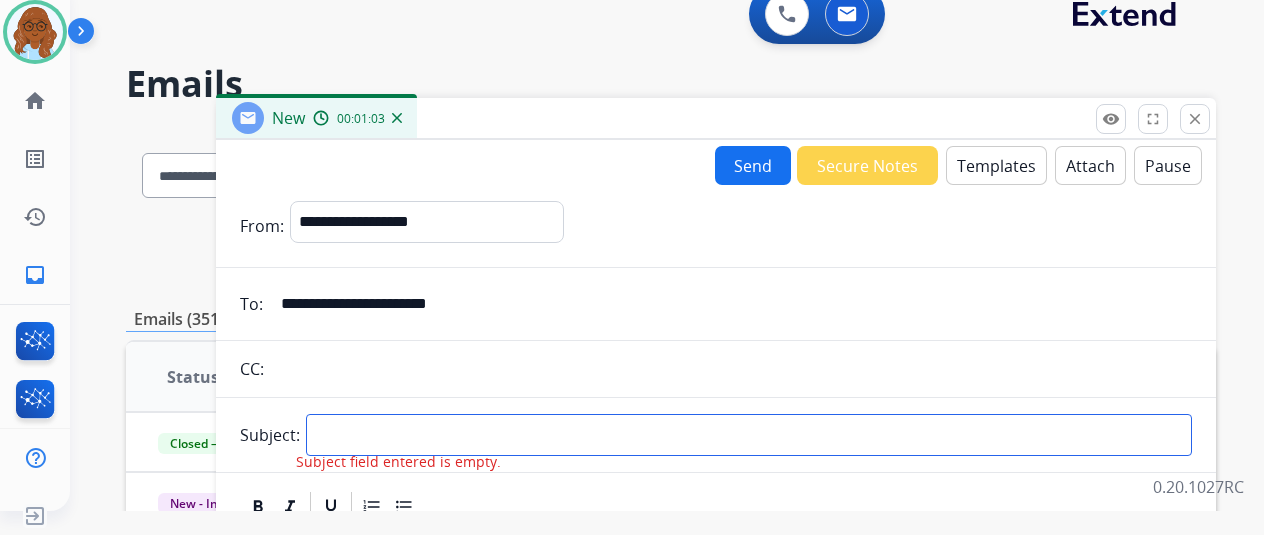 click at bounding box center (749, 435) 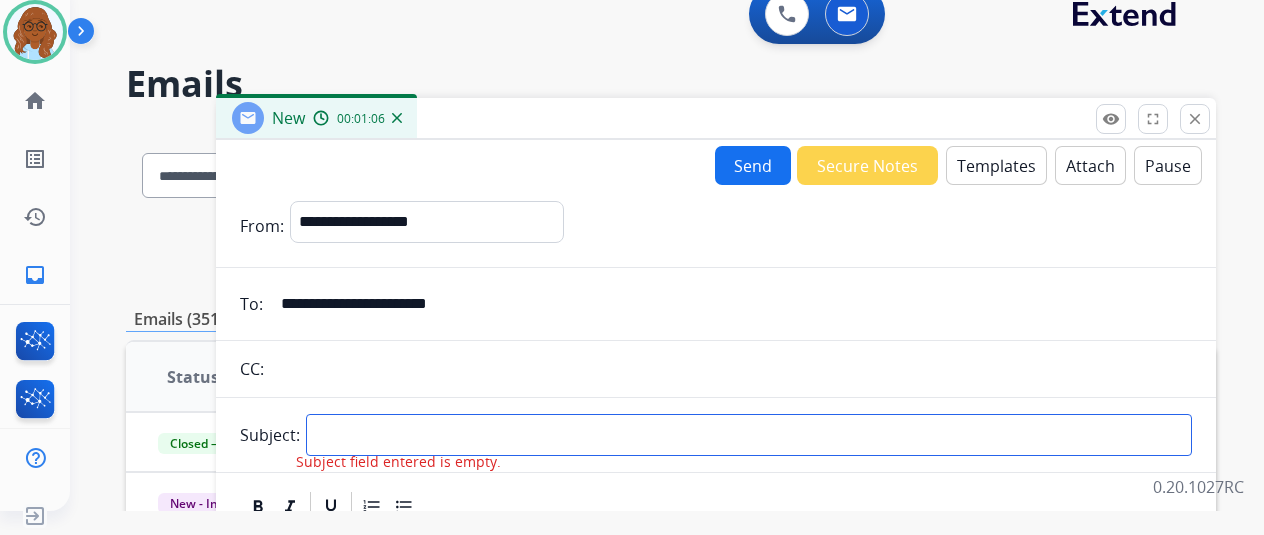 click at bounding box center (749, 435) 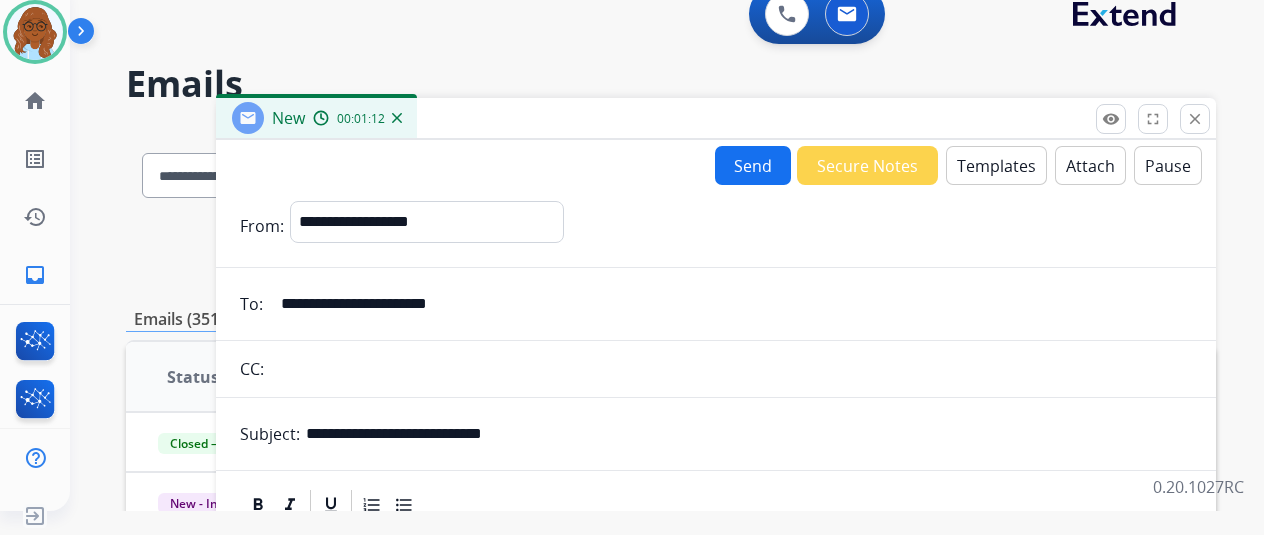 type on "**********" 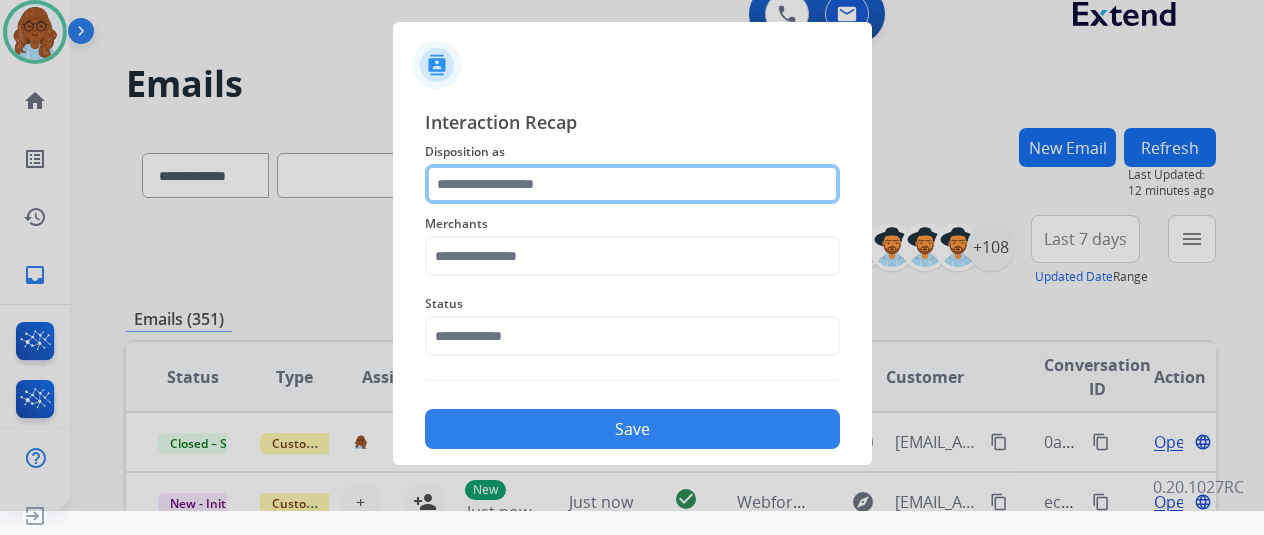 click 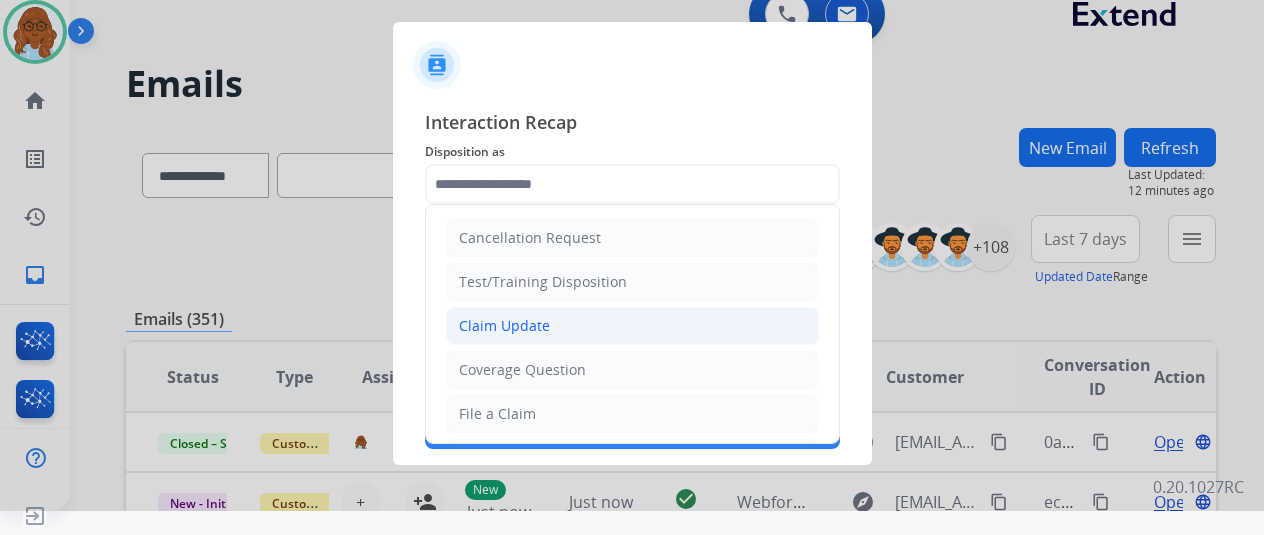 click on "Claim Update" 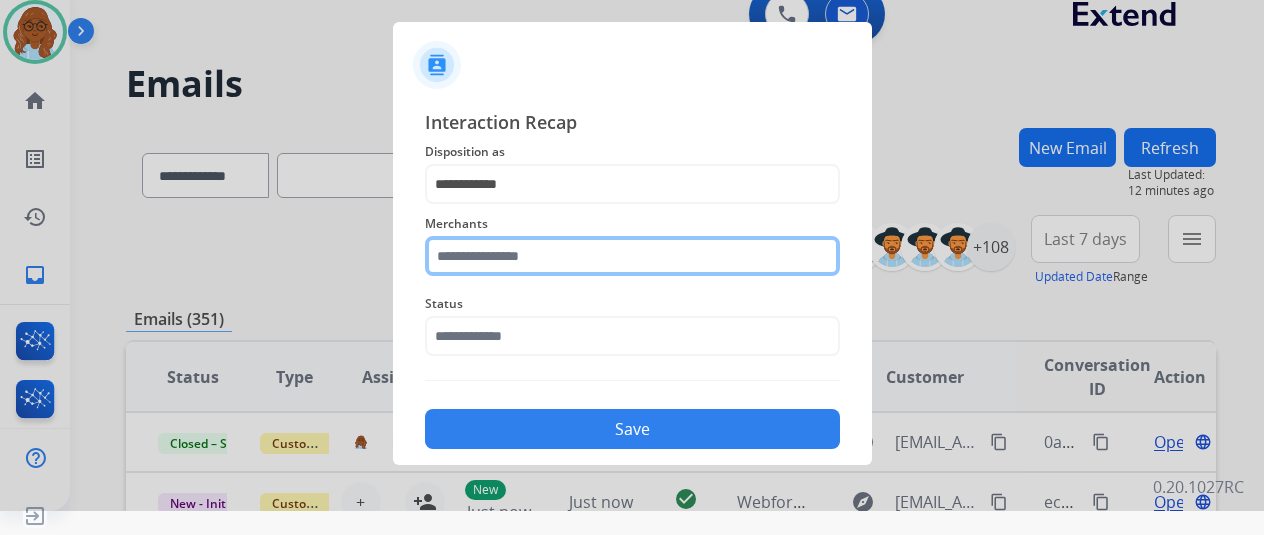 click 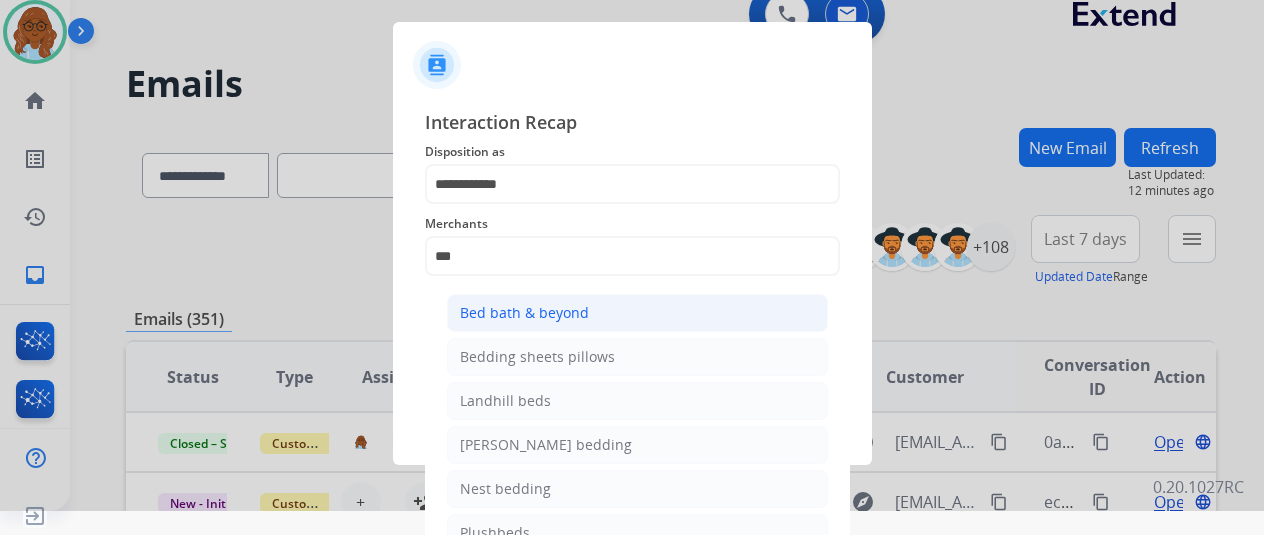 click on "Bed bath & beyond" 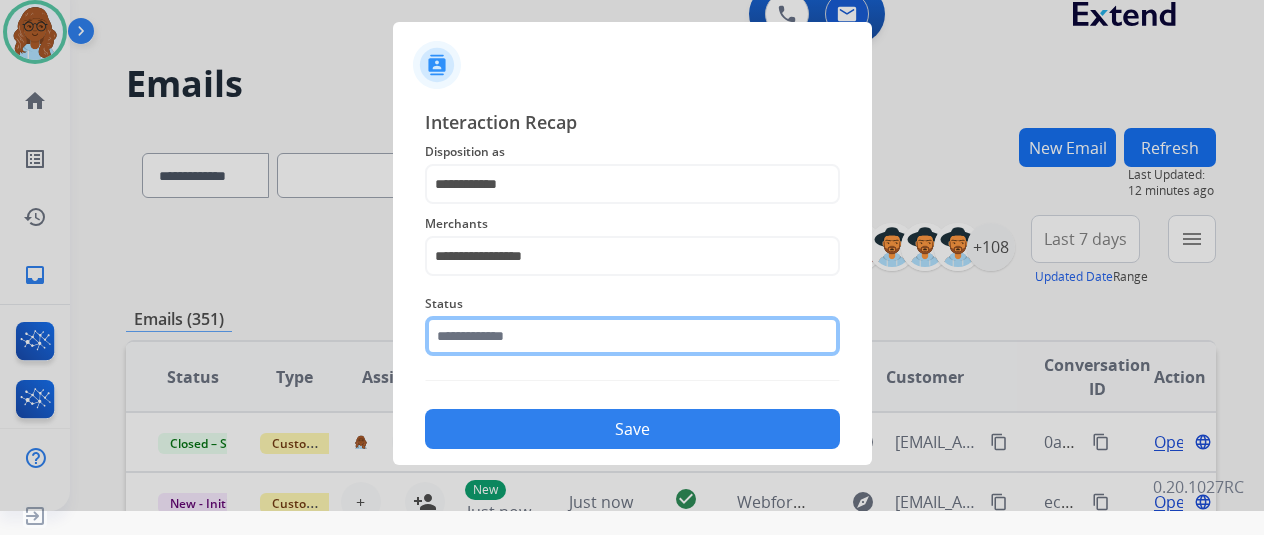 click 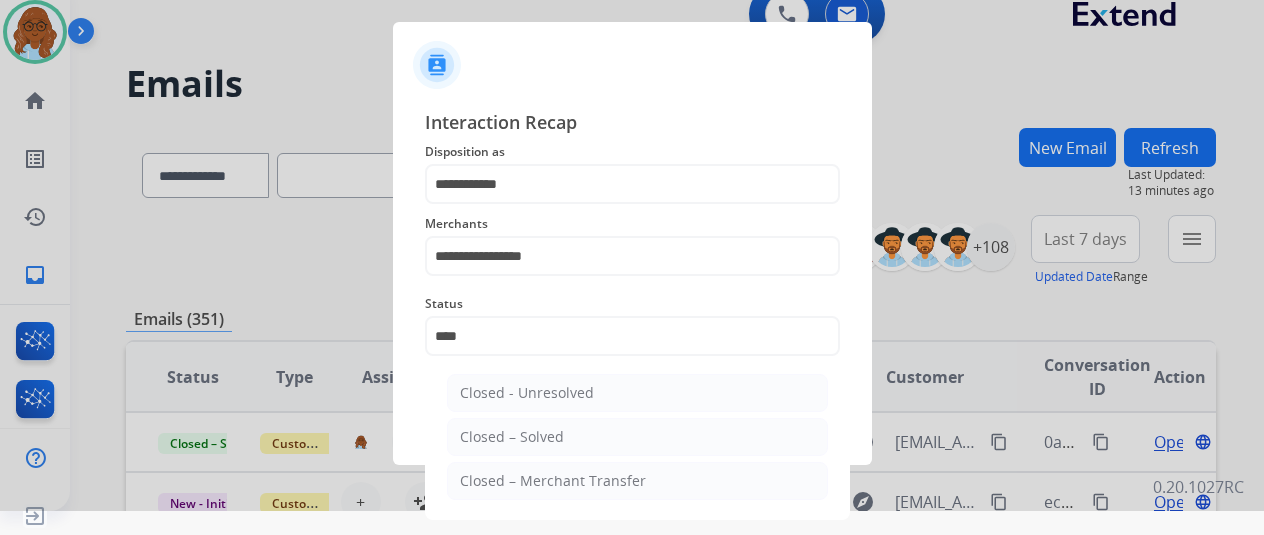 click on "Closed – Solved" 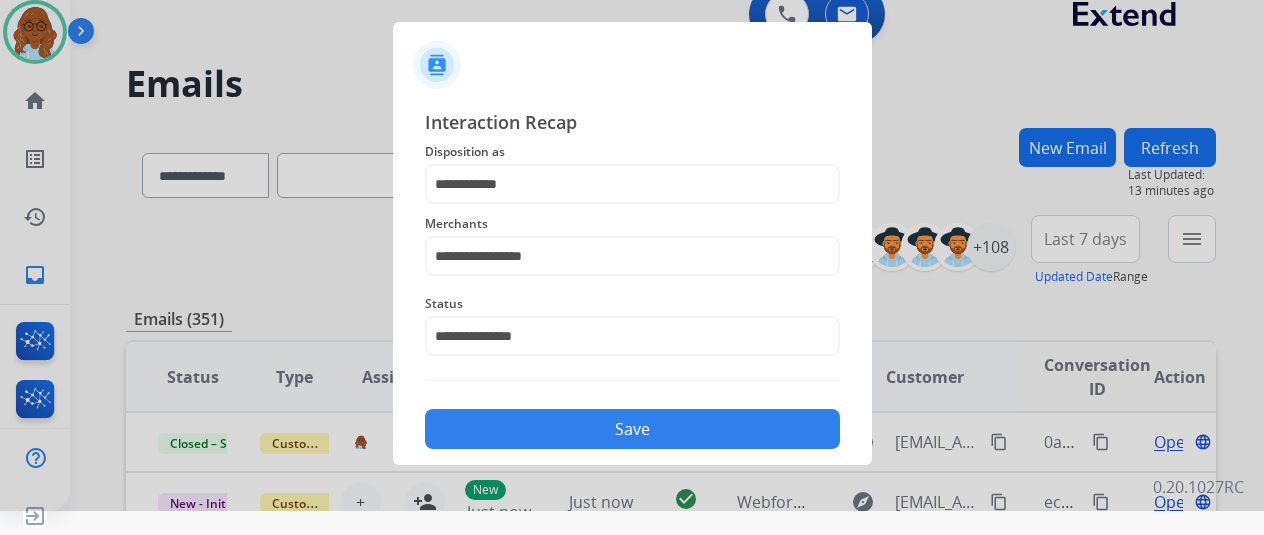 click on "Save" 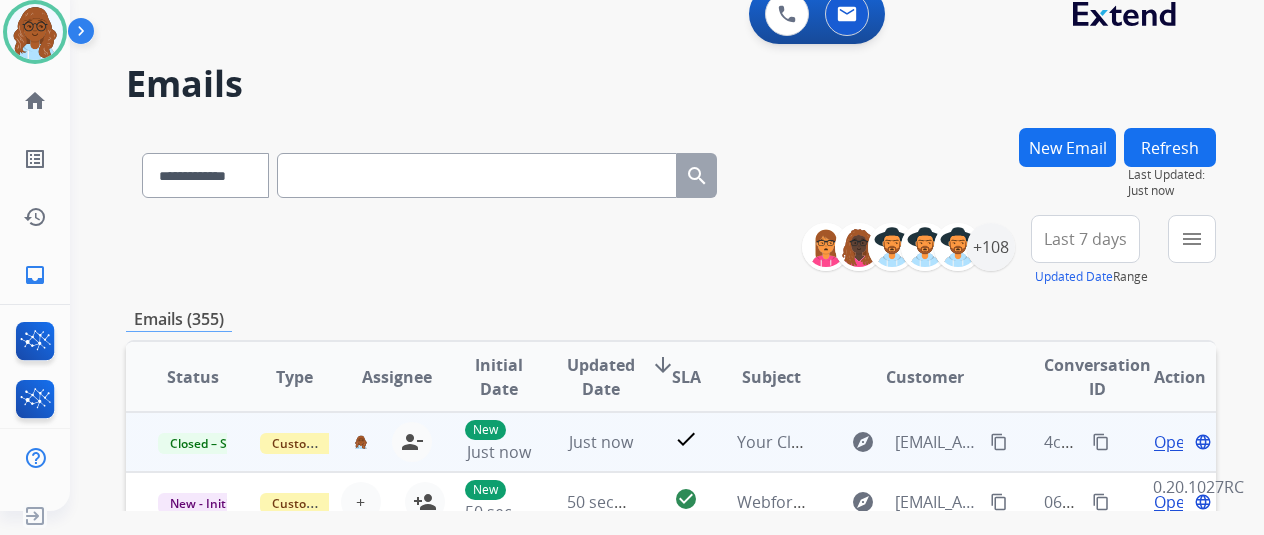 click on "content_copy" at bounding box center (1101, 442) 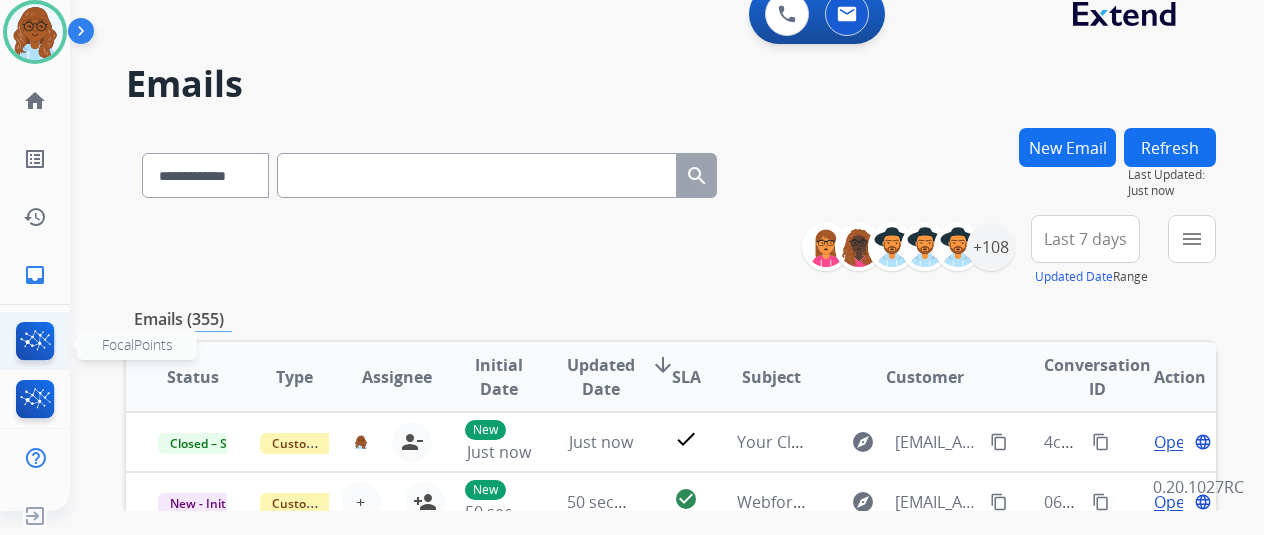 click 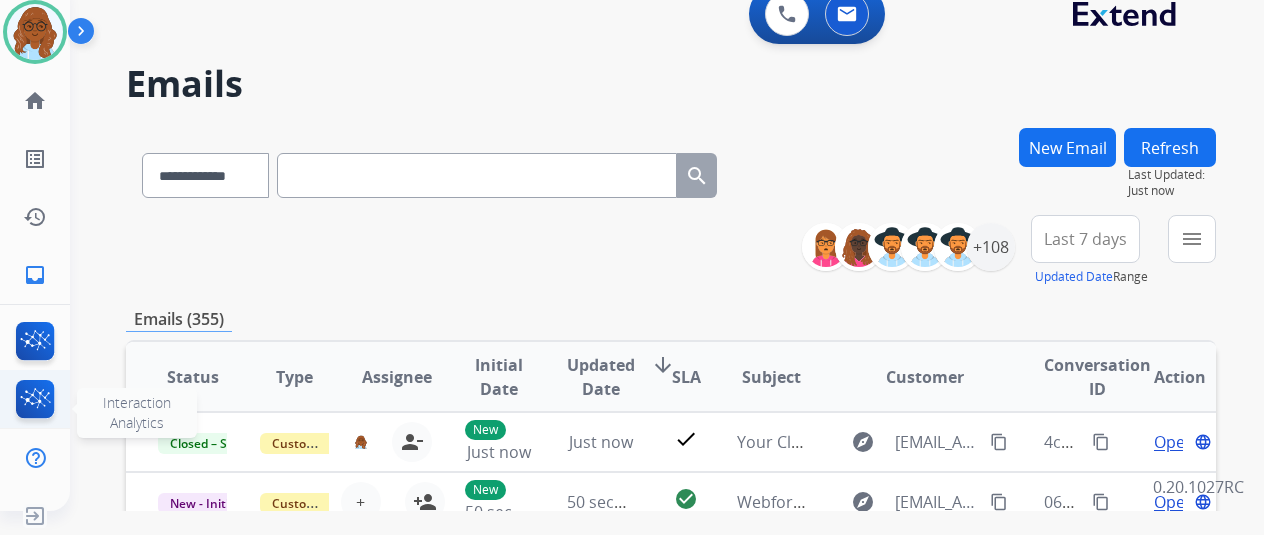 click 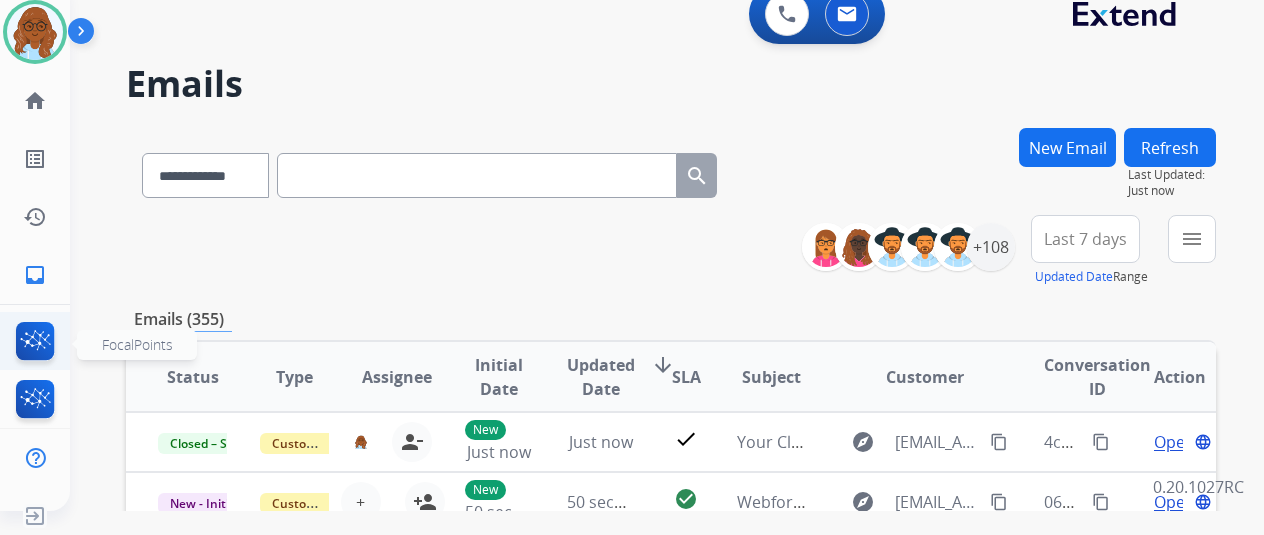 click 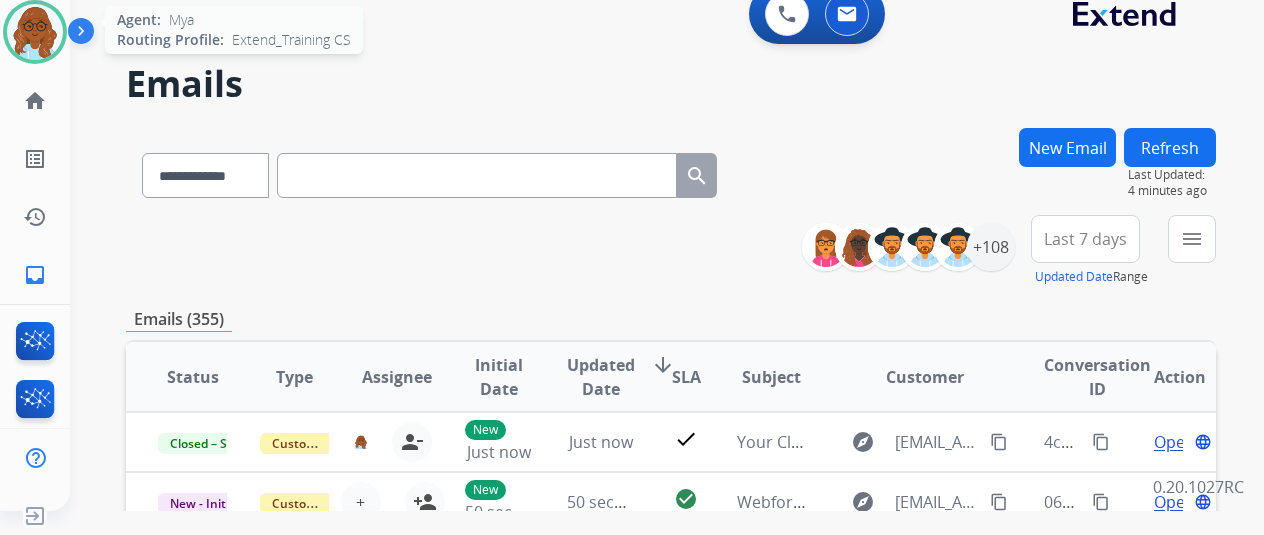 click at bounding box center [35, 32] 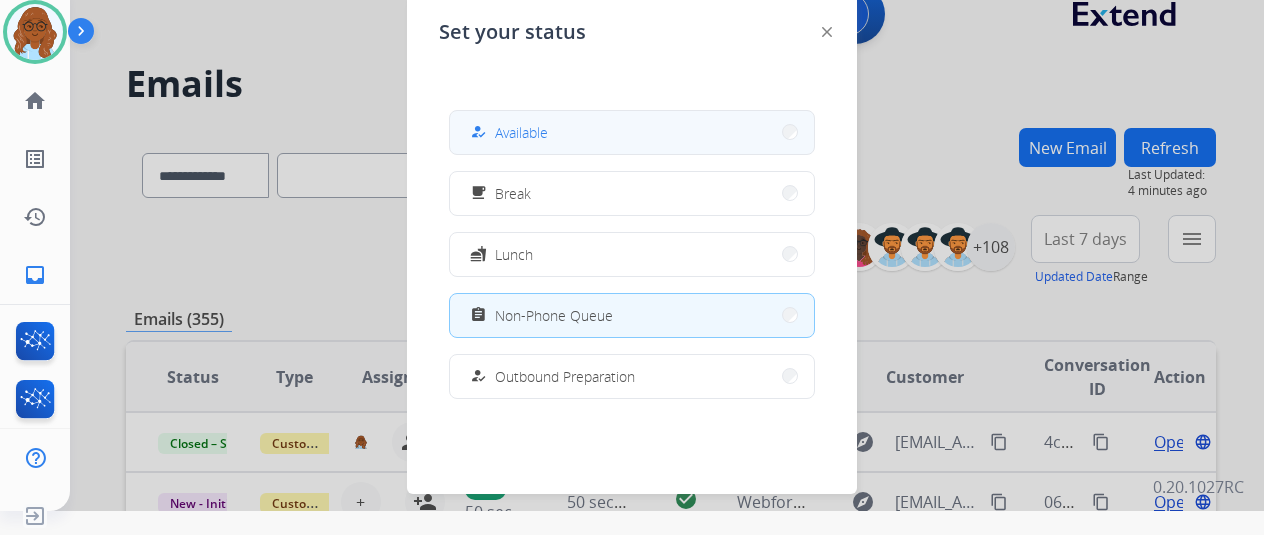 click on "Available" at bounding box center [521, 132] 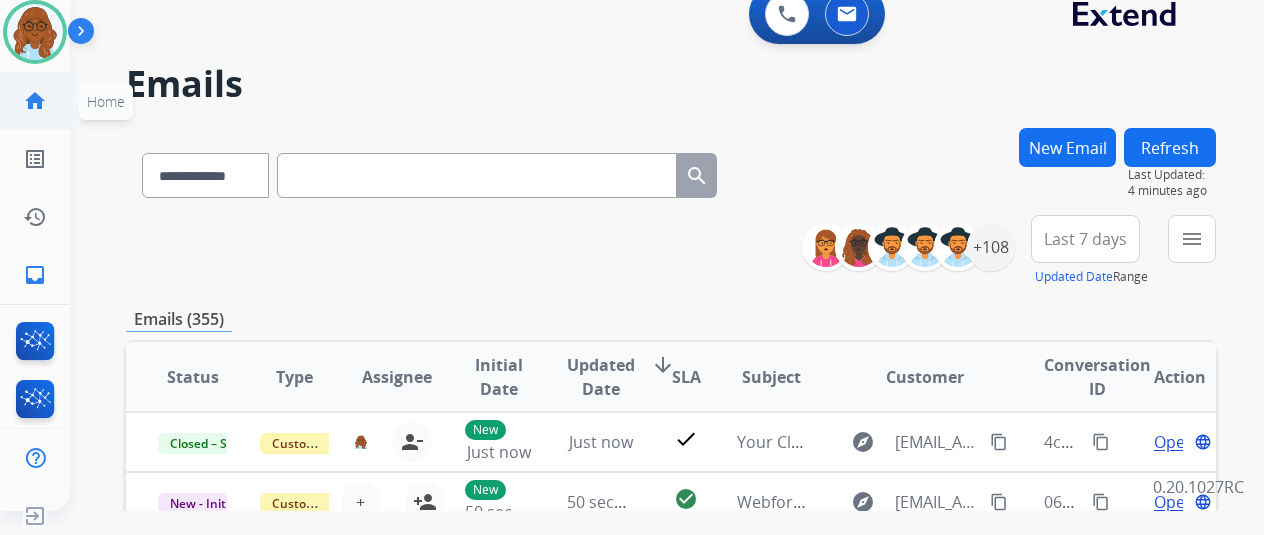 click on "home" 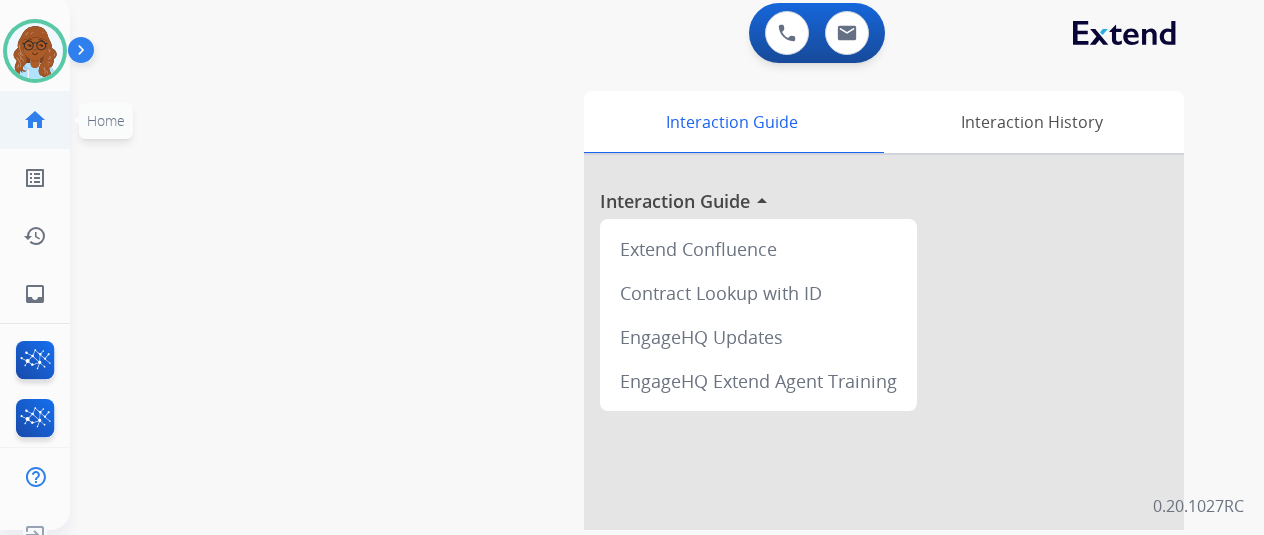 scroll, scrollTop: 0, scrollLeft: 0, axis: both 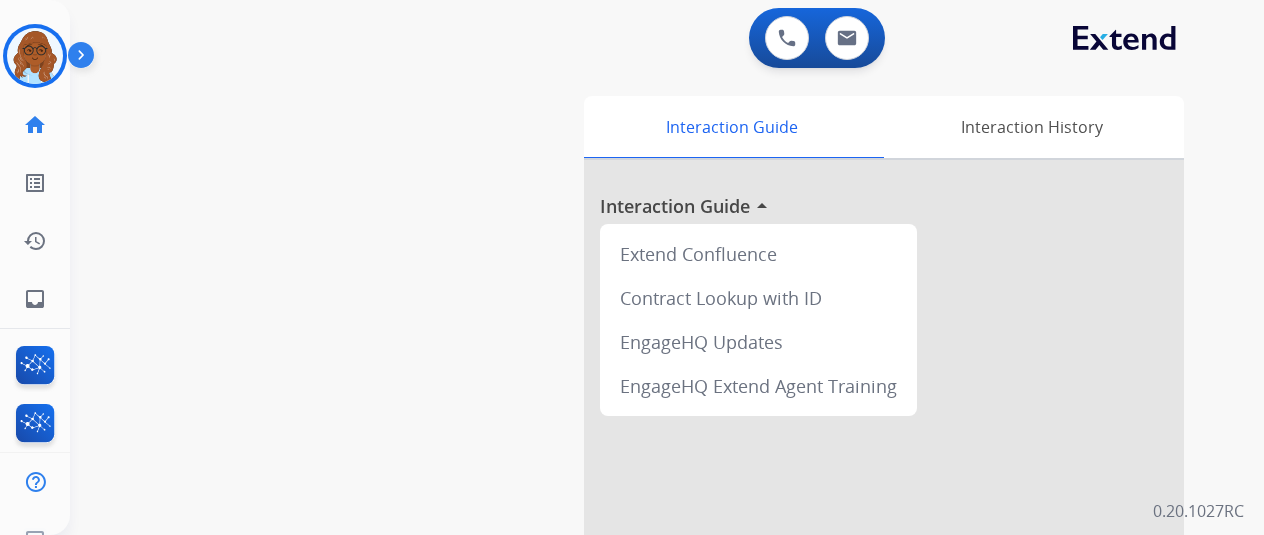 drag, startPoint x: 43, startPoint y: 51, endPoint x: 76, endPoint y: 61, distance: 34.48188 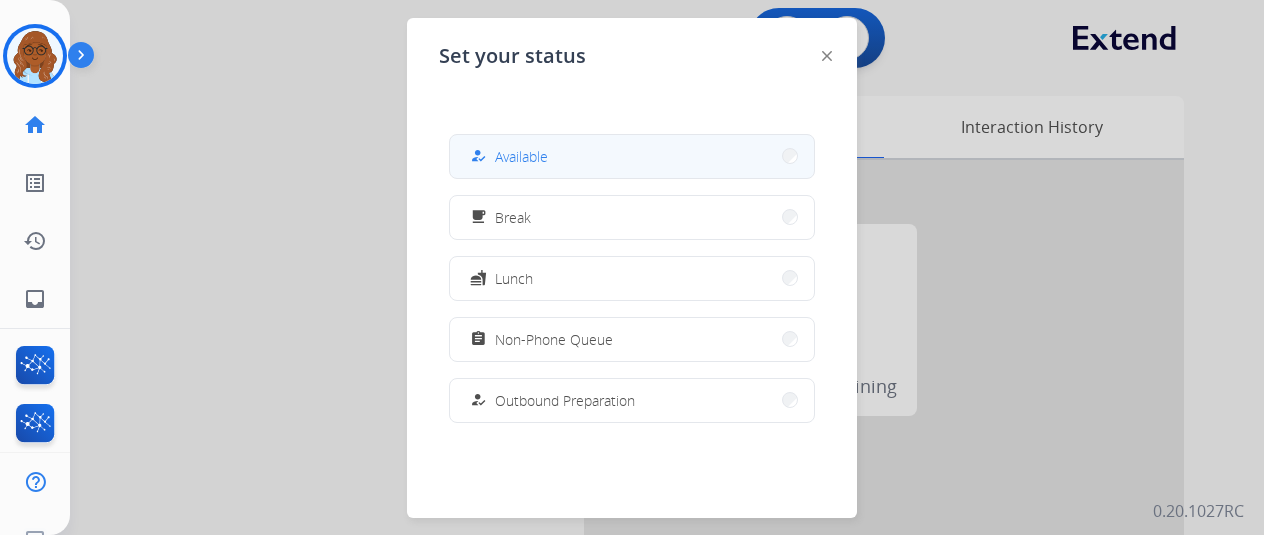 click on "how_to_reg Available" at bounding box center (632, 156) 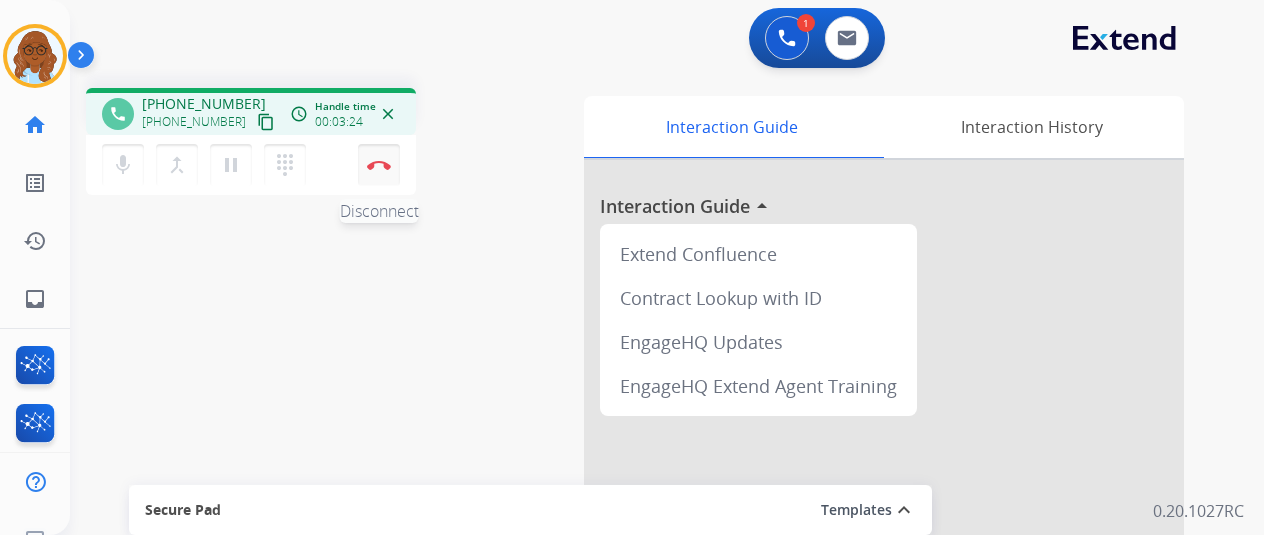 drag, startPoint x: 378, startPoint y: 156, endPoint x: 390, endPoint y: 157, distance: 12.0415945 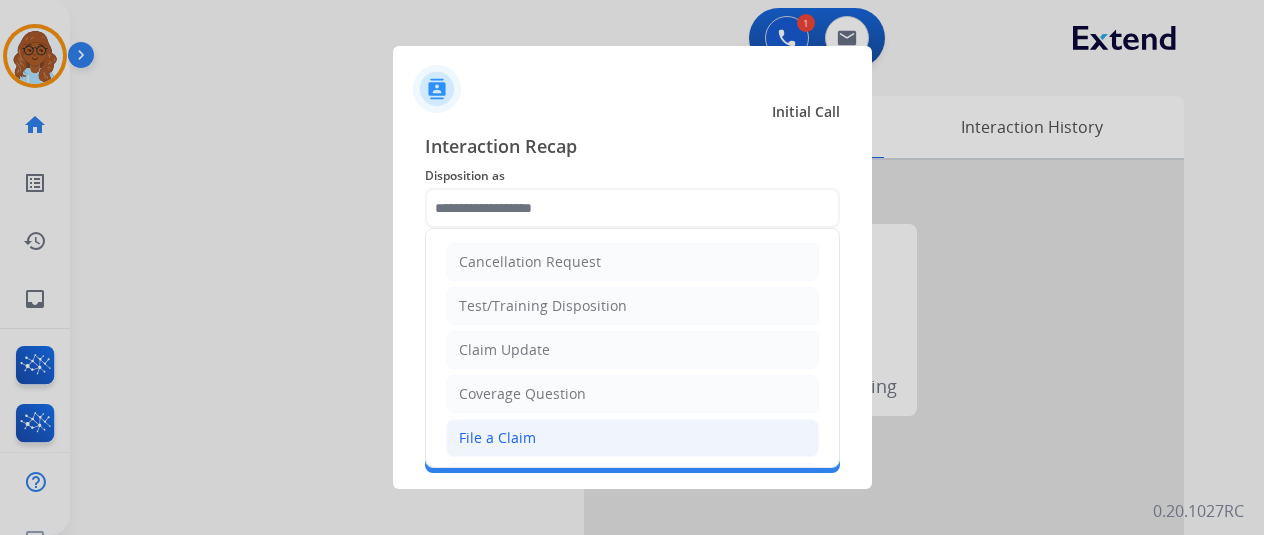 click on "File a Claim" 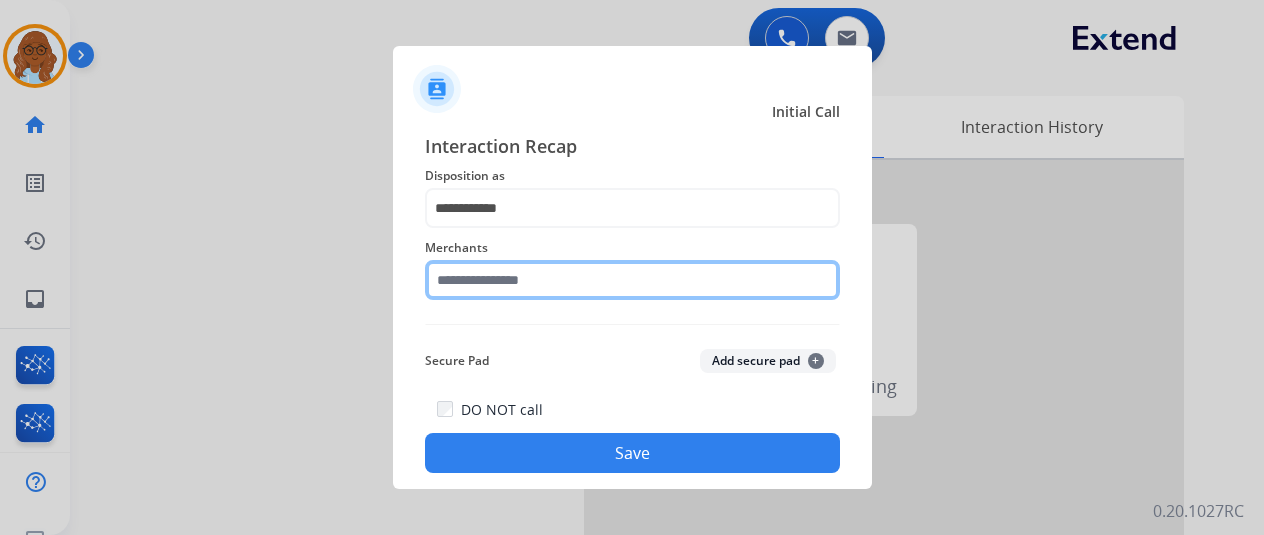 click 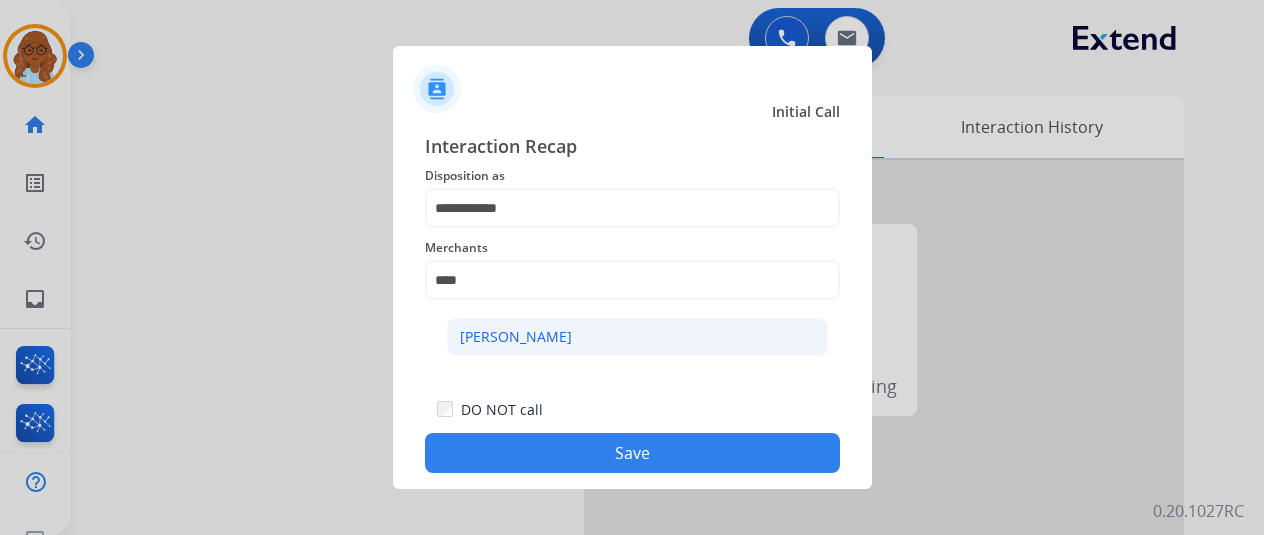 click on "[PERSON_NAME]" 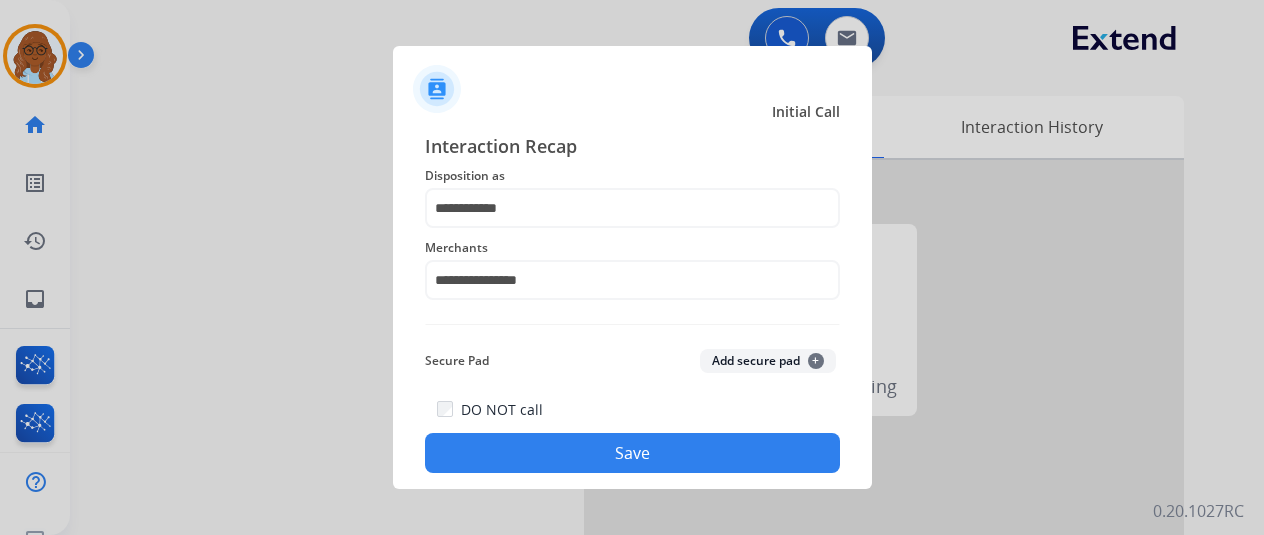 click on "Save" 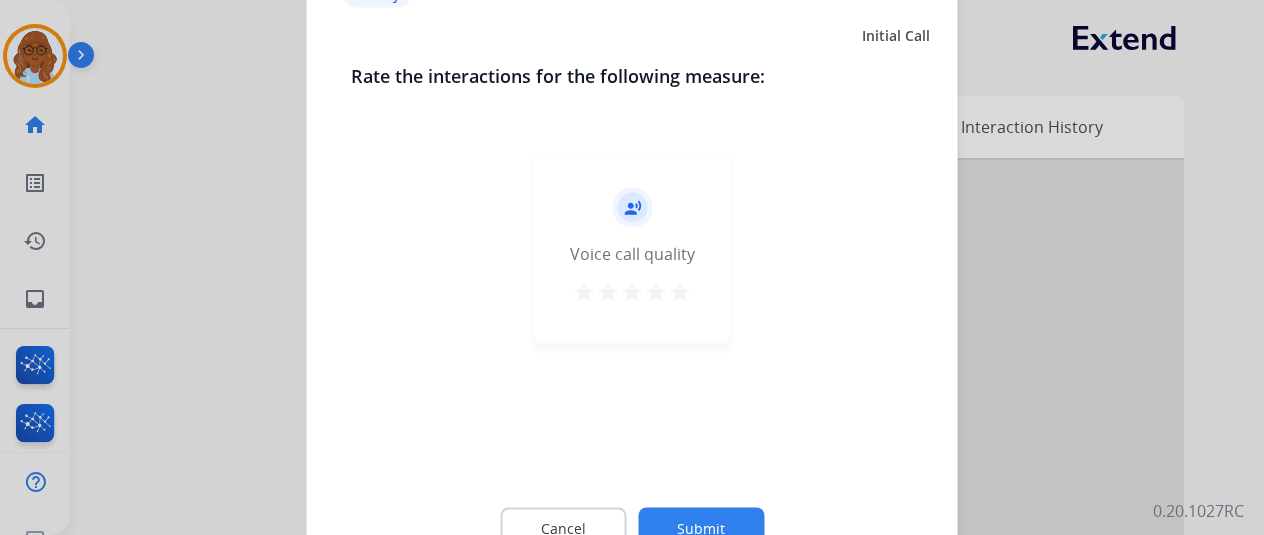click on "star" at bounding box center (680, 291) 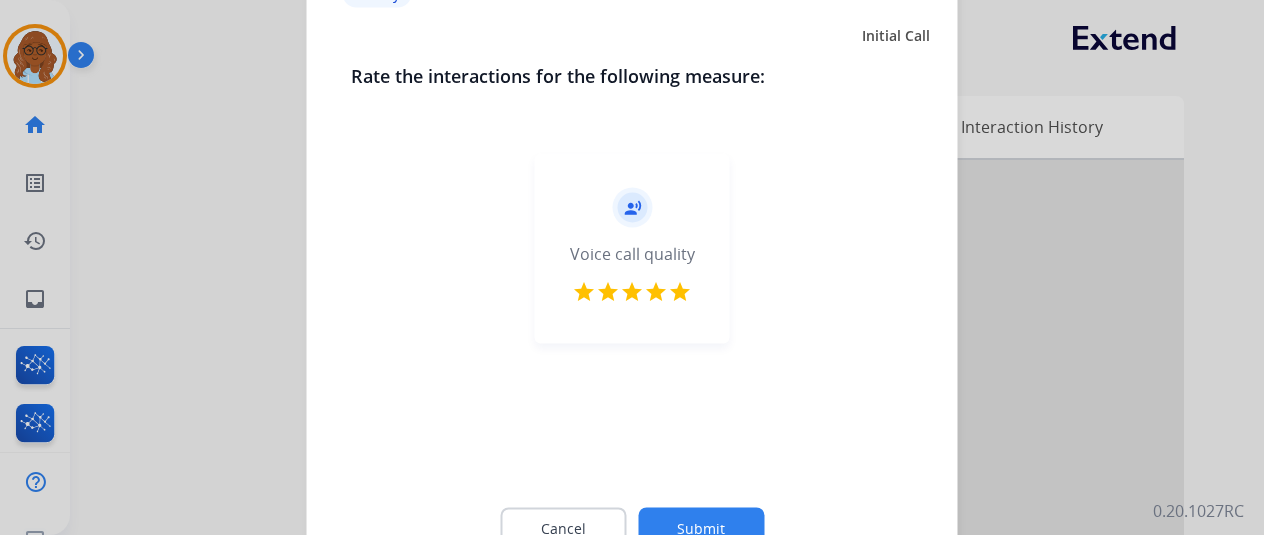 click on "Submit" 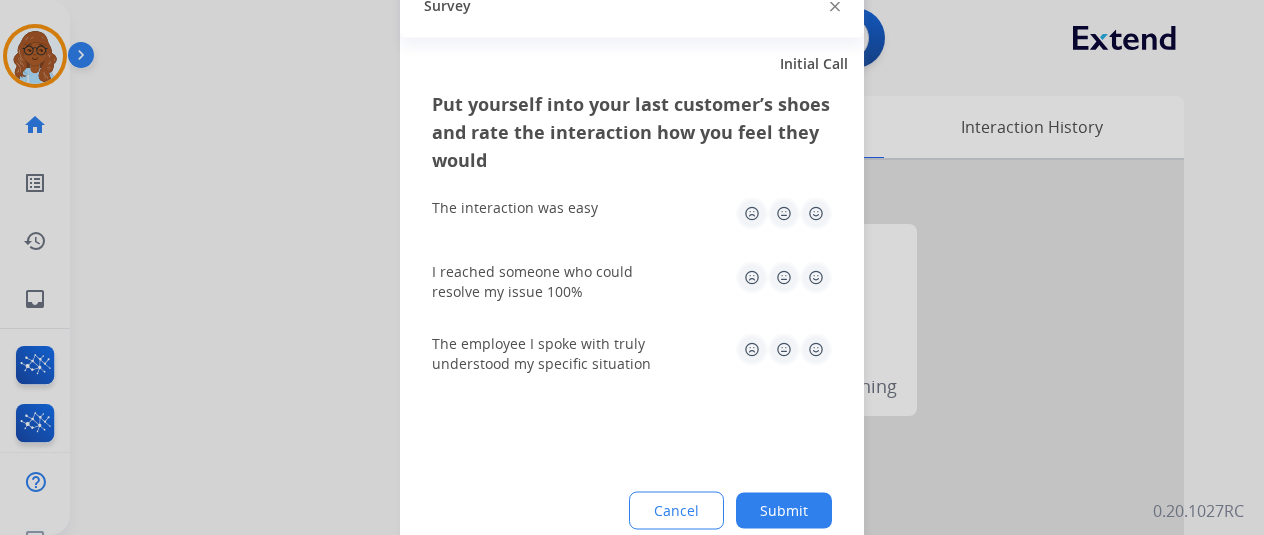 drag, startPoint x: 815, startPoint y: 207, endPoint x: 812, endPoint y: 261, distance: 54.08327 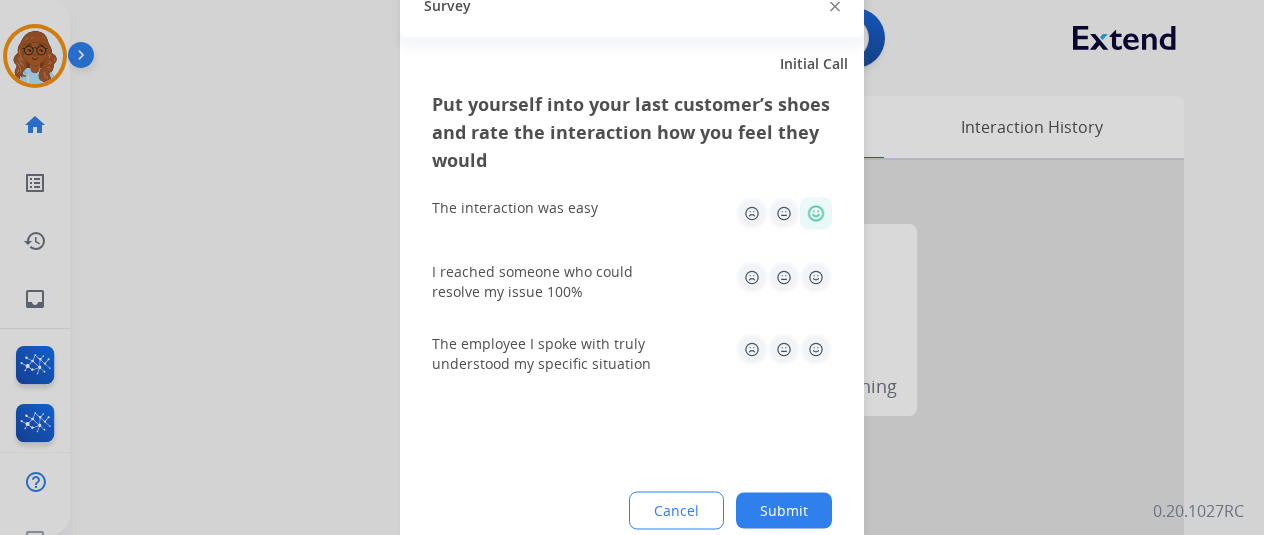 drag, startPoint x: 812, startPoint y: 261, endPoint x: 811, endPoint y: 283, distance: 22.022715 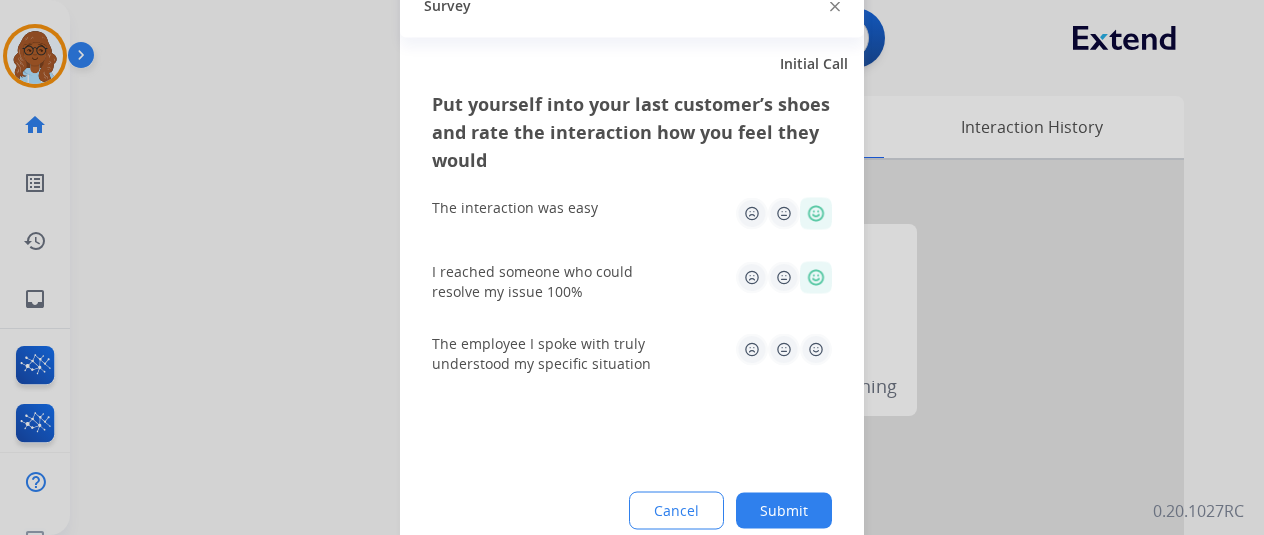 drag, startPoint x: 812, startPoint y: 323, endPoint x: 815, endPoint y: 386, distance: 63.07139 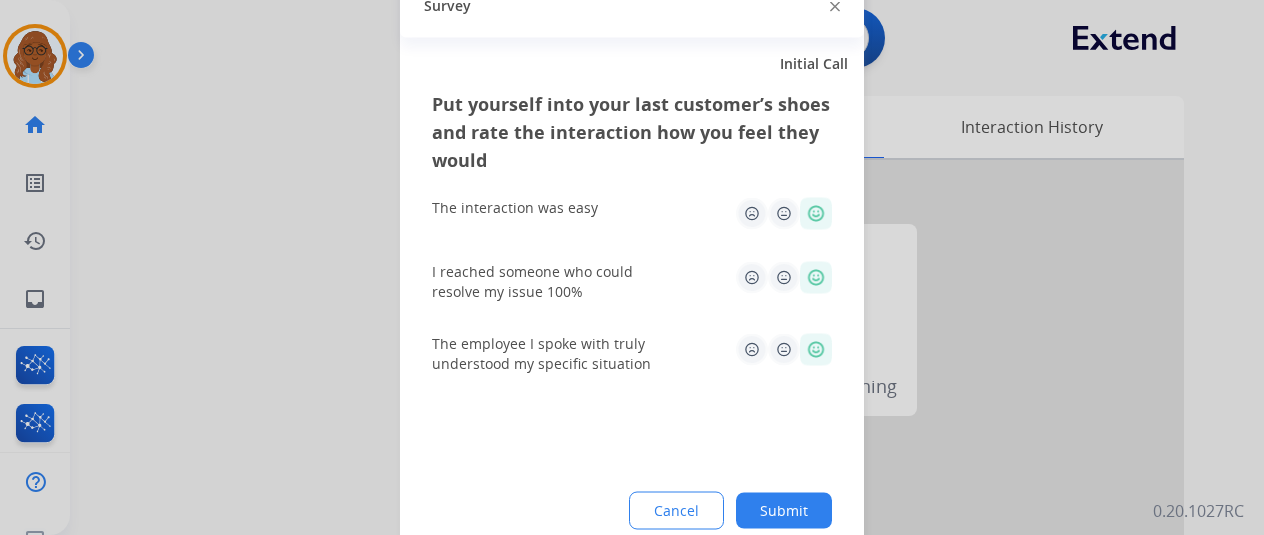 drag, startPoint x: 800, startPoint y: 485, endPoint x: 801, endPoint y: 514, distance: 29.017237 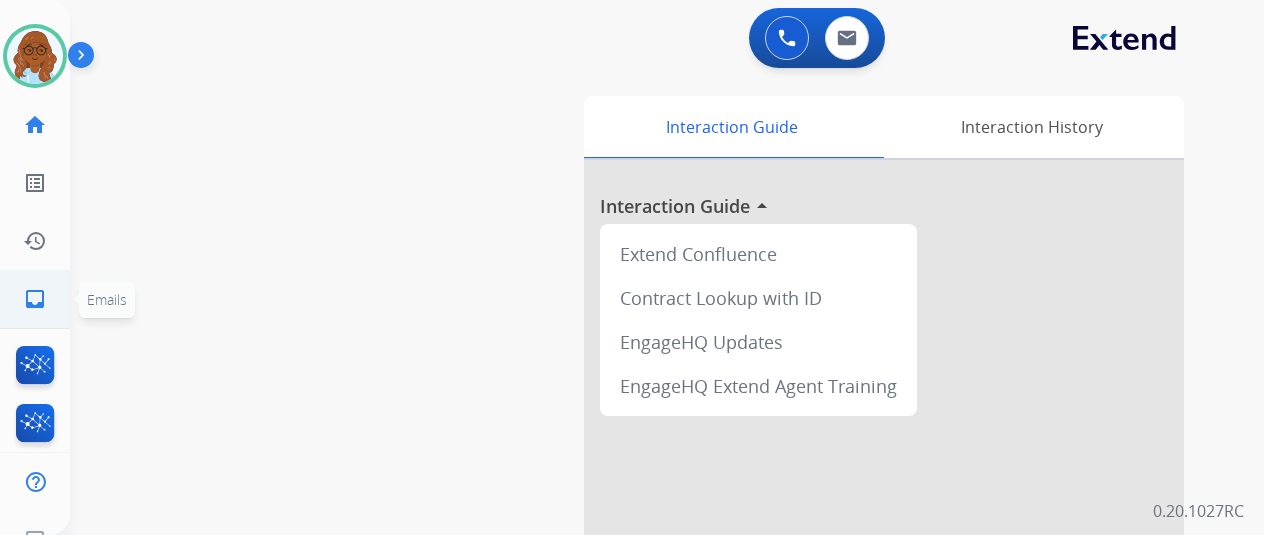 click on "inbox  Emails" 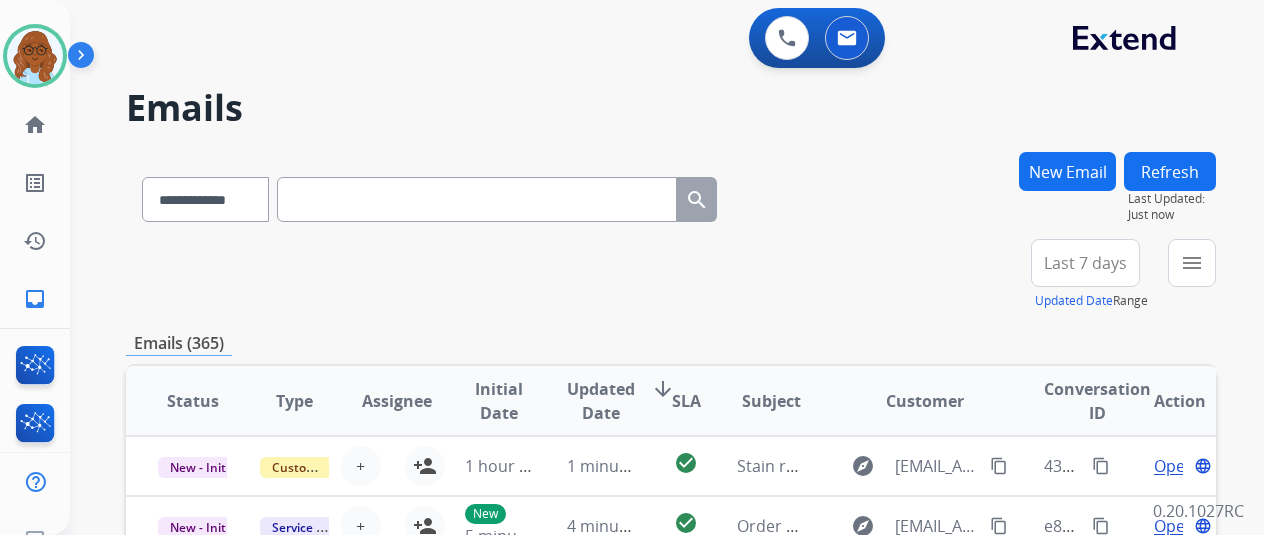 click on "New Email" at bounding box center (1067, 171) 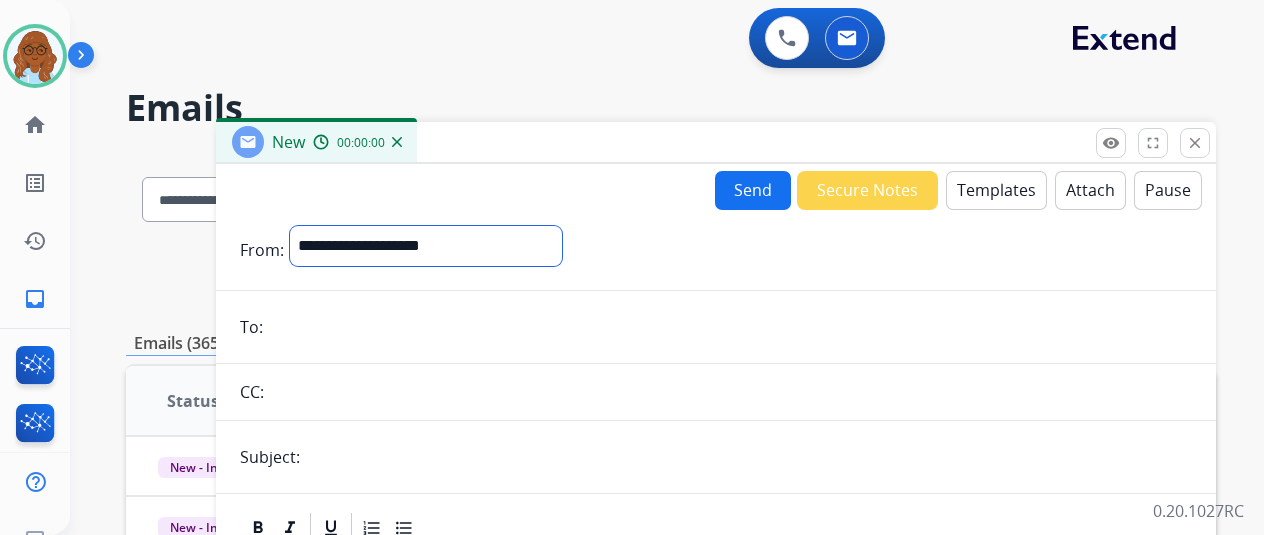 drag, startPoint x: 396, startPoint y: 233, endPoint x: 413, endPoint y: 250, distance: 24.04163 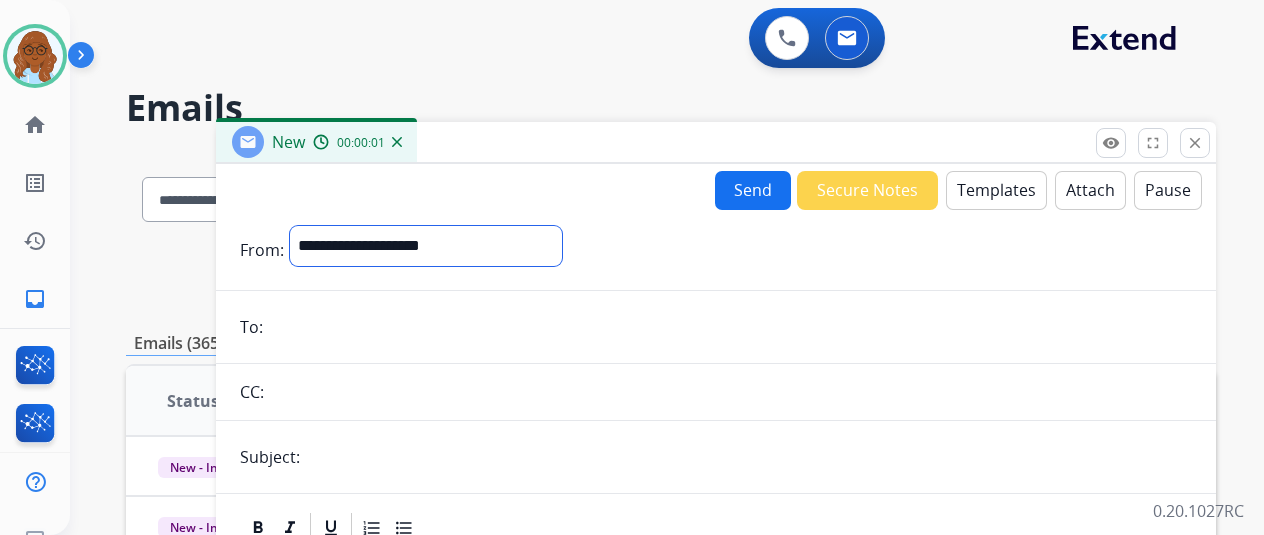select on "**********" 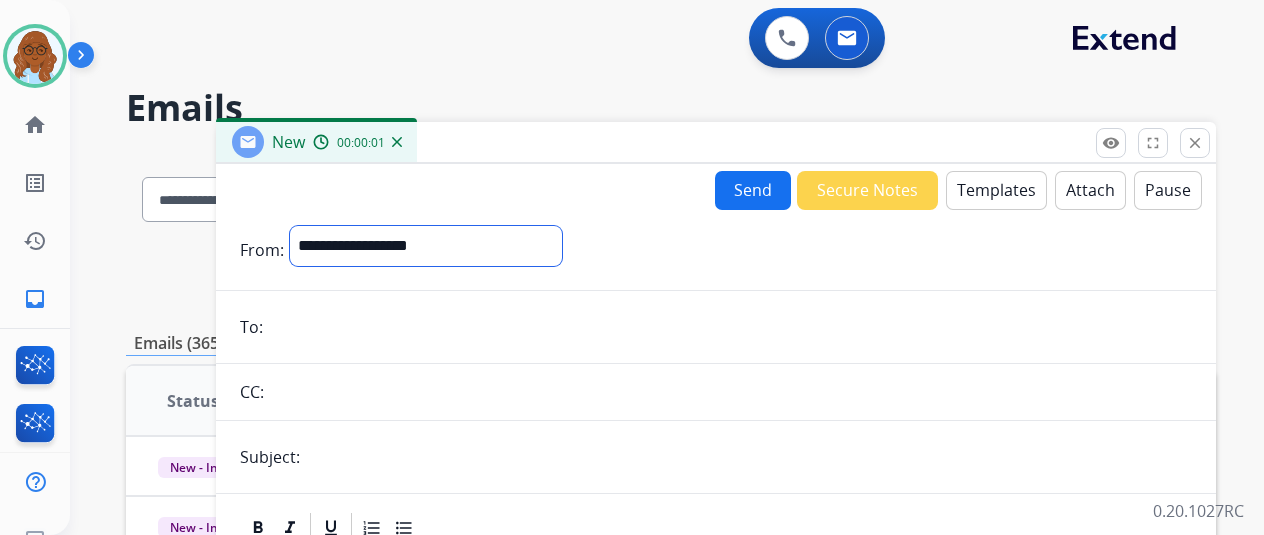 click on "**********" at bounding box center [426, 246] 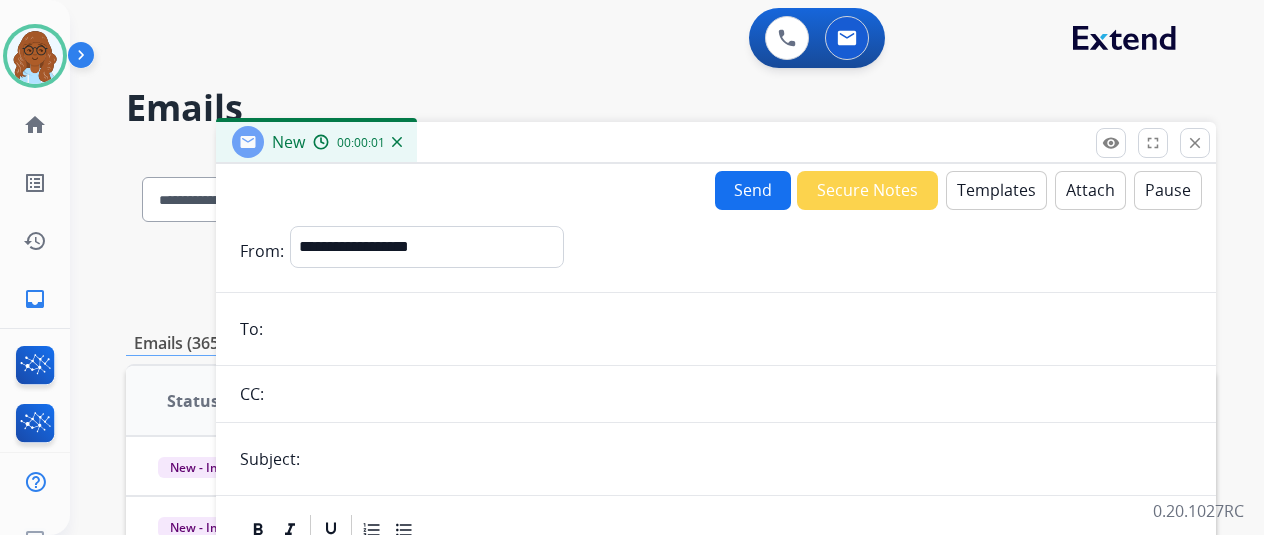 click at bounding box center (730, 329) 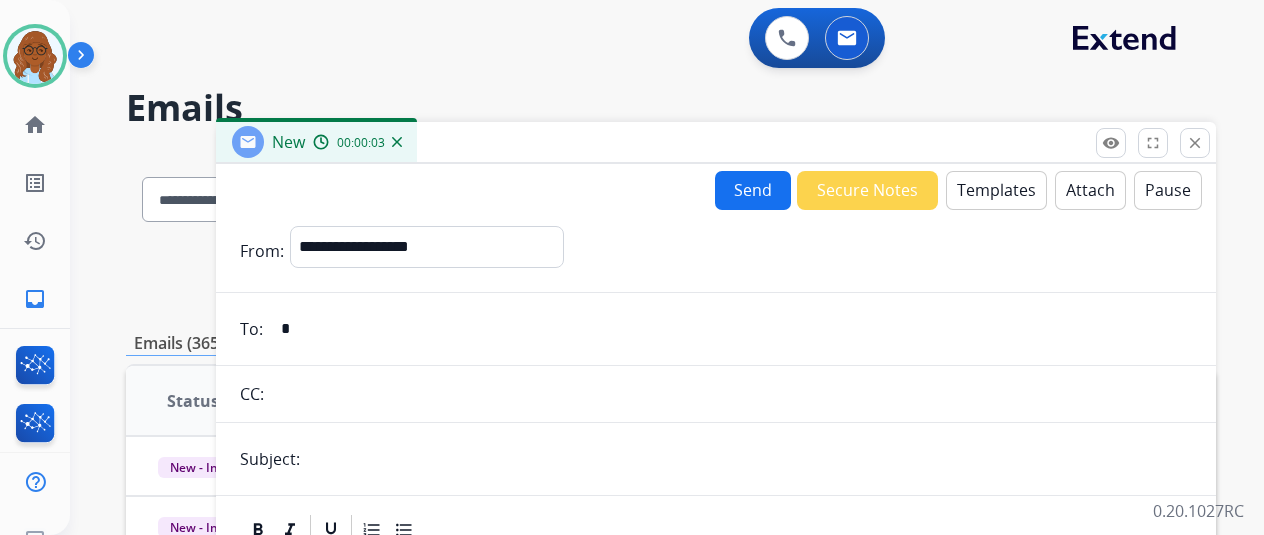 paste on "**********" 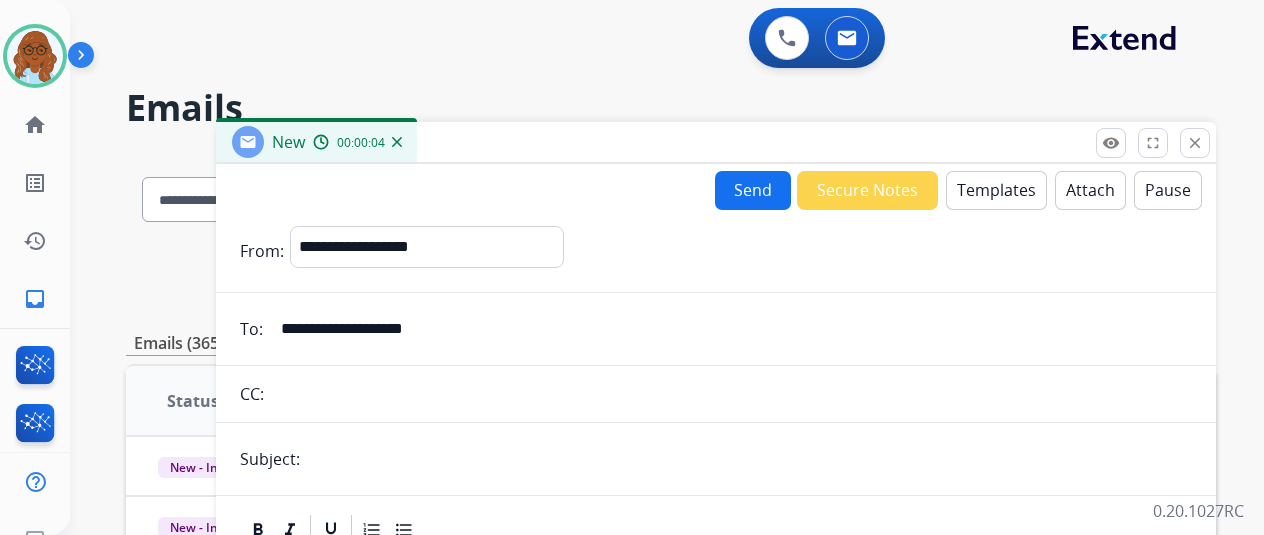 click on "**********" at bounding box center [730, 329] 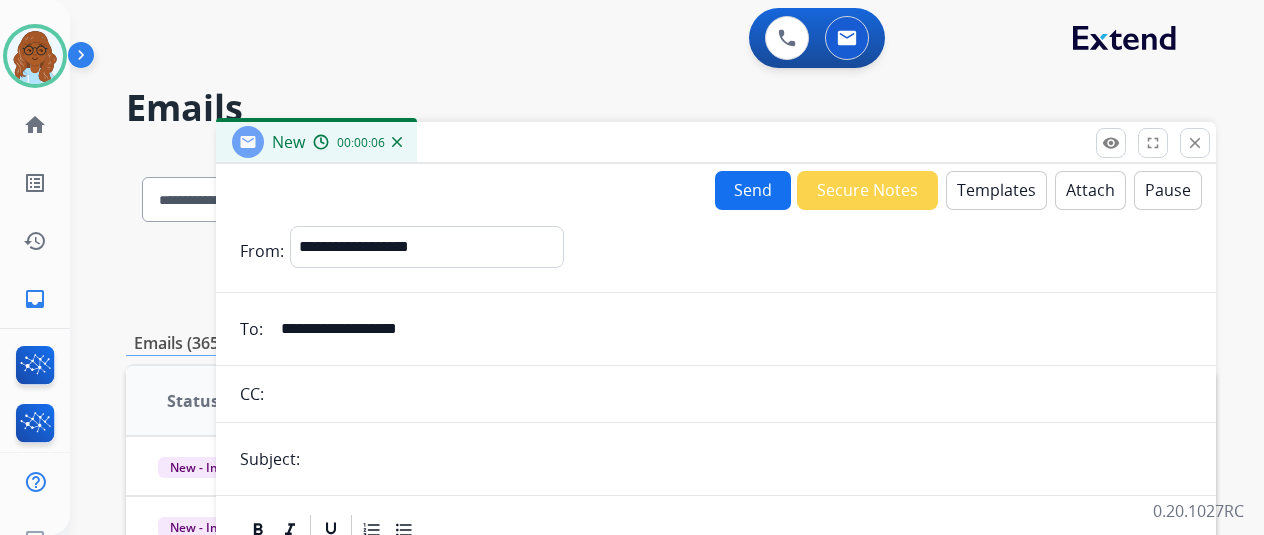 type on "**********" 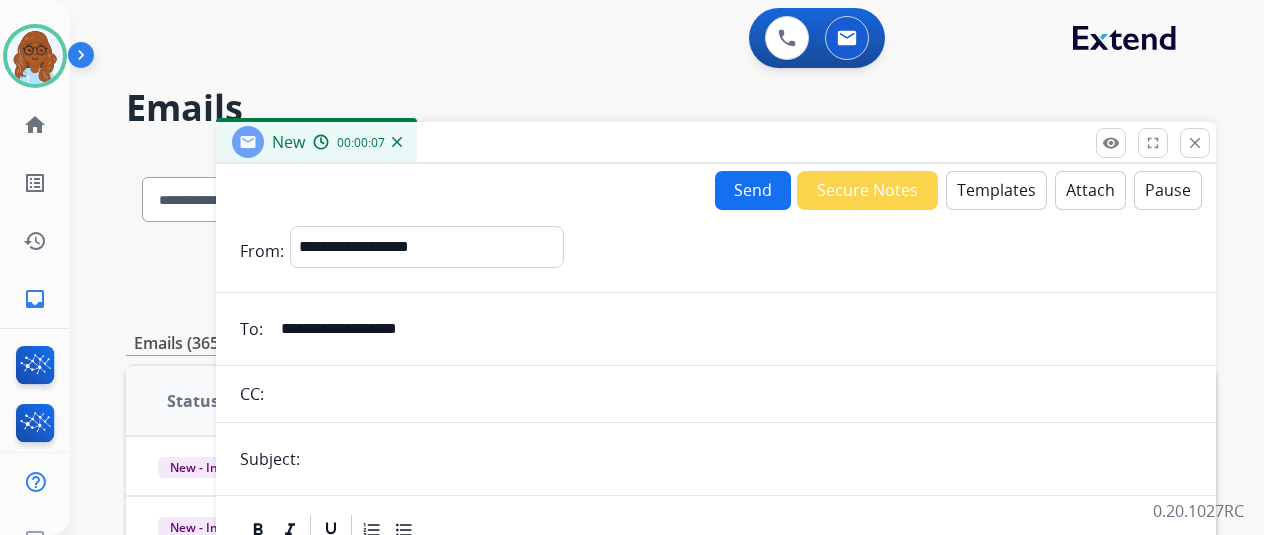 type on "**********" 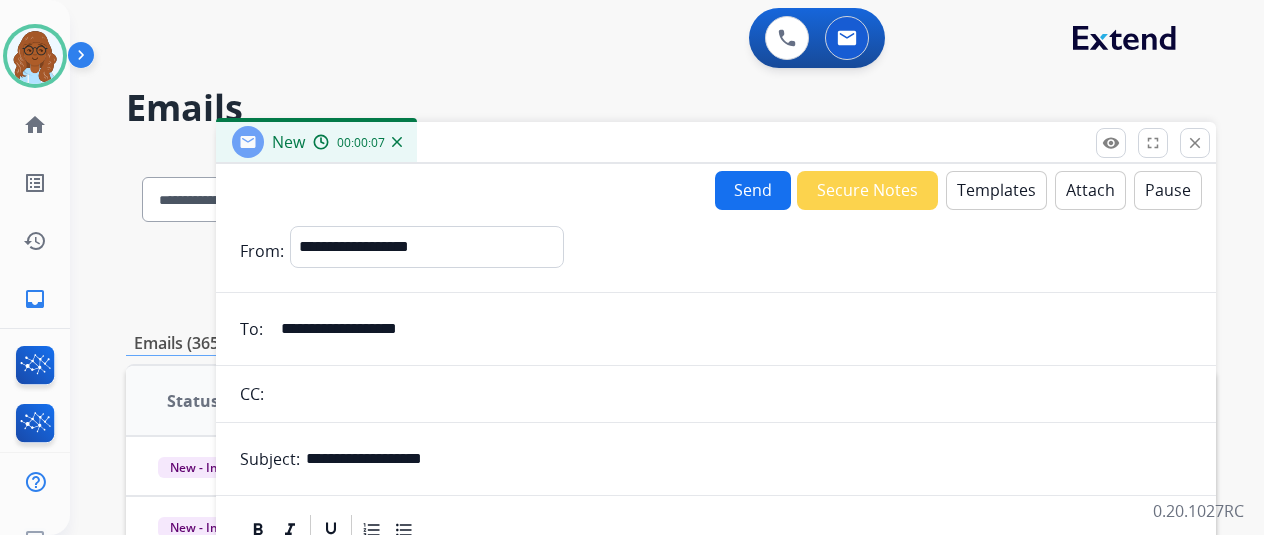 click on "Templates" at bounding box center [996, 190] 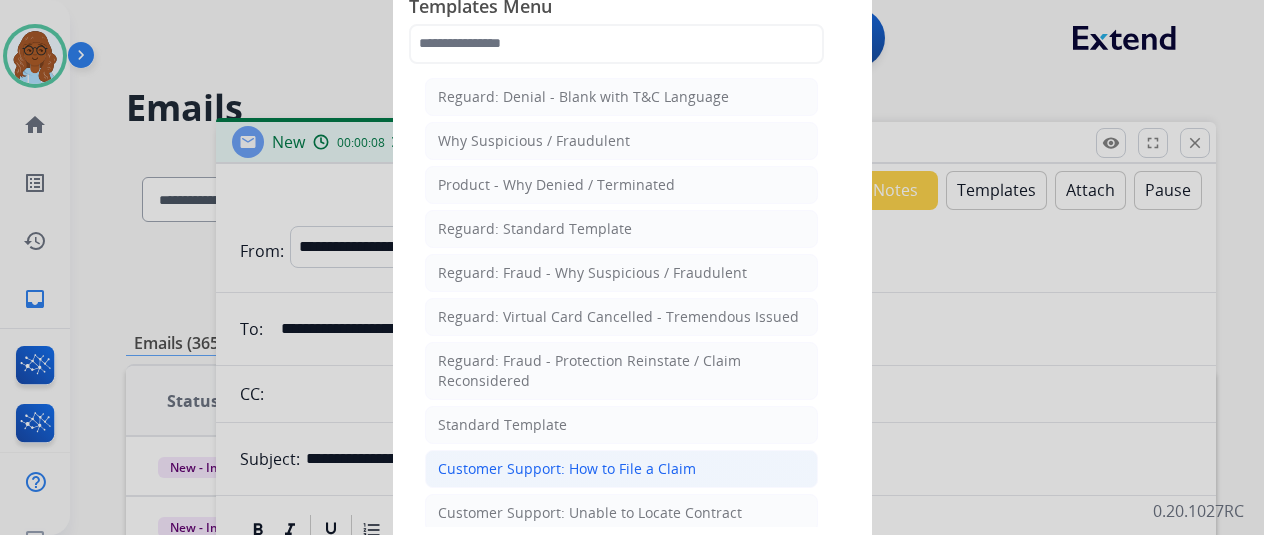 click on "Customer Support: How to File a Claim" 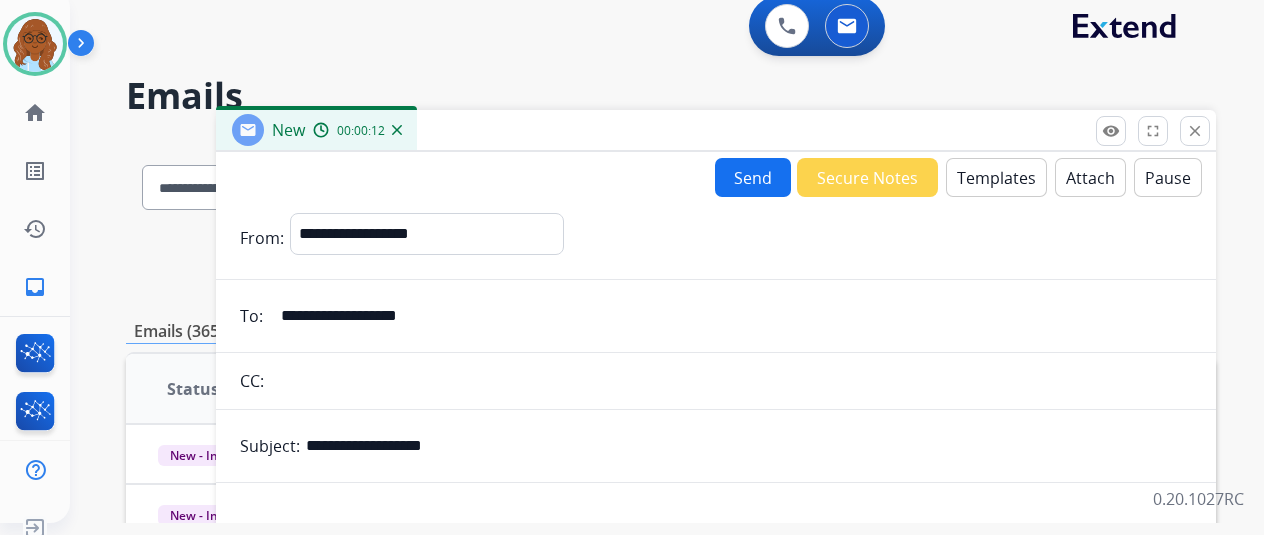 scroll, scrollTop: 24, scrollLeft: 0, axis: vertical 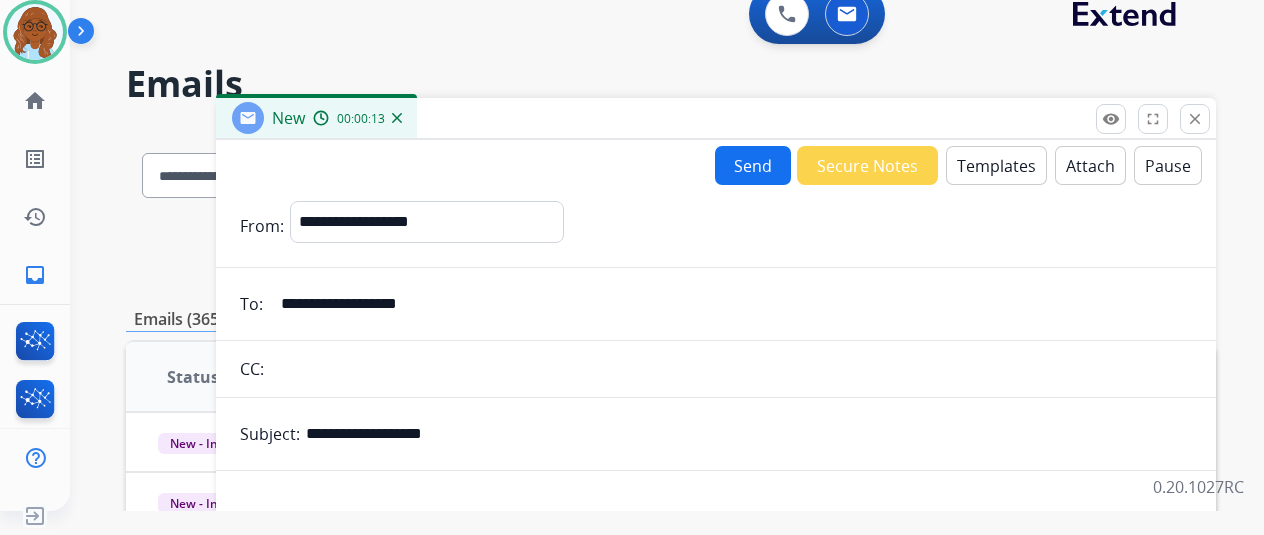 click on "Templates" at bounding box center (996, 165) 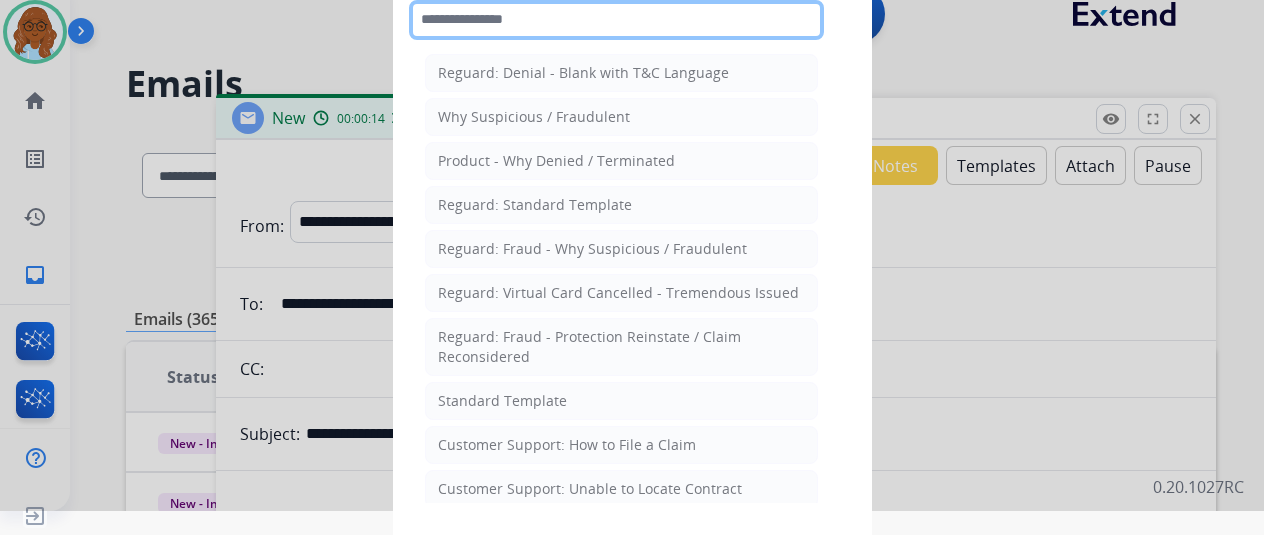 click 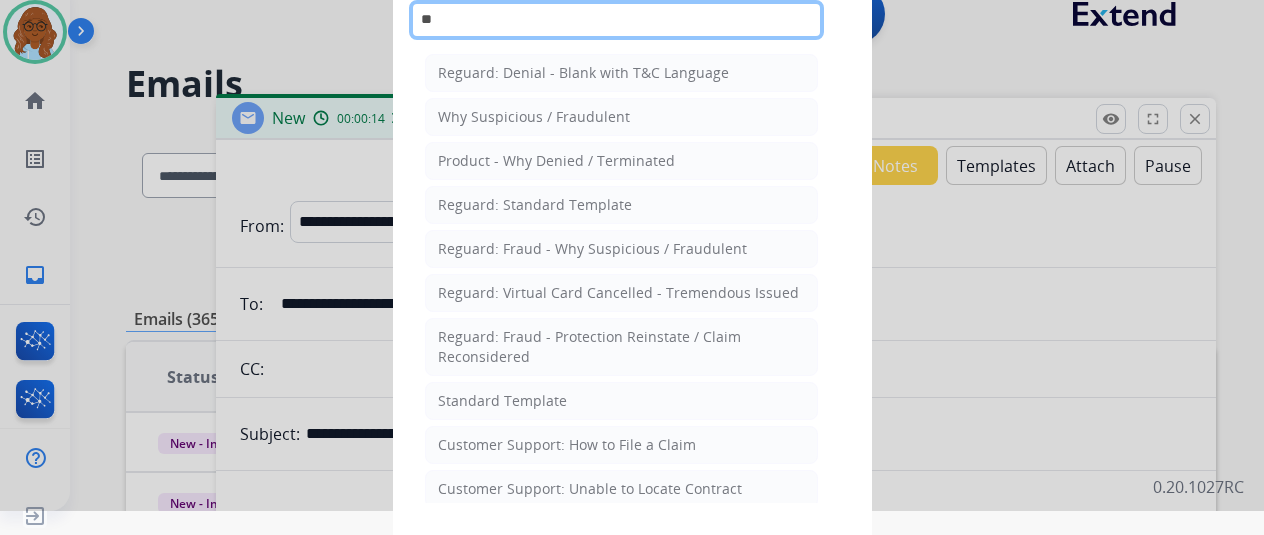 type on "***" 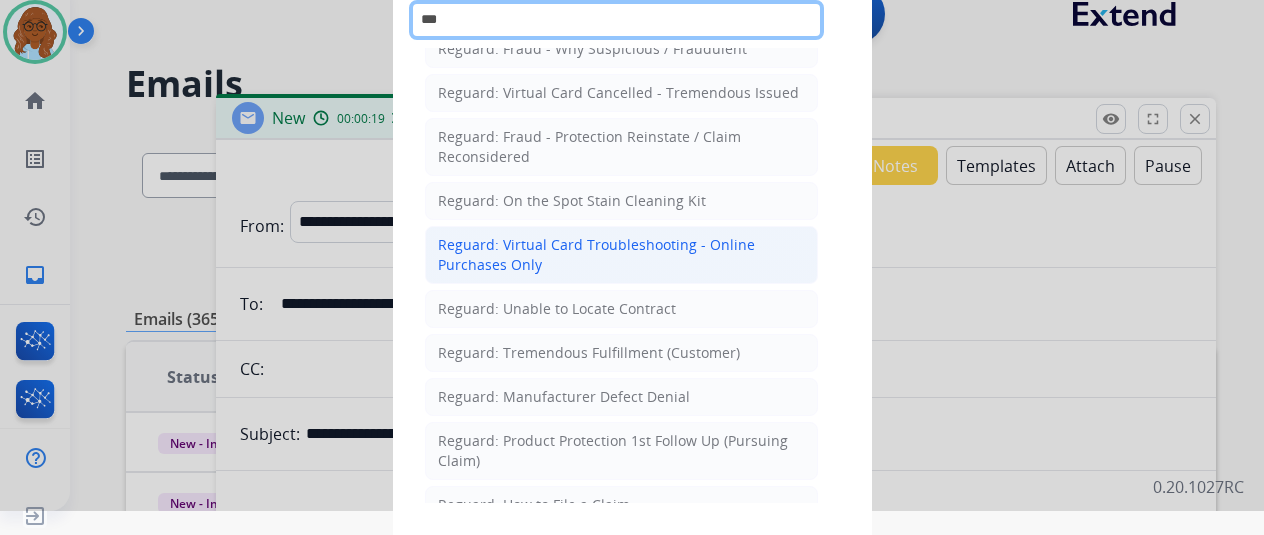 scroll, scrollTop: 200, scrollLeft: 0, axis: vertical 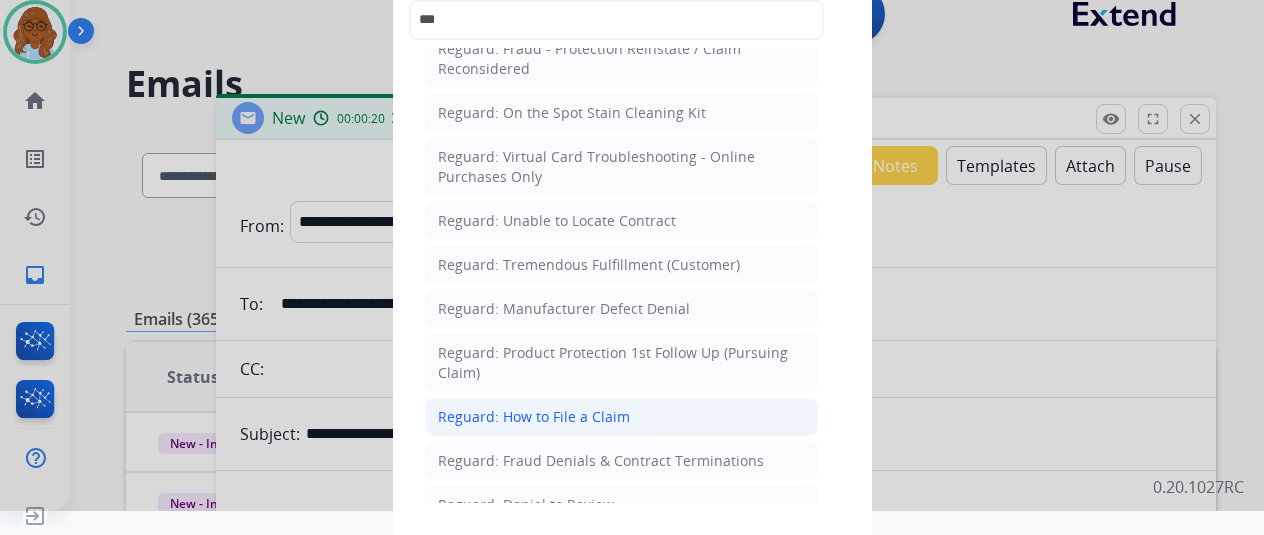 click on "Reguard: How to File a Claim" 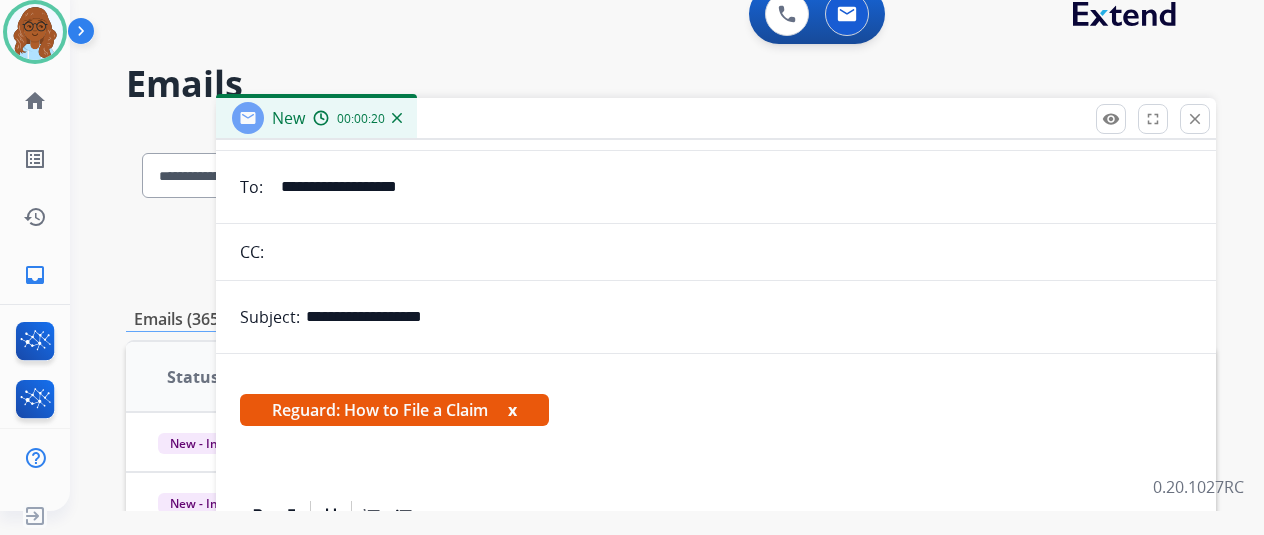 scroll, scrollTop: 225, scrollLeft: 0, axis: vertical 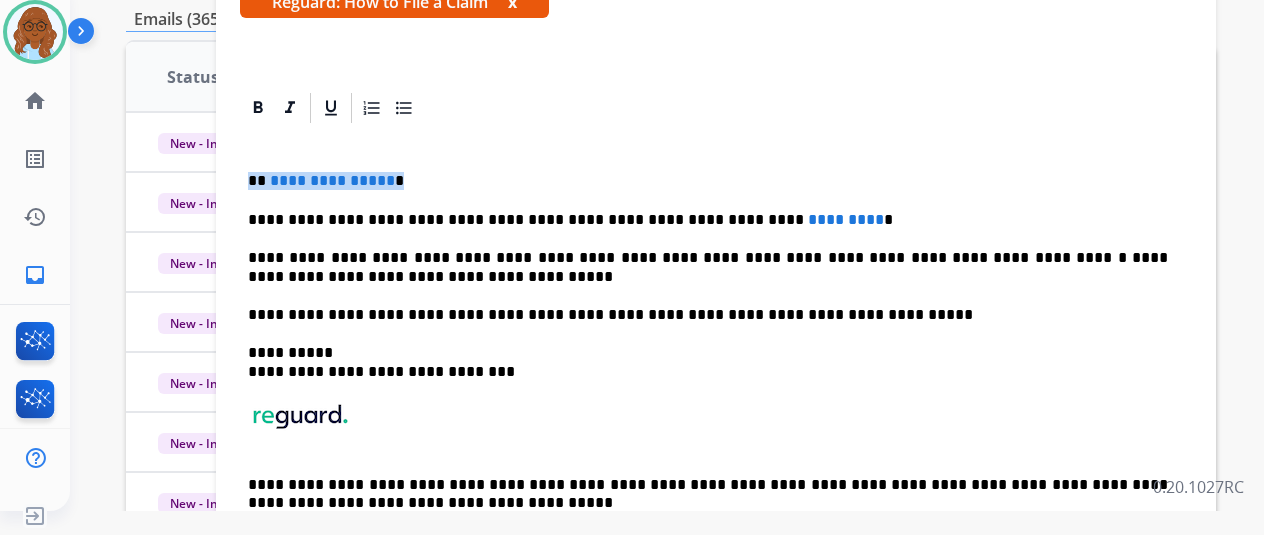 drag, startPoint x: 338, startPoint y: 175, endPoint x: 258, endPoint y: 175, distance: 80 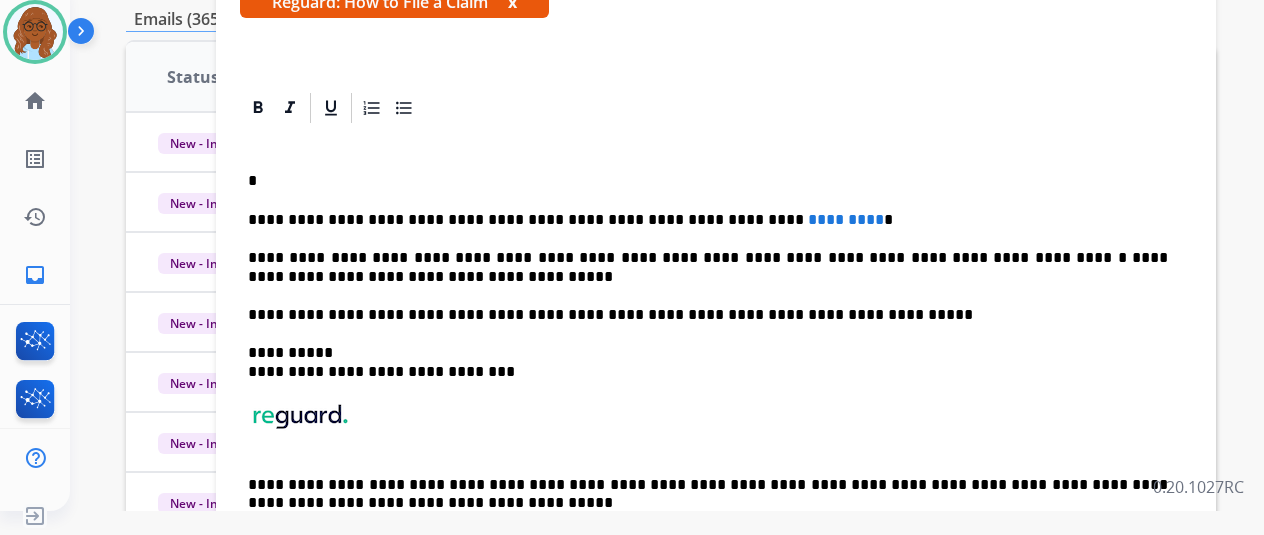 scroll, scrollTop: 0, scrollLeft: 0, axis: both 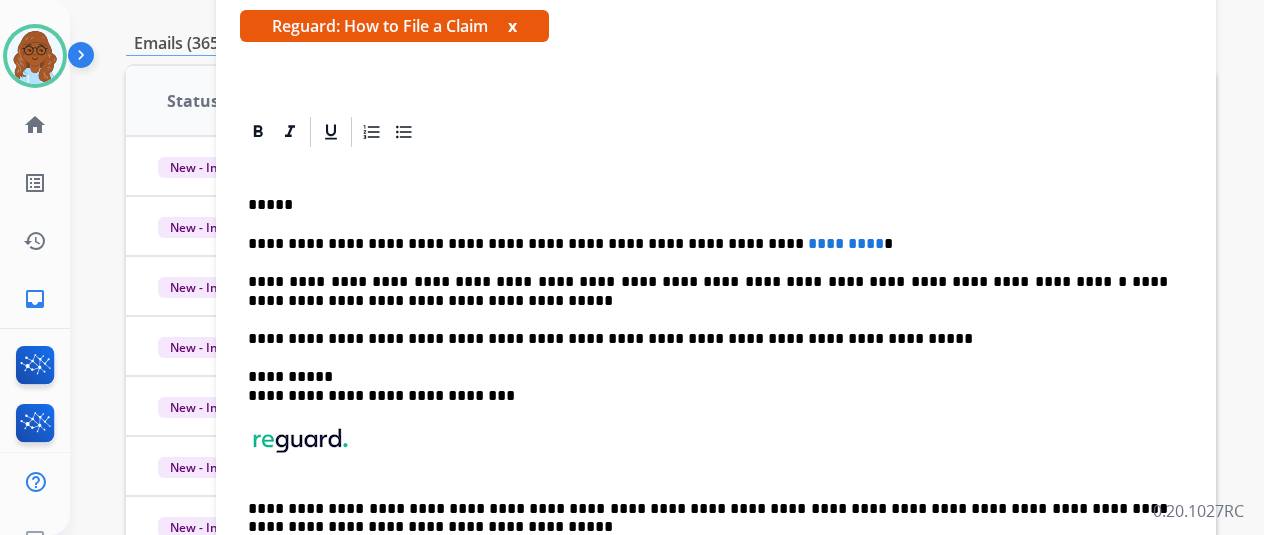 click on "**********" at bounding box center (716, 375) 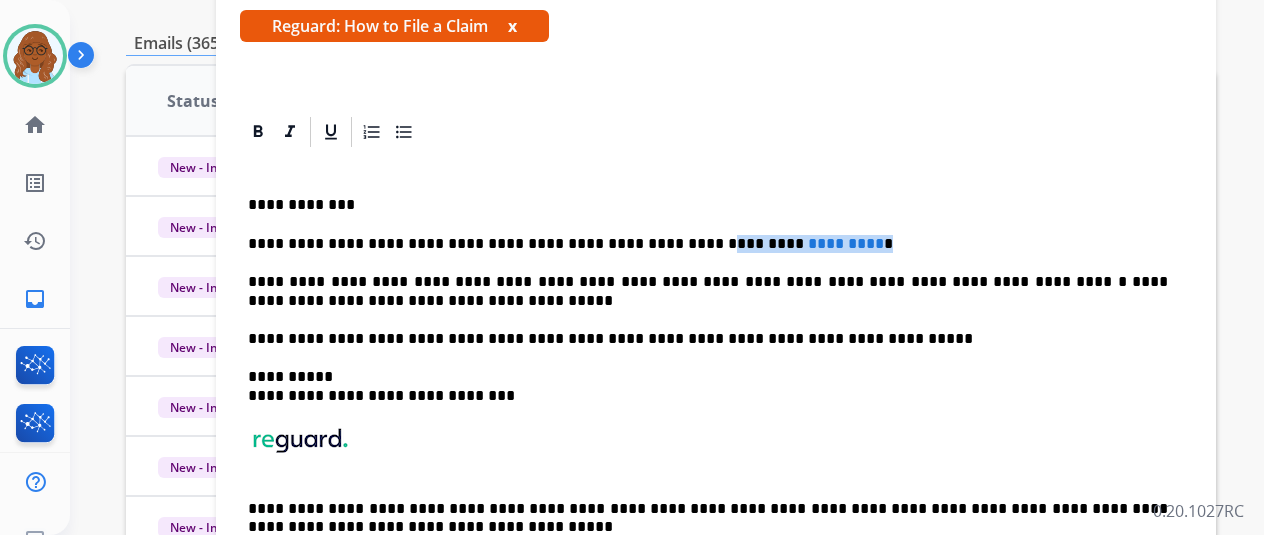 drag, startPoint x: 774, startPoint y: 239, endPoint x: 666, endPoint y: 239, distance: 108 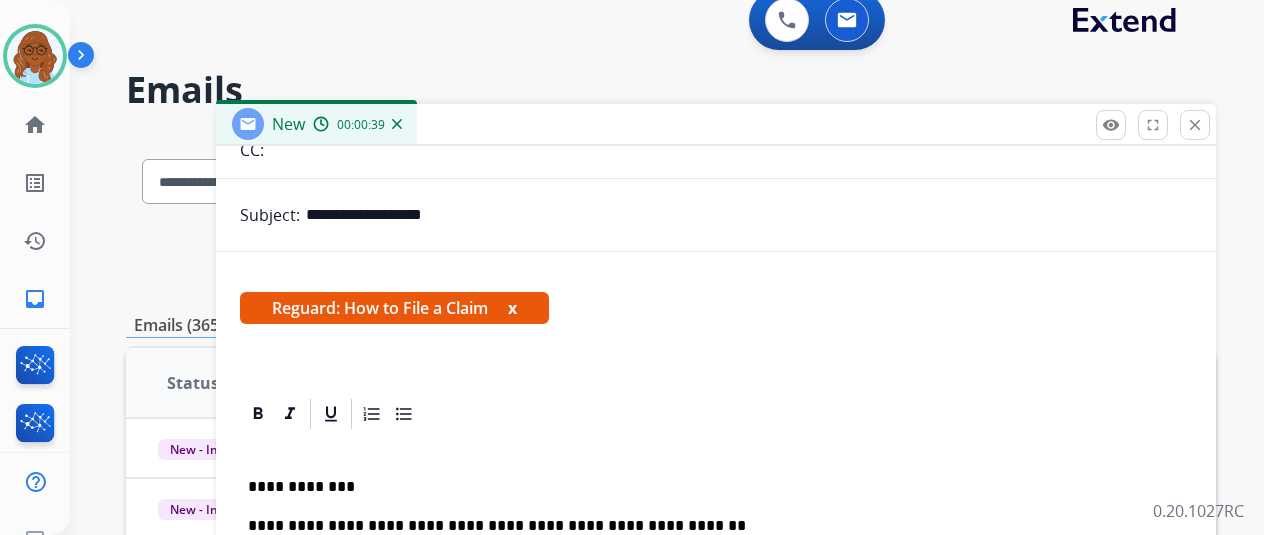scroll, scrollTop: 0, scrollLeft: 0, axis: both 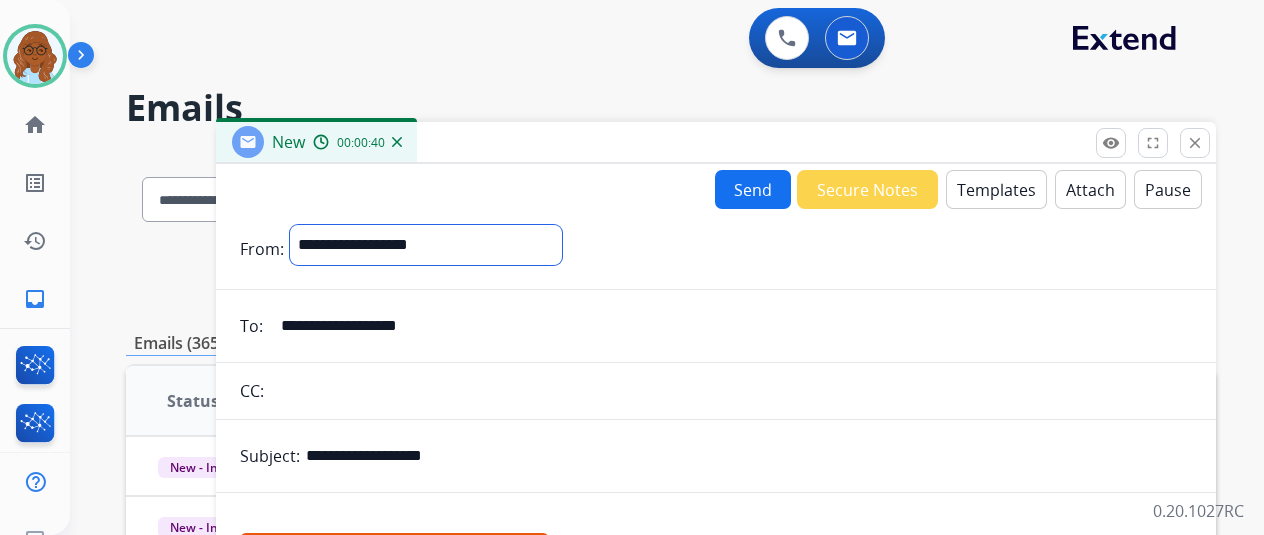 drag, startPoint x: 451, startPoint y: 243, endPoint x: 516, endPoint y: 284, distance: 76.8505 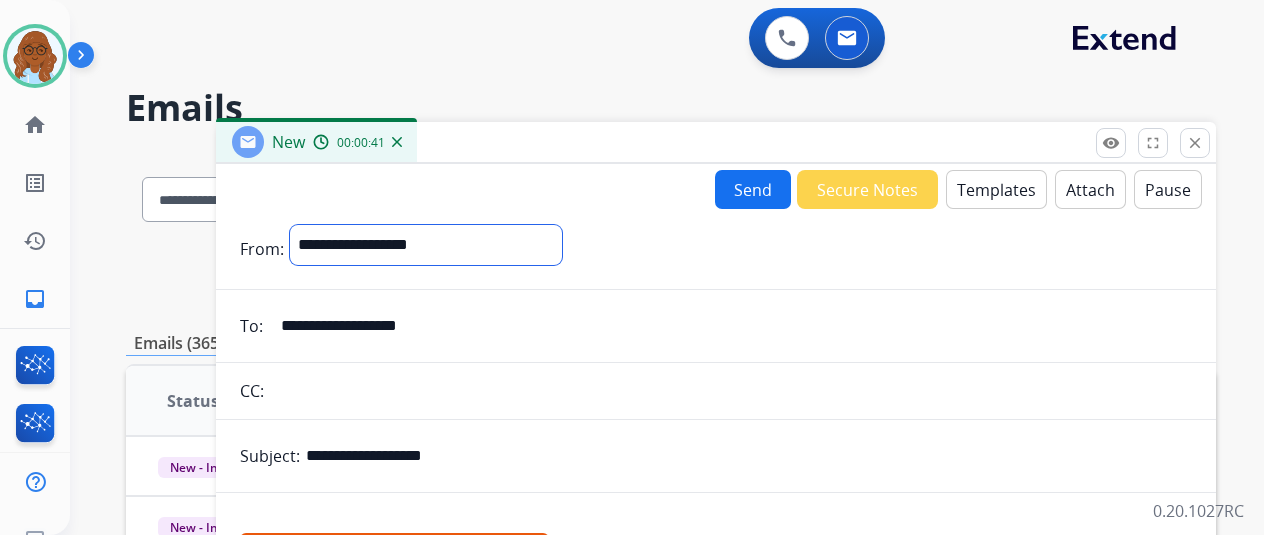 click on "**********" at bounding box center (426, 245) 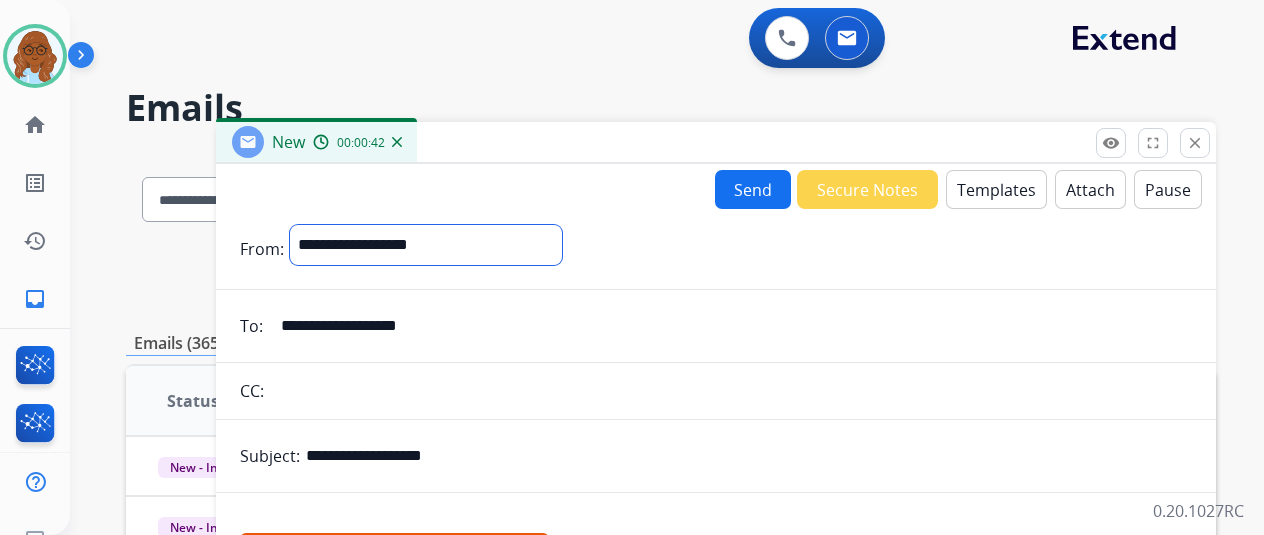 select on "**********" 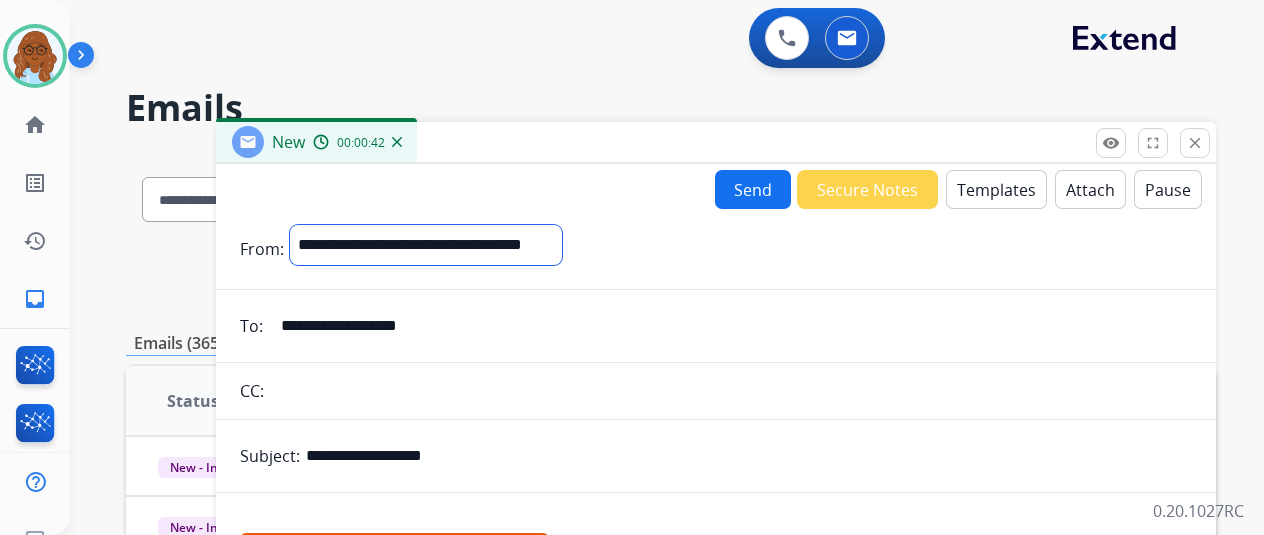 click on "**********" at bounding box center [426, 245] 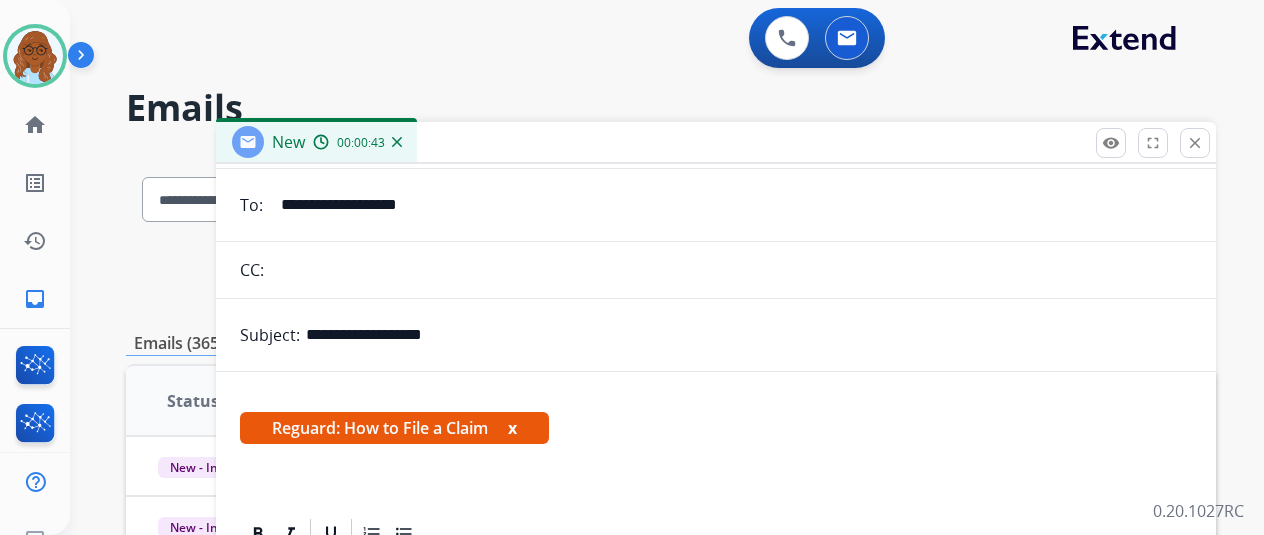 scroll, scrollTop: 224, scrollLeft: 0, axis: vertical 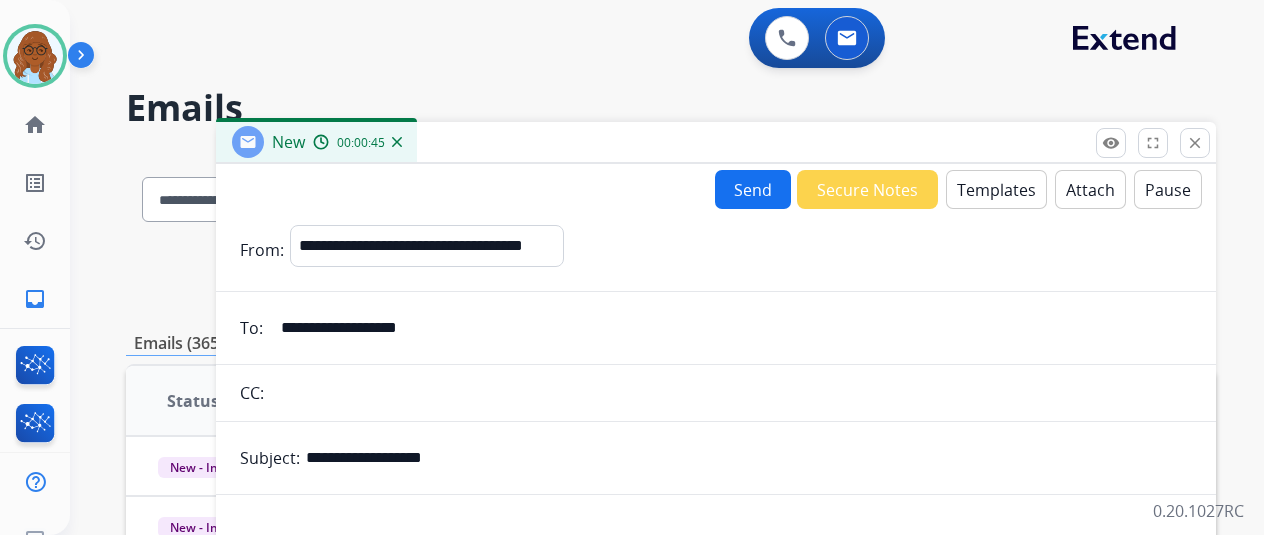 click on "Send" at bounding box center [753, 189] 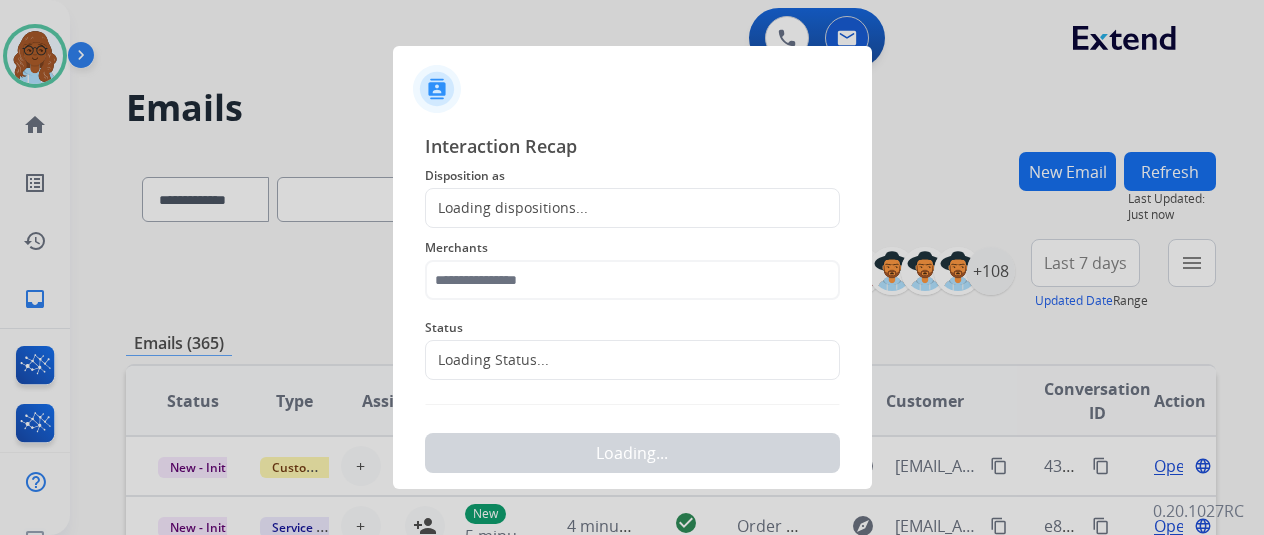 click on "Loading dispositions..." 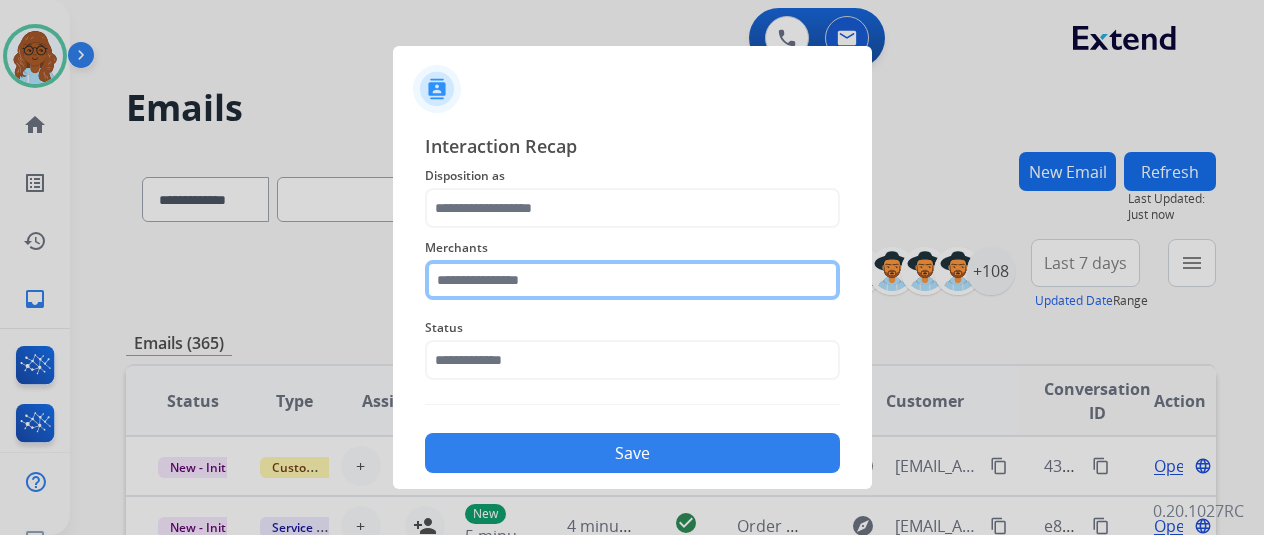 click 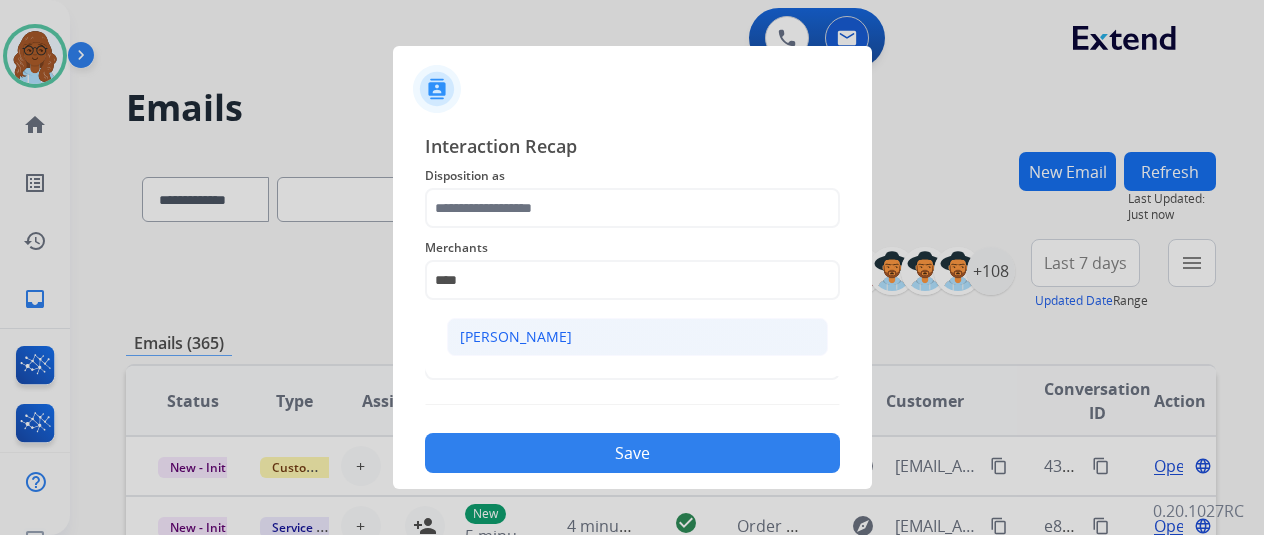 click on "[PERSON_NAME]" 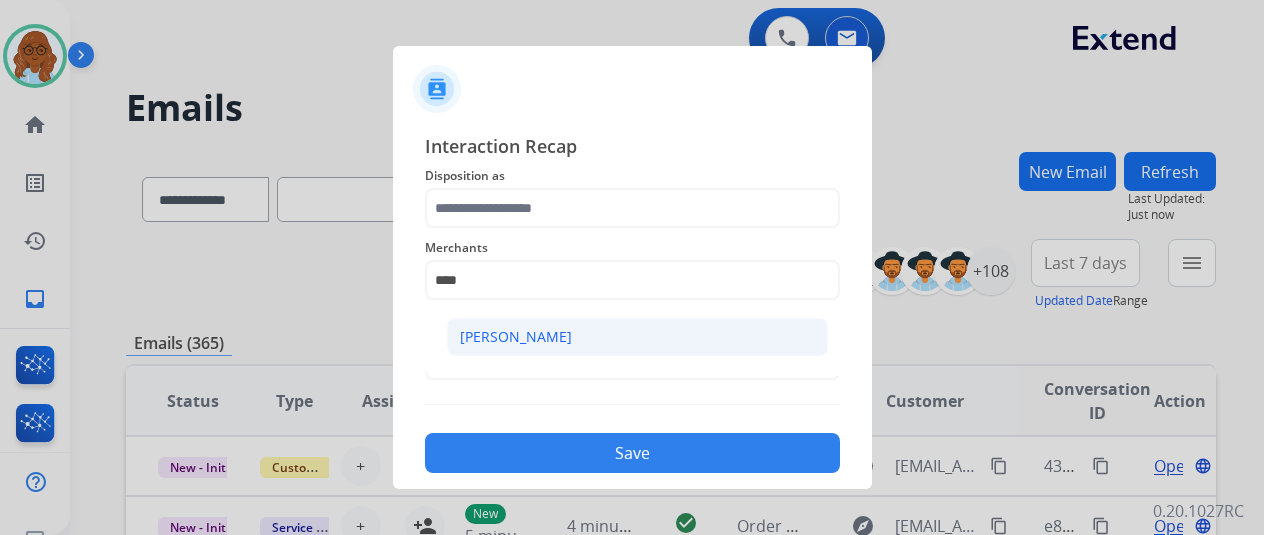 type on "**********" 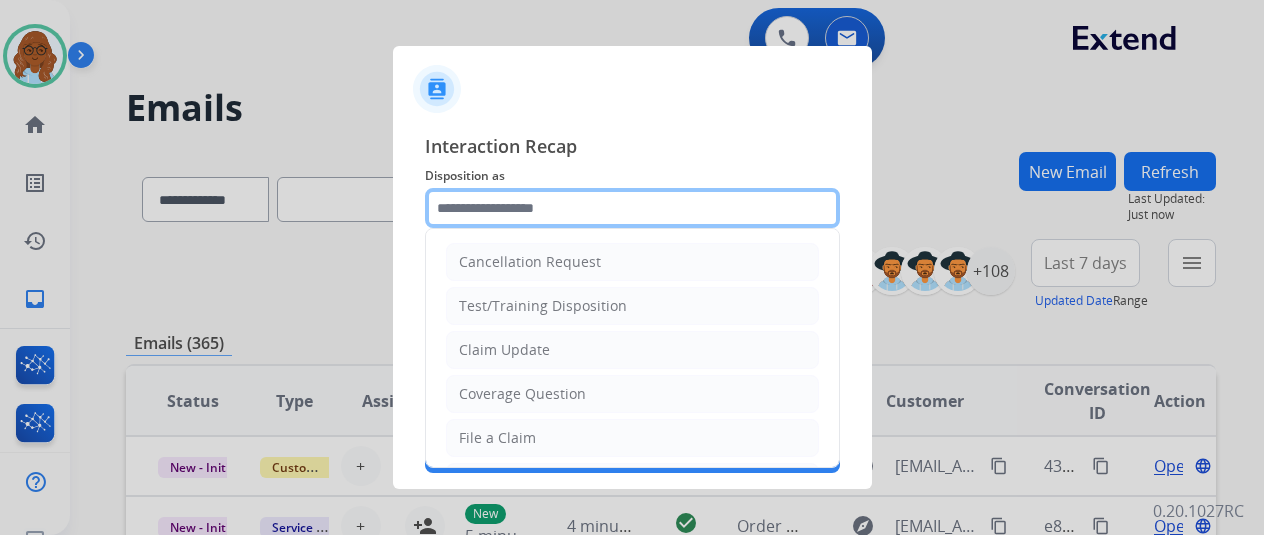 click 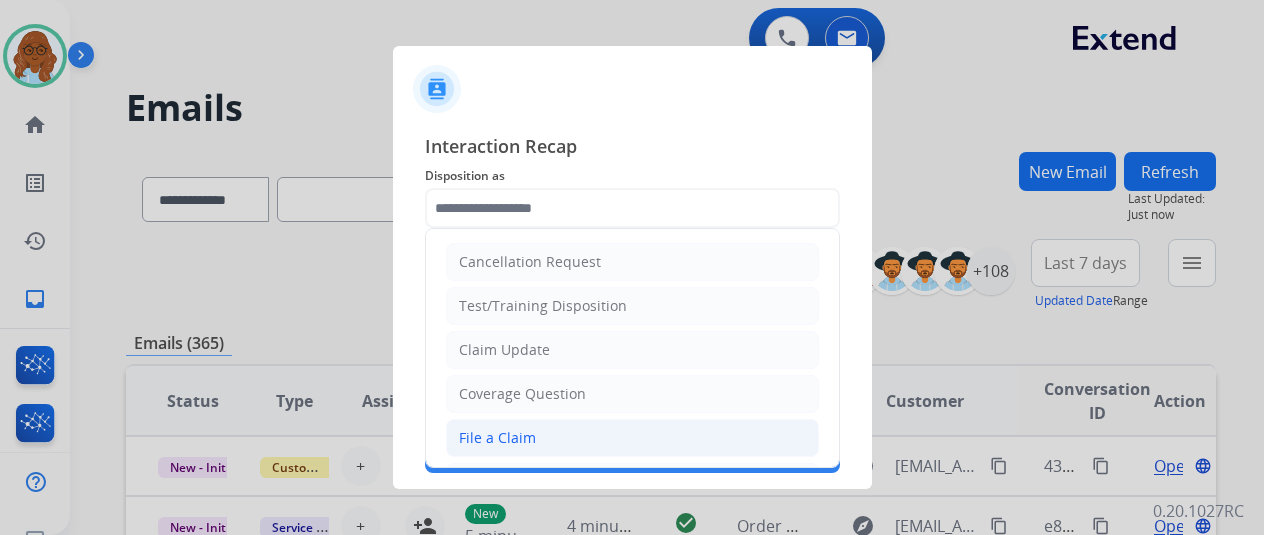 click on "File a Claim" 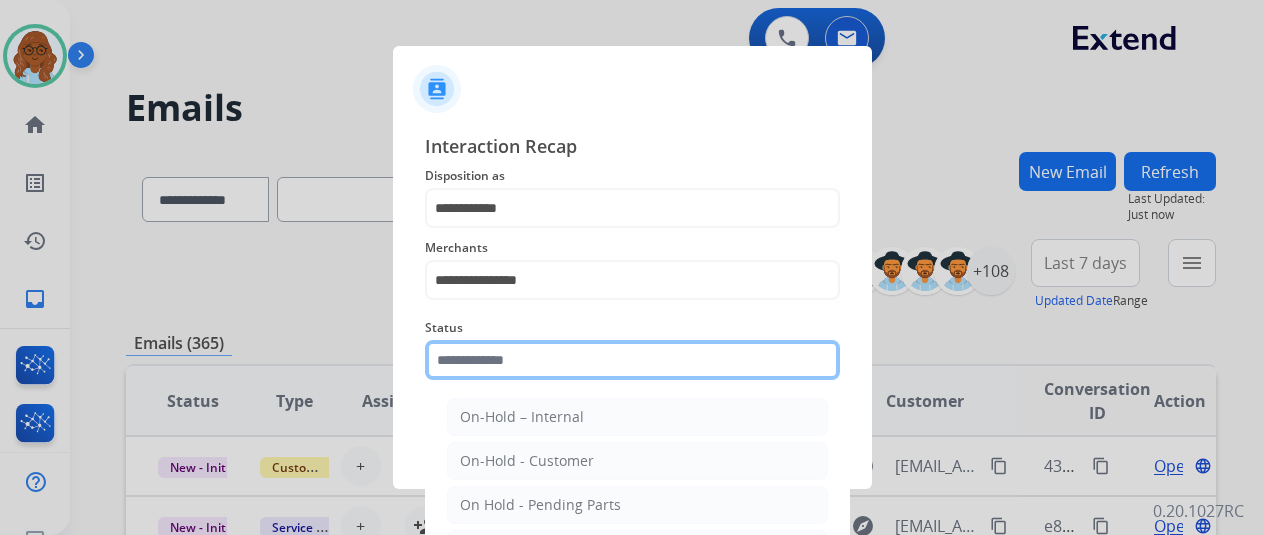 click 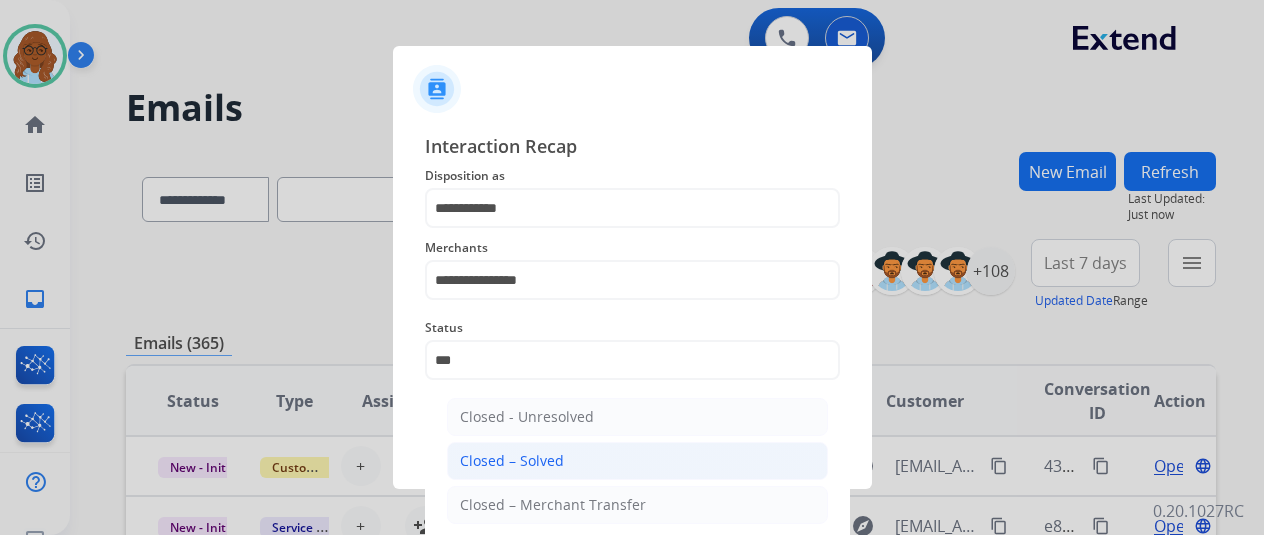 click on "Closed – Solved" 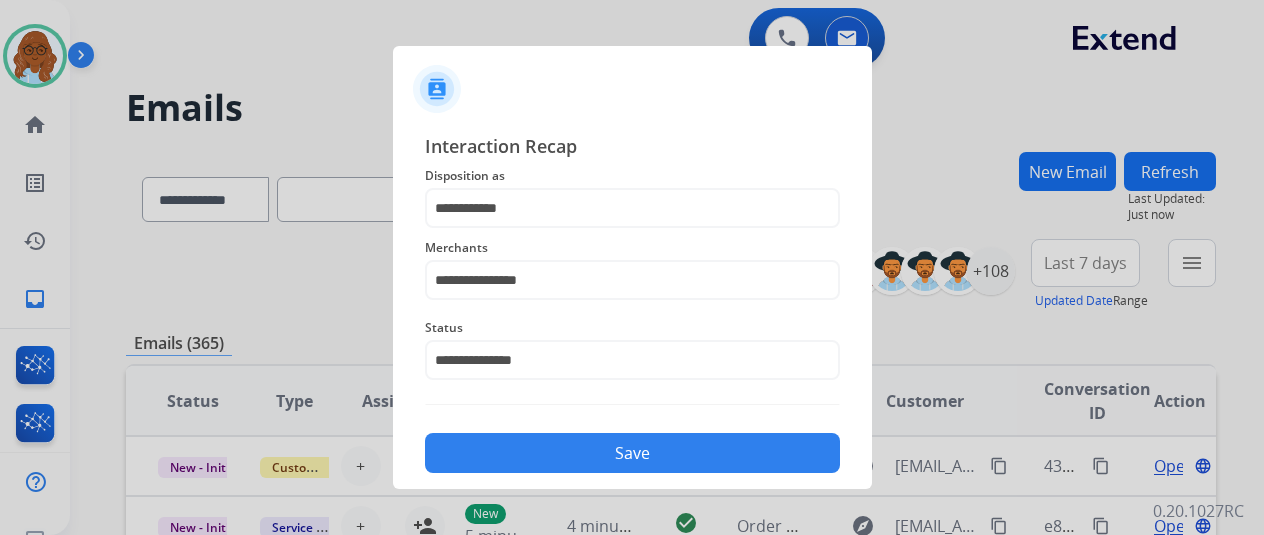click on "Save" 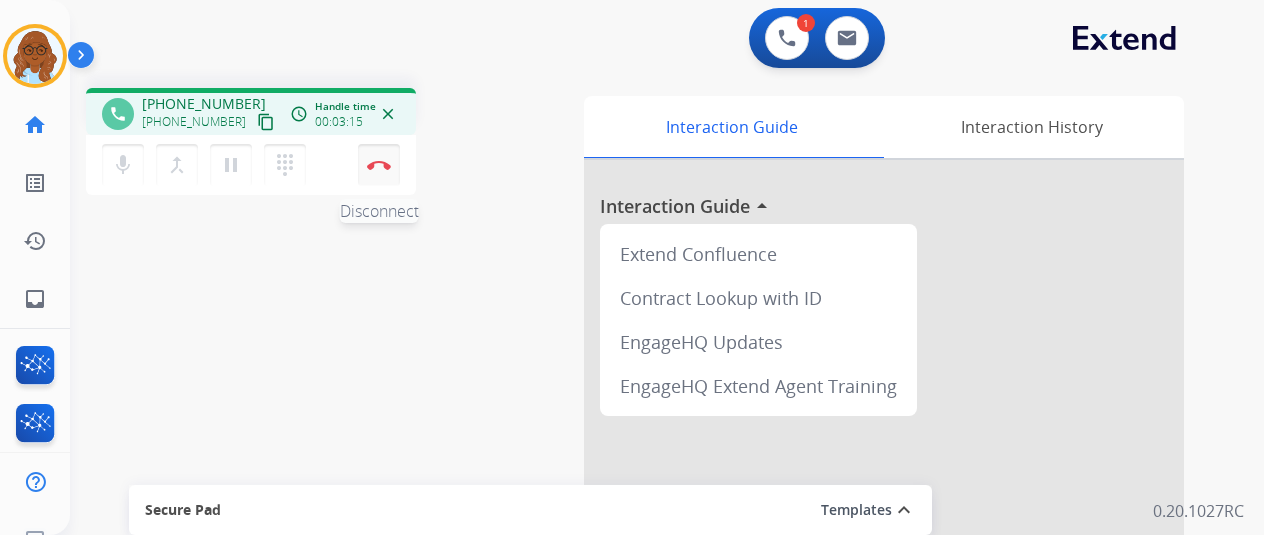 click at bounding box center [379, 165] 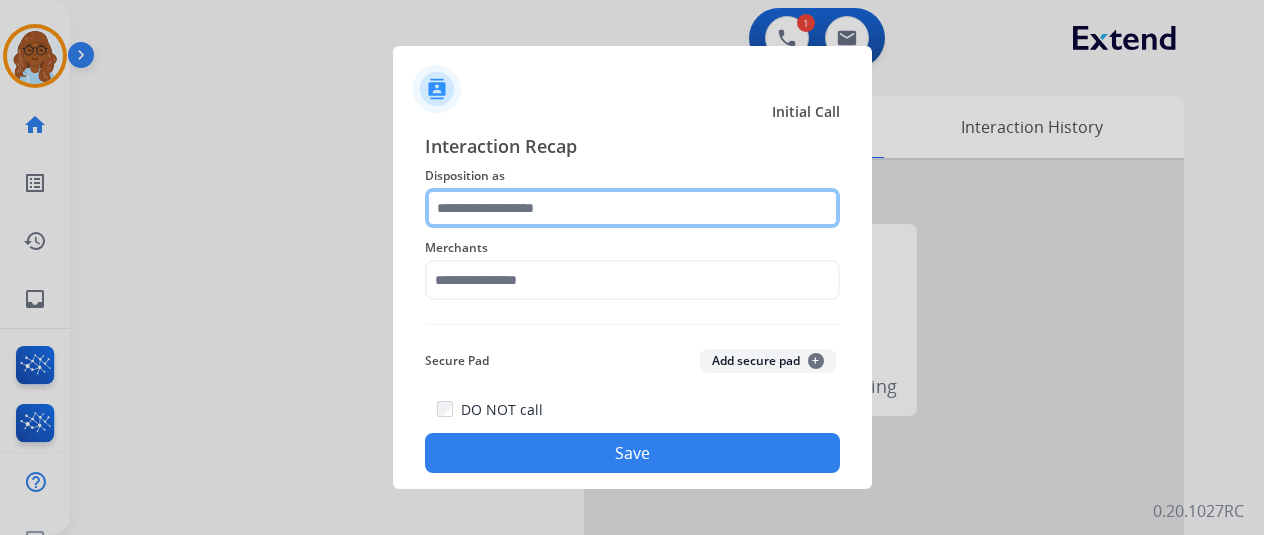 click 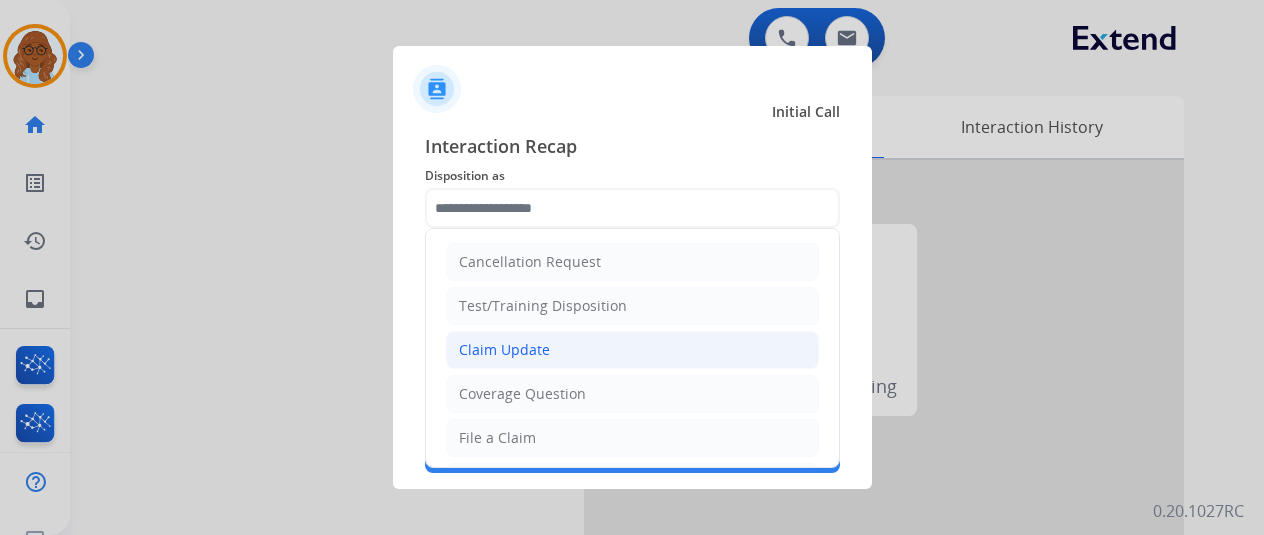 drag, startPoint x: 547, startPoint y: 331, endPoint x: 502, endPoint y: 326, distance: 45.276924 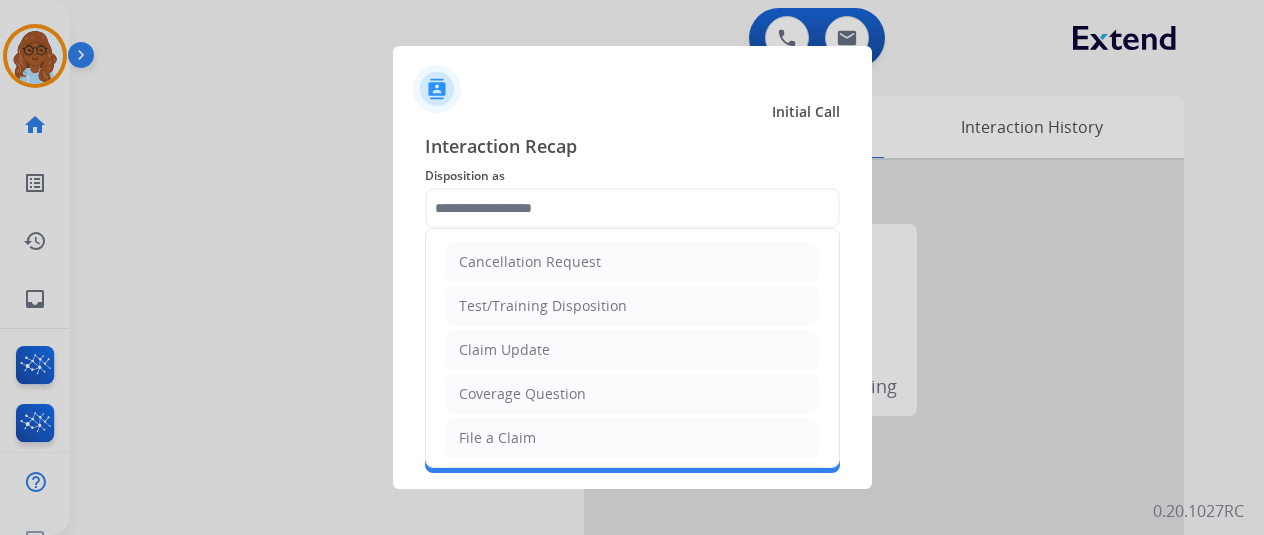 click on "Claim Update" 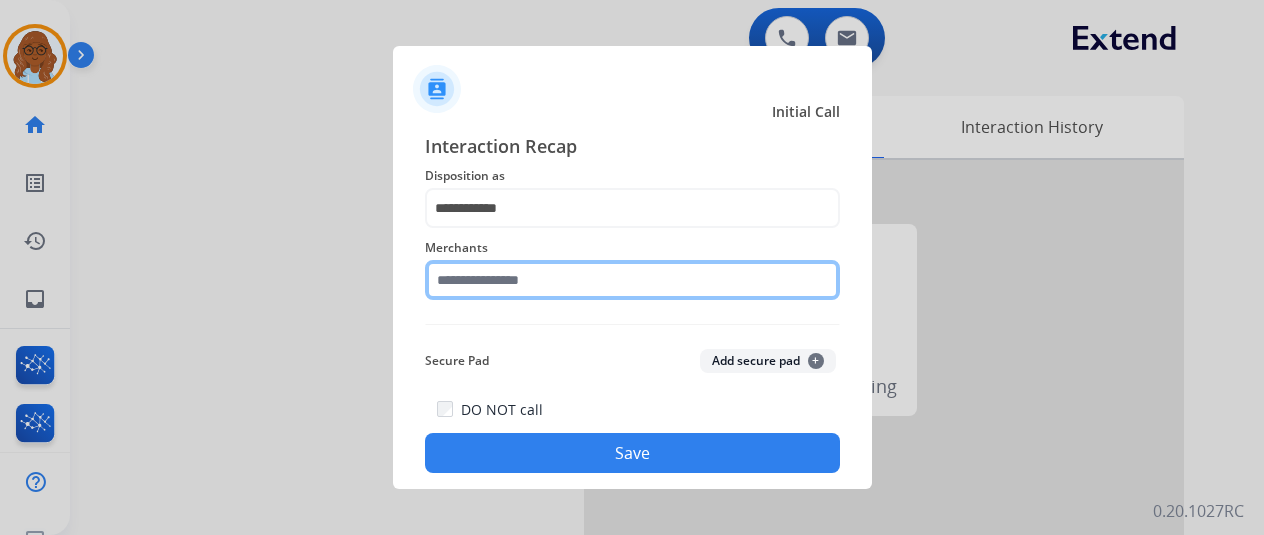 click 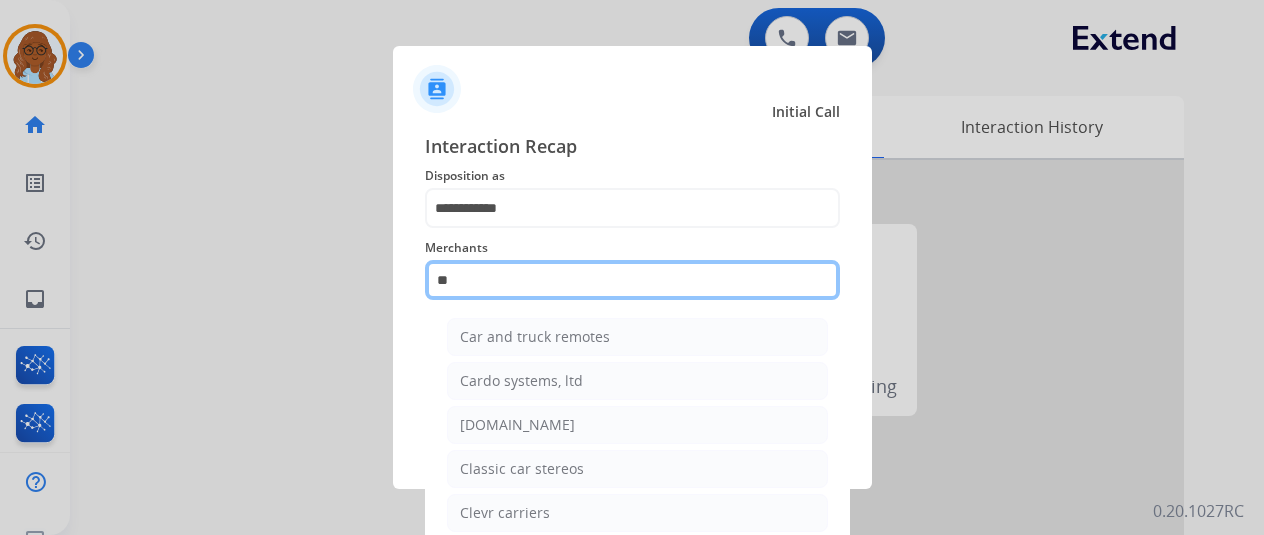 type on "*" 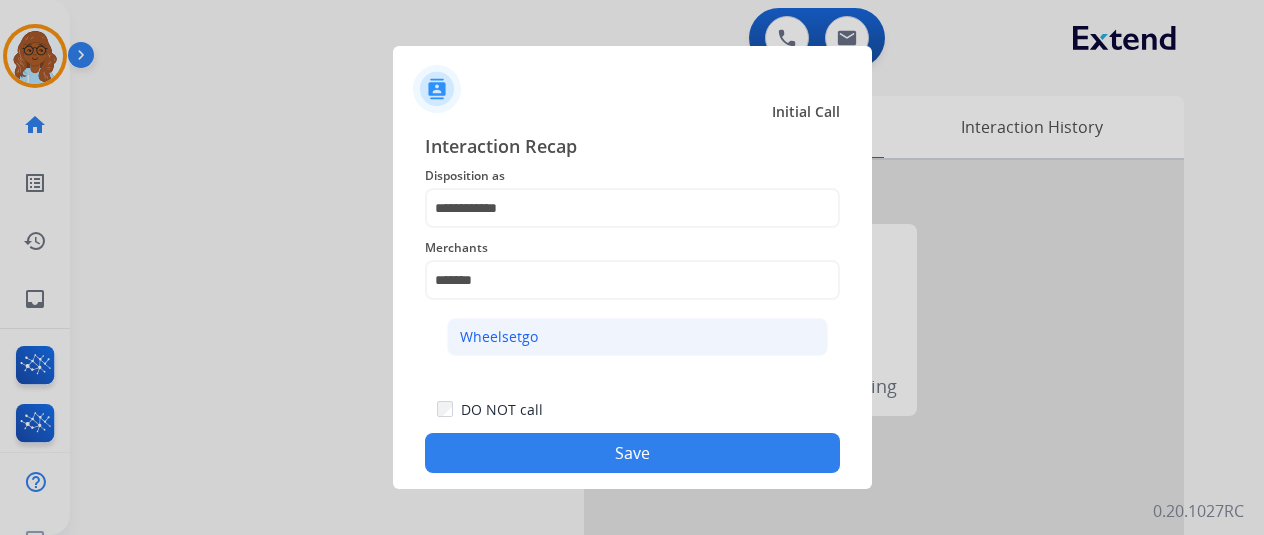 click on "Wheelsetgo" 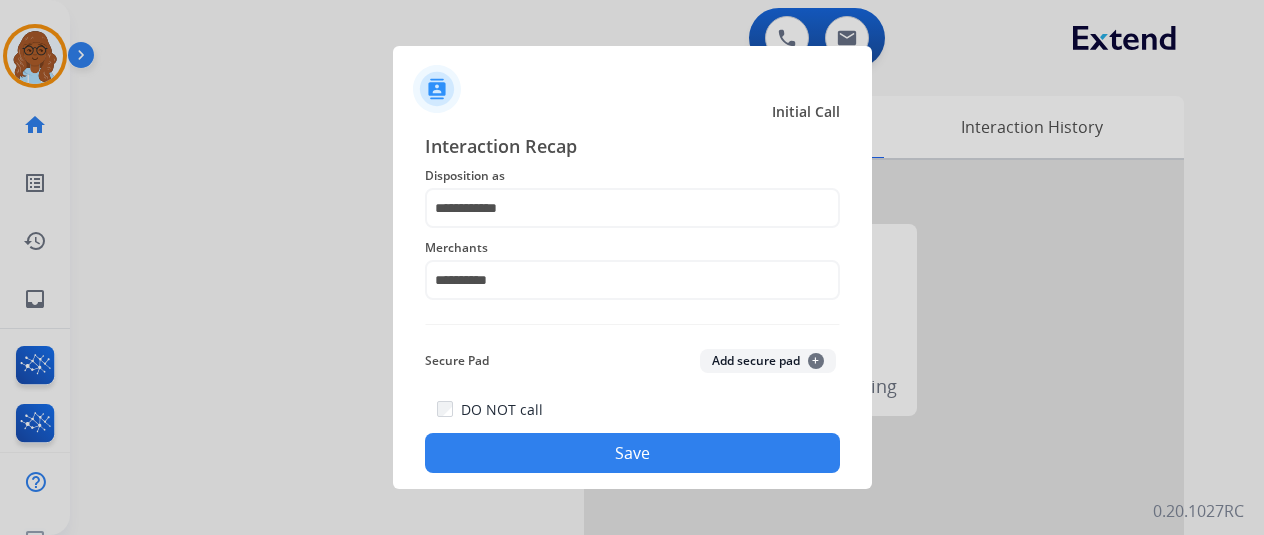 click on "Save" 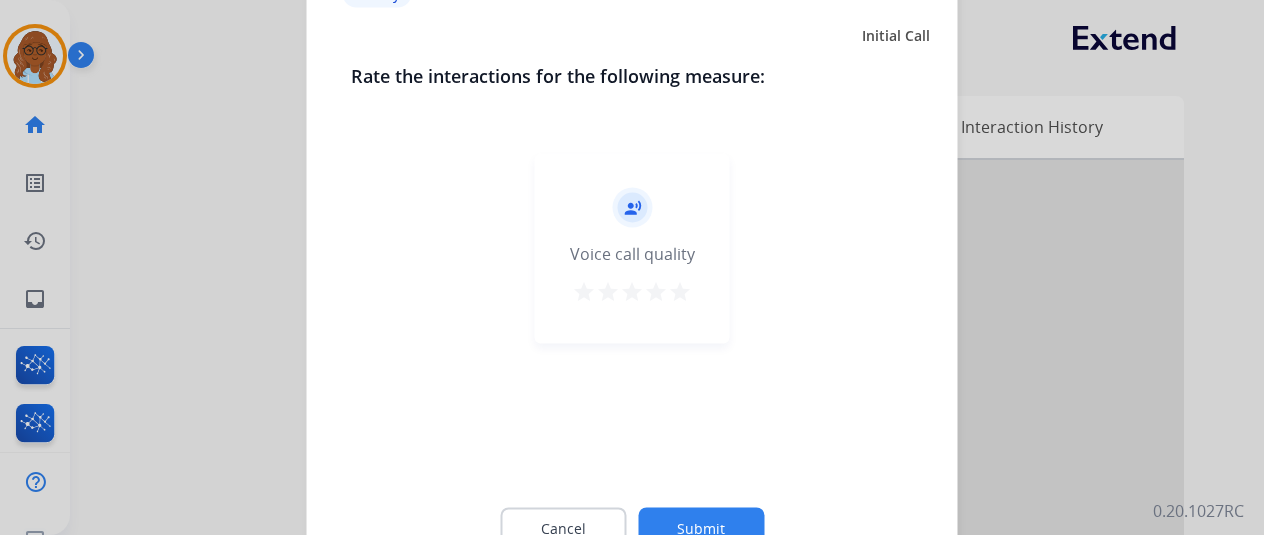 click on "star" at bounding box center (680, 291) 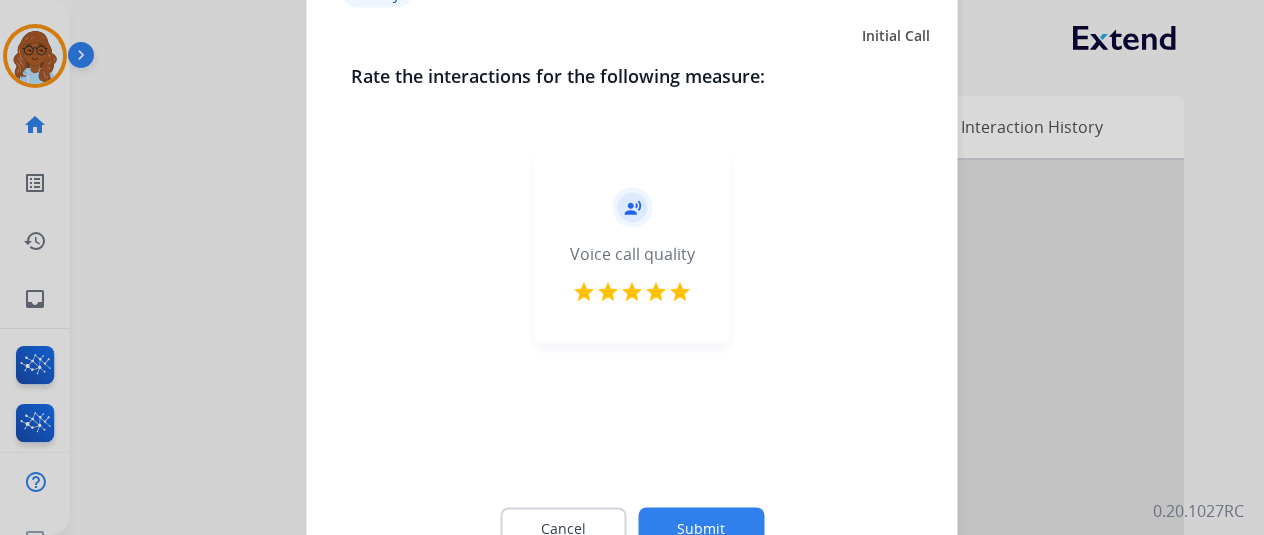 click on "Submit" 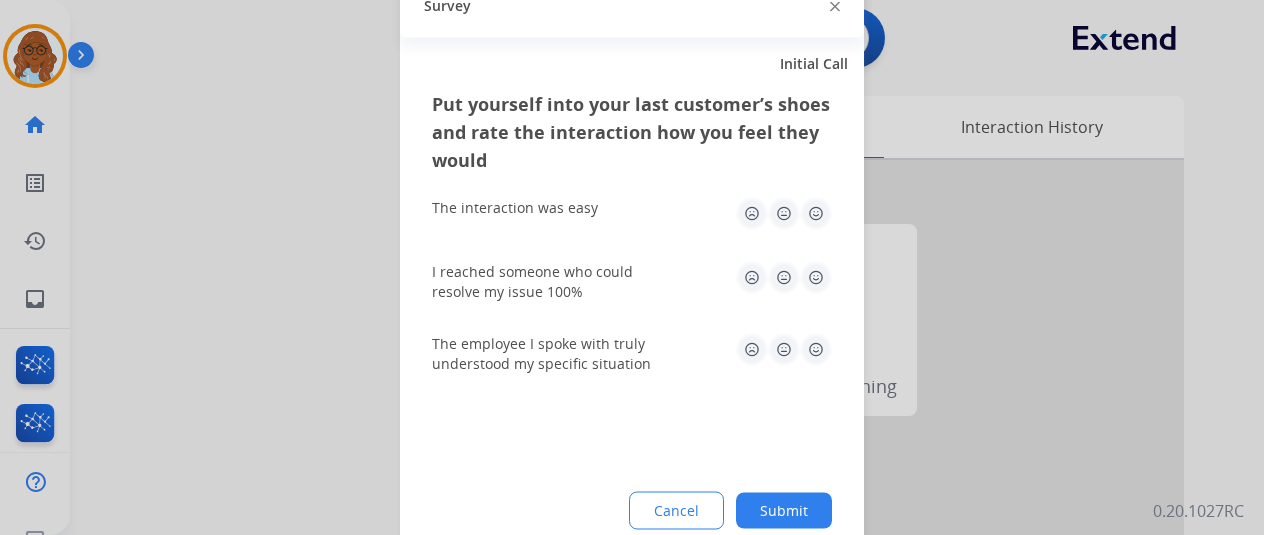 click 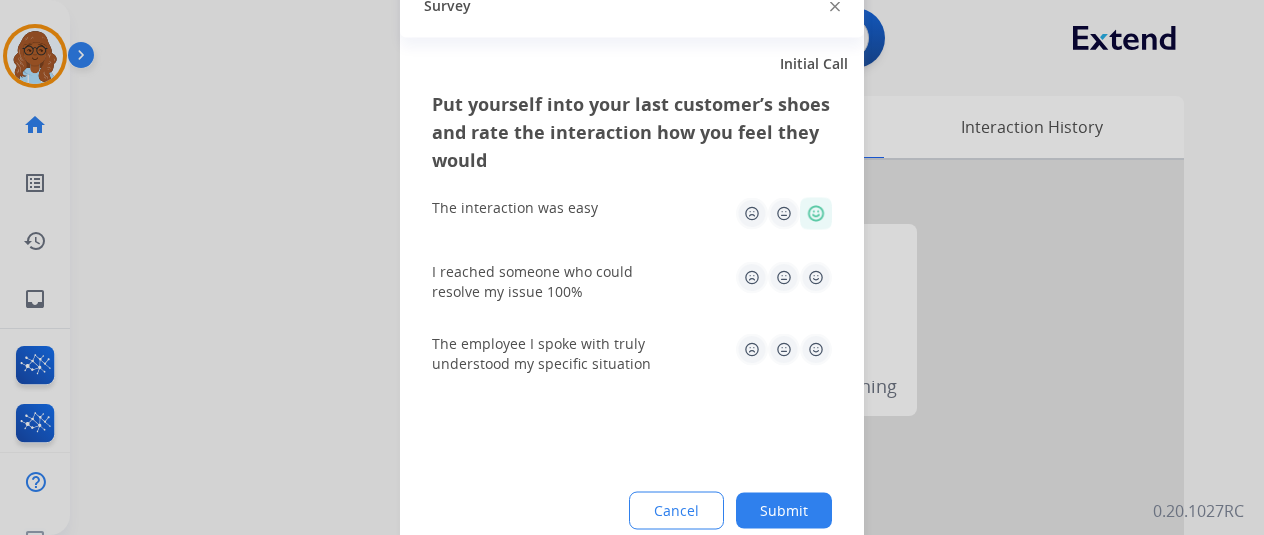 click on "I reached someone who could resolve my issue 100%" 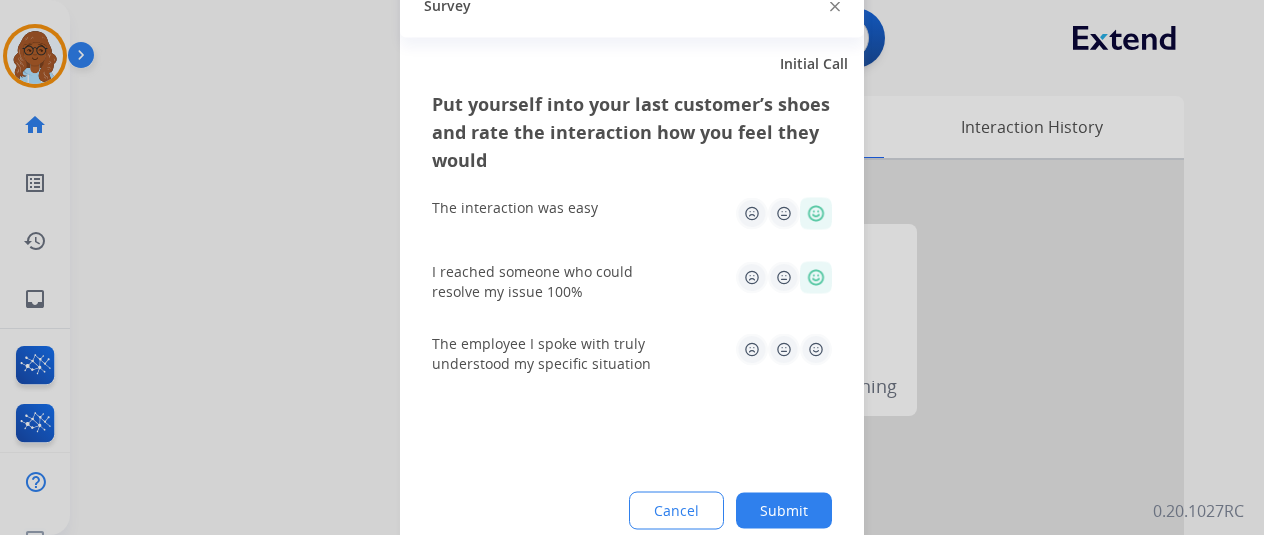 click on "The employee I spoke with truly understood my specific situation" 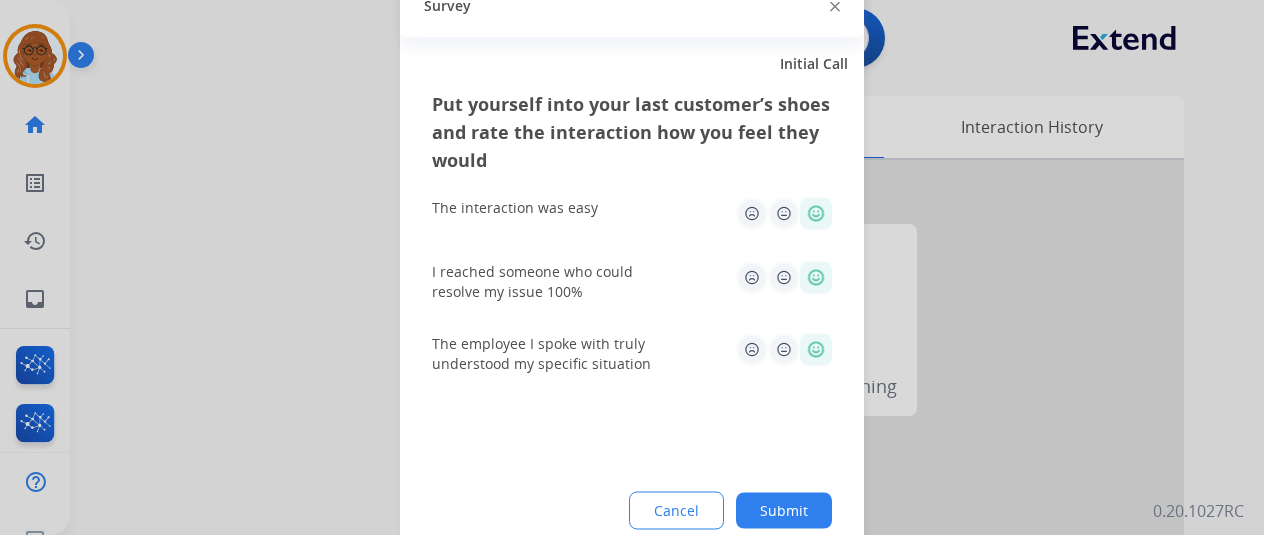 click on "Put yourself into your last customer’s shoes and rate the interaction how you feel they would  The interaction was easy   I reached someone who could resolve my issue 100%   The employee I spoke with truly understood my specific situation  Cancel Submit" 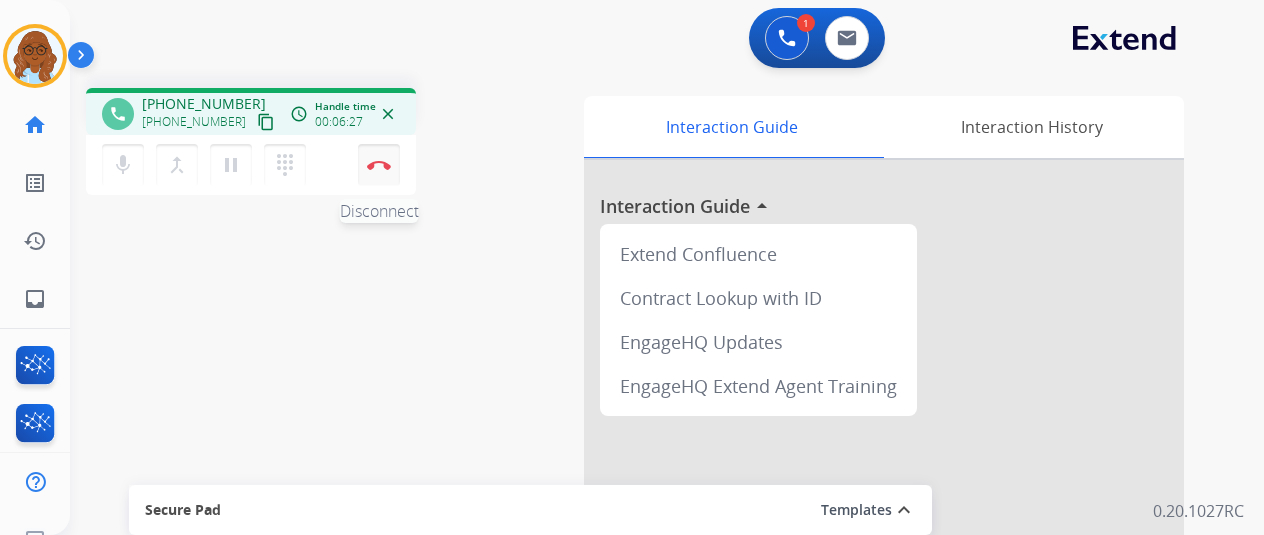 click at bounding box center [379, 165] 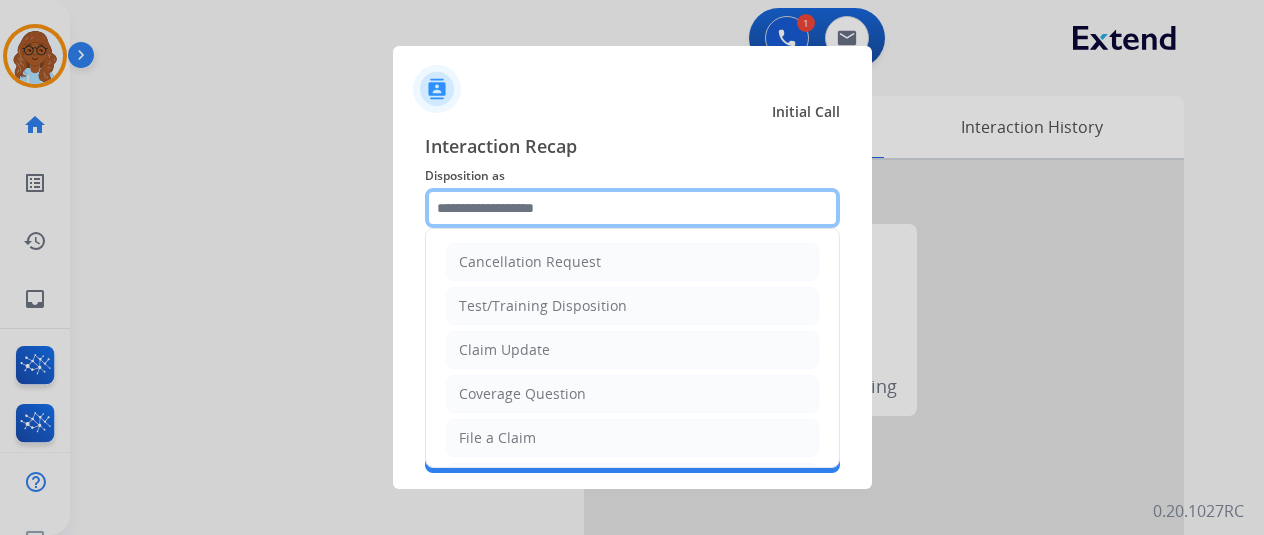 click 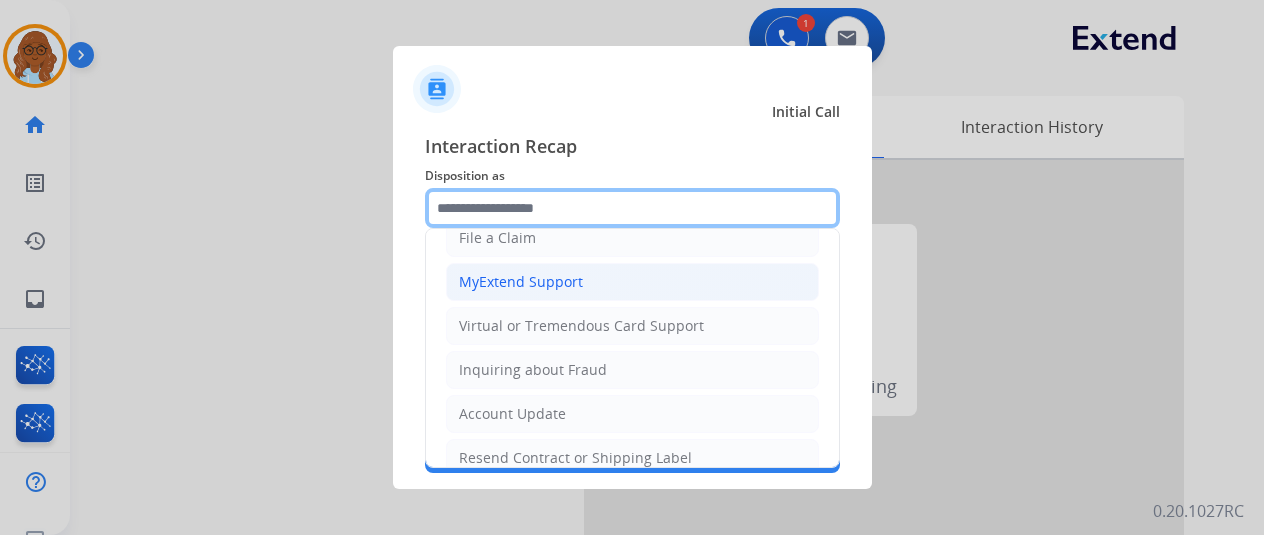 scroll, scrollTop: 303, scrollLeft: 0, axis: vertical 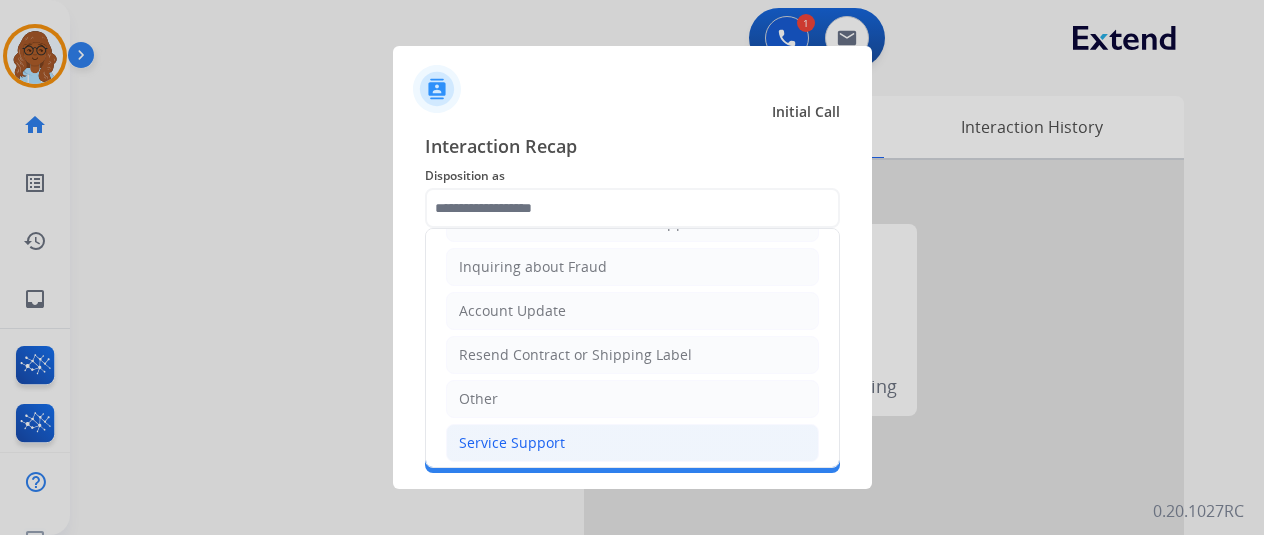 click on "Service Support" 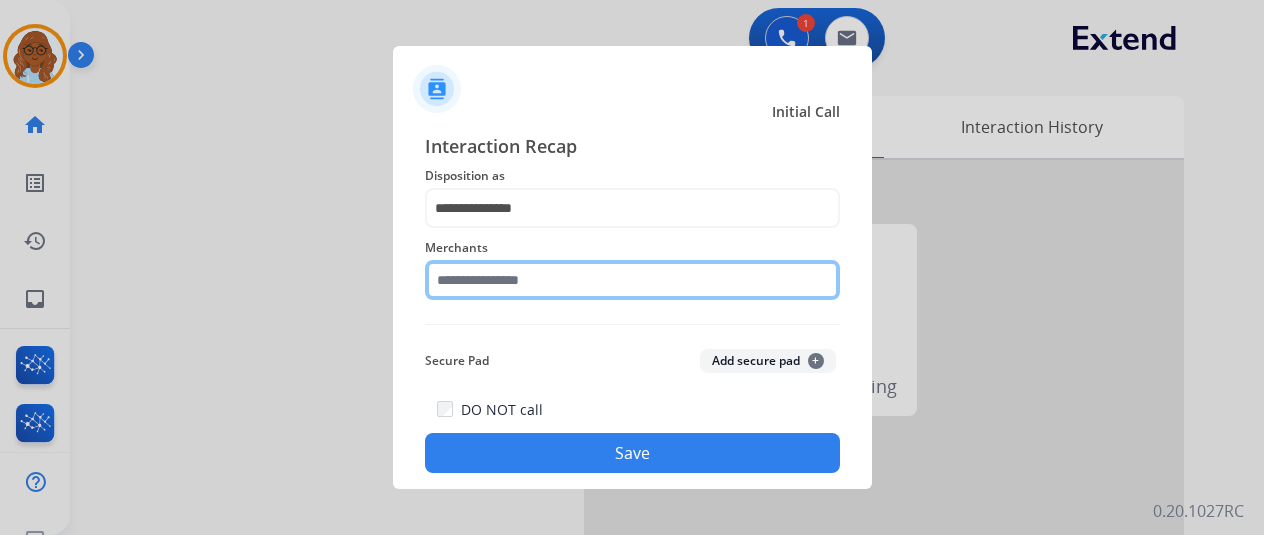click 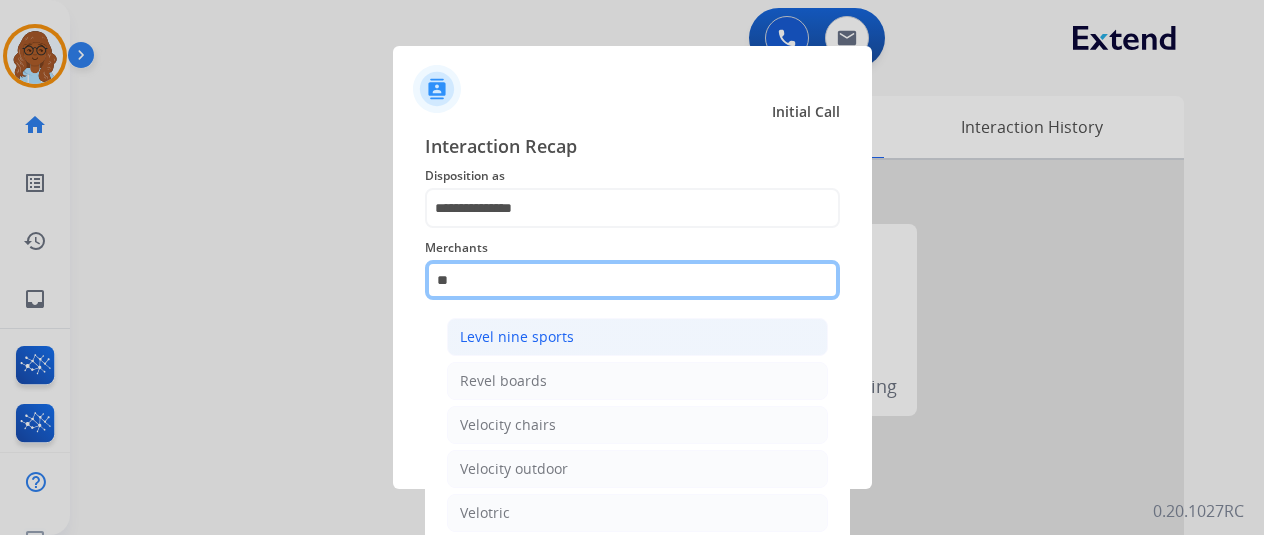 type on "*" 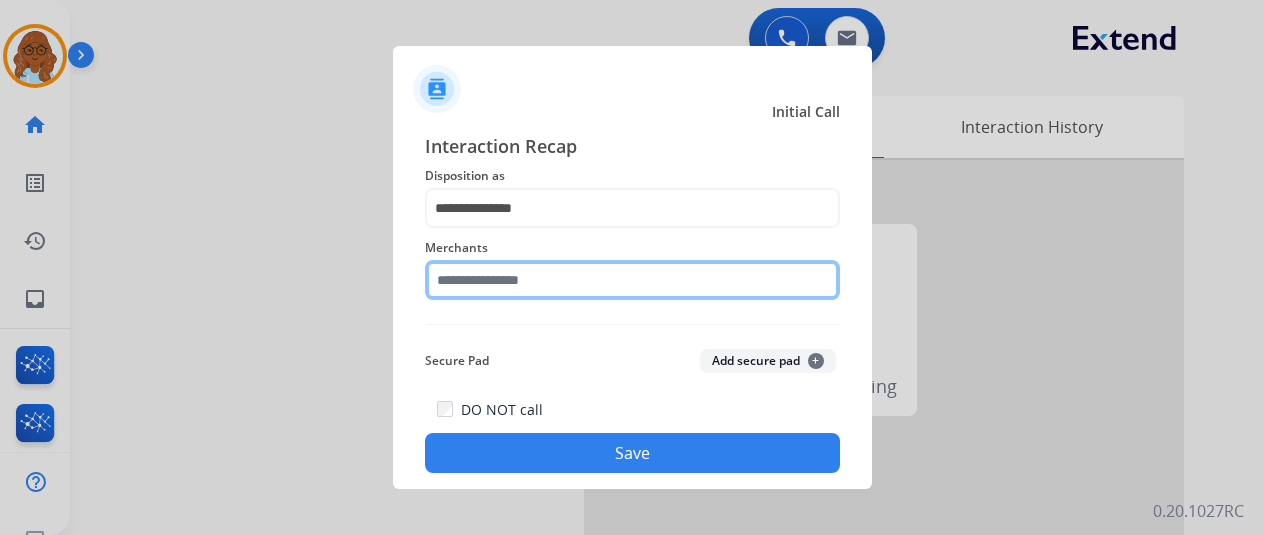 click 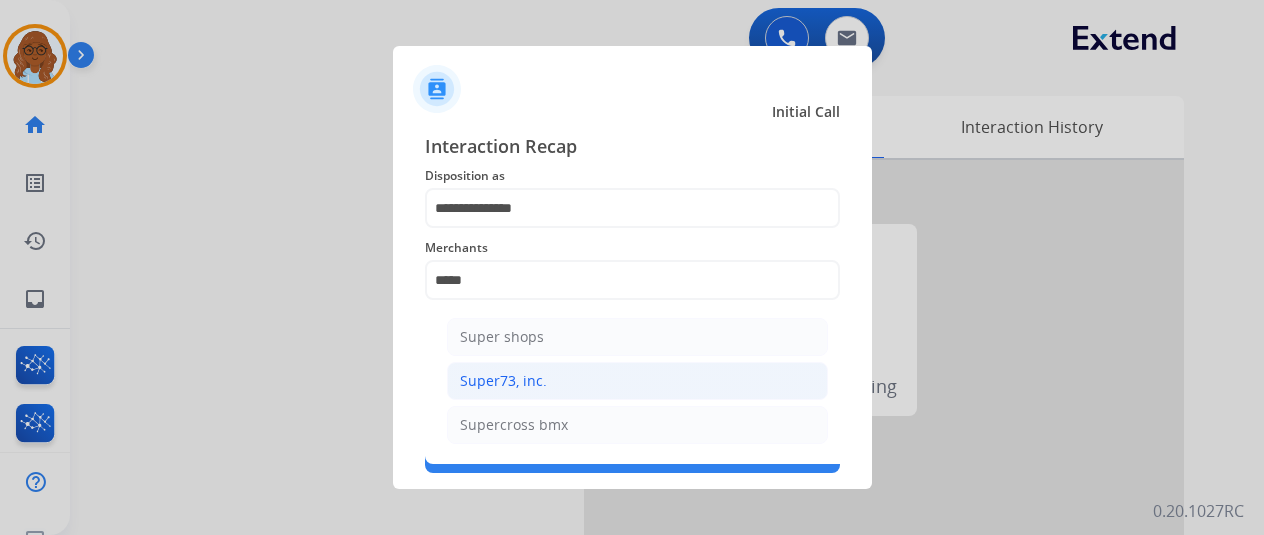 click on "Super73, inc." 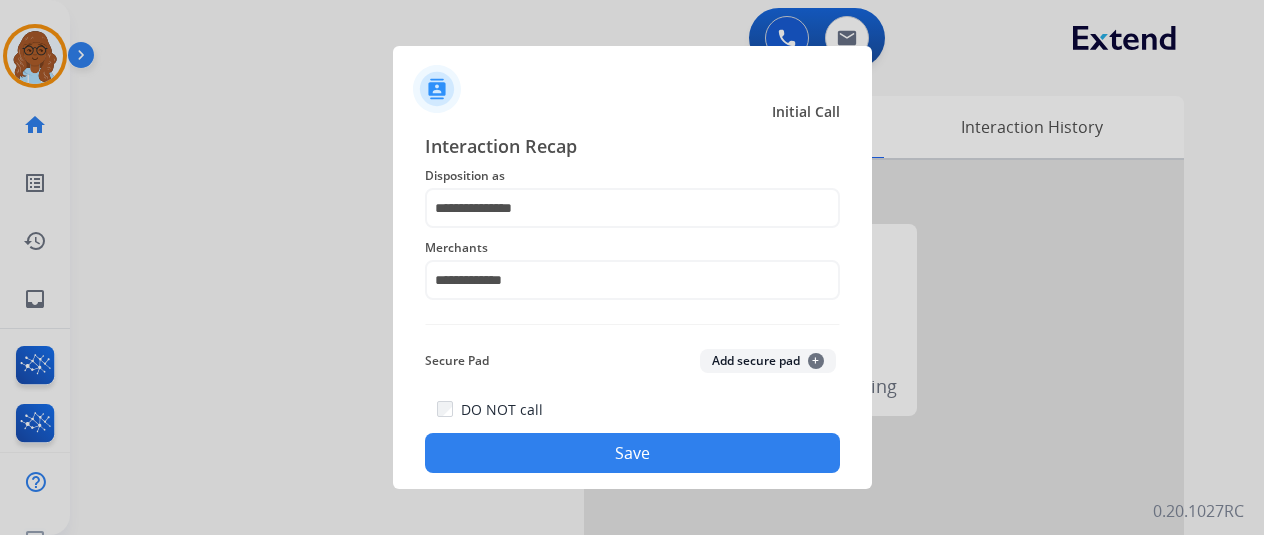 click on "Save" 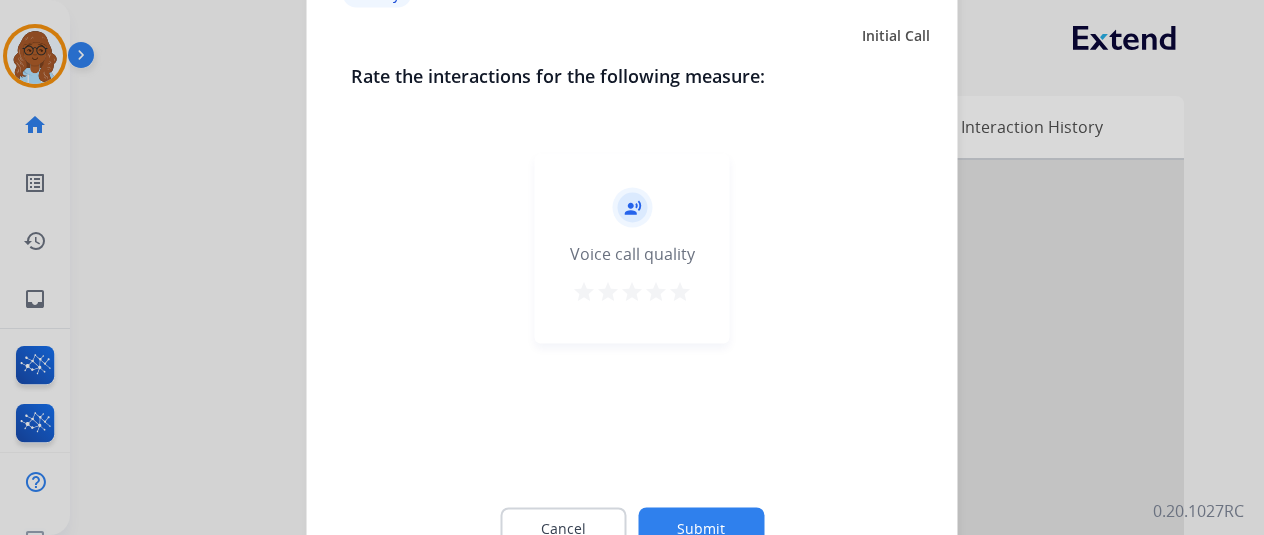 click on "star" at bounding box center (680, 291) 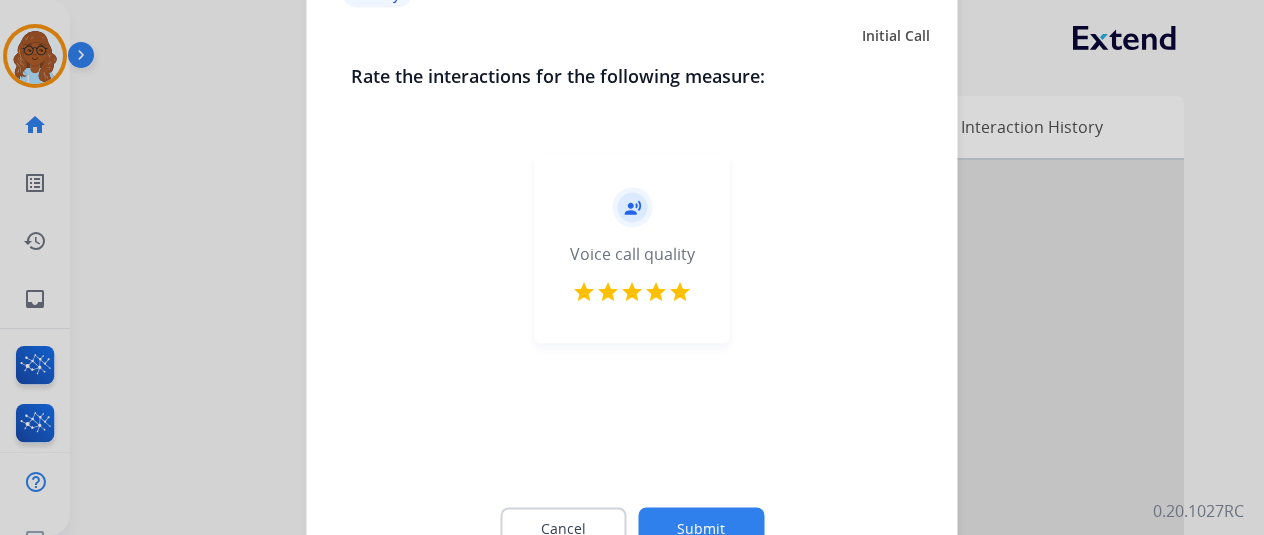 click on "Cancel Submit" 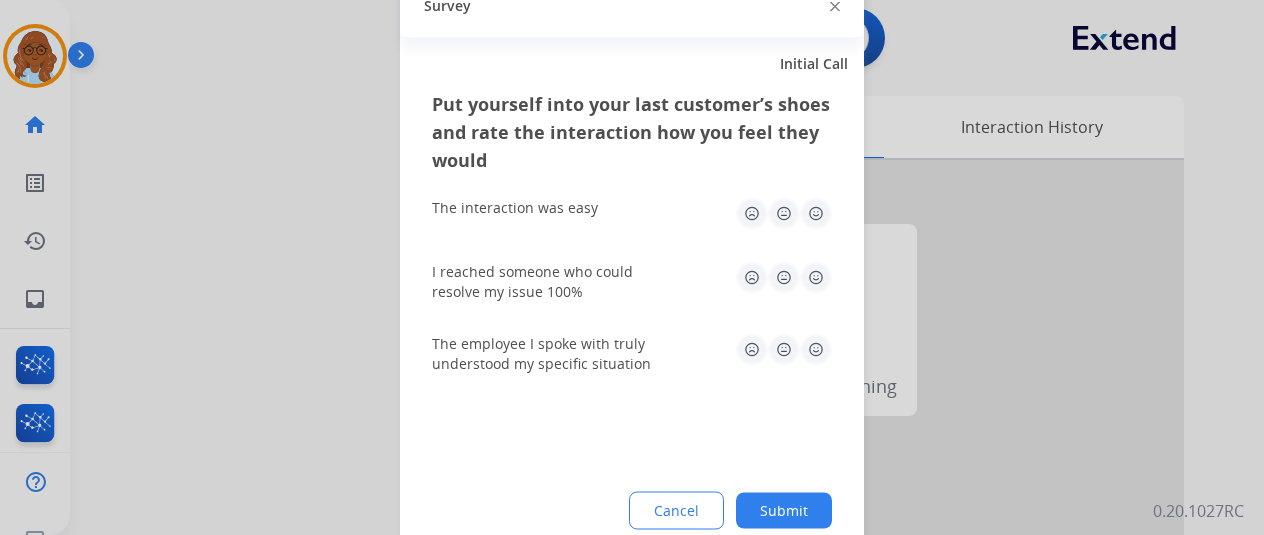 click 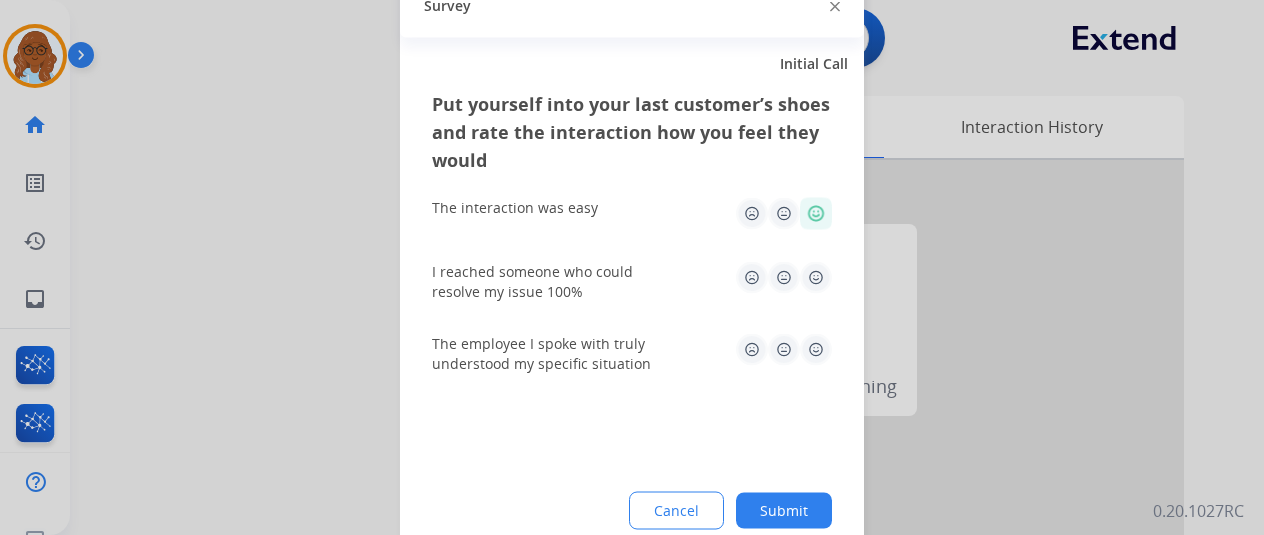 click 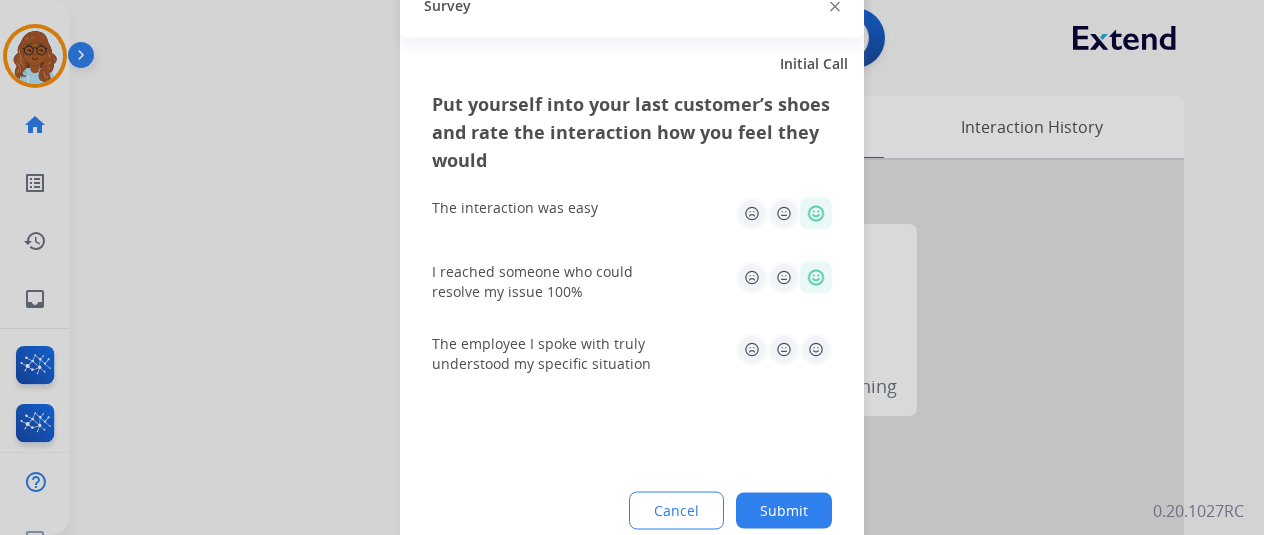 click 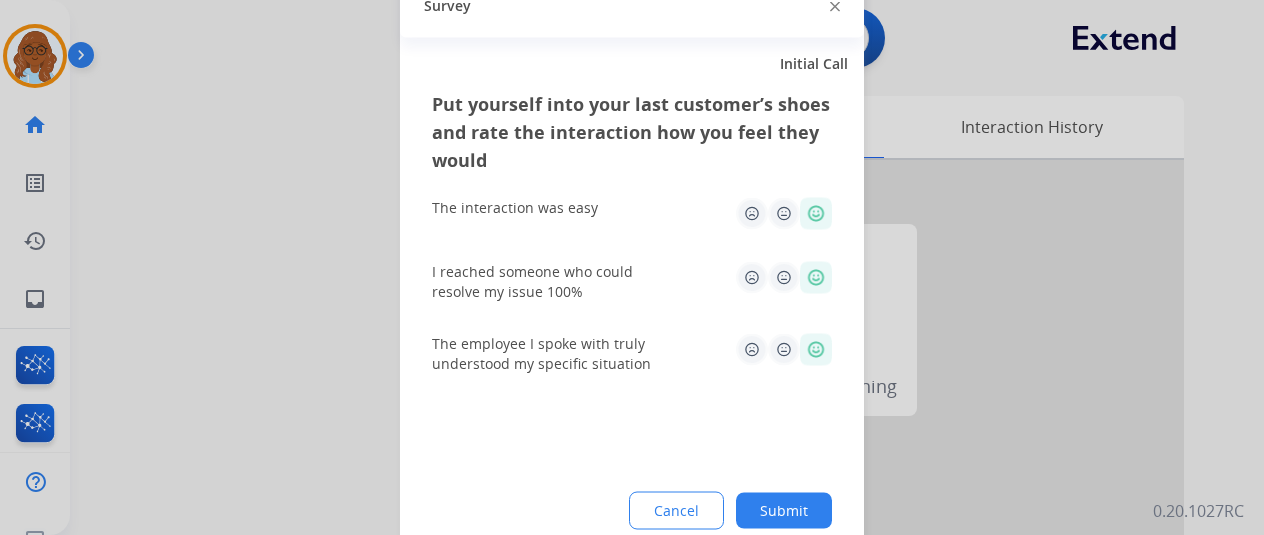 click on "Submit" 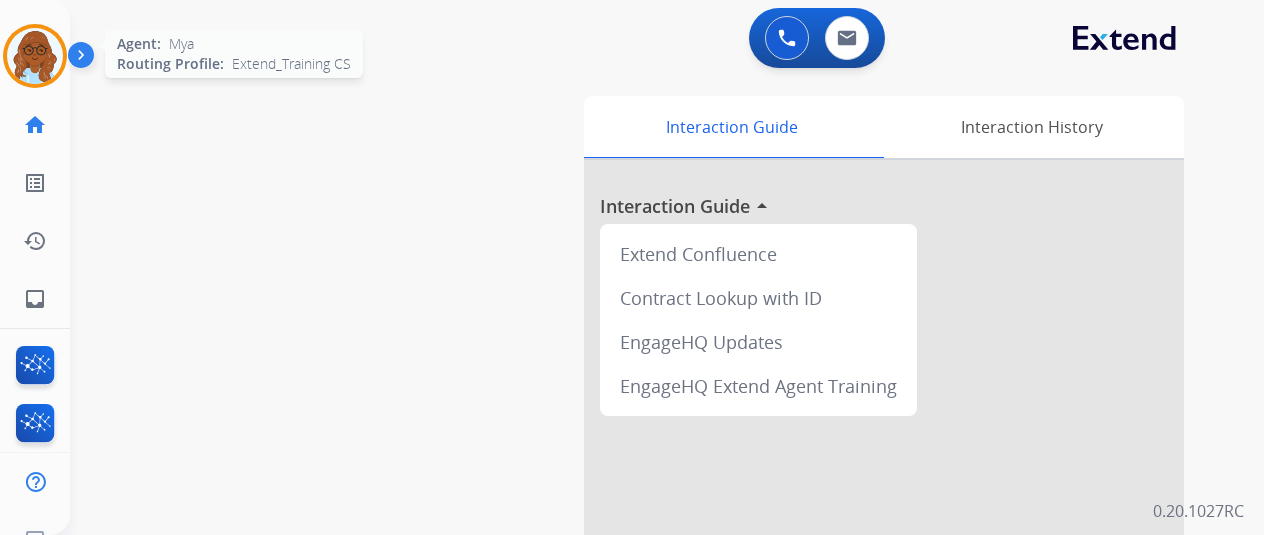 click at bounding box center (35, 56) 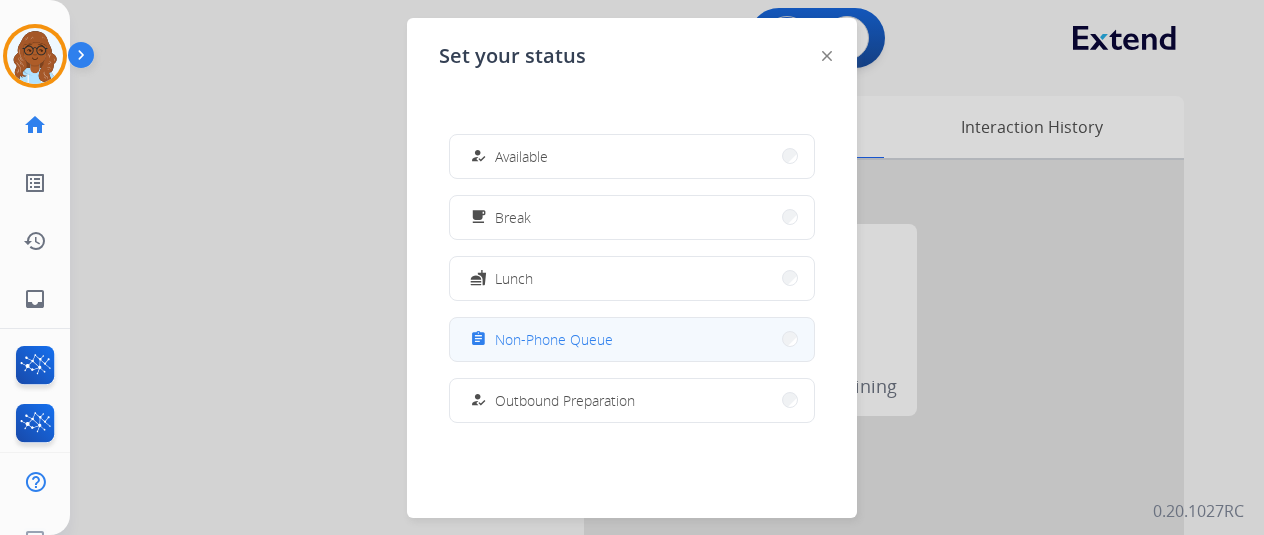 click on "assignment Non-Phone Queue" at bounding box center (632, 339) 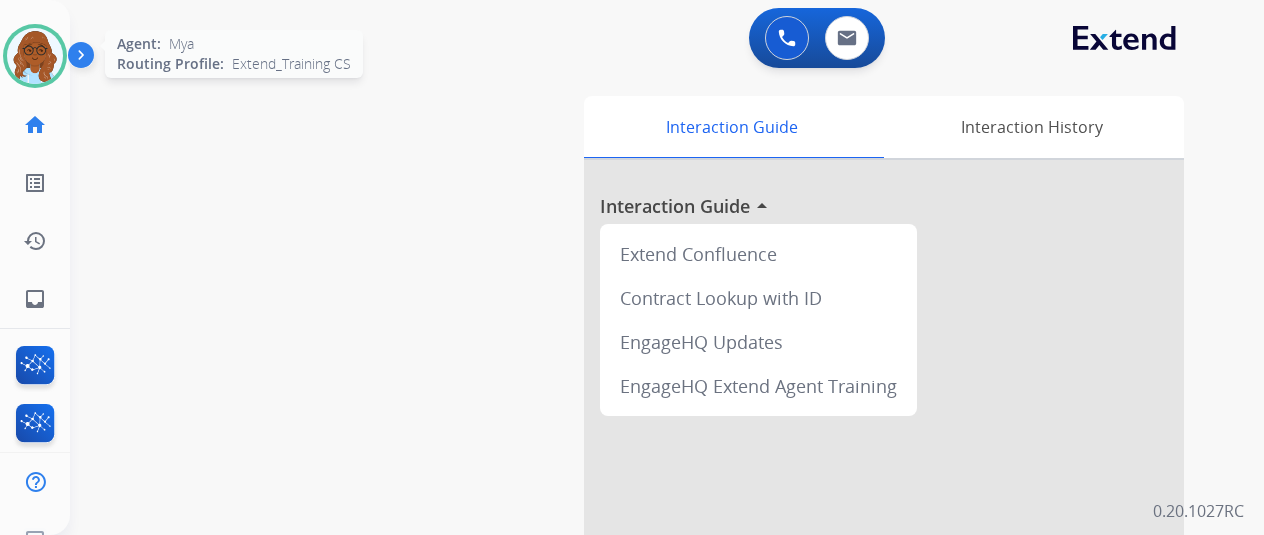 drag, startPoint x: 50, startPoint y: 65, endPoint x: 62, endPoint y: 68, distance: 12.369317 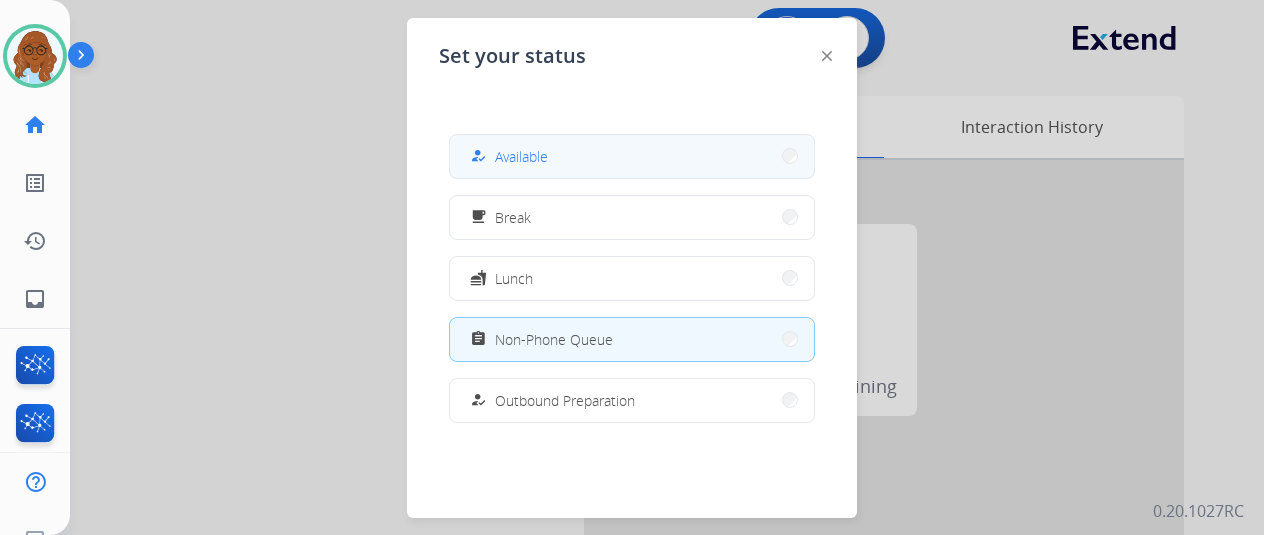 click on "how_to_reg Available" at bounding box center (632, 156) 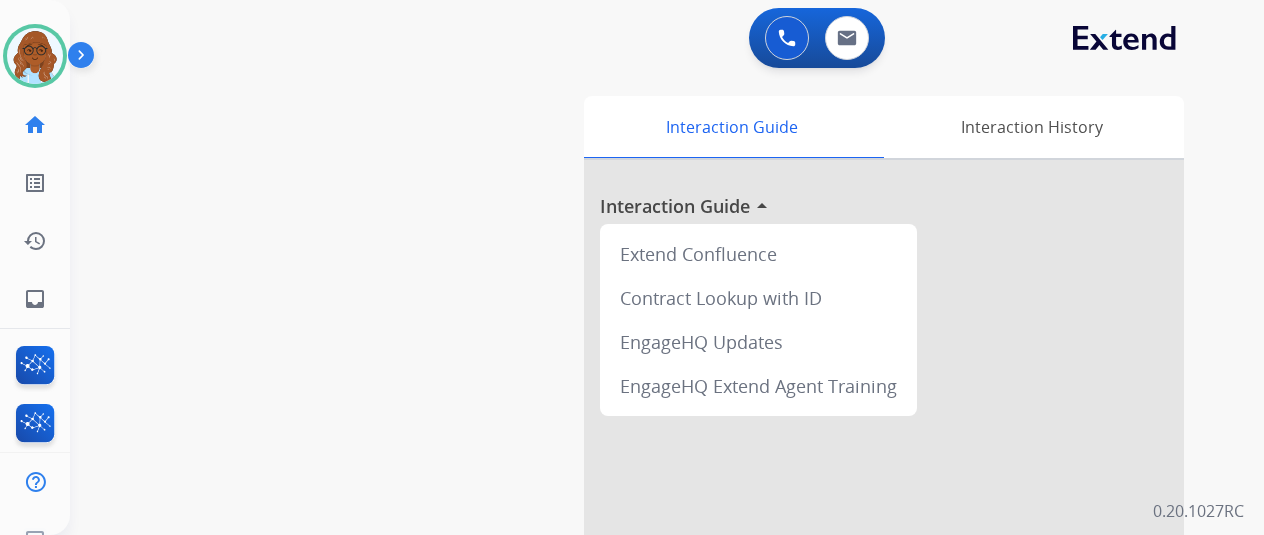 drag, startPoint x: 36, startPoint y: 76, endPoint x: 59, endPoint y: 88, distance: 25.942244 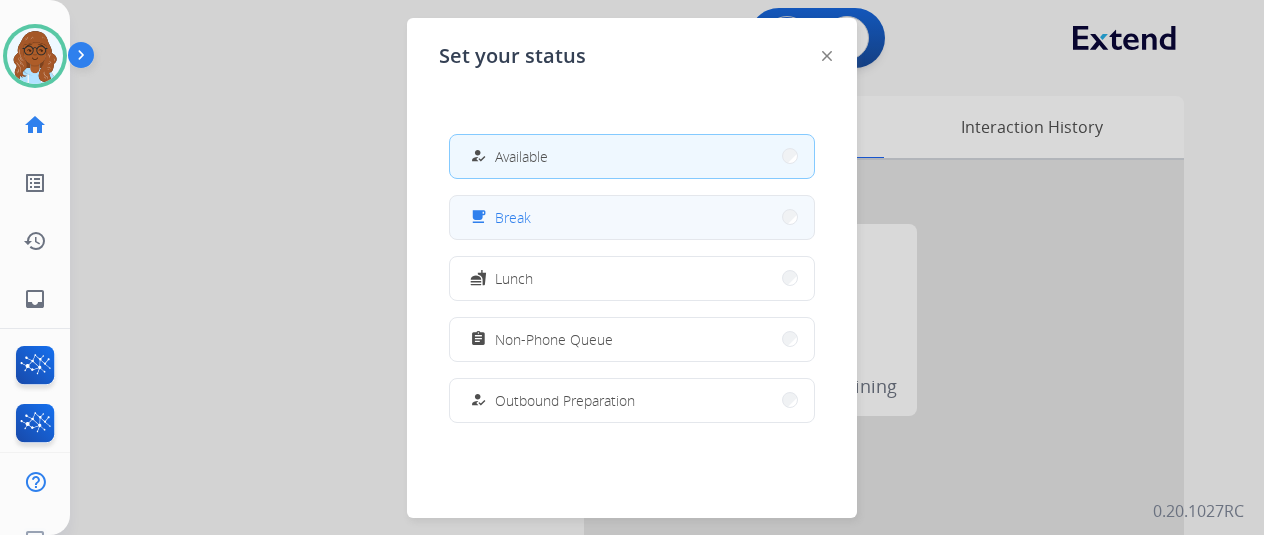 click on "free_breakfast Break" at bounding box center [632, 217] 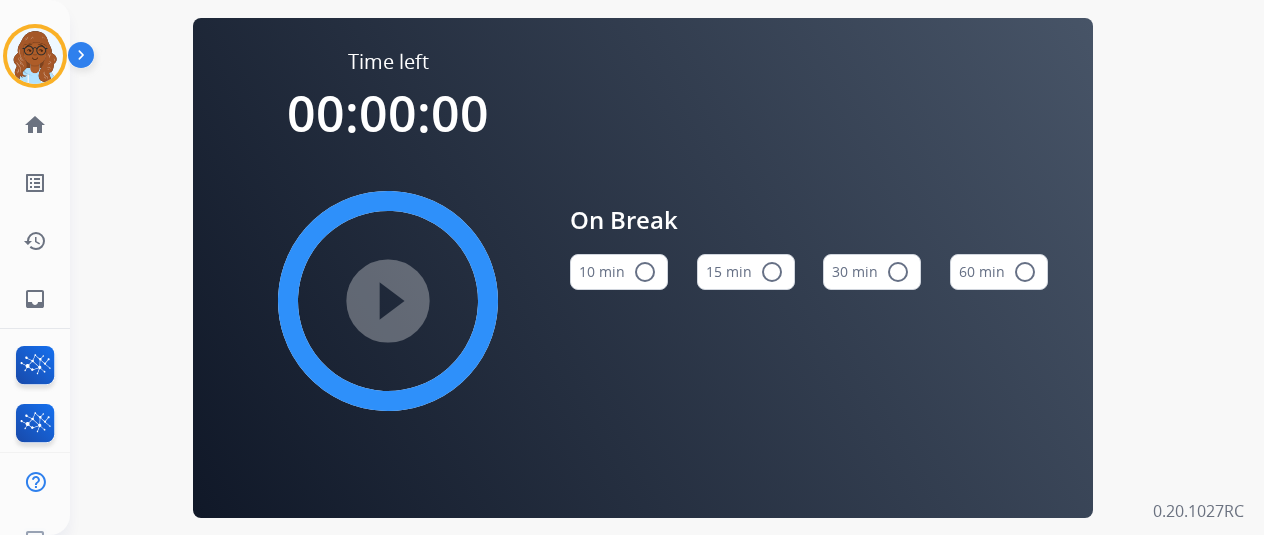 drag, startPoint x: 28, startPoint y: 59, endPoint x: 84, endPoint y: 73, distance: 57.72348 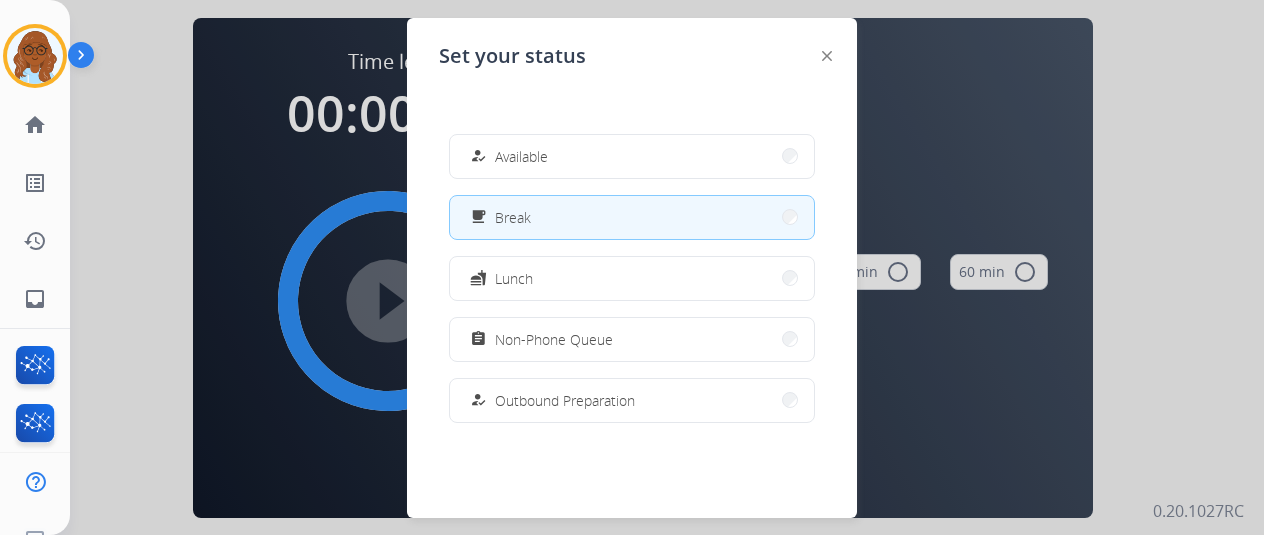 click on "how_to_reg Available free_breakfast Break fastfood Lunch assignment Non-Phone Queue how_to_reg Outbound Preparation campaign Team Huddle menu_book Training school Coaching phonelink_off System Issue login Logged In work_off Offline" at bounding box center (632, 278) 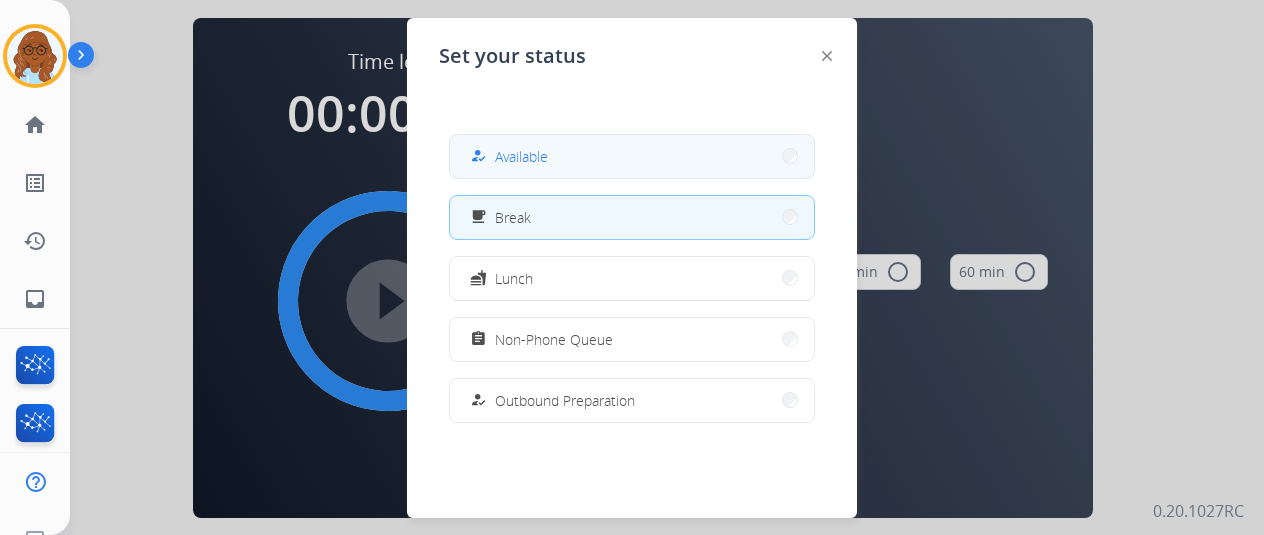 click on "how_to_reg Available" at bounding box center (632, 156) 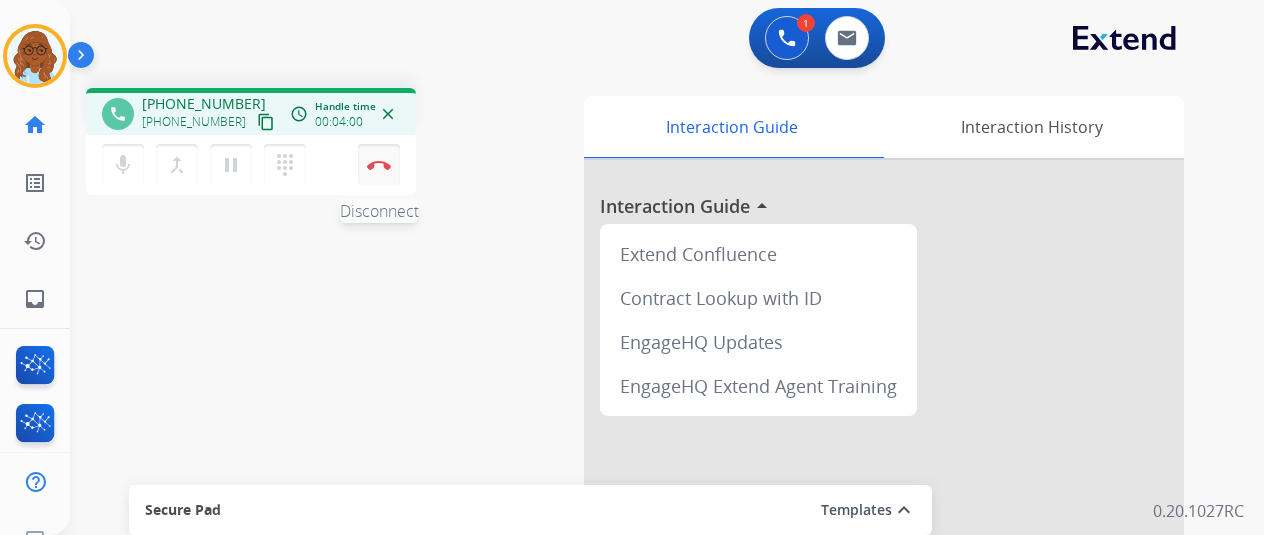click on "Disconnect" at bounding box center [379, 165] 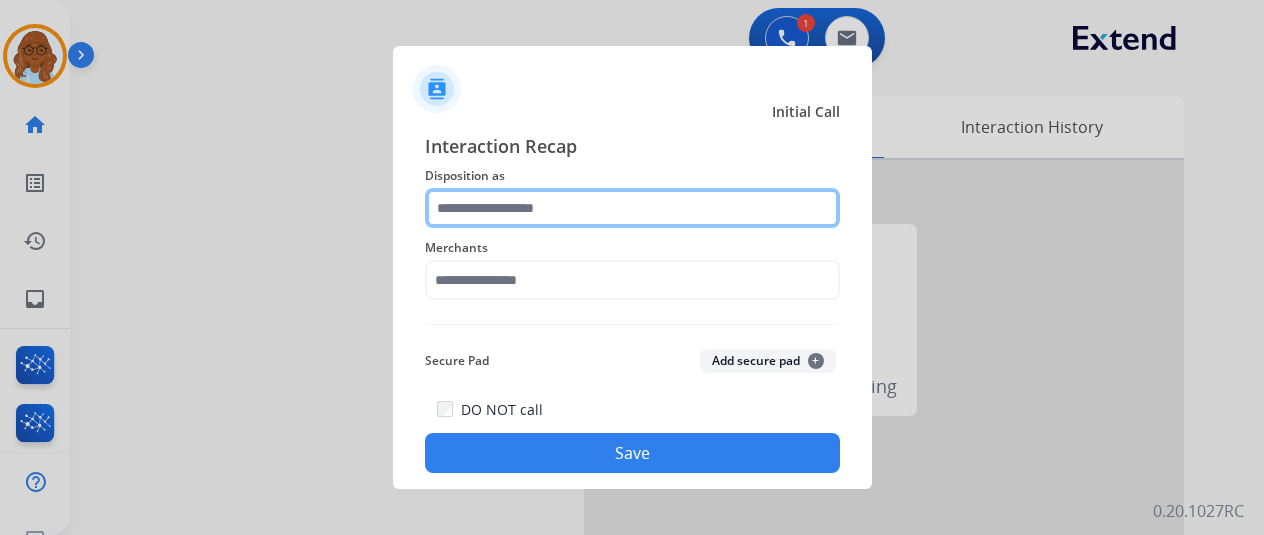 click 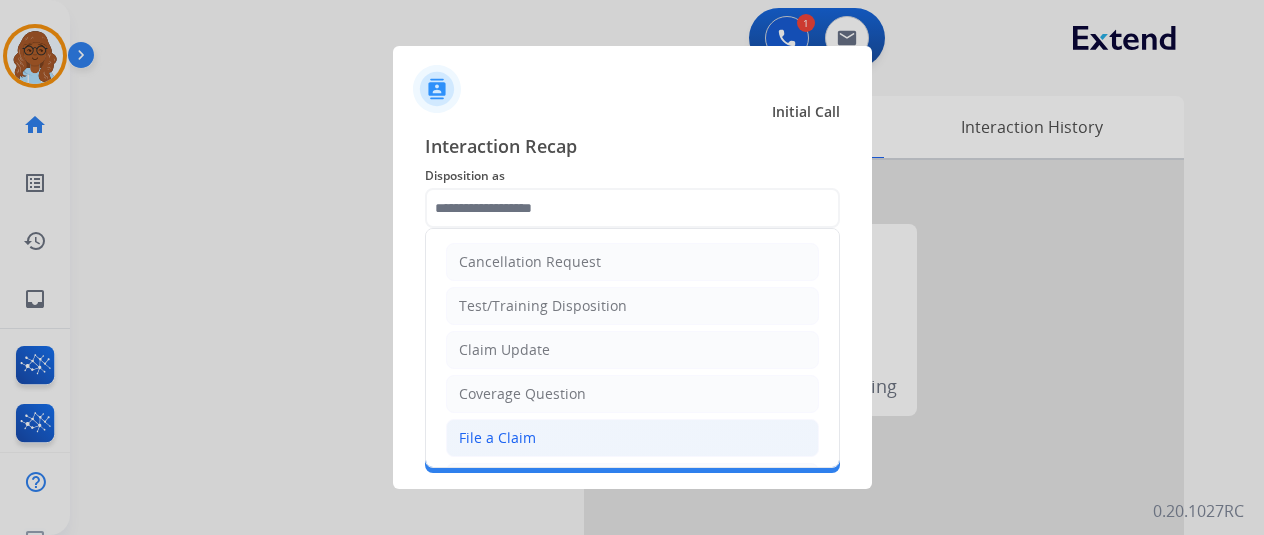 click on "File a Claim" 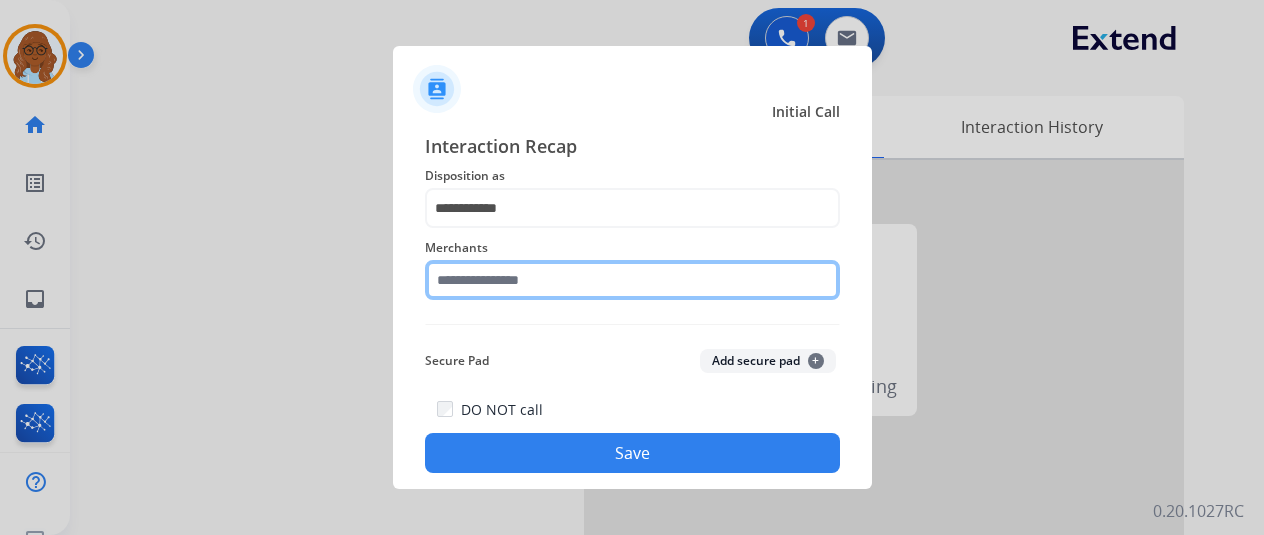 click 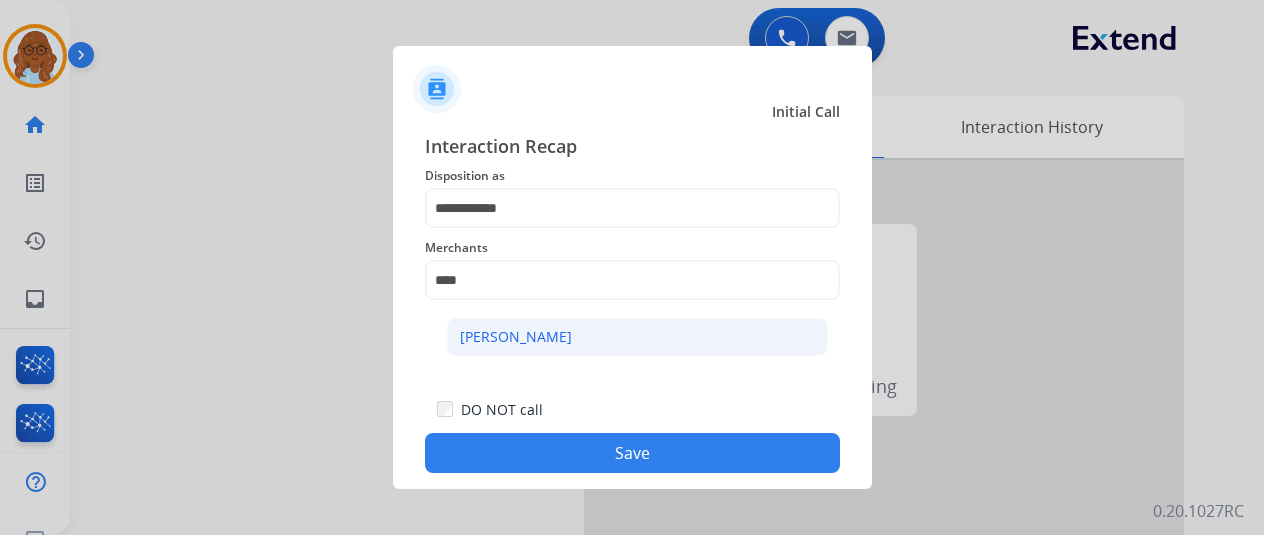 click on "[PERSON_NAME]" 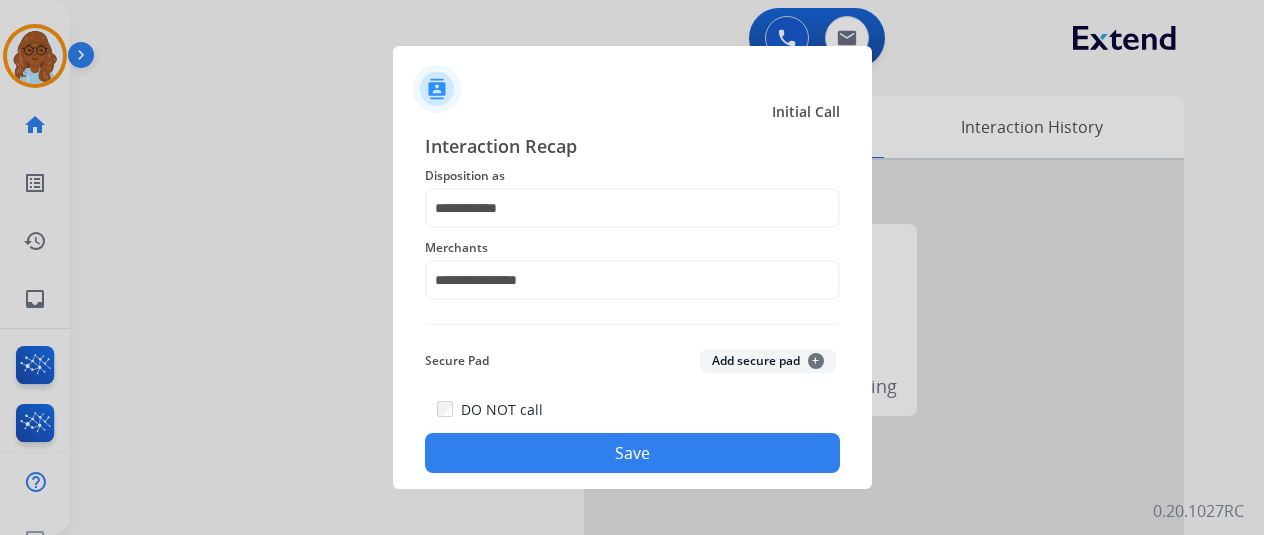 click on "Save" 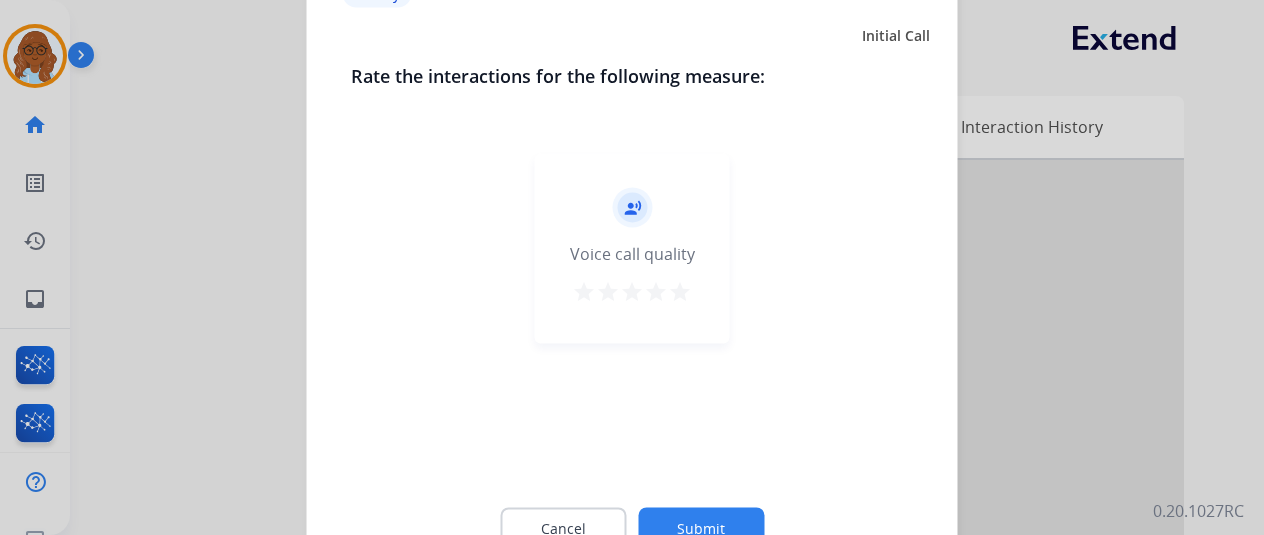 click on "star" at bounding box center (680, 291) 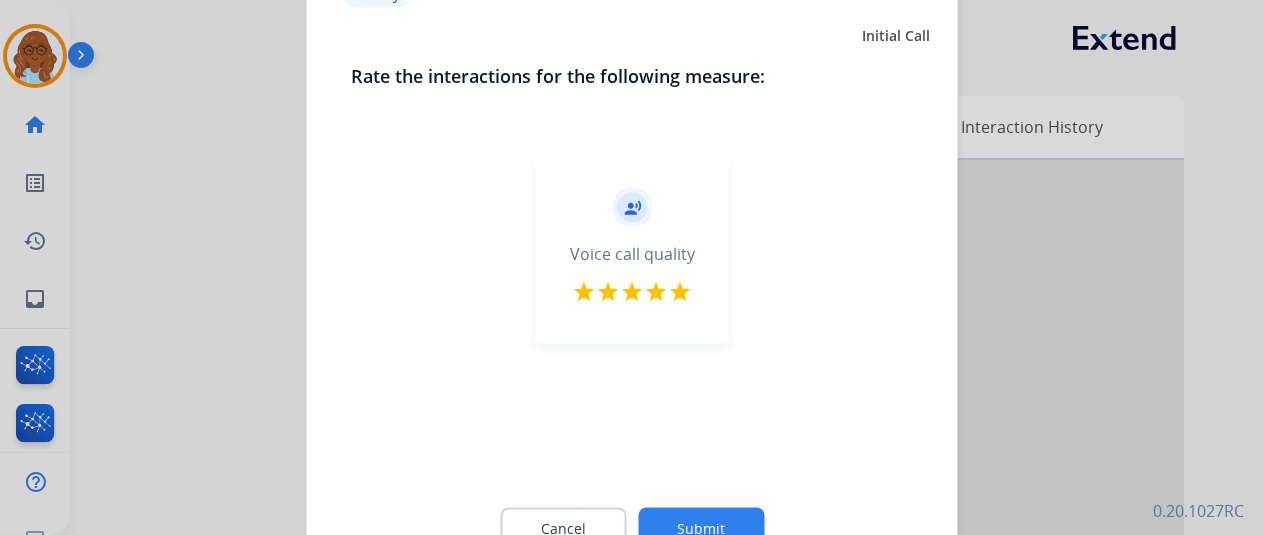 click on "Submit" 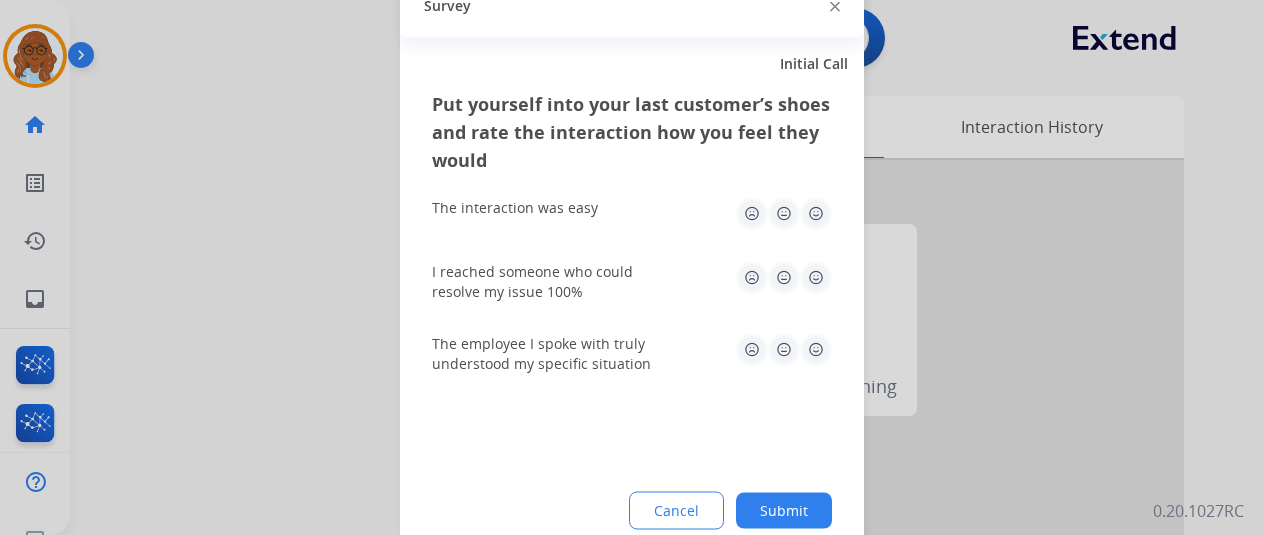 click on "The interaction was easy" 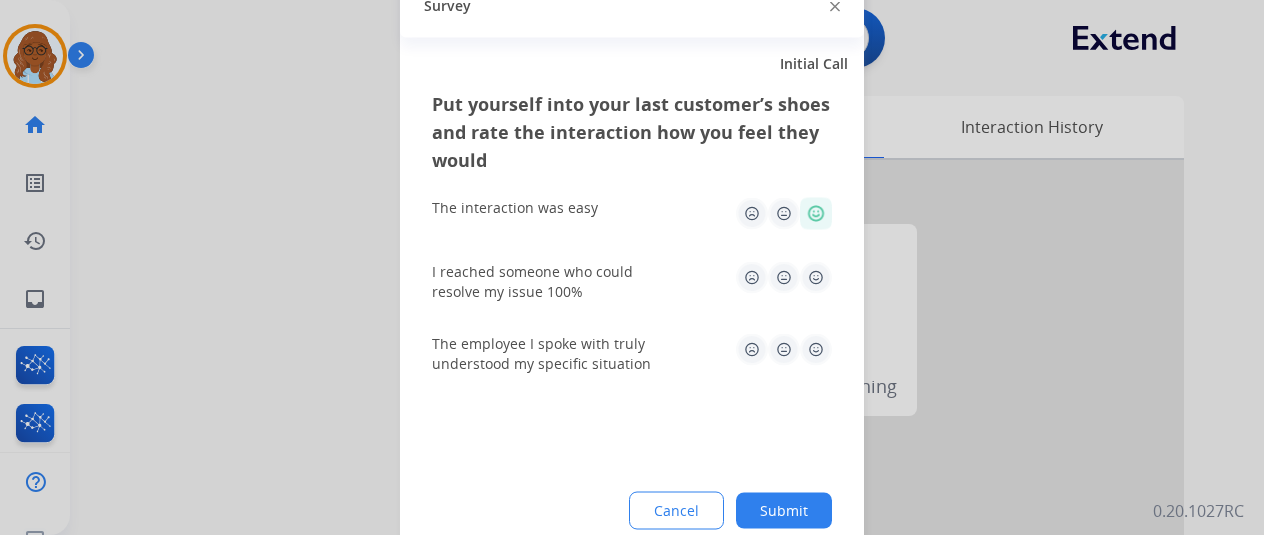 click 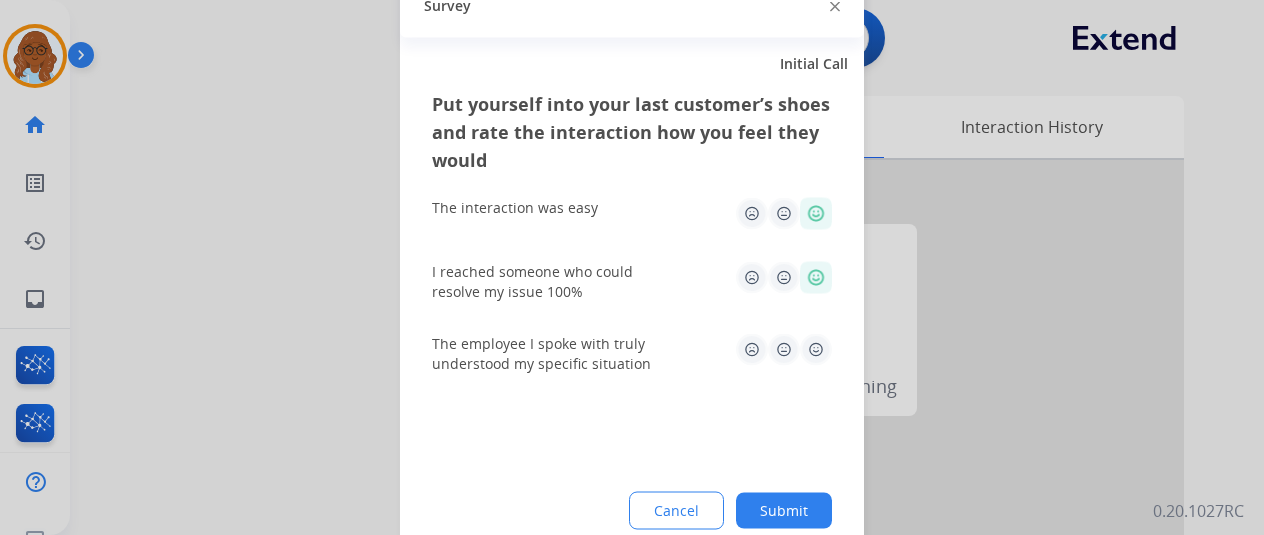 click 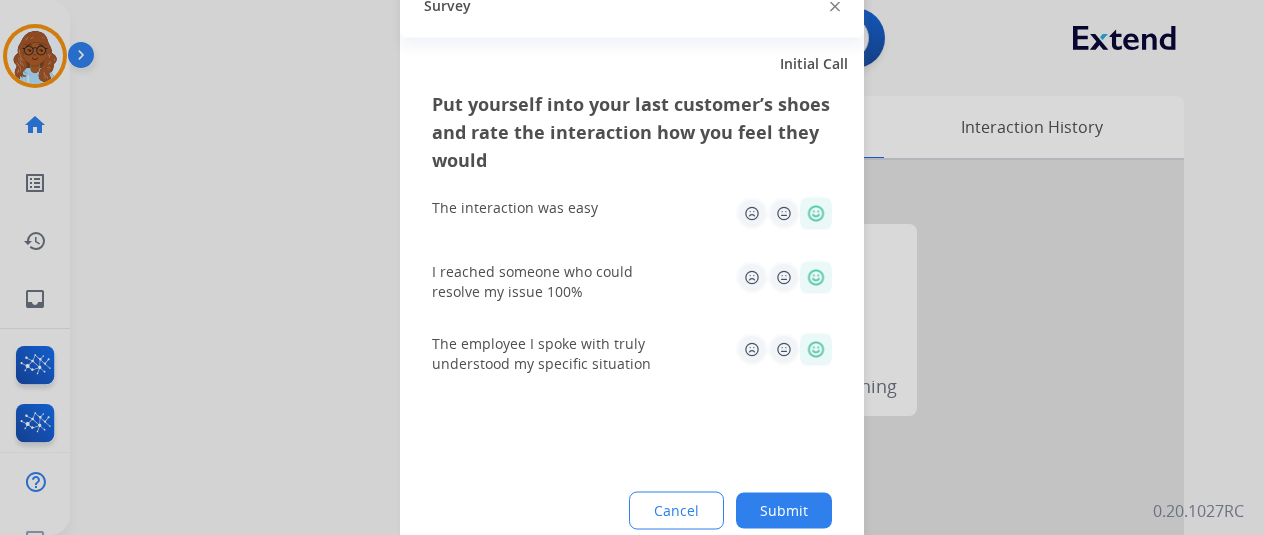 click on "Submit" 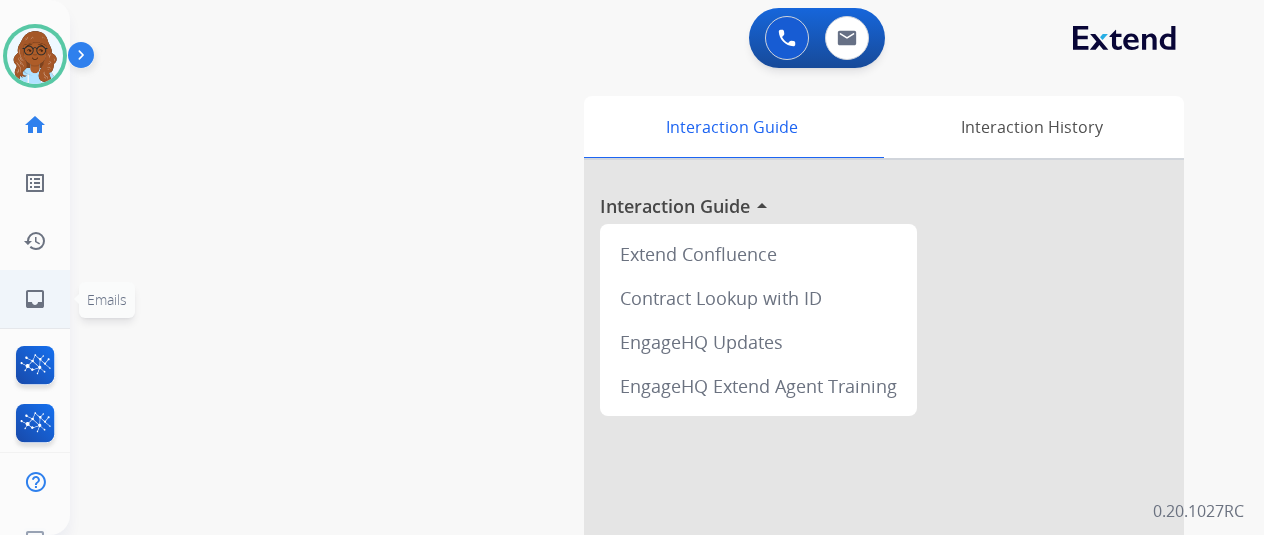 click on "inbox  Emails" 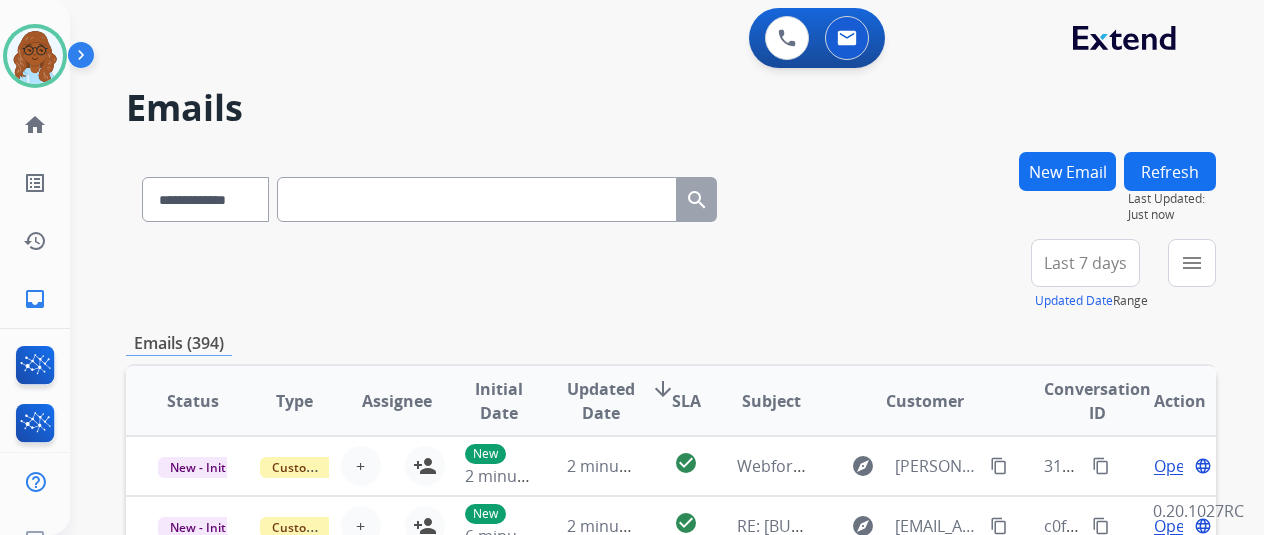 click on "New Email" at bounding box center [1067, 171] 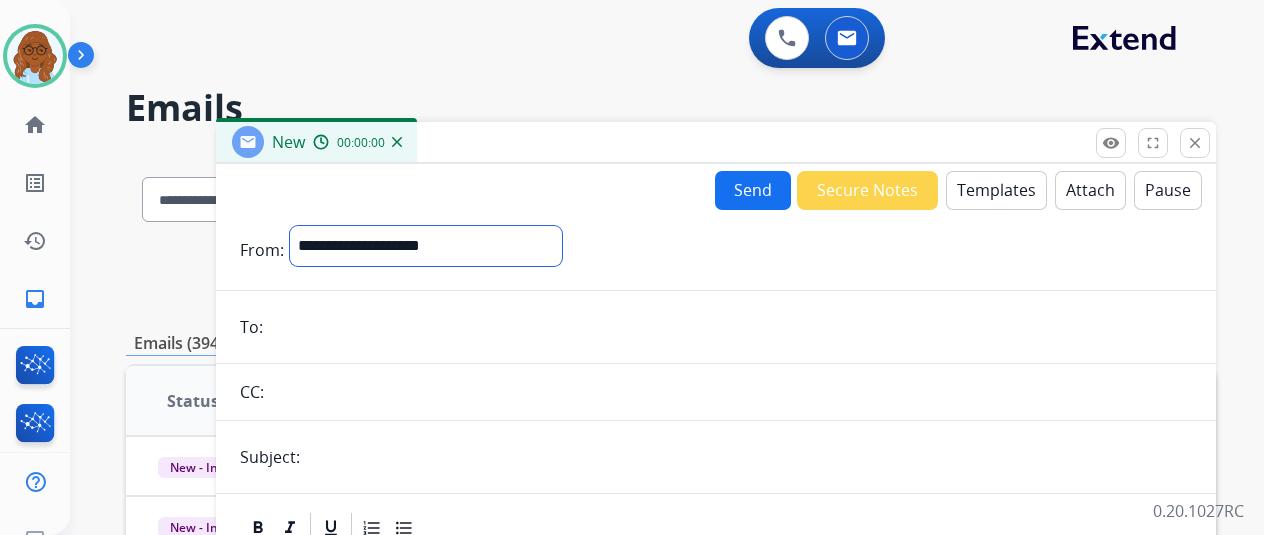 drag, startPoint x: 500, startPoint y: 255, endPoint x: 494, endPoint y: 264, distance: 10.816654 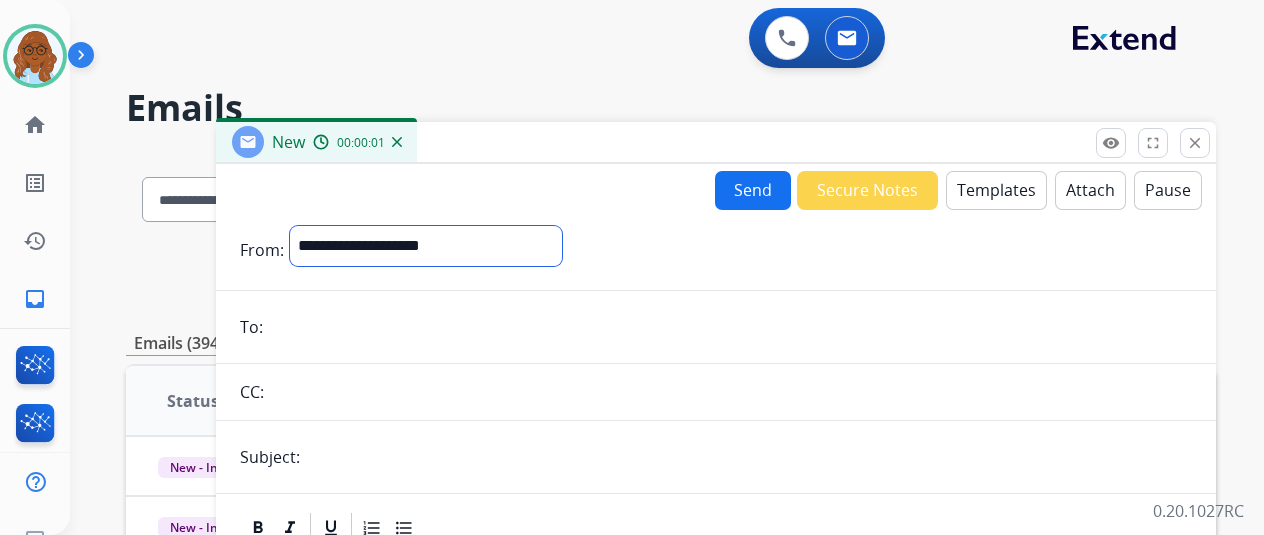 select on "**********" 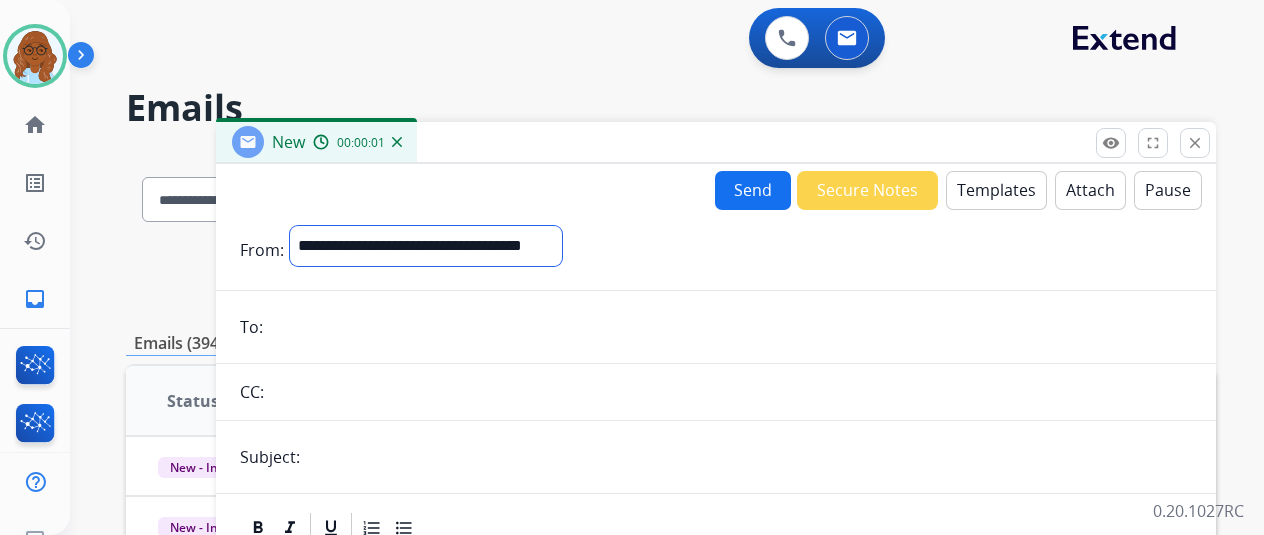 click on "**********" at bounding box center [426, 246] 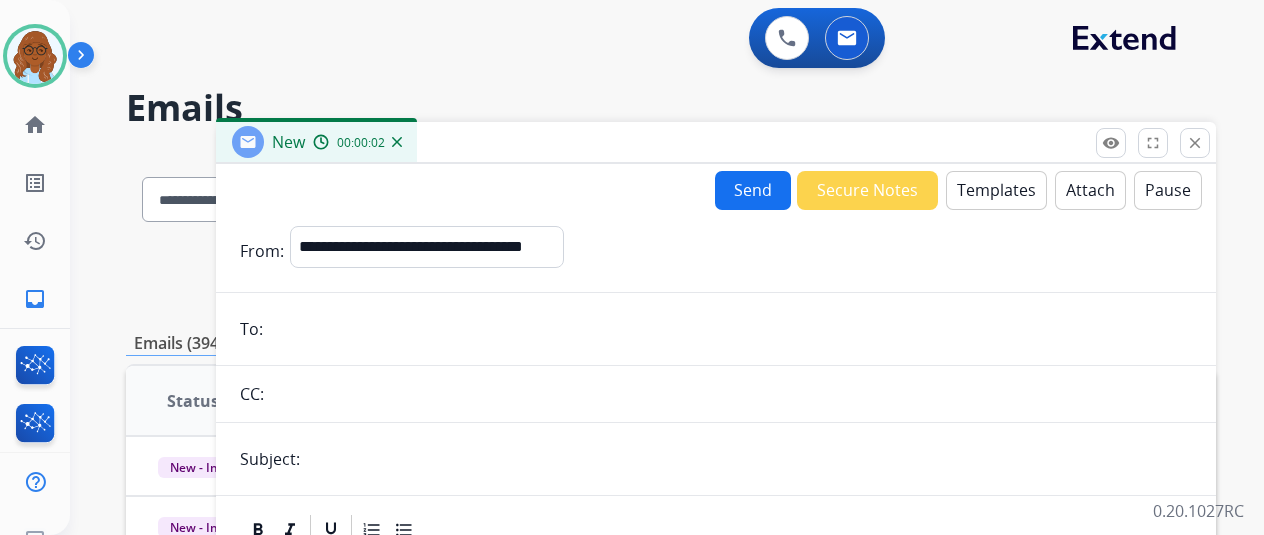 click at bounding box center (730, 329) 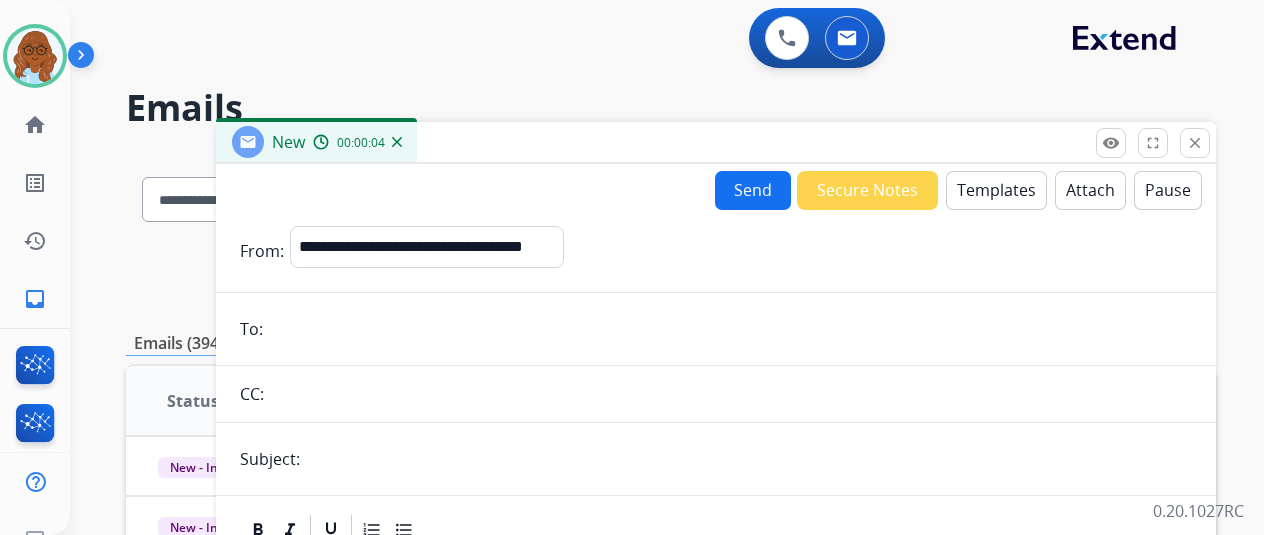 paste on "**********" 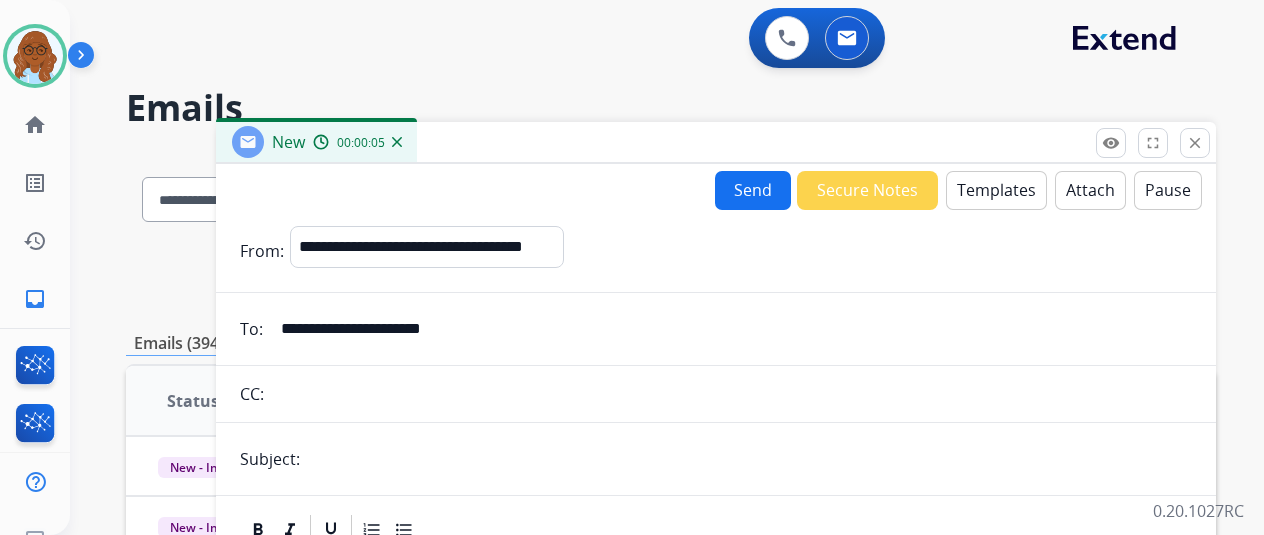 type on "**********" 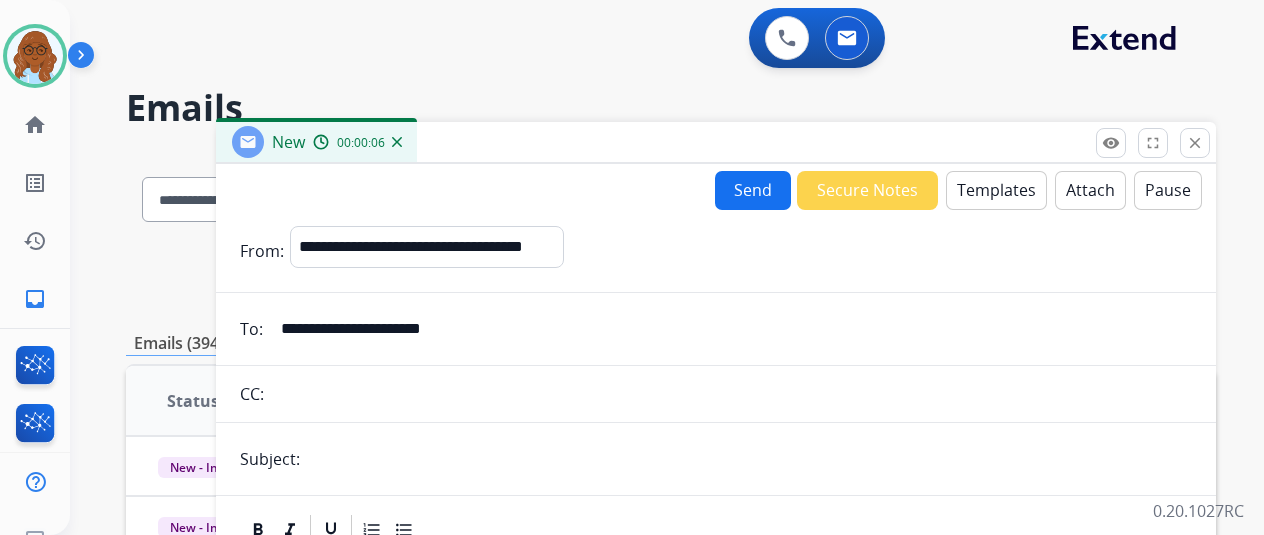 type on "**********" 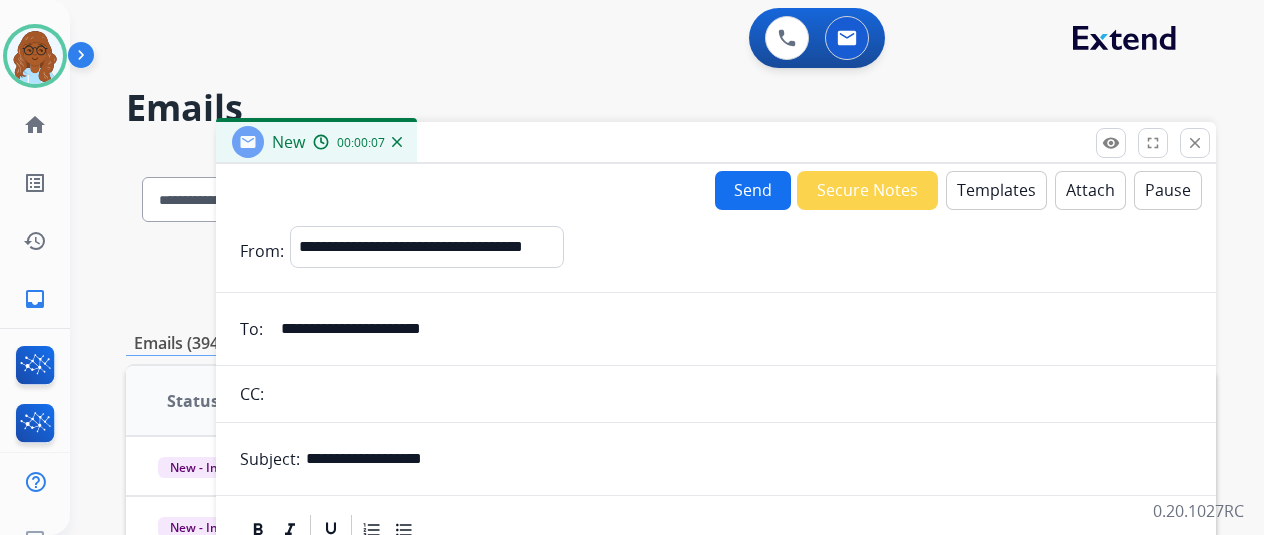 click on "Templates" at bounding box center [996, 190] 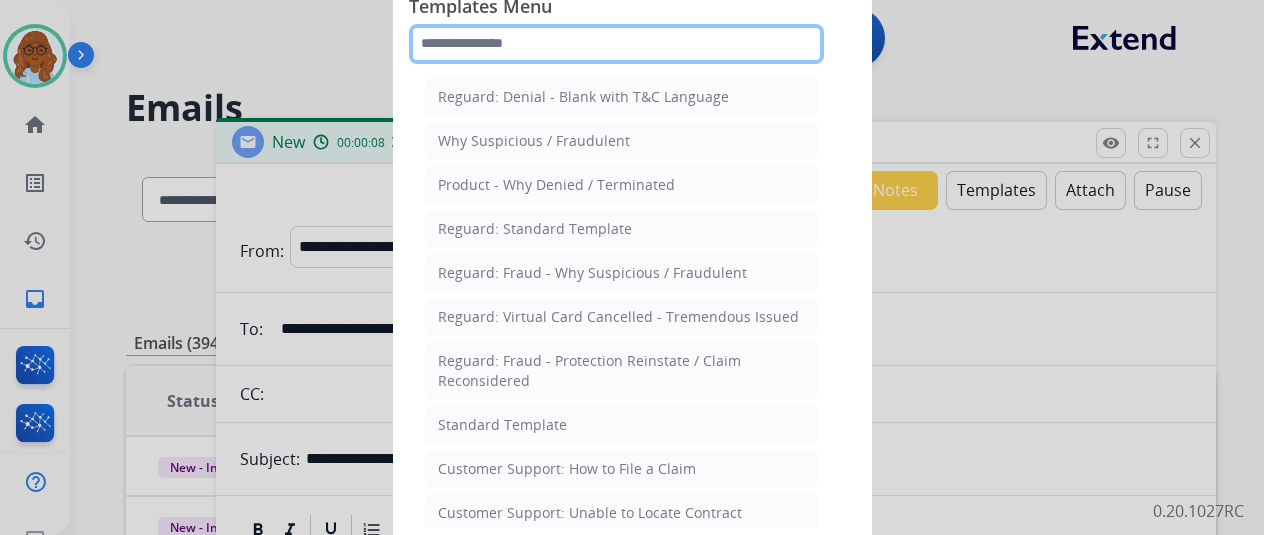 click 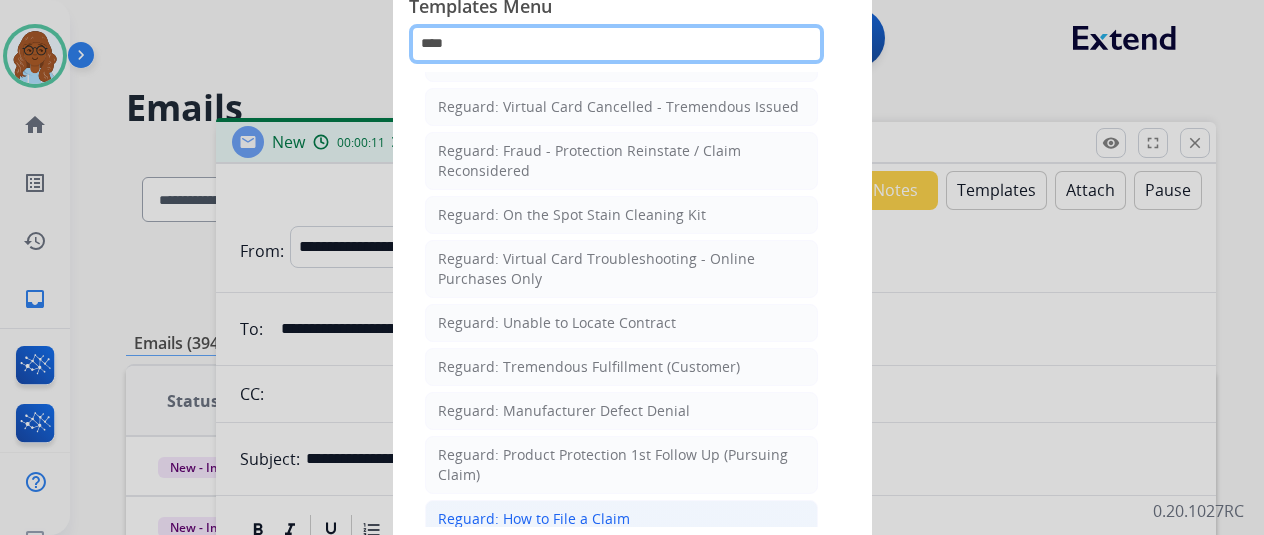 scroll, scrollTop: 217, scrollLeft: 0, axis: vertical 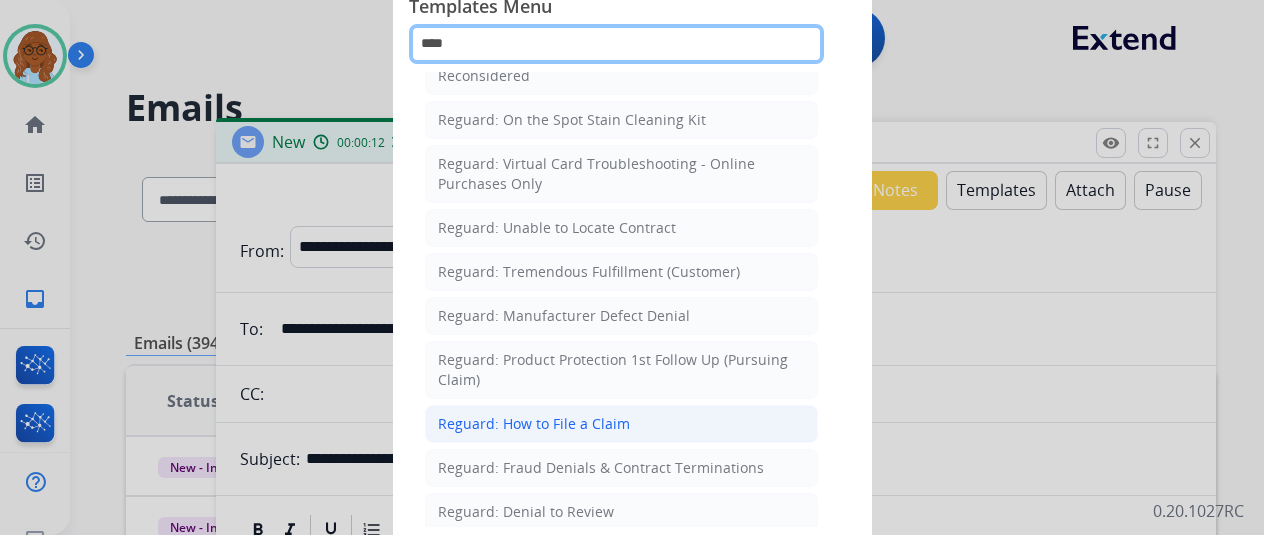 type on "****" 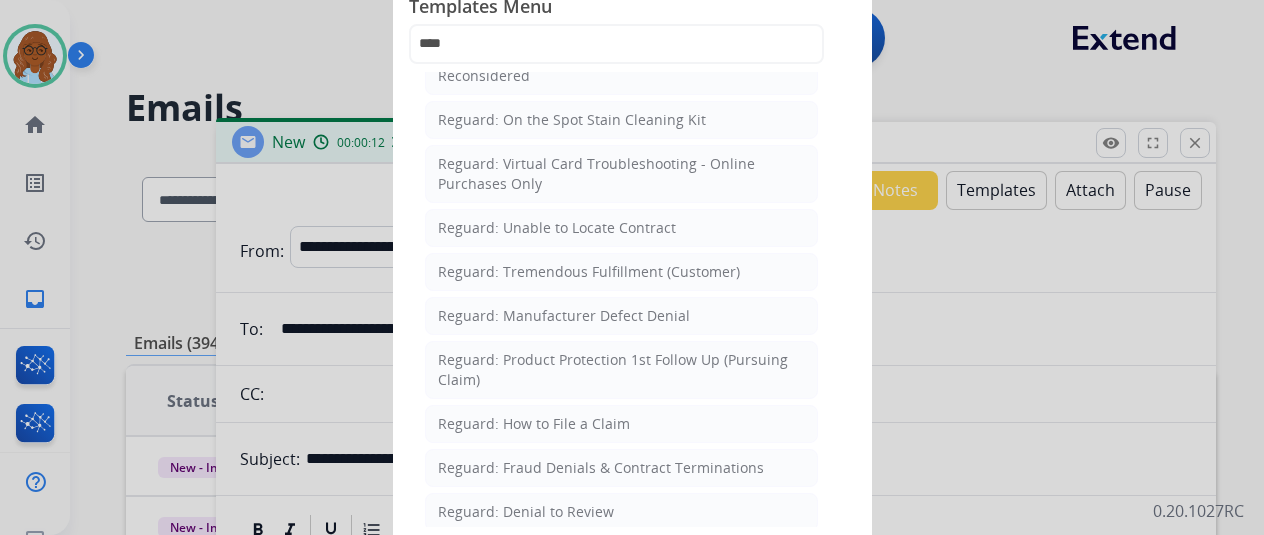 click on "Reguard: How to File a Claim" 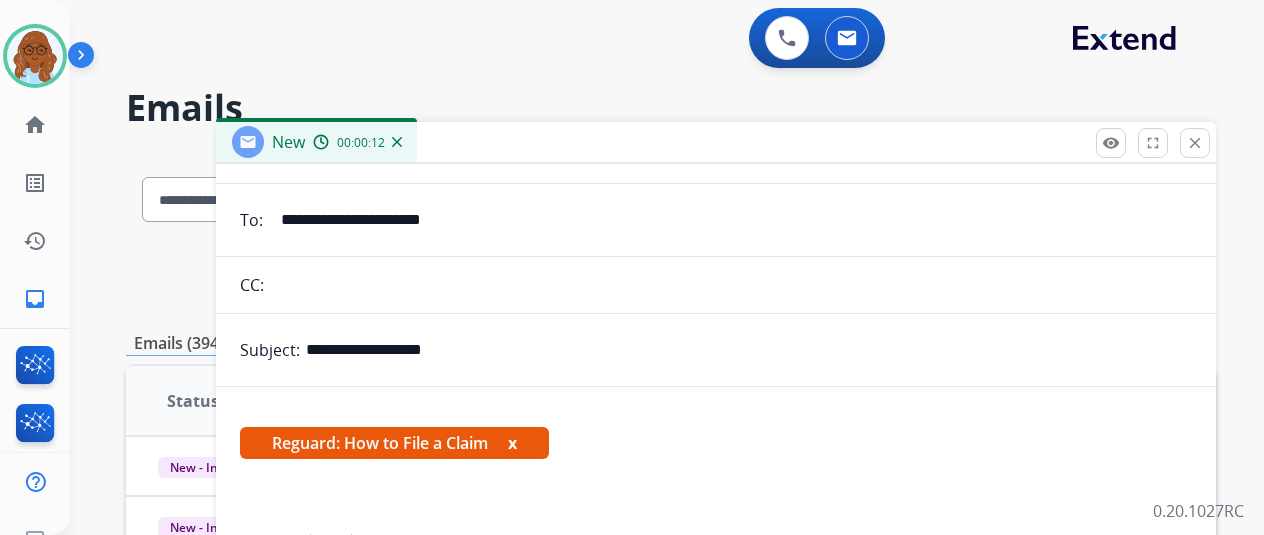 scroll, scrollTop: 225, scrollLeft: 0, axis: vertical 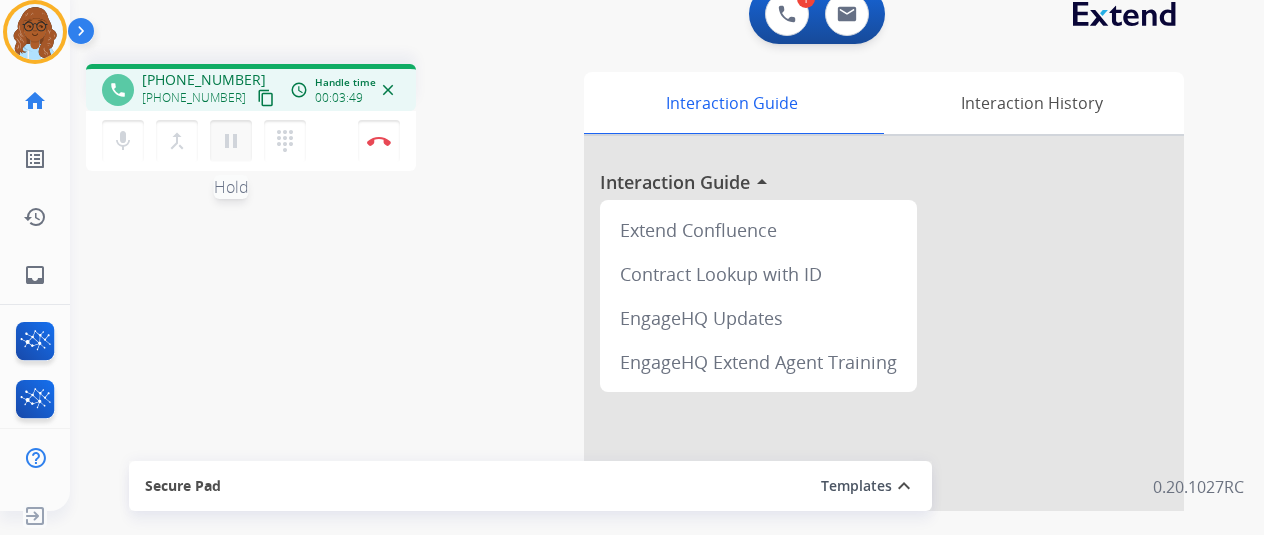 click on "pause" at bounding box center [231, 141] 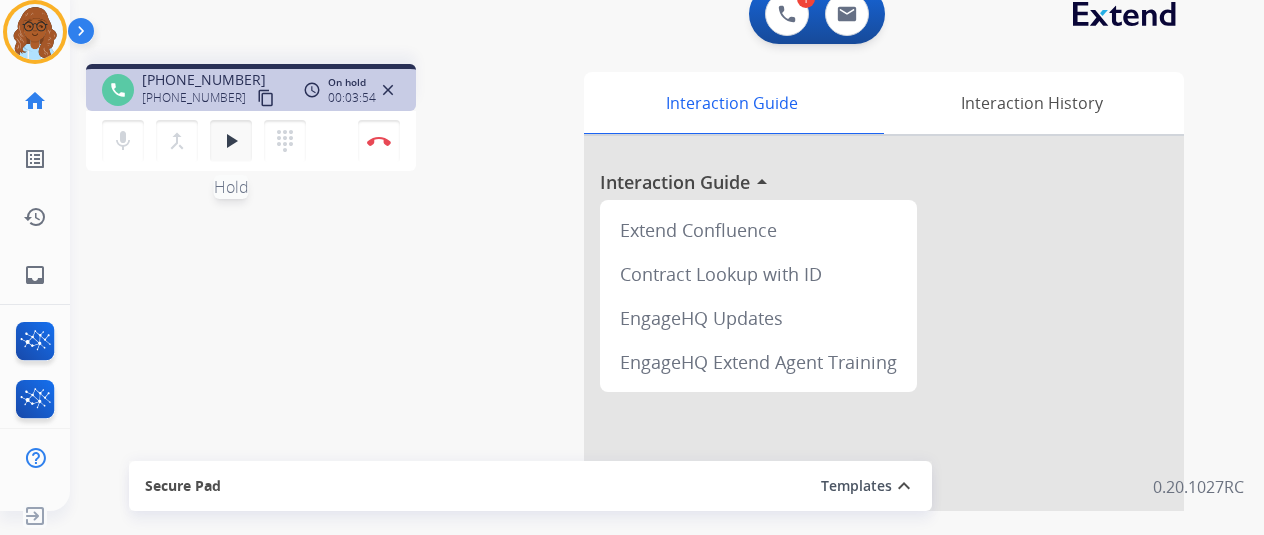 click on "play_arrow" at bounding box center (231, 141) 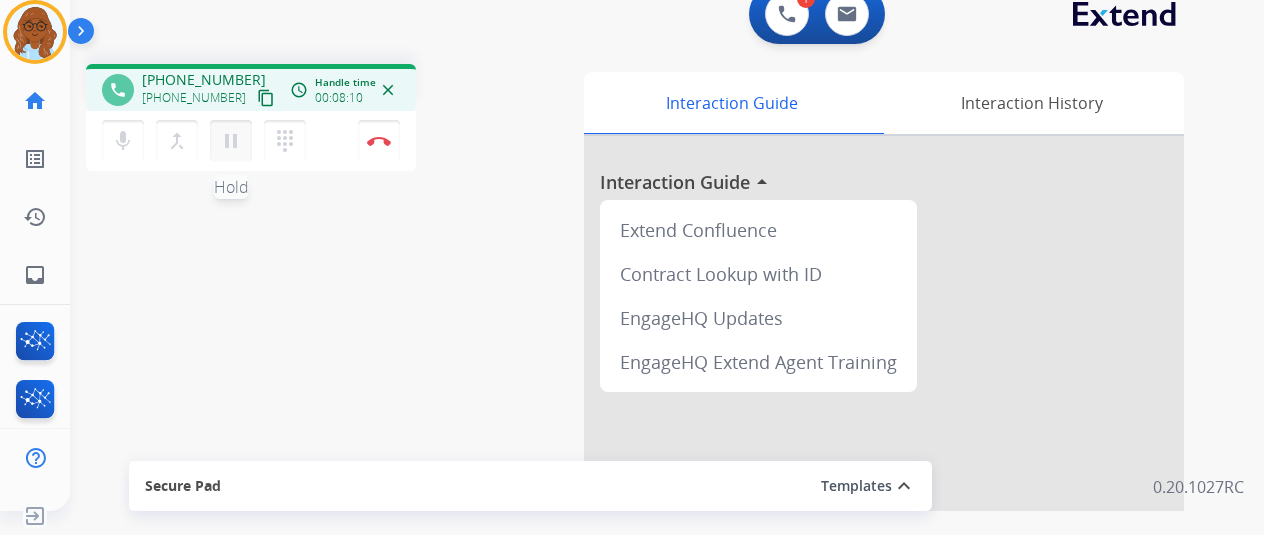 click on "pause Hold" at bounding box center (231, 141) 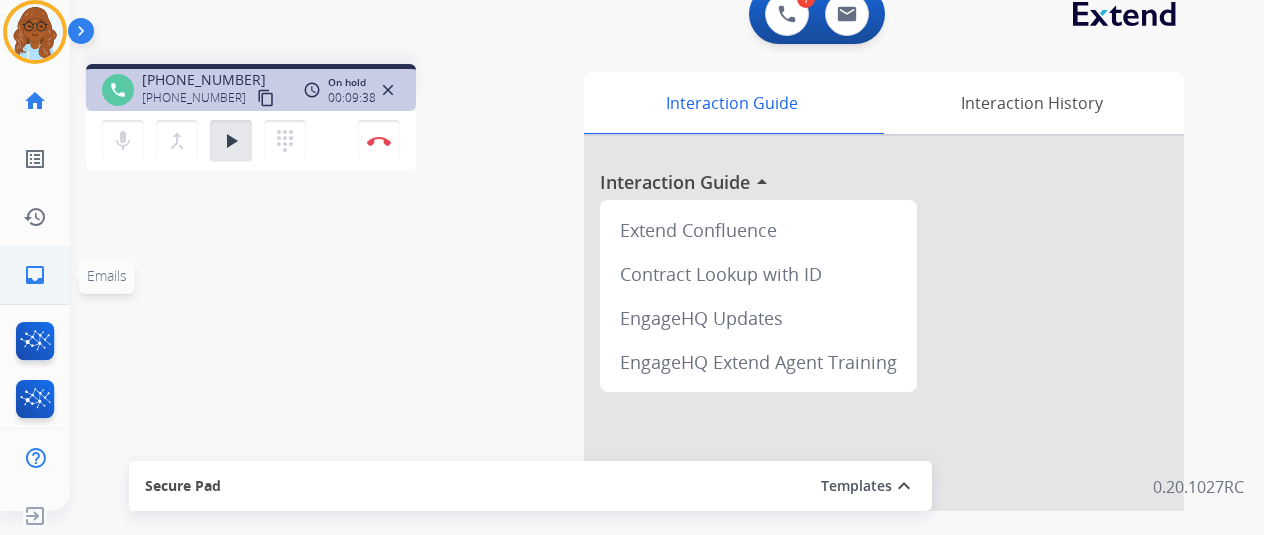 click on "inbox" 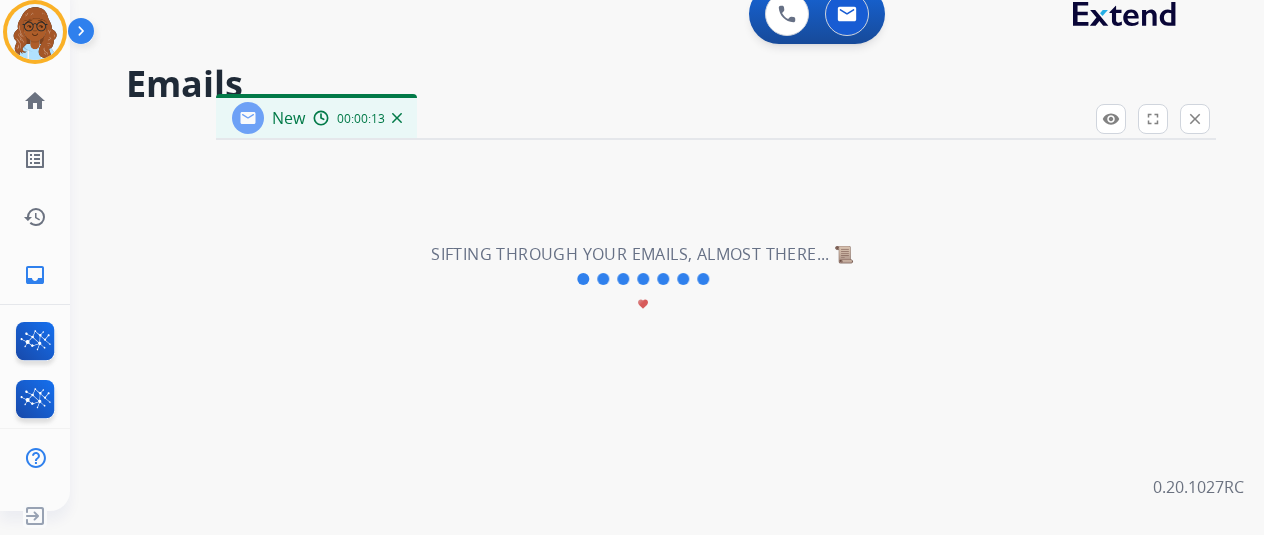 select on "**********" 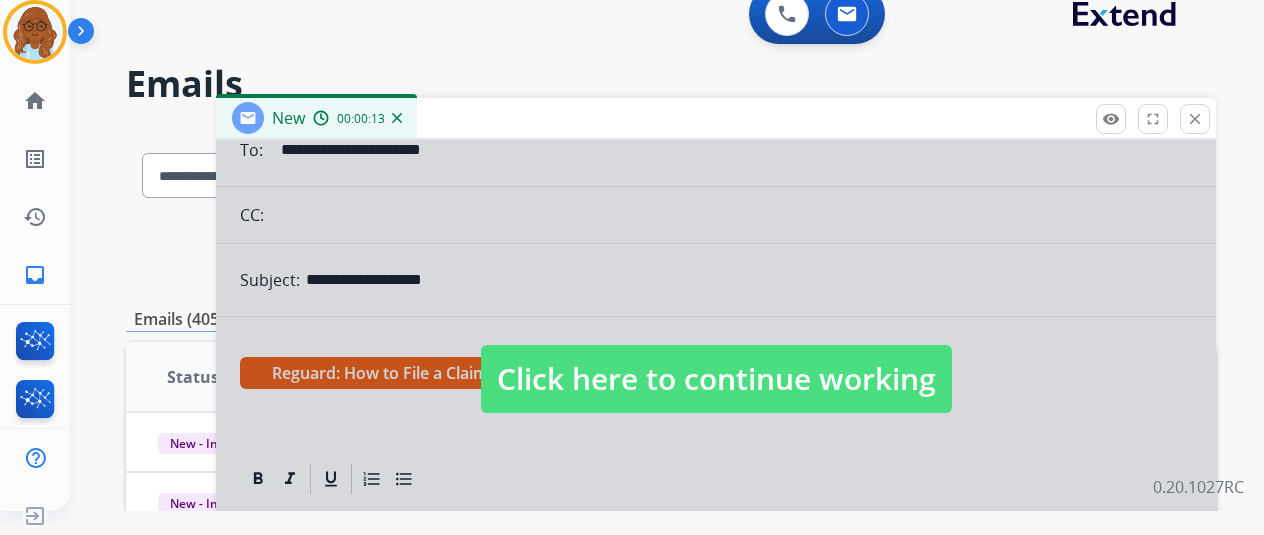 scroll, scrollTop: 155, scrollLeft: 0, axis: vertical 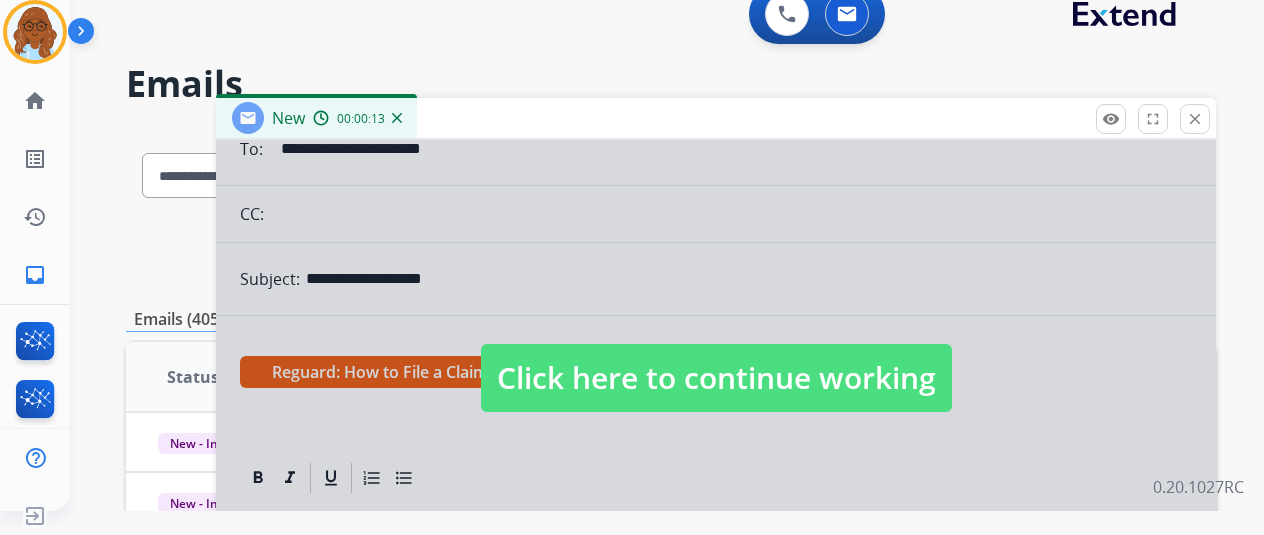 click on "Click here to continue working" at bounding box center (716, 378) 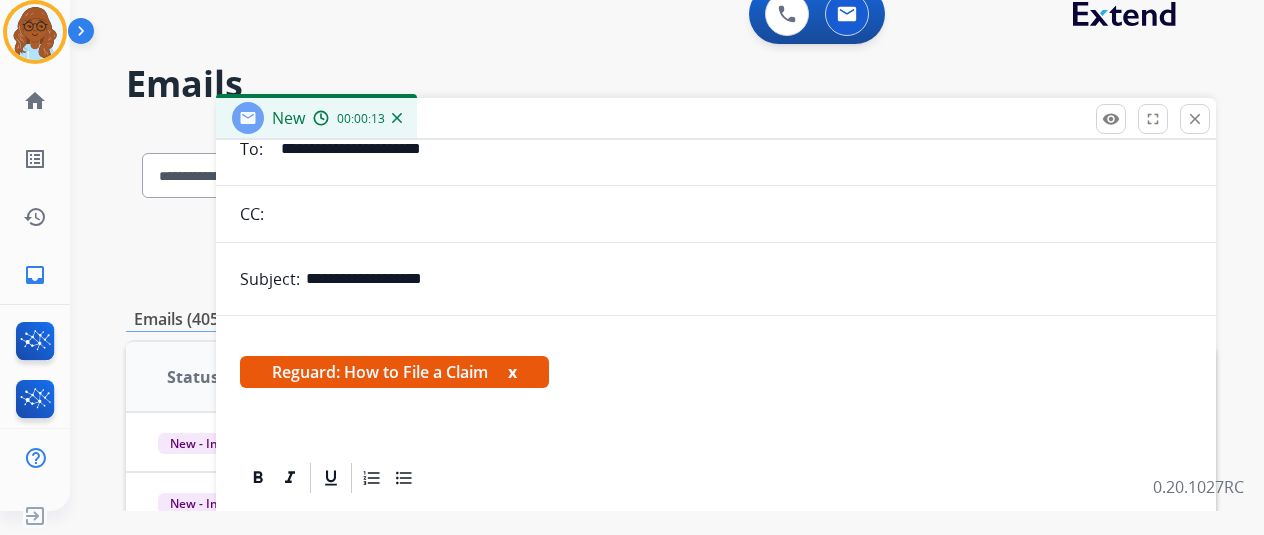 scroll, scrollTop: 225, scrollLeft: 0, axis: vertical 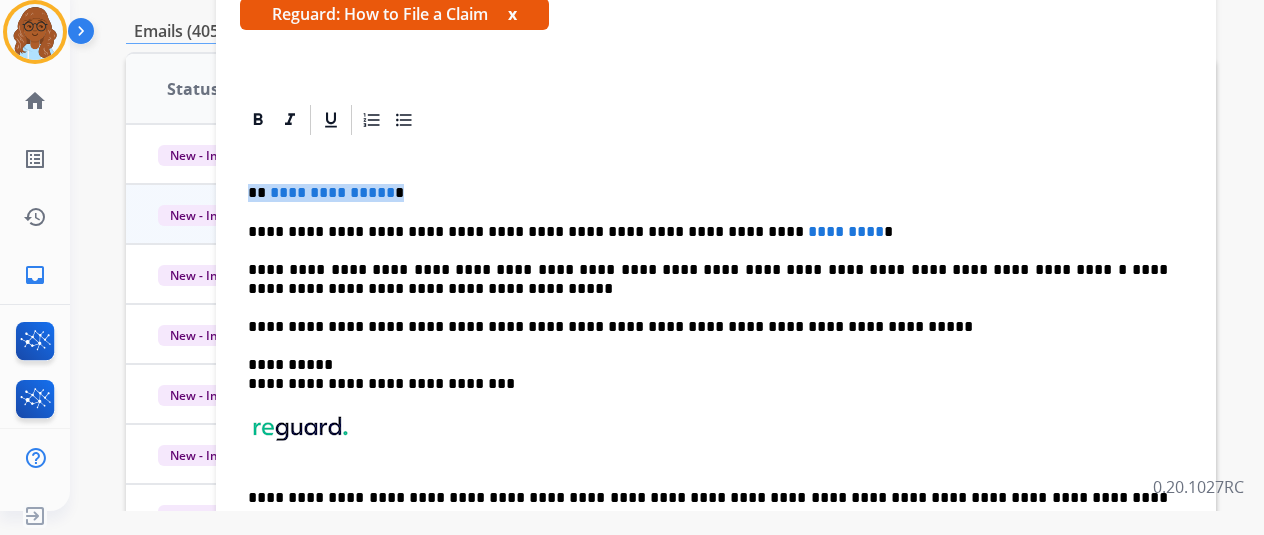 drag, startPoint x: 436, startPoint y: 188, endPoint x: 229, endPoint y: 191, distance: 207.02174 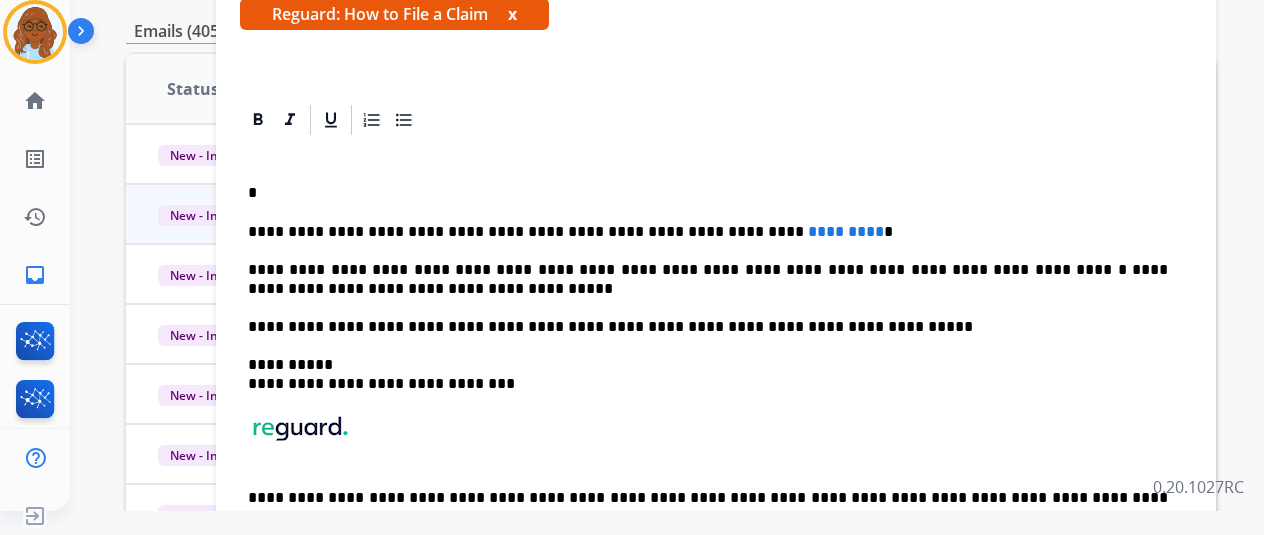 scroll, scrollTop: 0, scrollLeft: 0, axis: both 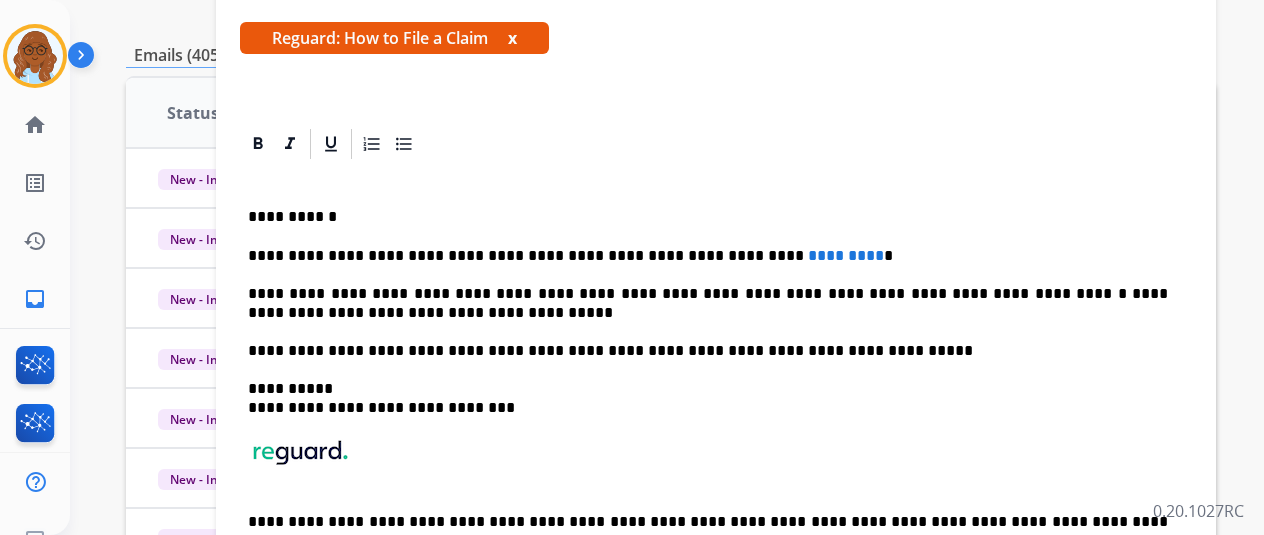 drag, startPoint x: 778, startPoint y: 261, endPoint x: 678, endPoint y: 241, distance: 101.98039 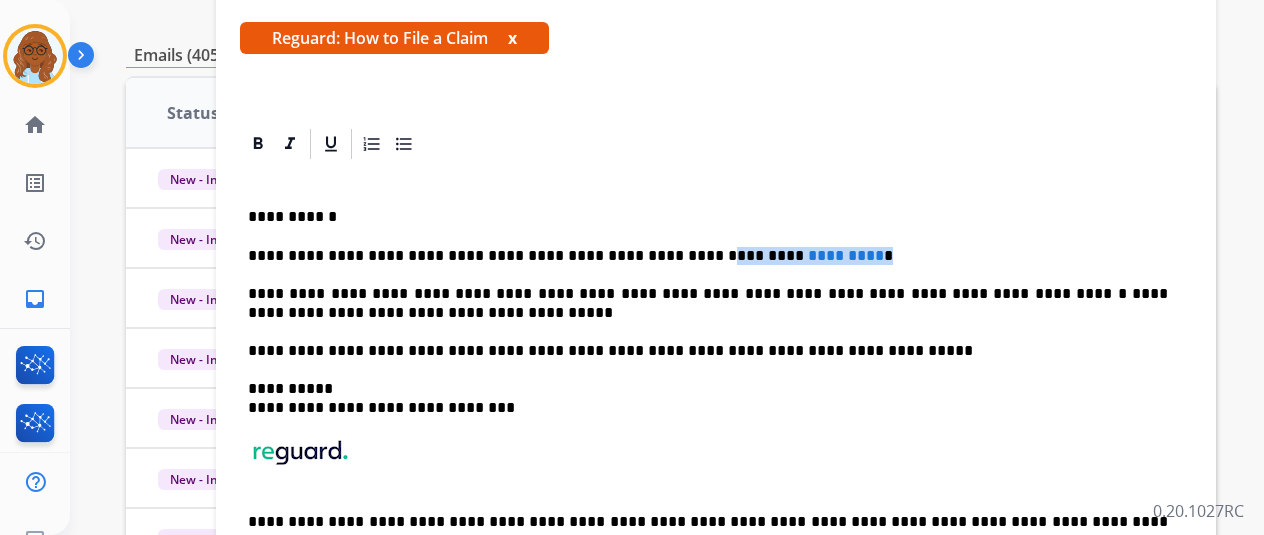 drag, startPoint x: 852, startPoint y: 247, endPoint x: 669, endPoint y: 250, distance: 183.02458 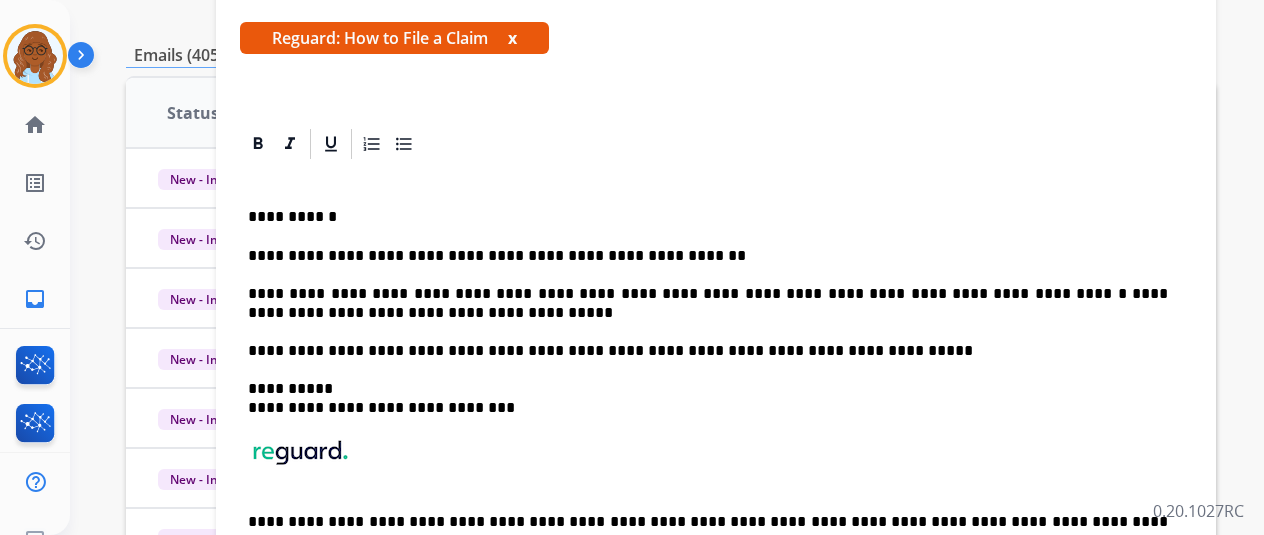 scroll, scrollTop: 0, scrollLeft: 0, axis: both 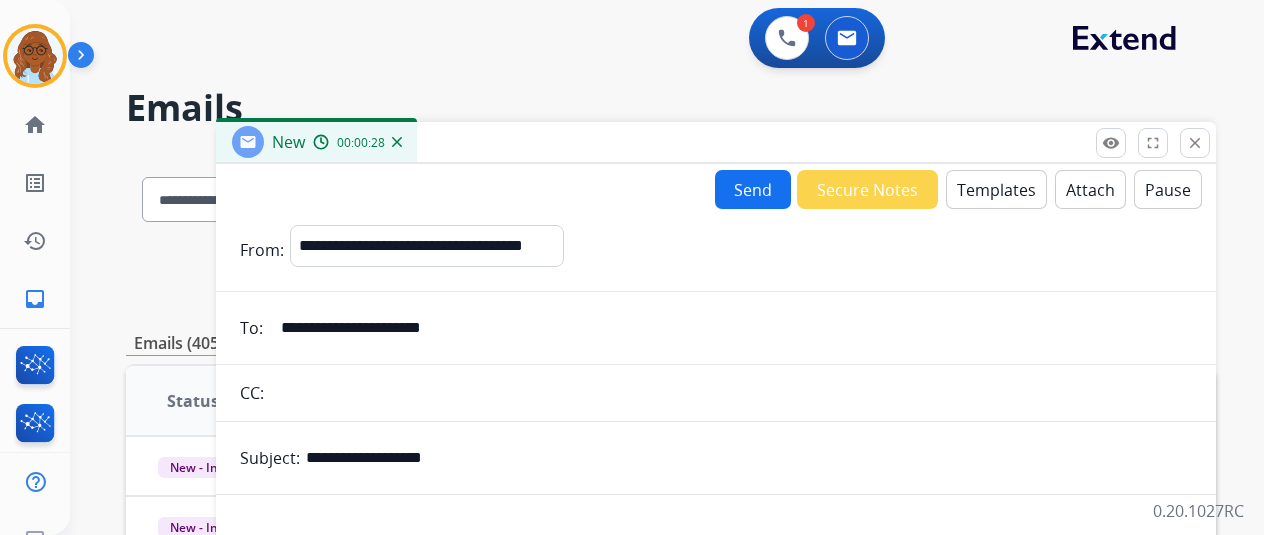 click on "Send" at bounding box center [753, 189] 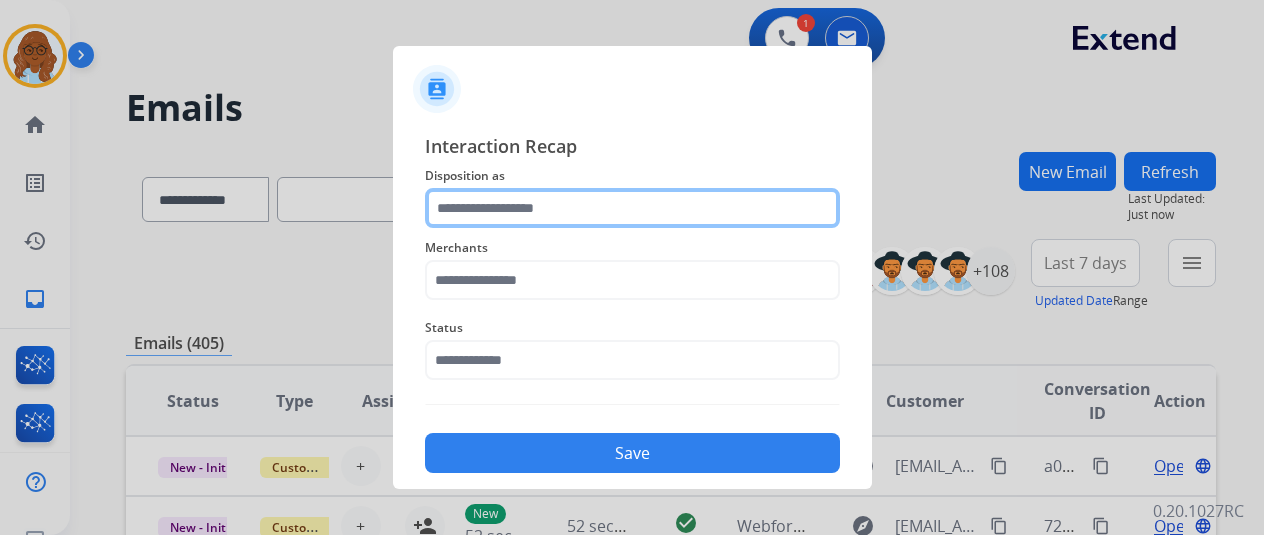 click 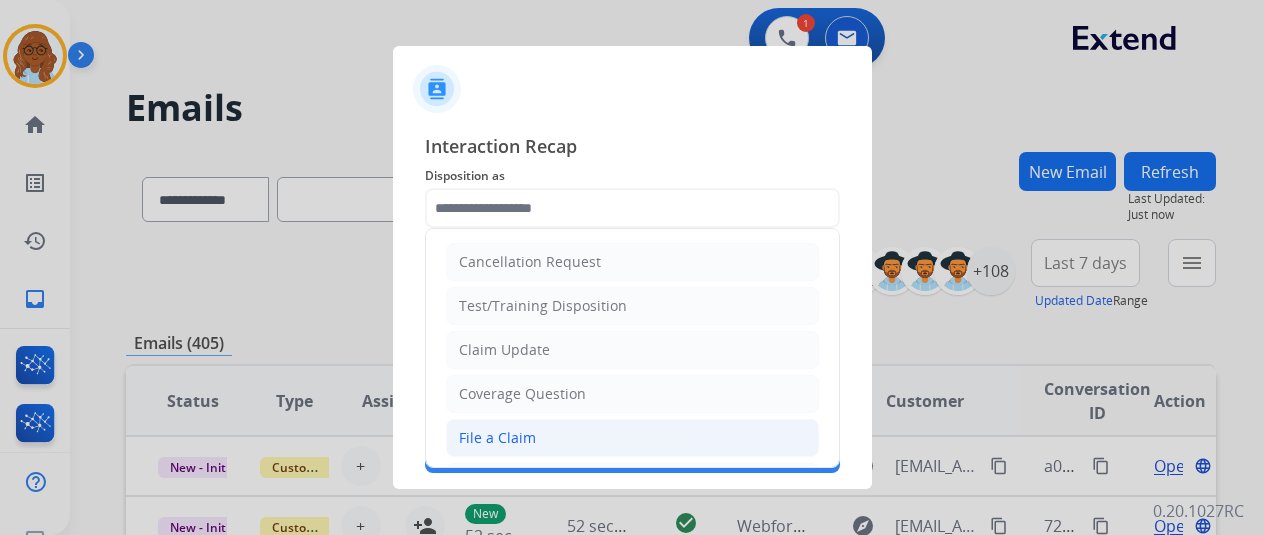 click on "File a Claim" 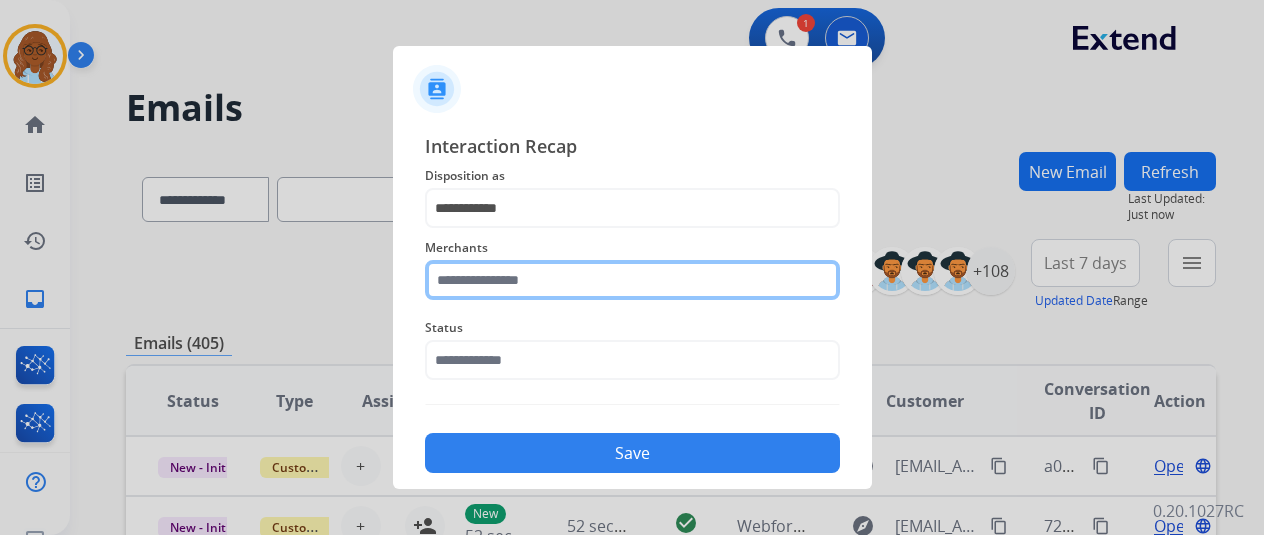 click 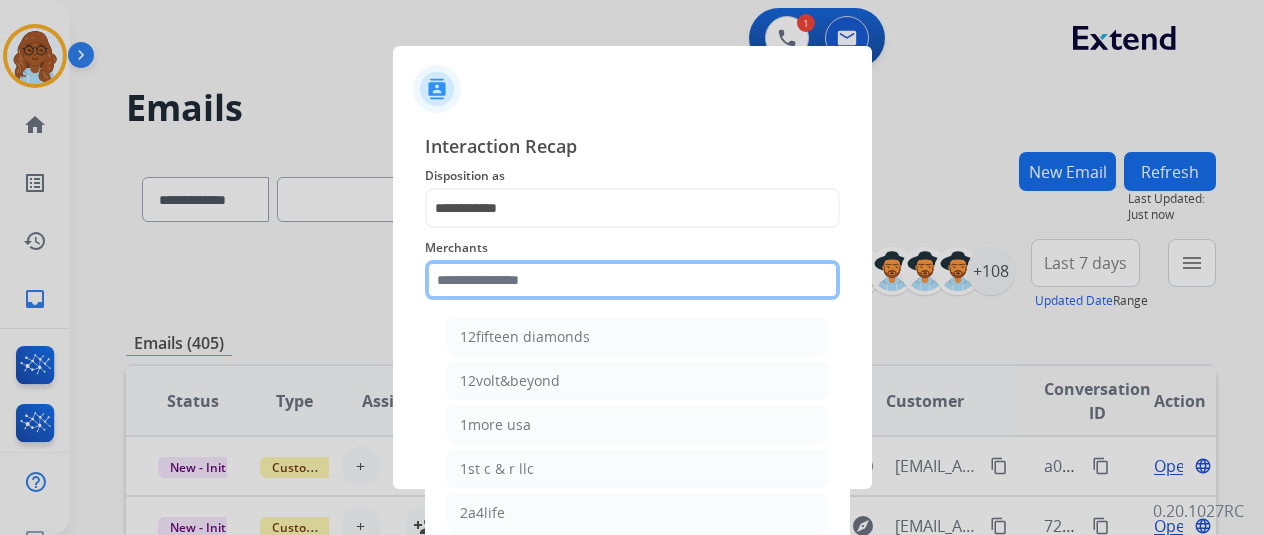 click 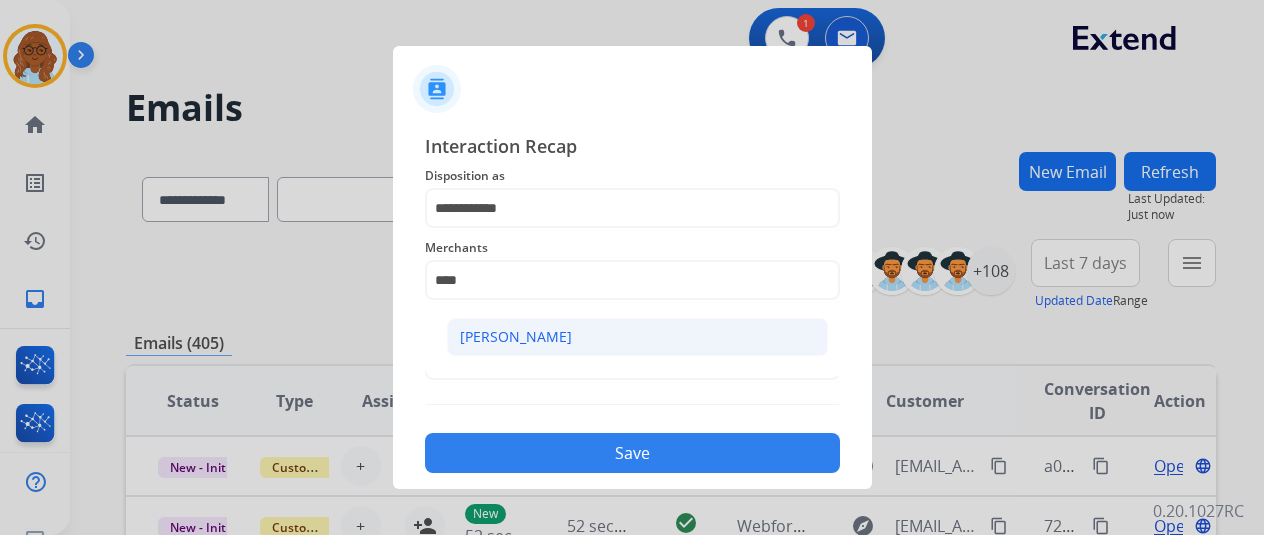 click on "[PERSON_NAME]" 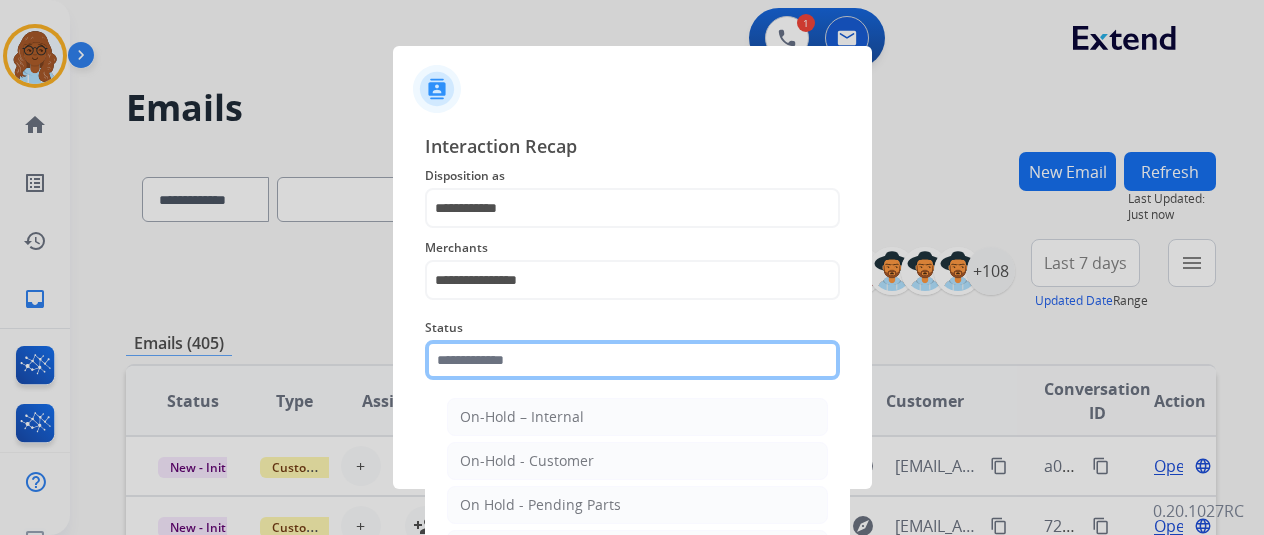 click 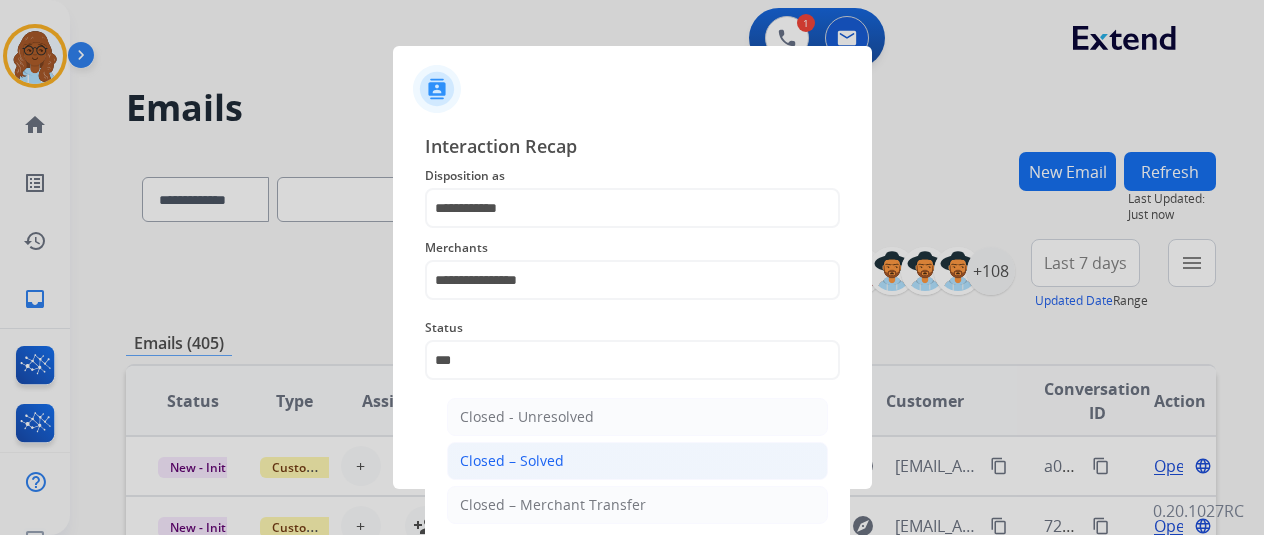 click on "Closed – Solved" 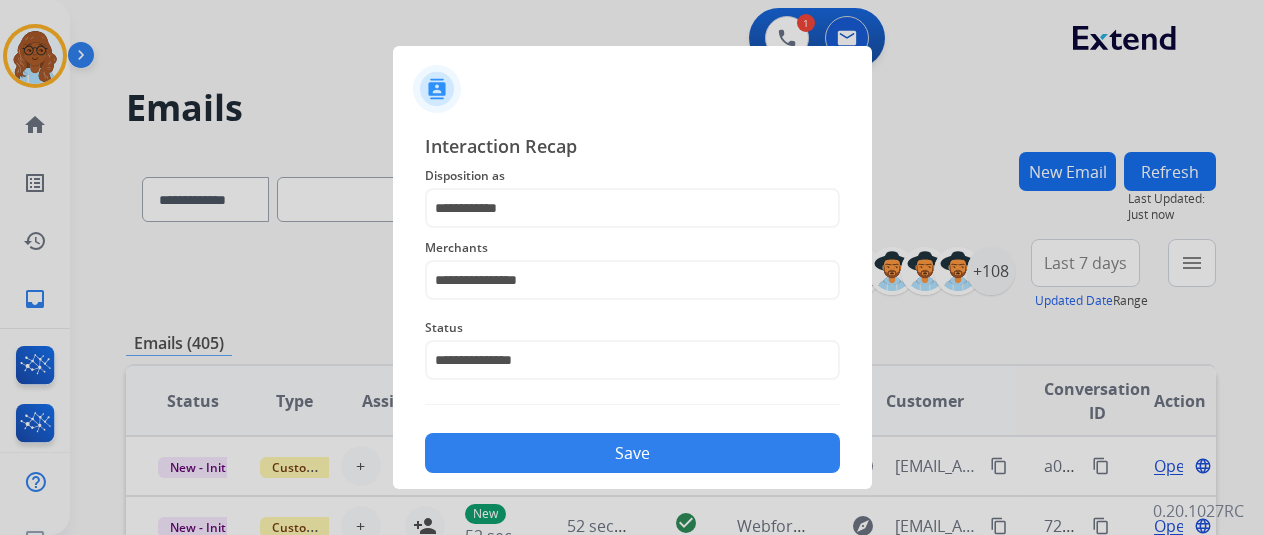 click on "Save" 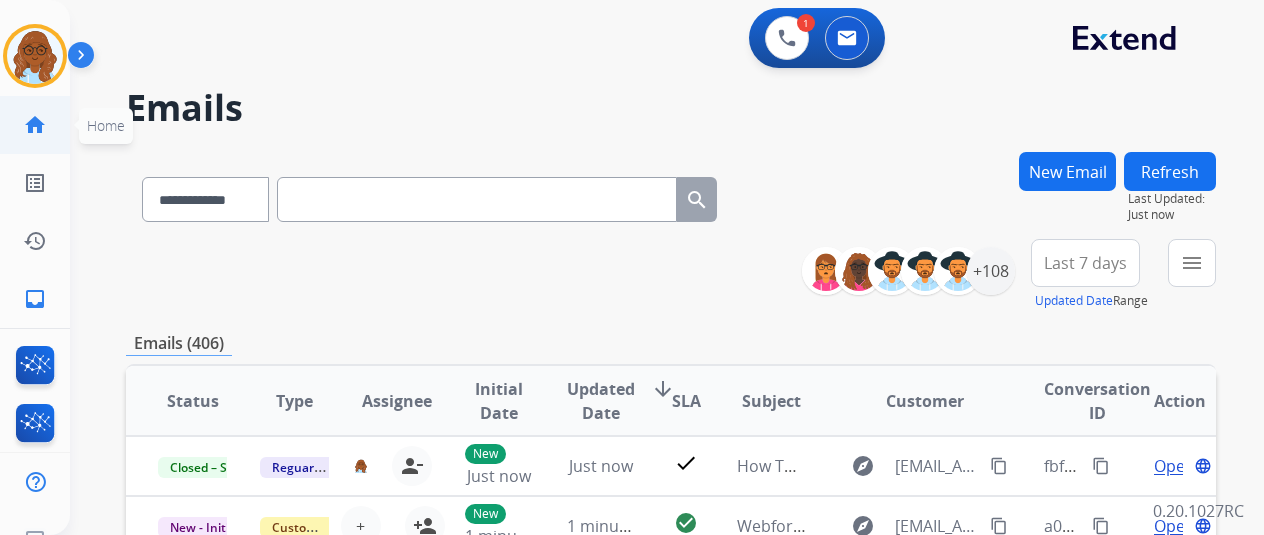 click on "home" 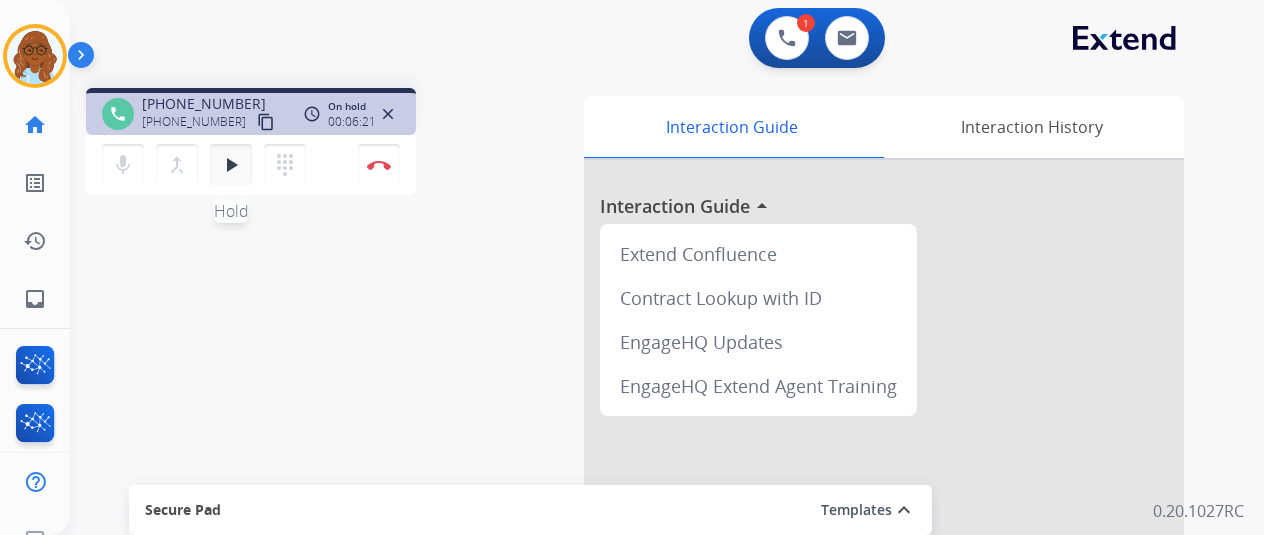 click on "play_arrow Hold" at bounding box center [231, 165] 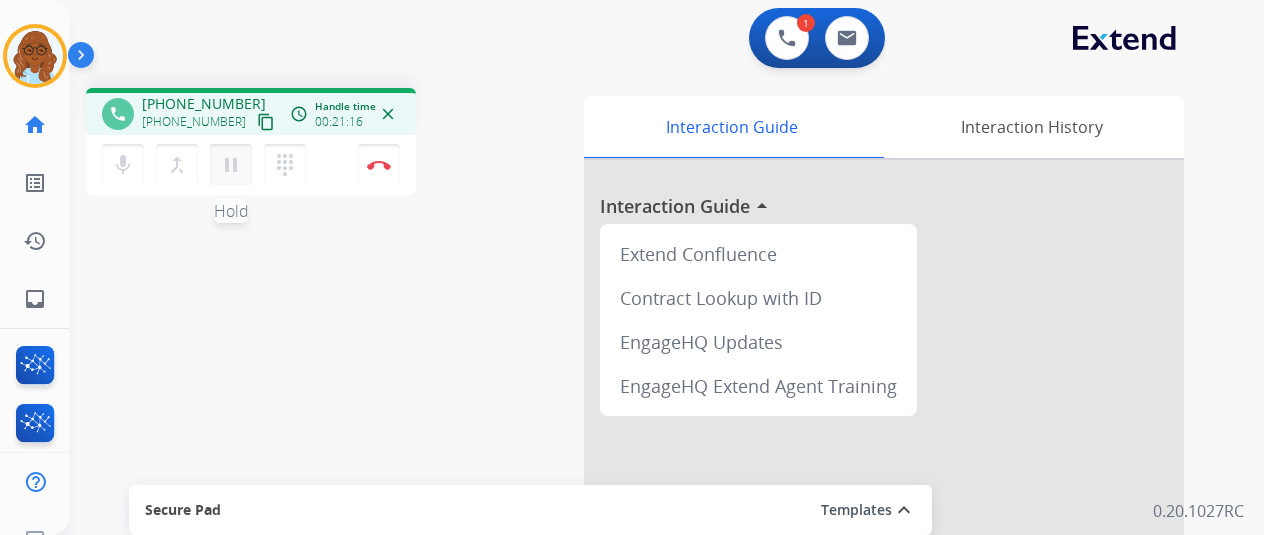 click on "pause" at bounding box center (231, 165) 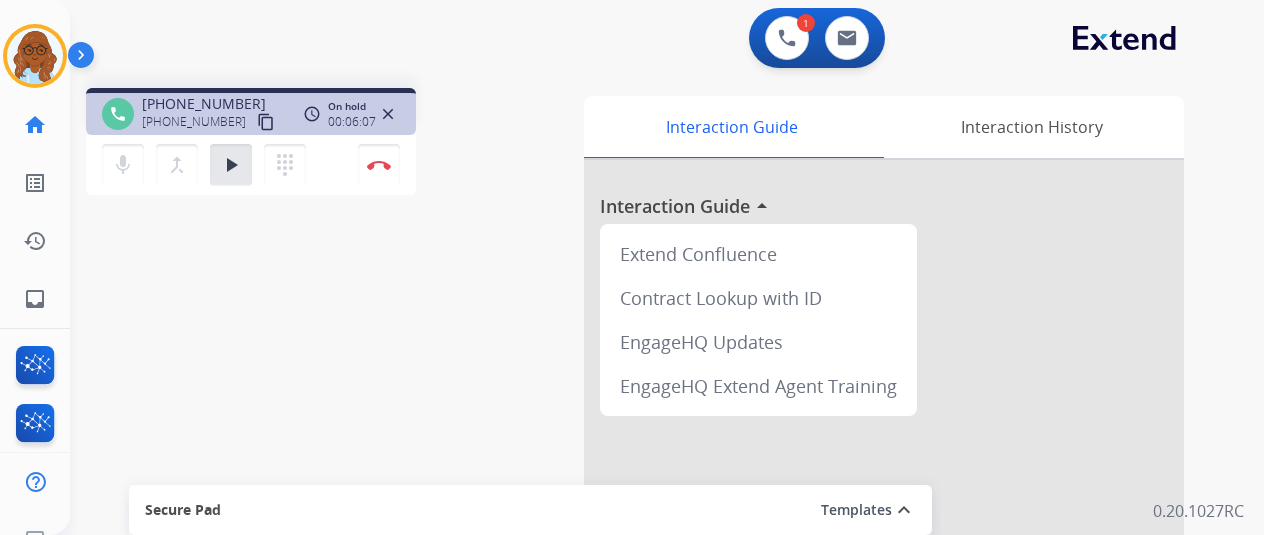 type 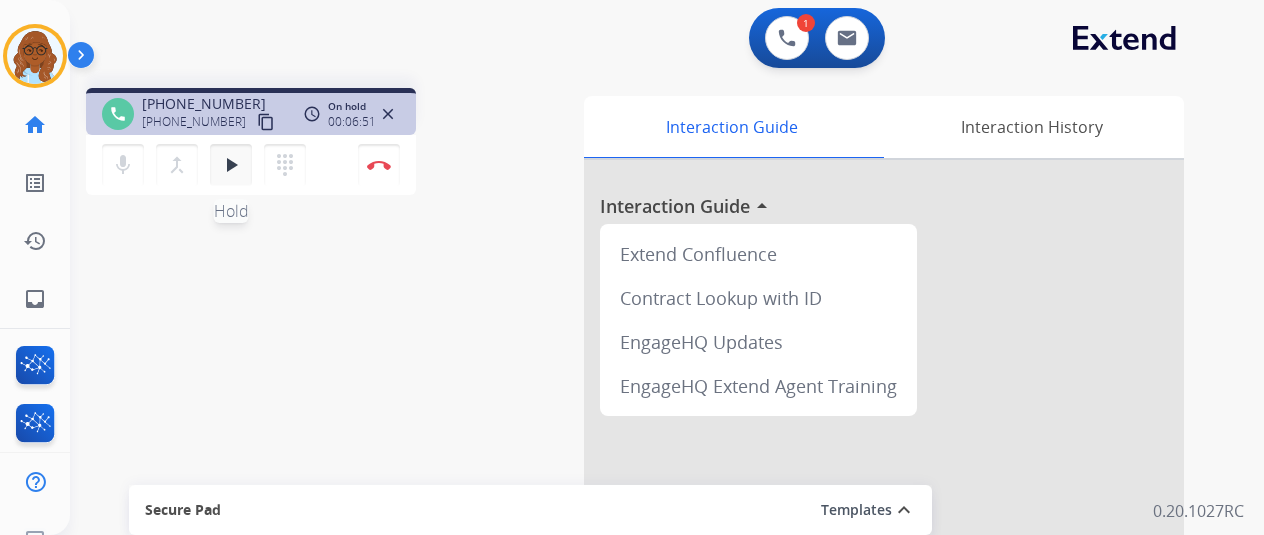 click on "play_arrow Hold" at bounding box center [231, 165] 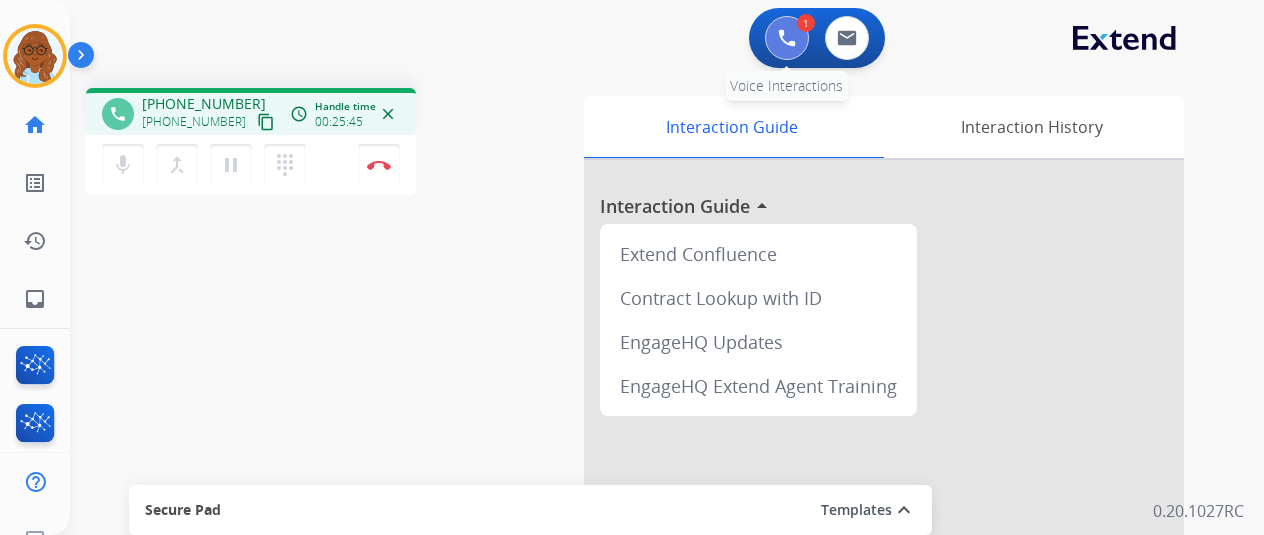 click at bounding box center (787, 38) 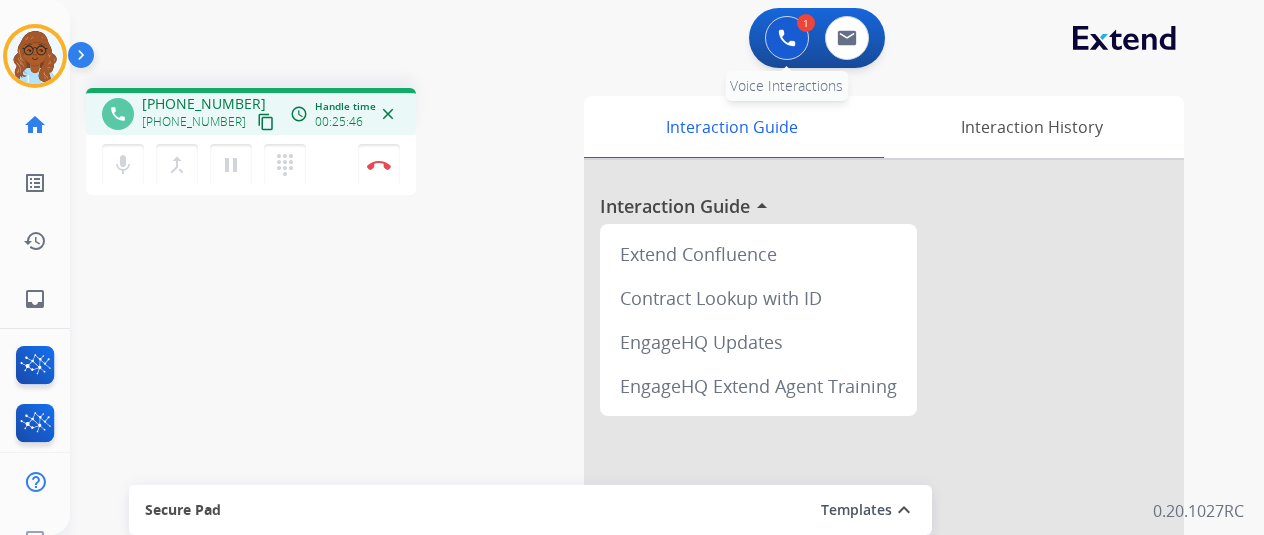 click at bounding box center (787, 38) 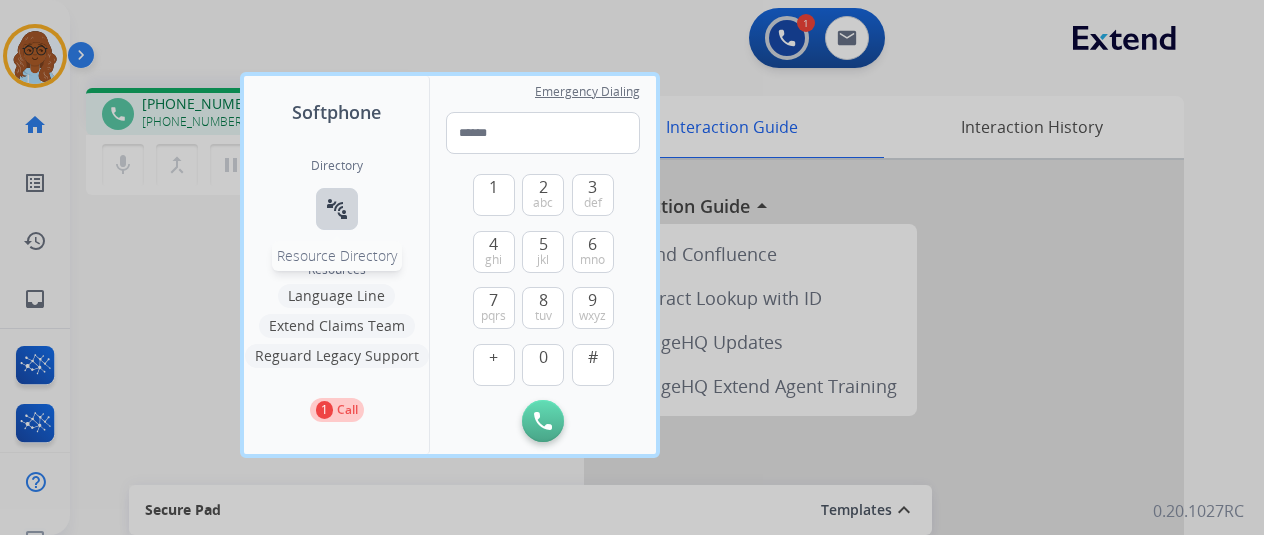 click on "connect_without_contact" at bounding box center (337, 209) 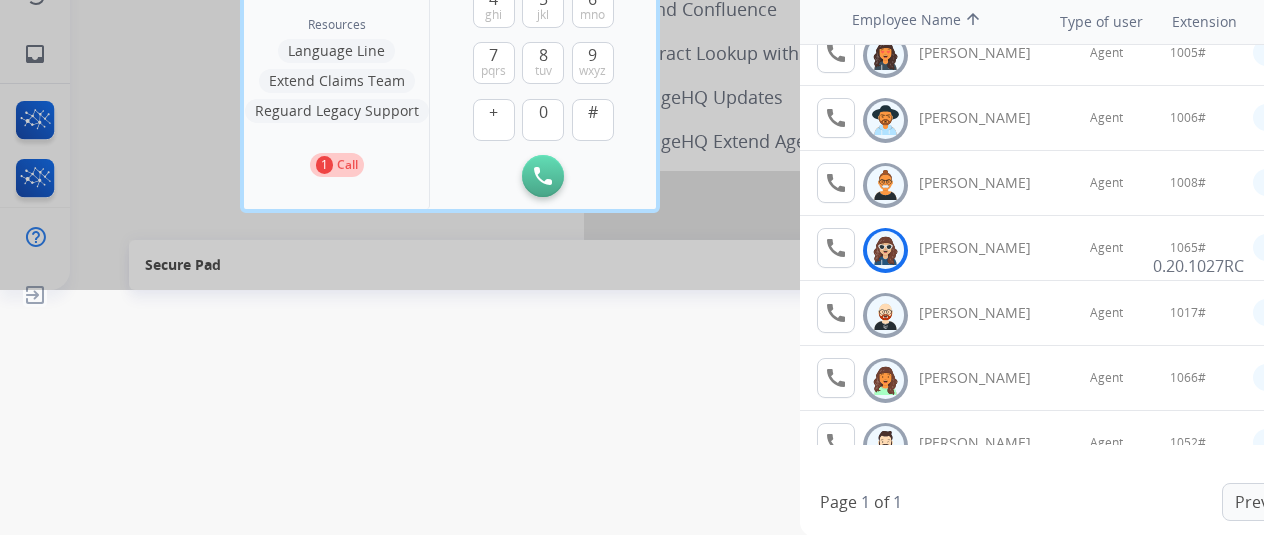 scroll, scrollTop: 246, scrollLeft: 0, axis: vertical 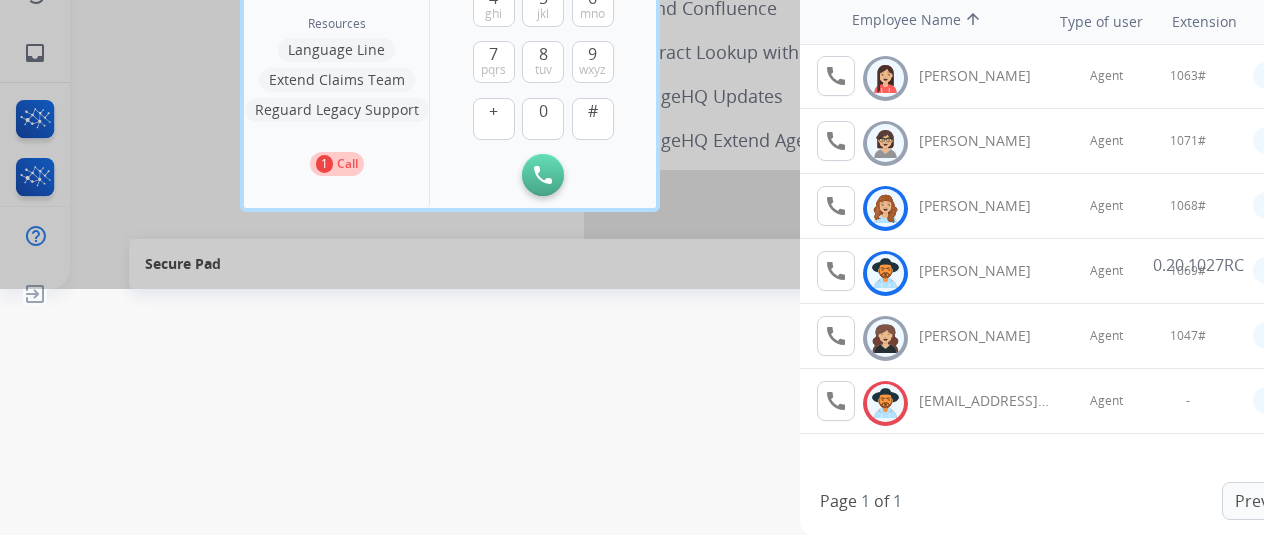 click on "Softphone Directory connect_without_contact Resource Directory Resources Language Line Extend Claims Team Reguard Legacy Support 1 Call Emergency Dialing 1 2 abc 3 def 4 ghi 5 jkl 6 mno 7 pqrs 8 tuv 9 wxyz + 0 # Initiate Call Directory 18 members Extend search filter_list  Filters   Employee Name  arrow_upward  Type of user Extension Line of Business call  Offline   [PERSON_NAME]   Agent   1005#  Extend_Claims call  Offline   [PERSON_NAME]   Agent   1006#  Extend_Customer Service call  Offline   [PERSON_NAME]   Agent   1008#  Extend_Training CS call  Logged In   [PERSON_NAME]   Agent   1065#  Extend_Service Support call  Offline   [PERSON_NAME]   Agent   1017#  Extend_Claims call  Offline   [PERSON_NAME]   Agent   1066#  Extend_Service Support call  Offline   [PERSON_NAME]   Agent   1052#  Extend_Claims call  Logged In   [PERSON_NAME]   Agent   1070#  Extend_Training CS call  Offline   [PERSON_NAME]   Agent   1058#  Extend_Training CS call  Offline   [PERSON_NAME]   Agent  call" at bounding box center [632, 21] 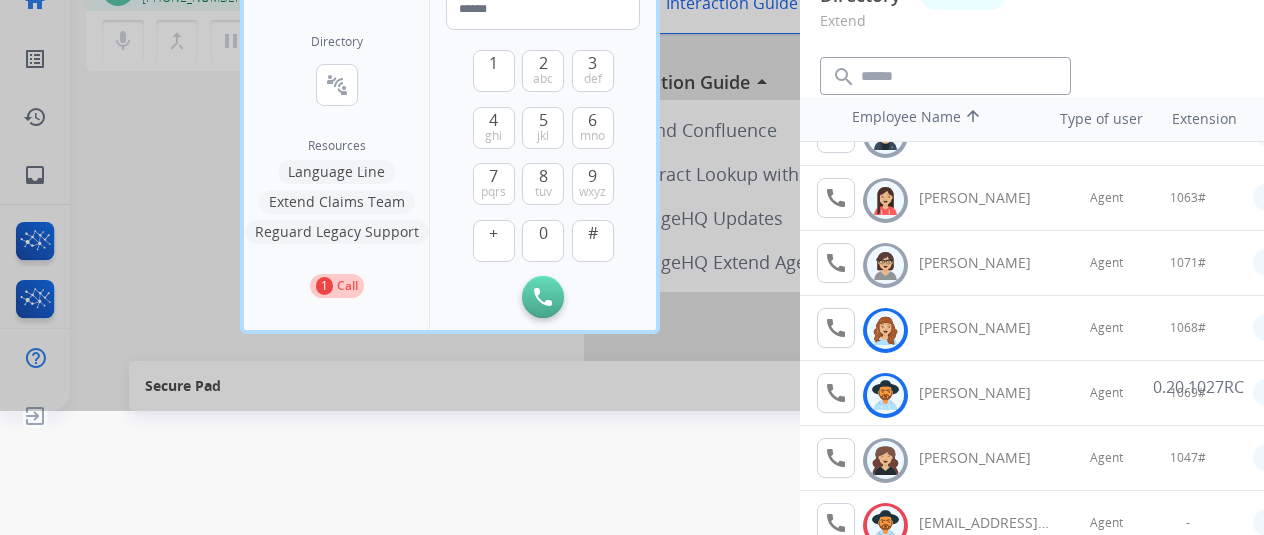 scroll, scrollTop: 0, scrollLeft: 0, axis: both 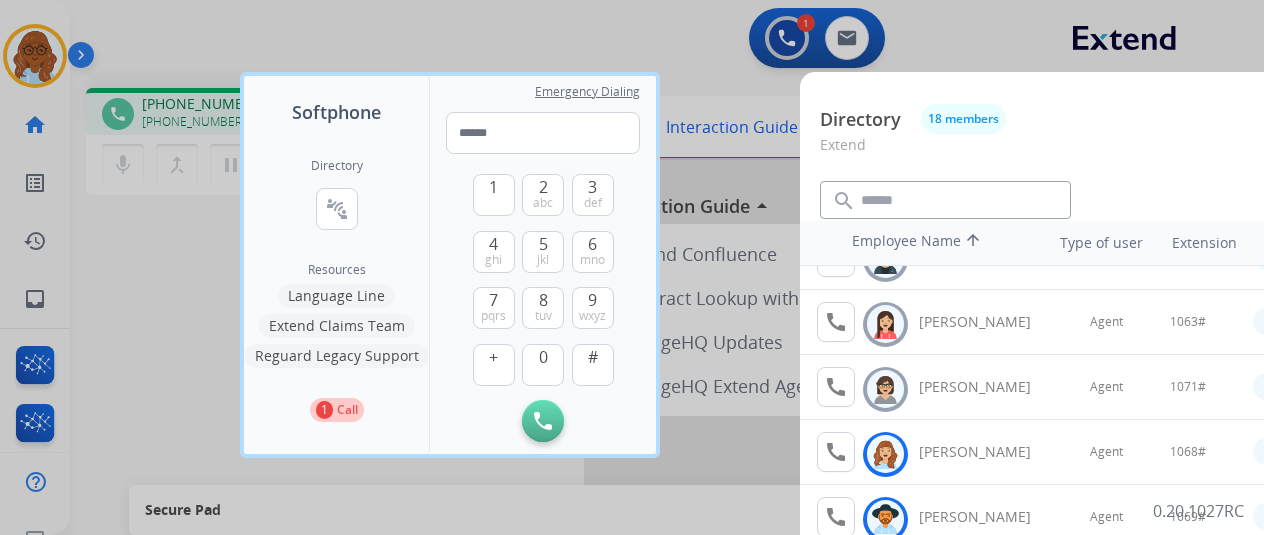 click at bounding box center (632, 267) 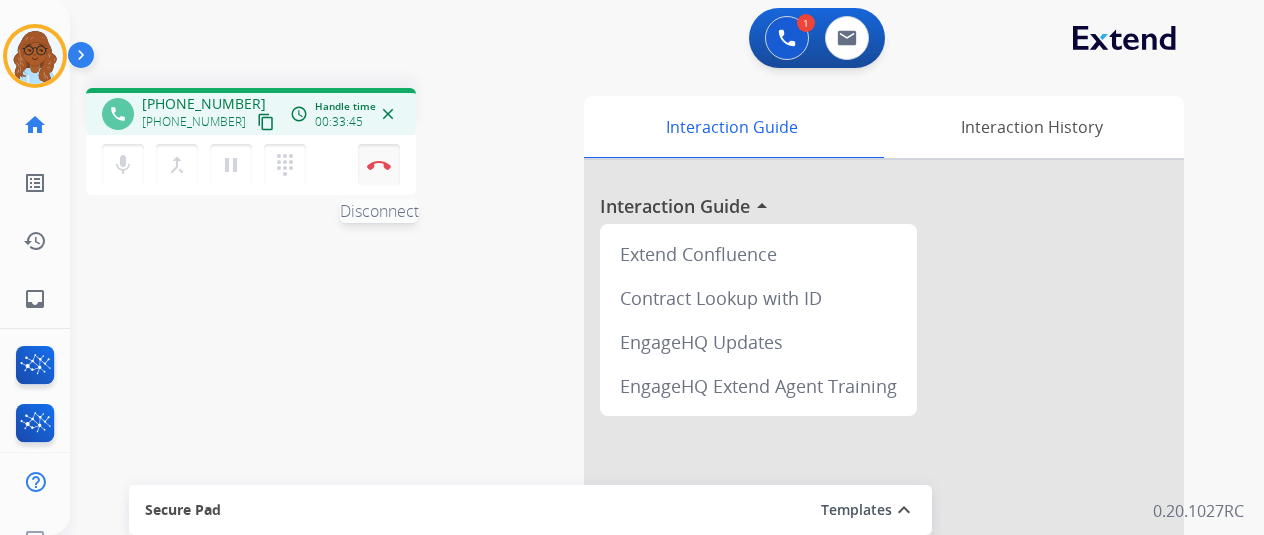 click at bounding box center [379, 165] 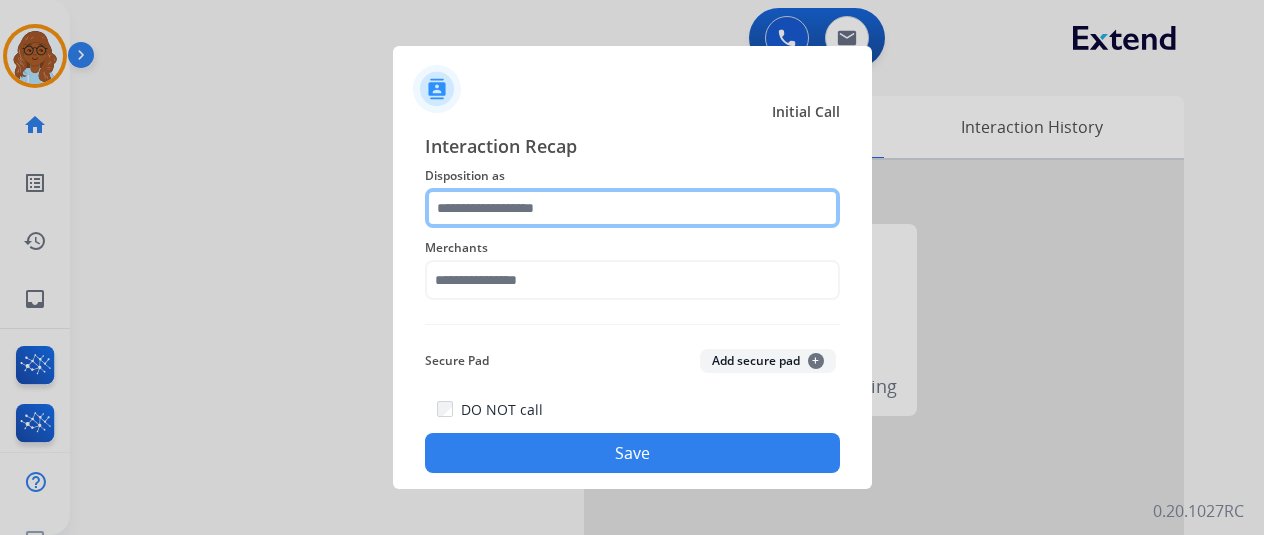 click 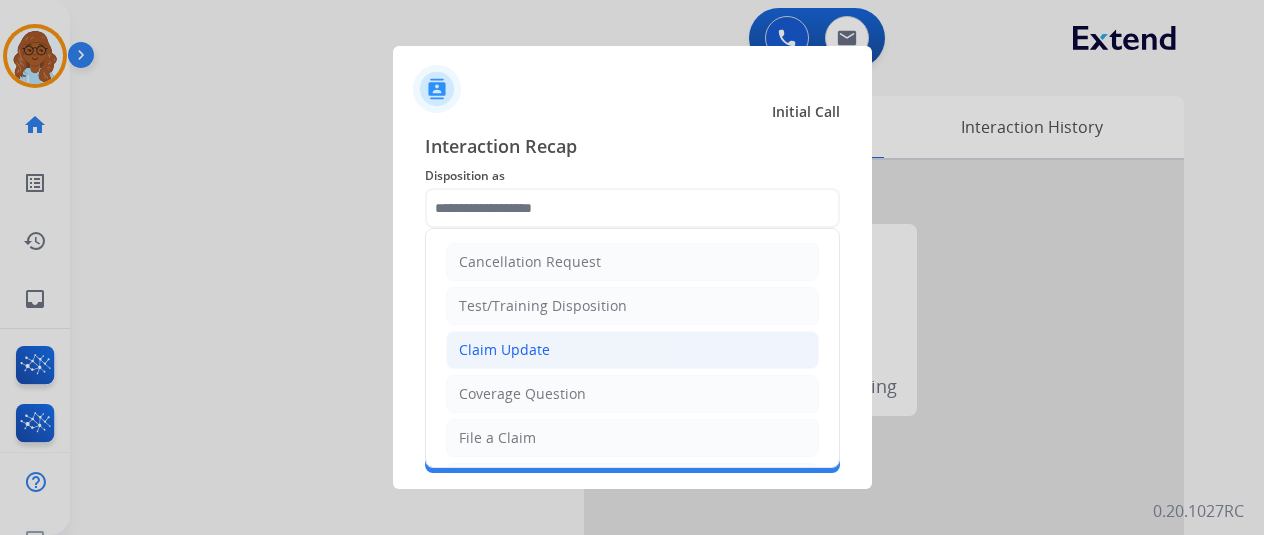 click on "Claim Update" 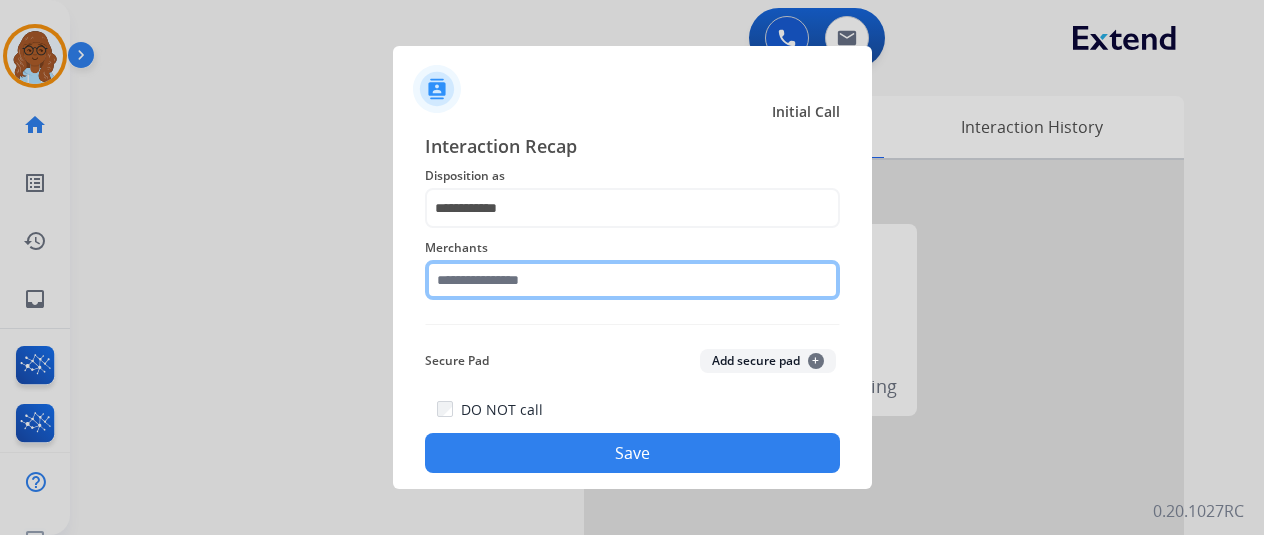 click 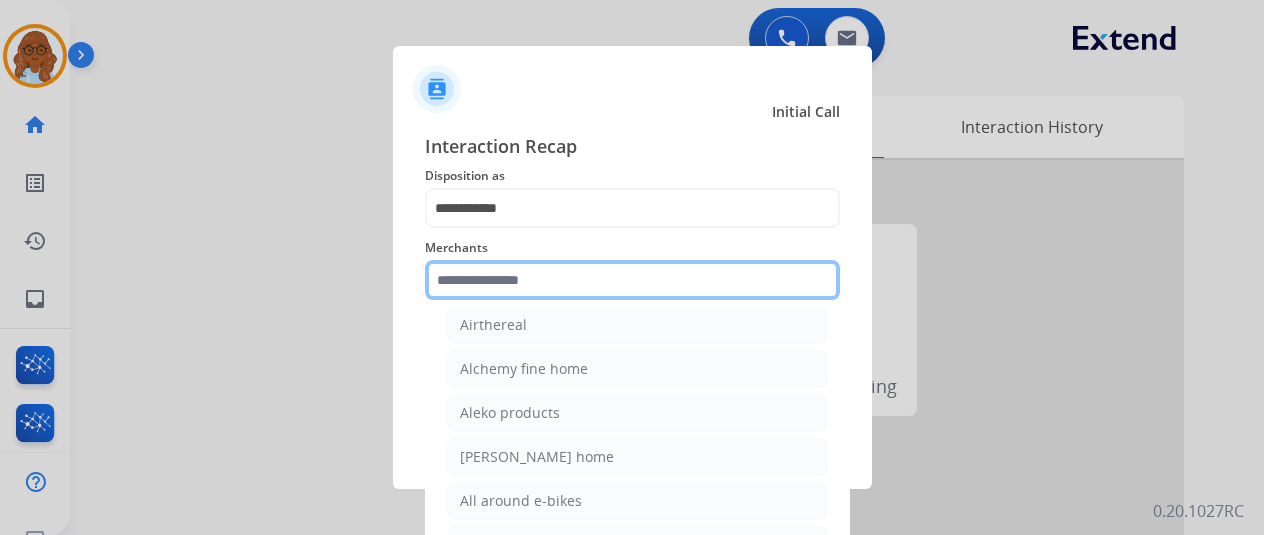 scroll, scrollTop: 900, scrollLeft: 0, axis: vertical 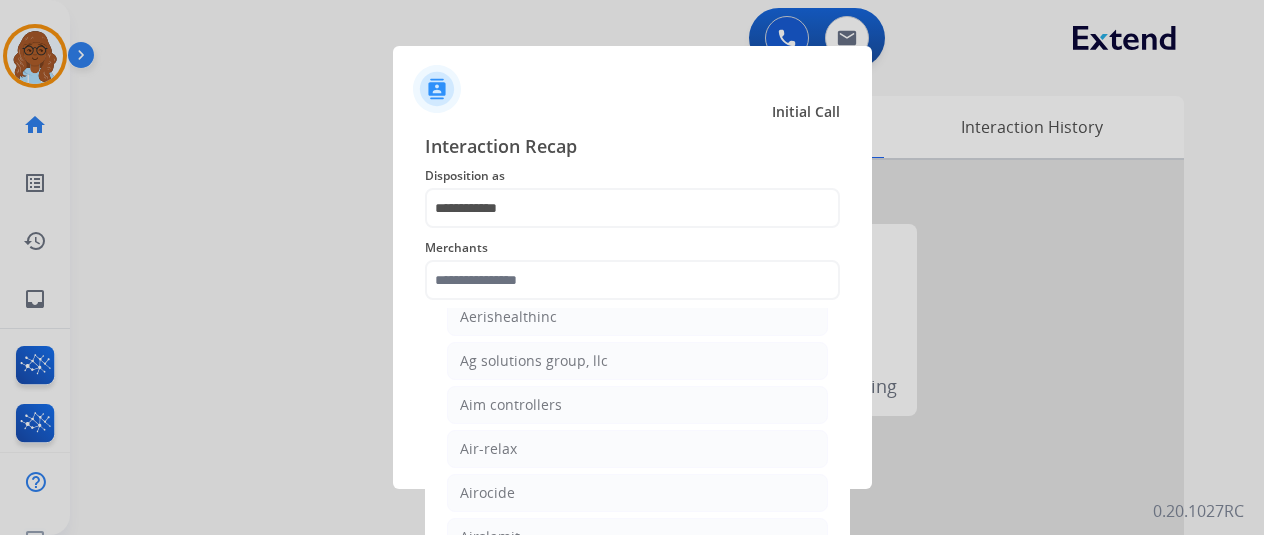 click on "Merchants" 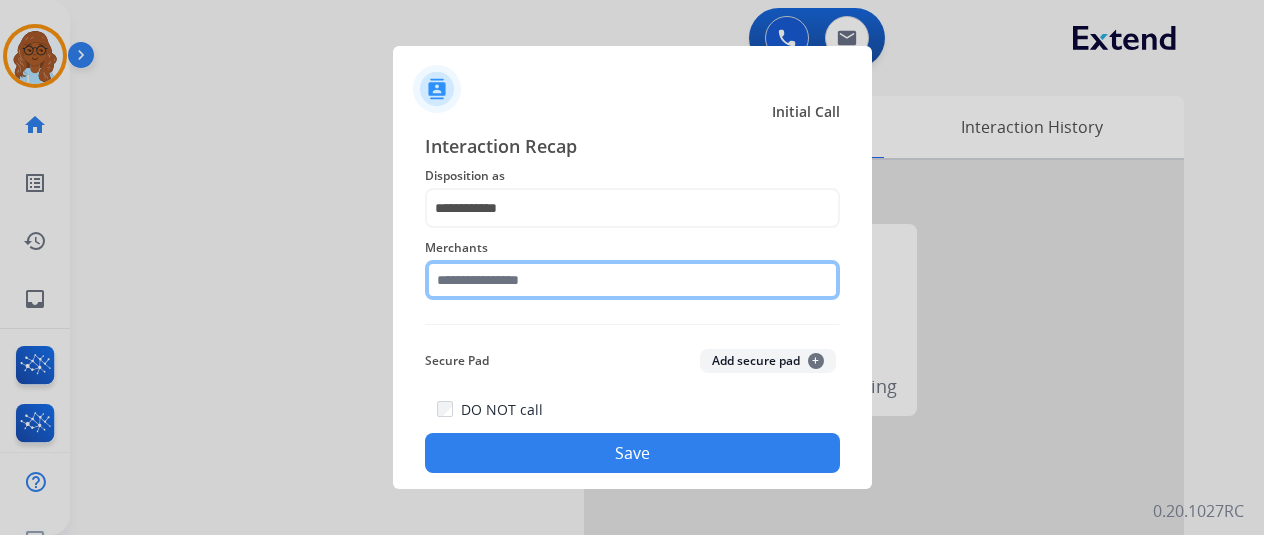 click 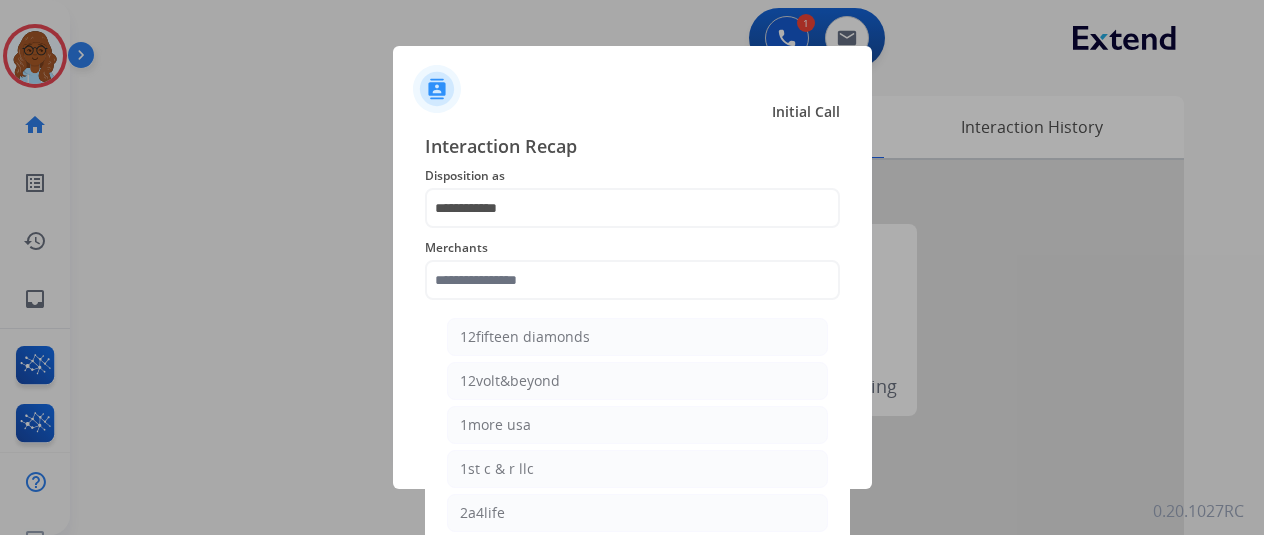 click at bounding box center [632, 267] 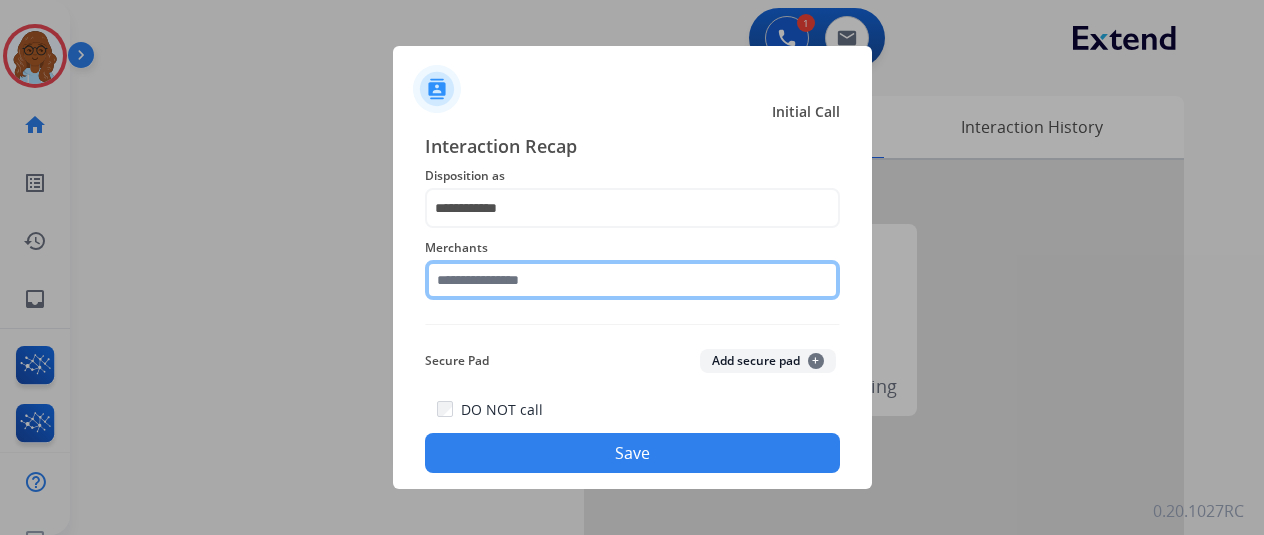 click 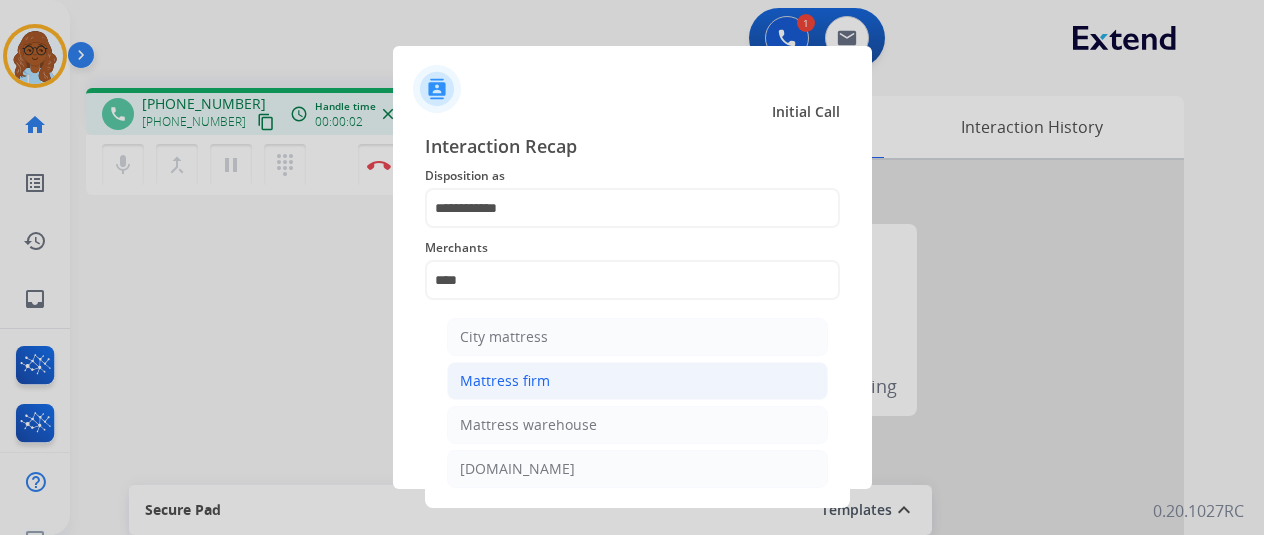 click on "Mattress firm" 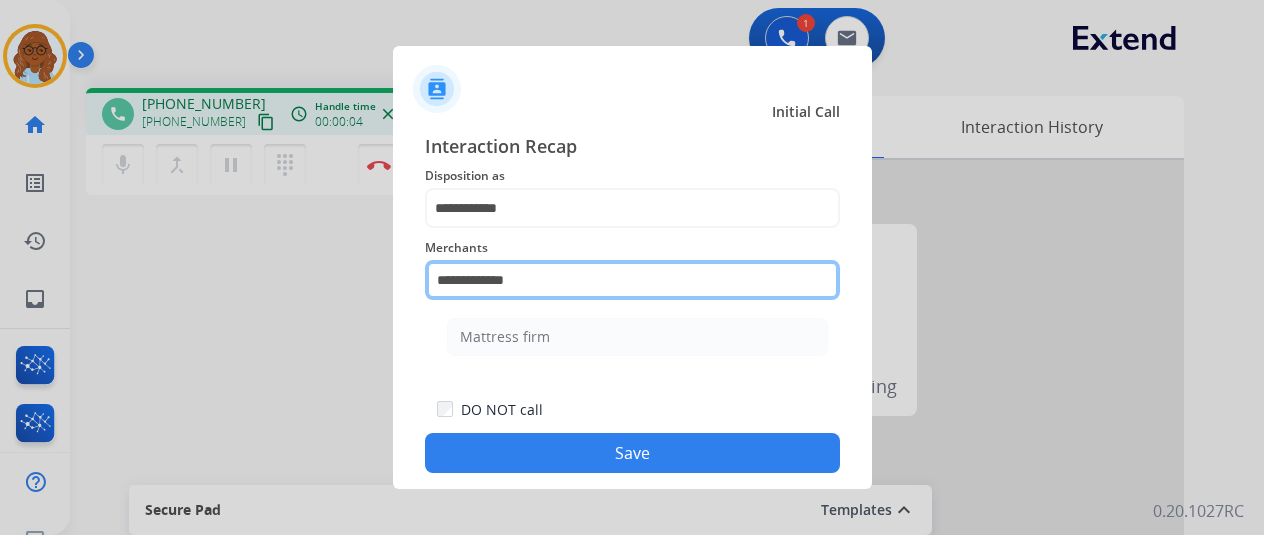 drag, startPoint x: 538, startPoint y: 283, endPoint x: 278, endPoint y: 285, distance: 260.0077 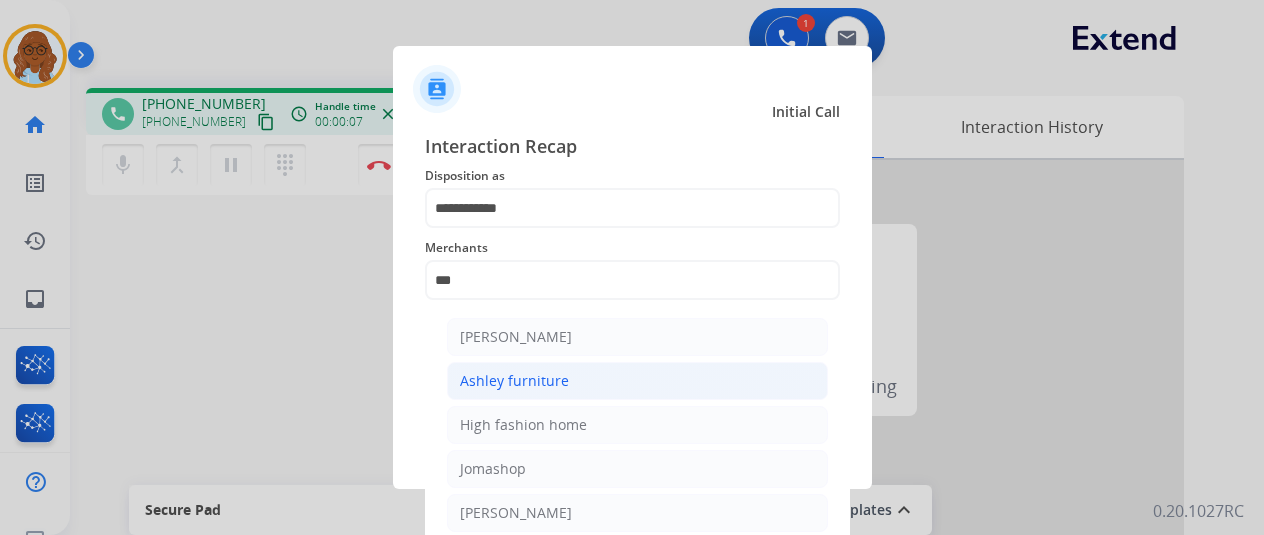 click on "Ashley furniture" 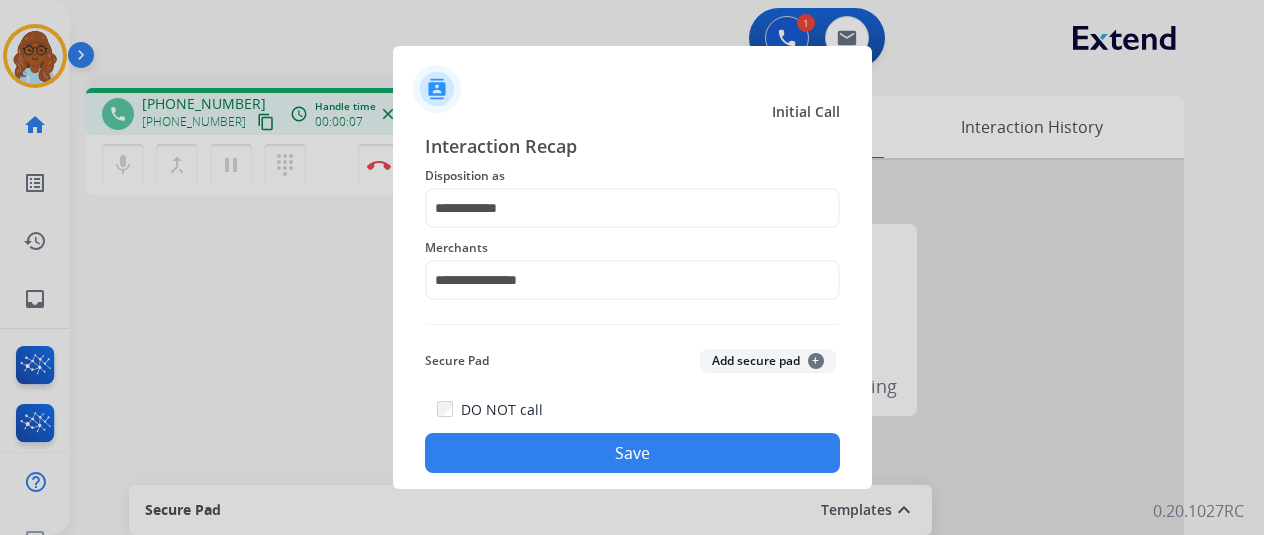 click on "Save" 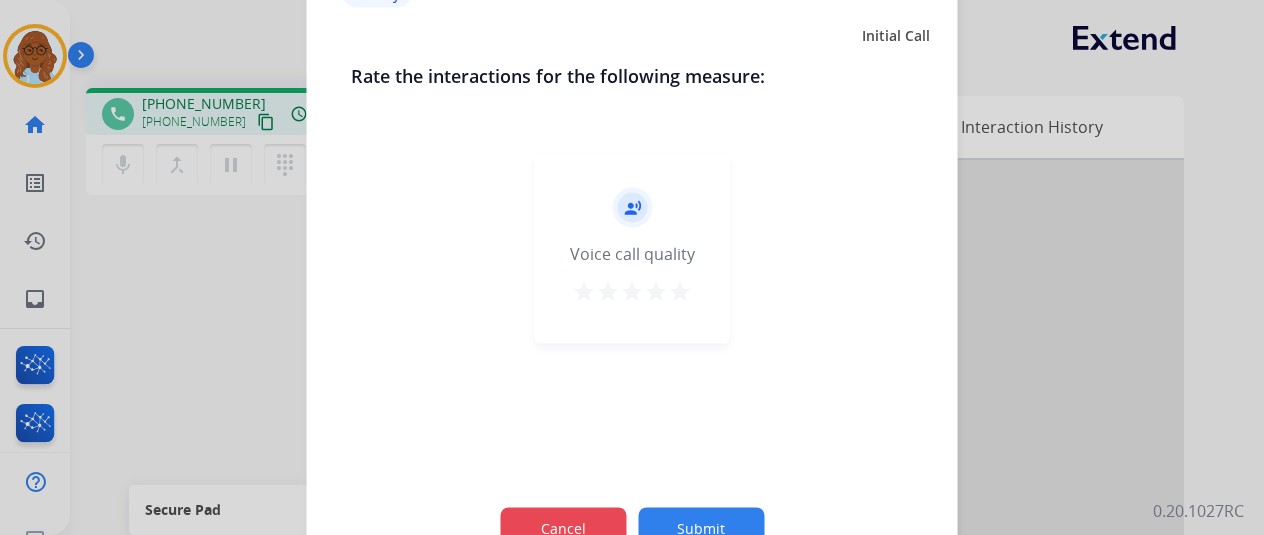 click on "Cancel" 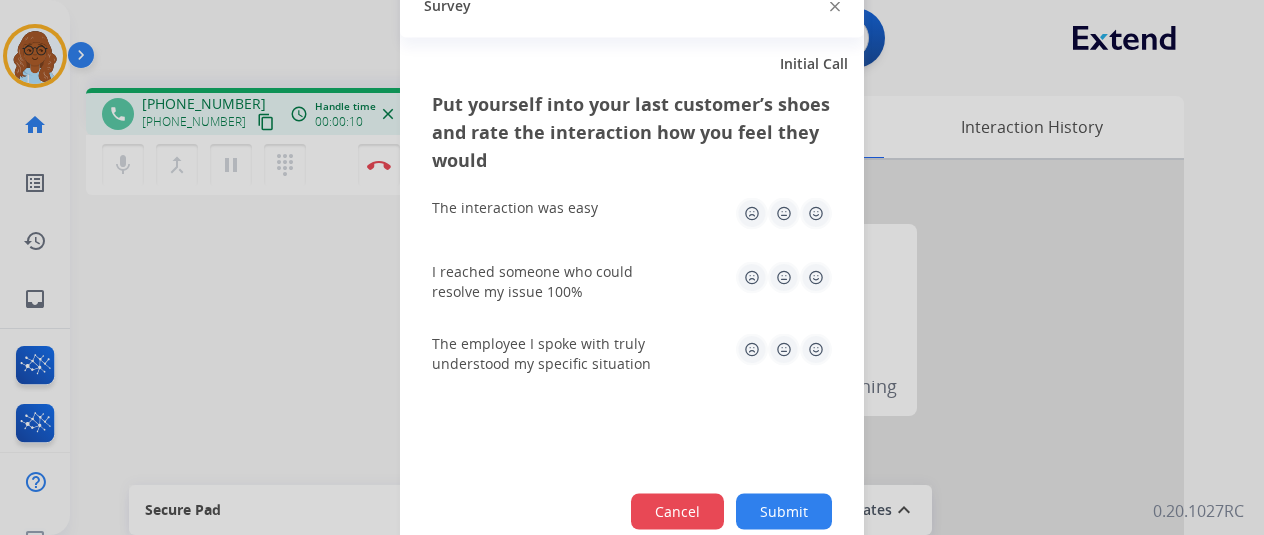 drag, startPoint x: 682, startPoint y: 497, endPoint x: 702, endPoint y: 496, distance: 20.024984 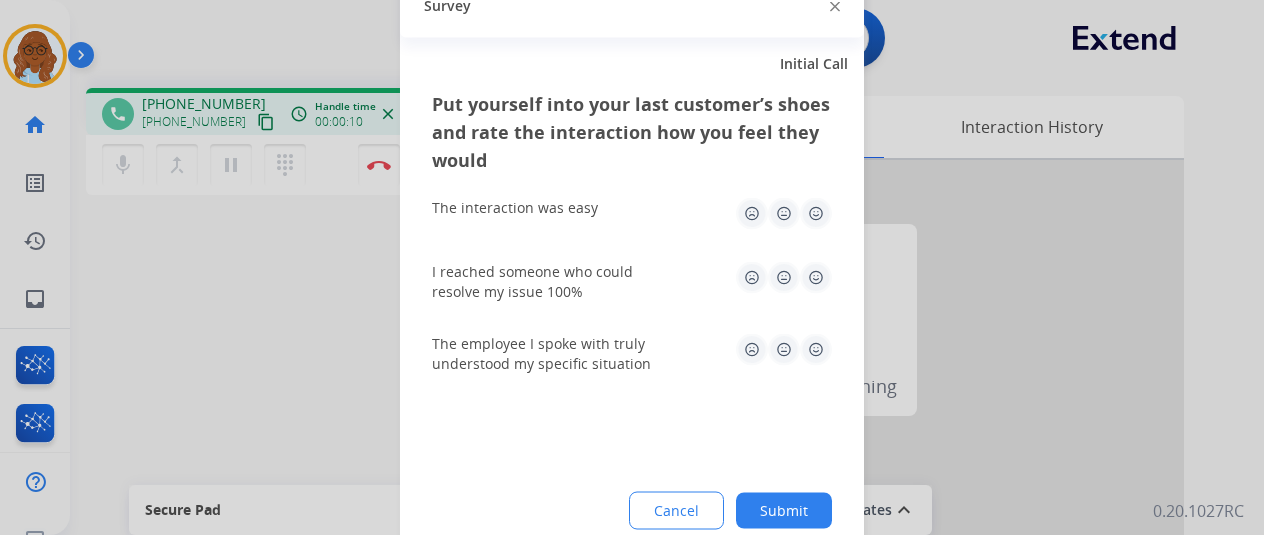 click on "Cancel" 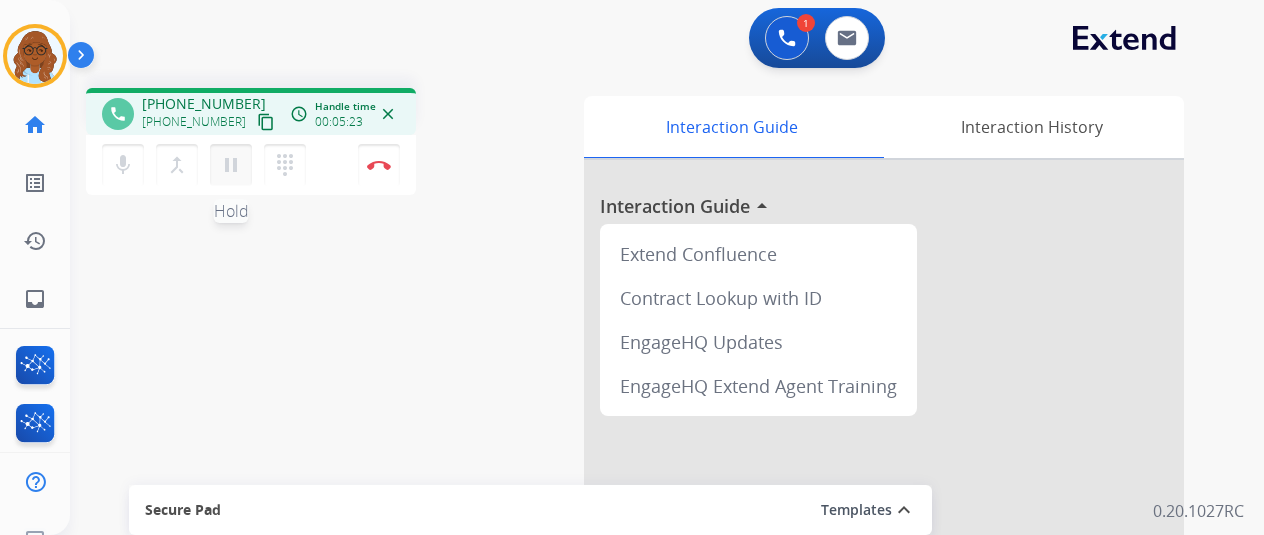click on "pause" at bounding box center (231, 165) 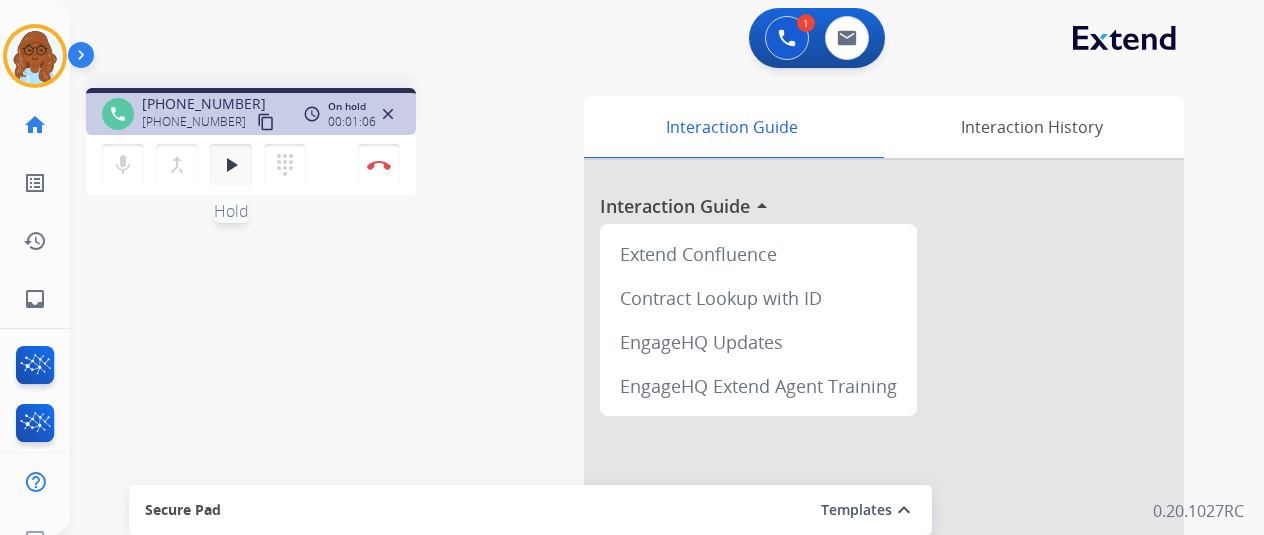 click on "play_arrow" at bounding box center [231, 165] 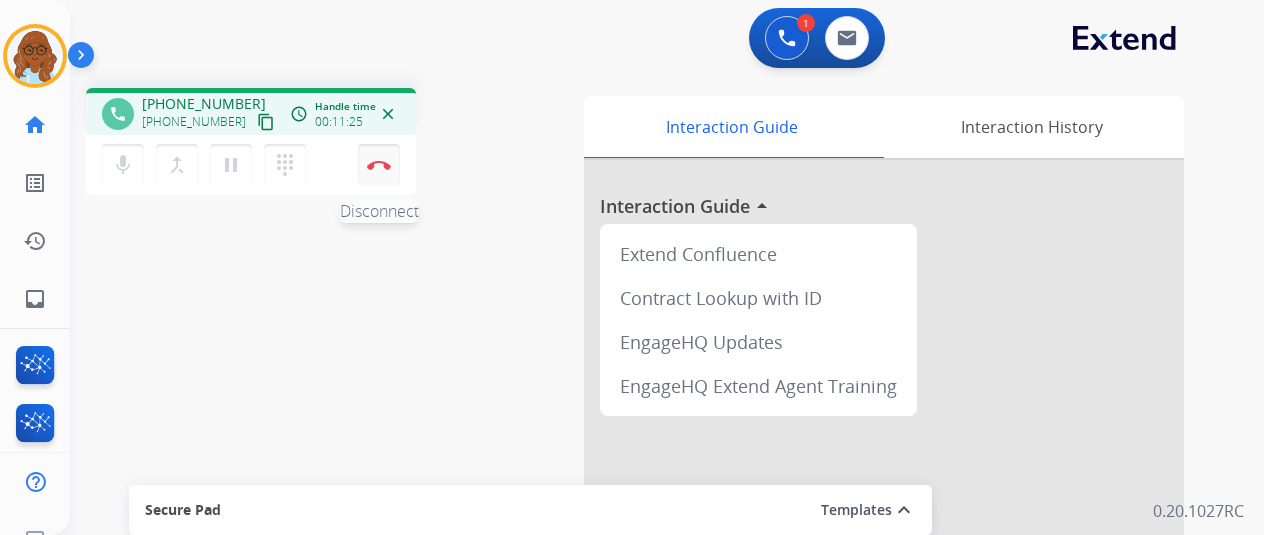 click on "Disconnect" at bounding box center [379, 165] 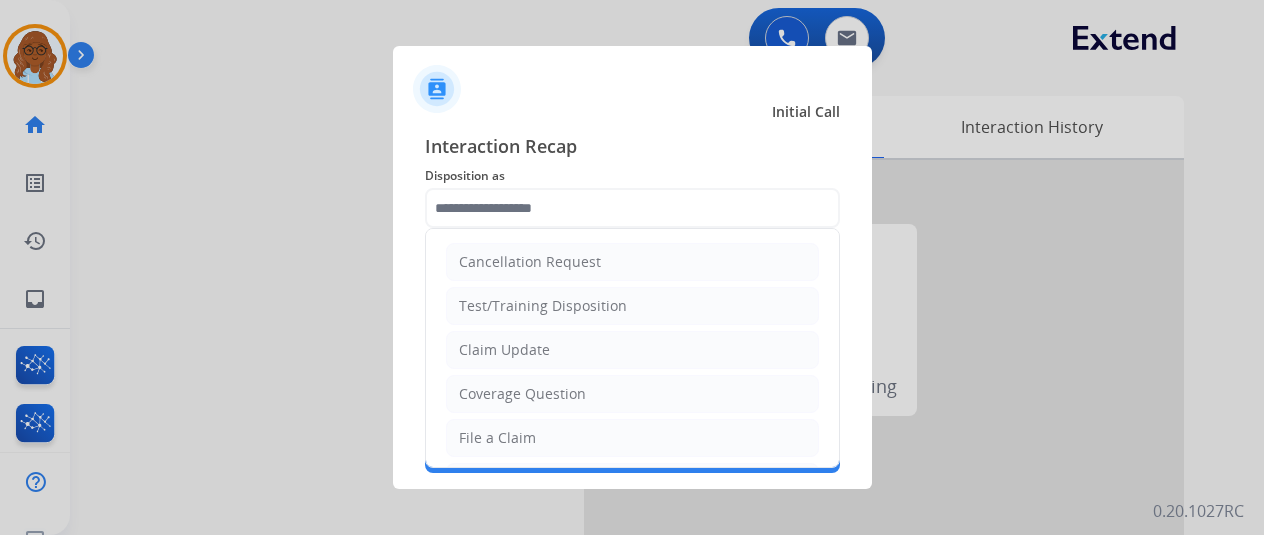 click 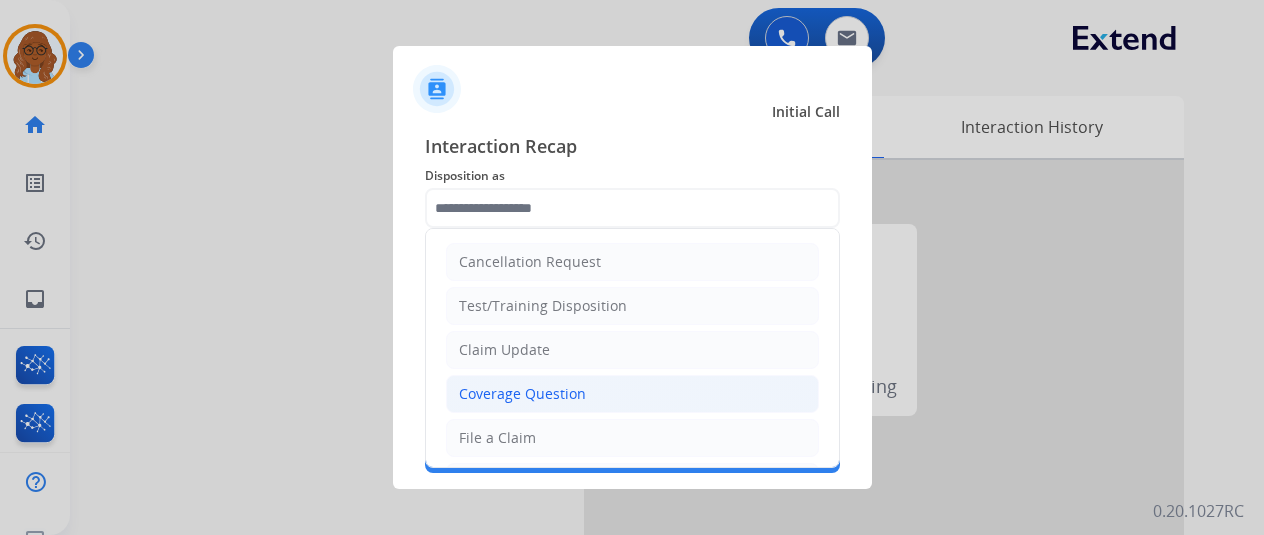click on "Coverage Question" 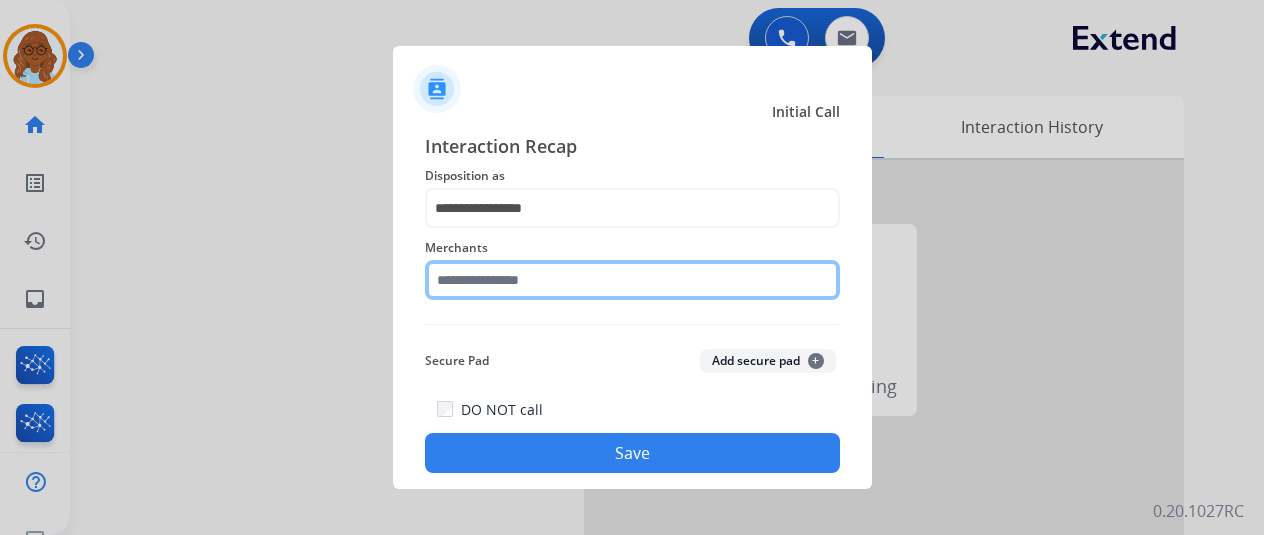click 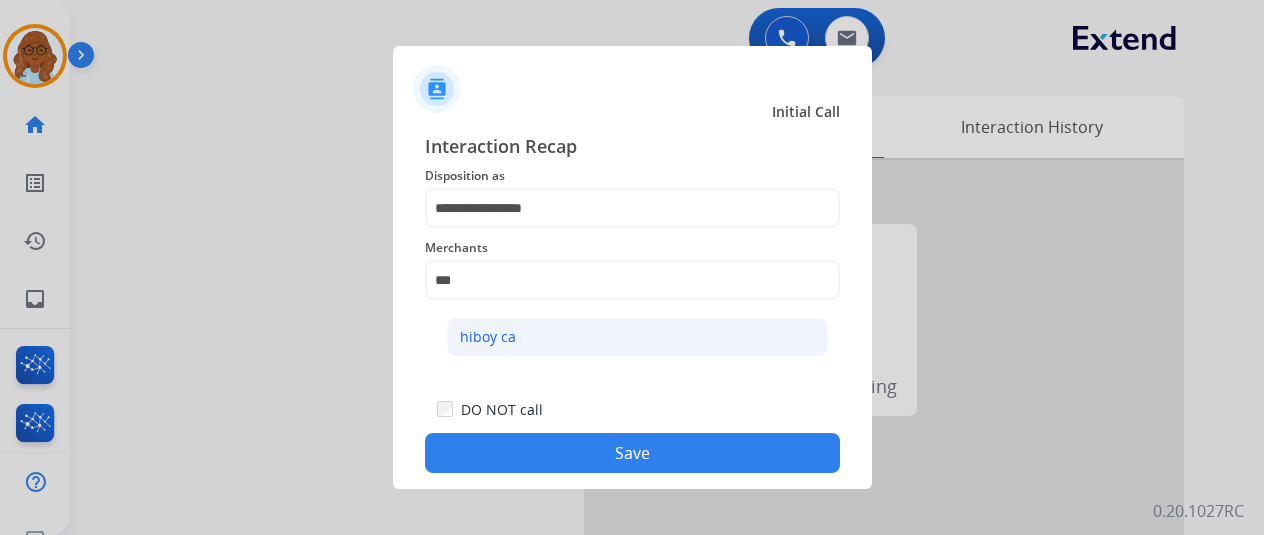 click on "hiboy ca" 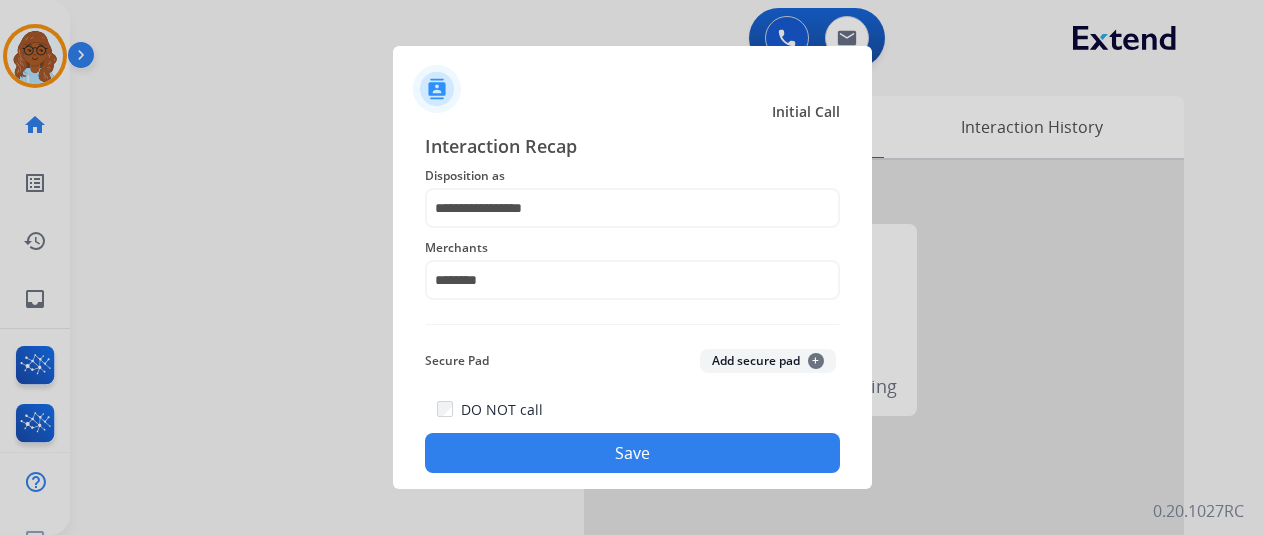 click on "Save" 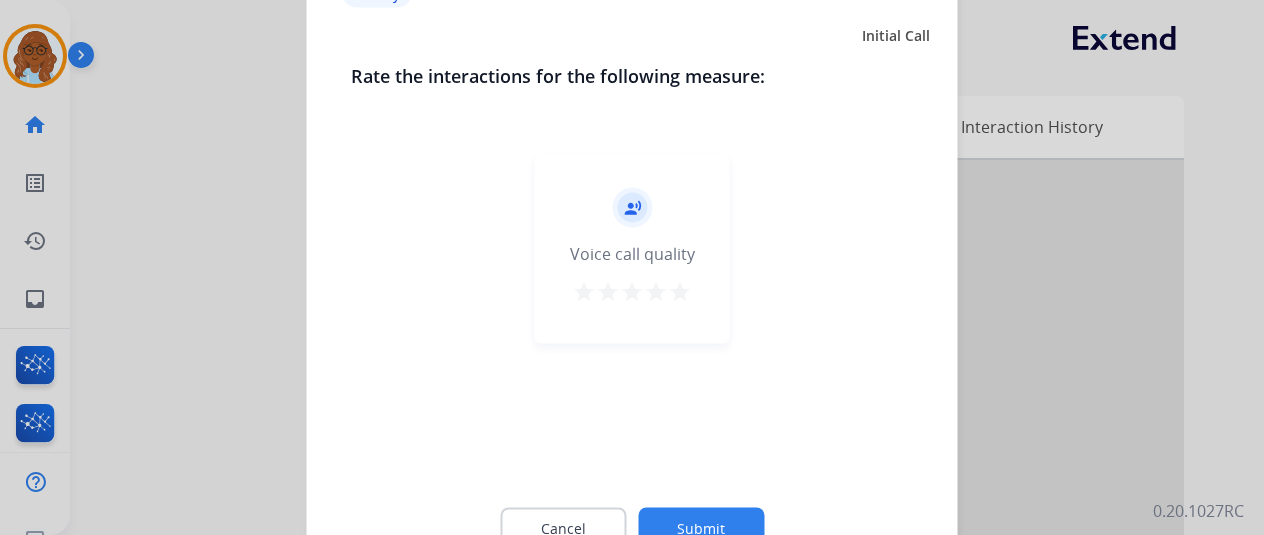 click on "star   star   star   star   star" 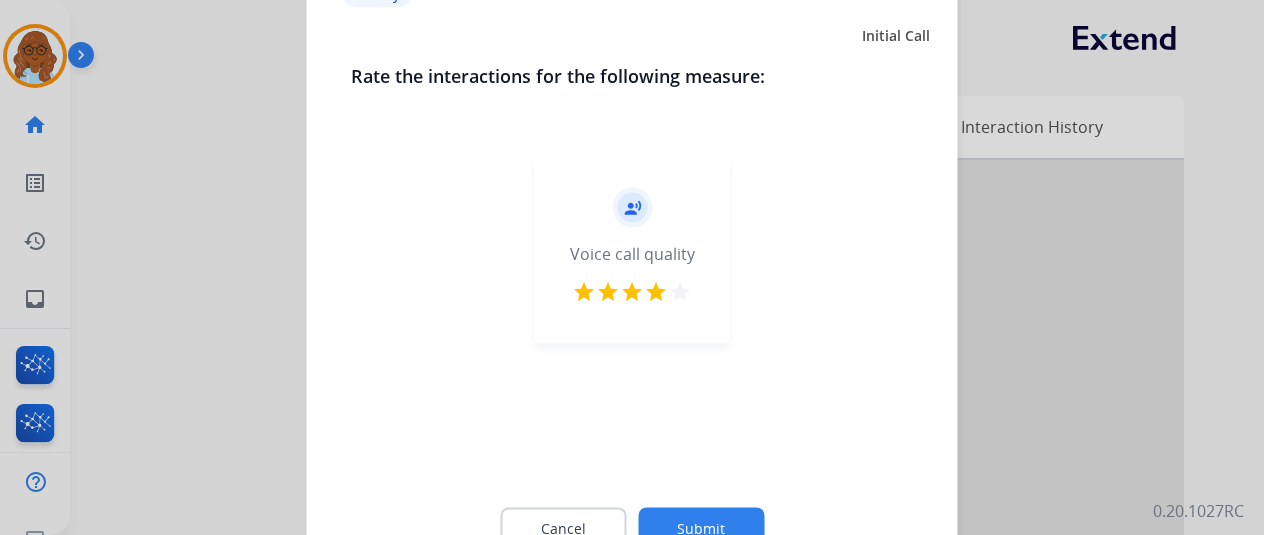 click on "star" at bounding box center [680, 291] 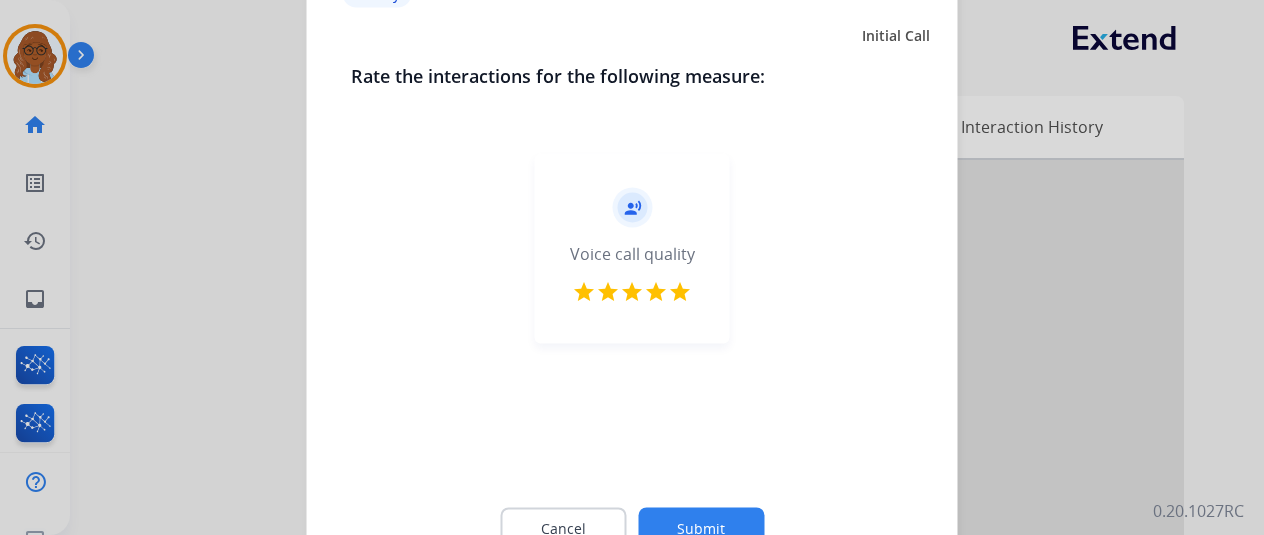 click on "Submit" 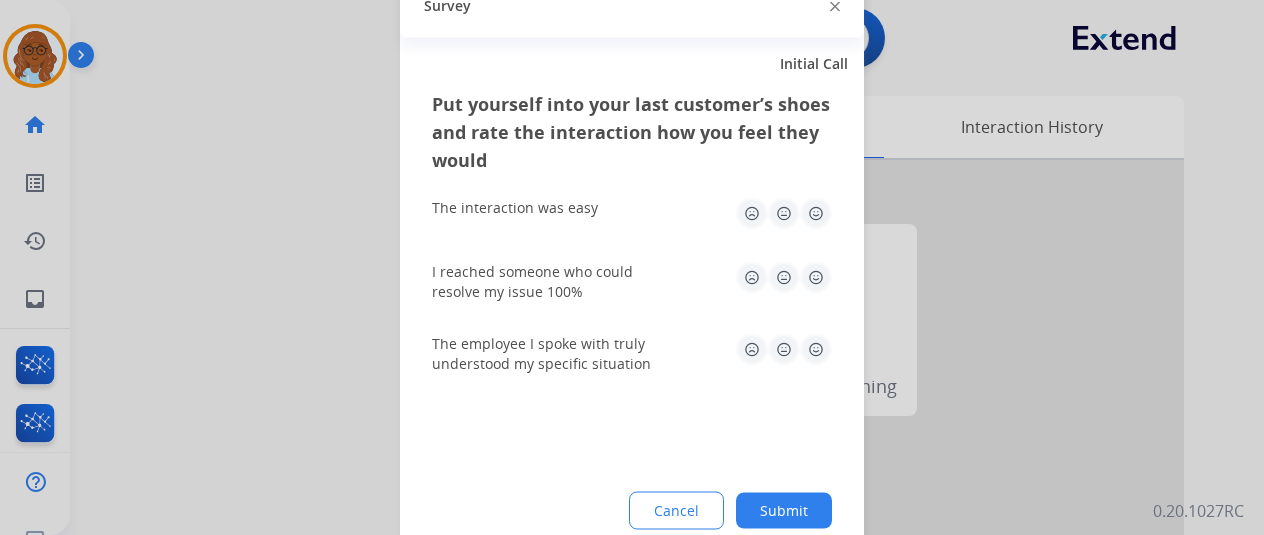 drag, startPoint x: 816, startPoint y: 211, endPoint x: 809, endPoint y: 303, distance: 92.26592 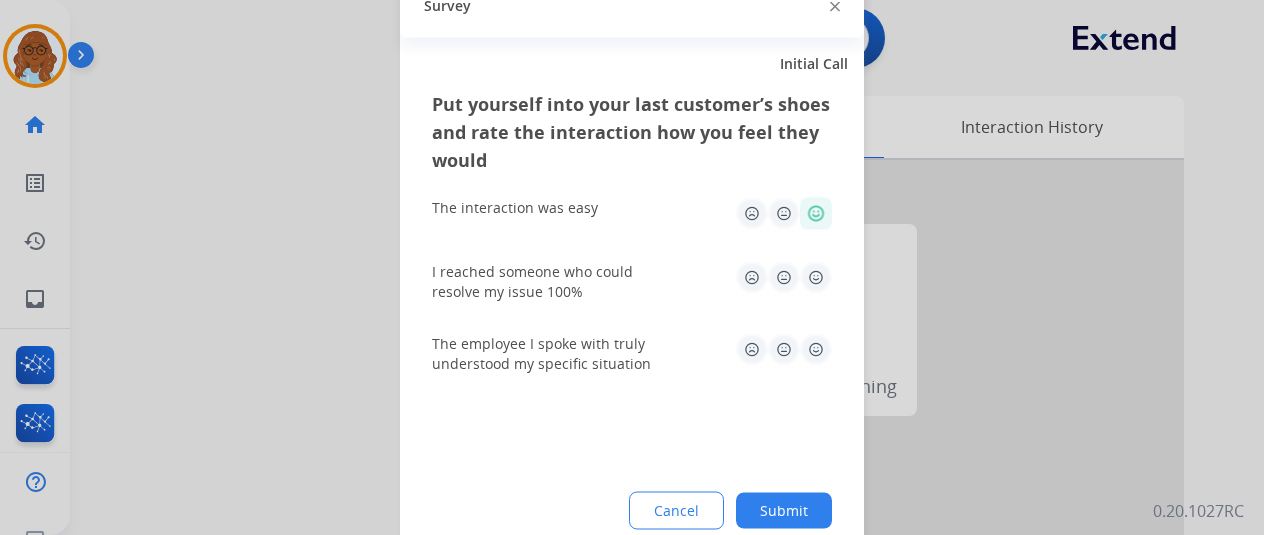 click on "I reached someone who could resolve my issue 100%" 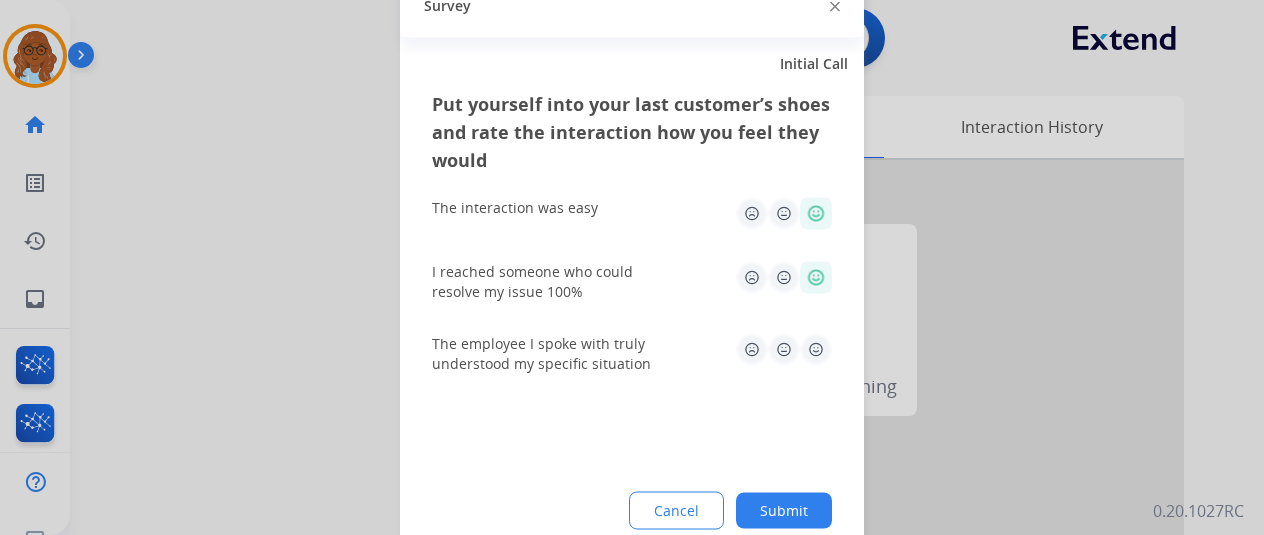 click 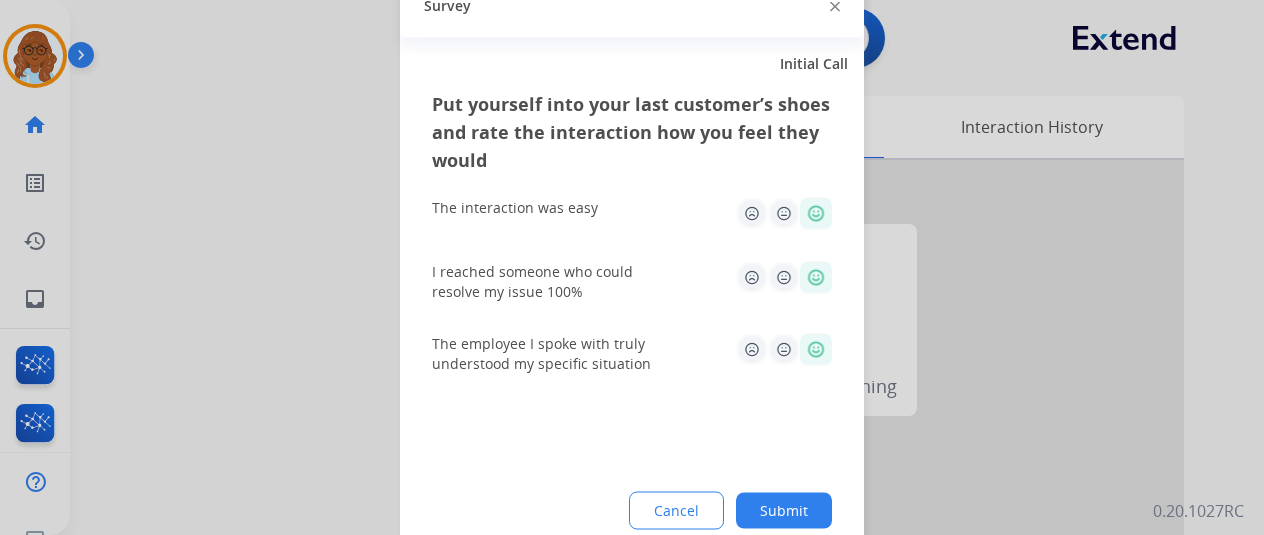 click on "Submit" 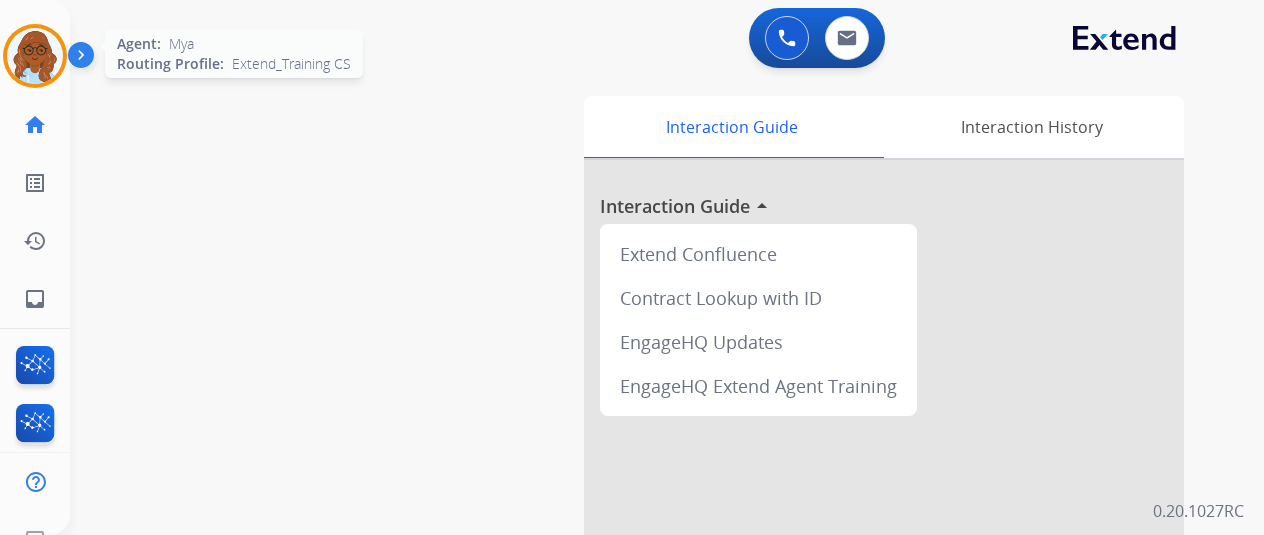 click at bounding box center (35, 56) 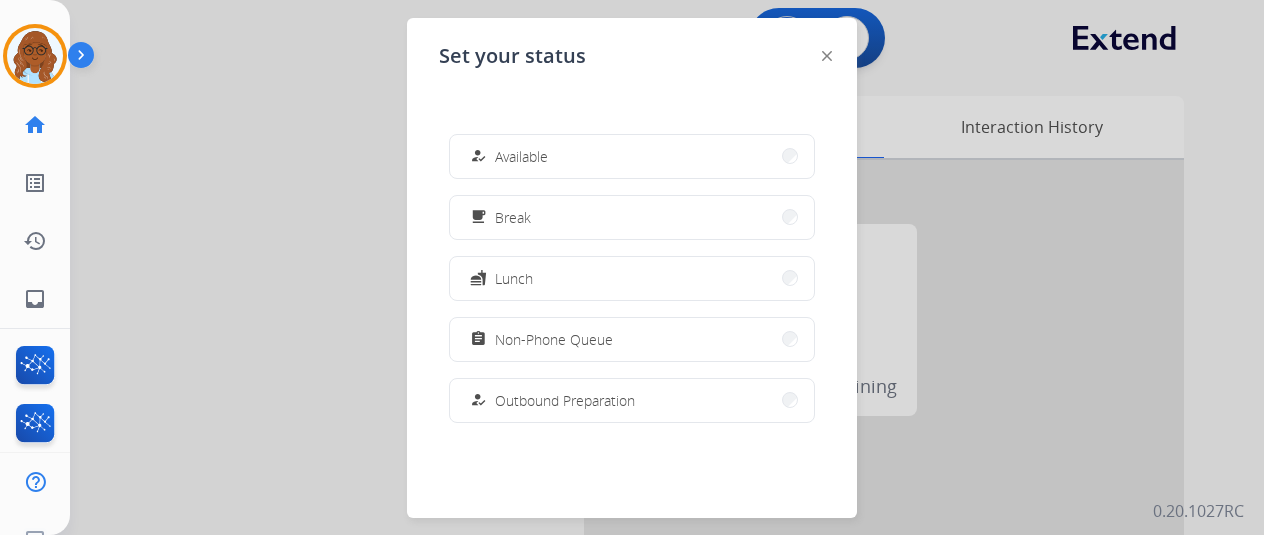drag, startPoint x: 540, startPoint y: 338, endPoint x: 550, endPoint y: 339, distance: 10.049875 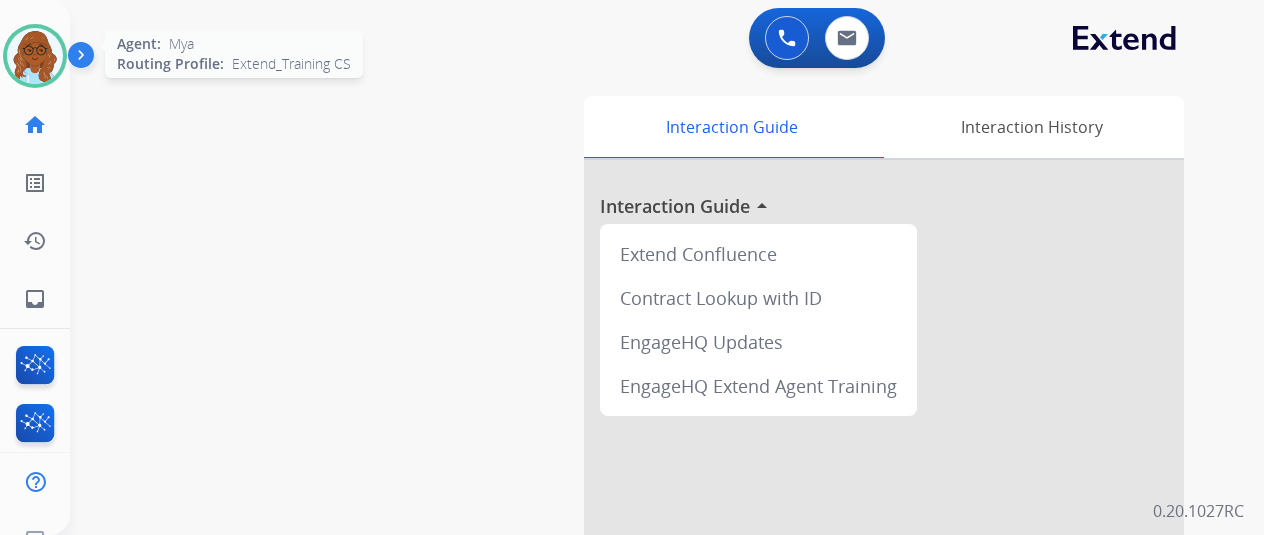 click at bounding box center [35, 56] 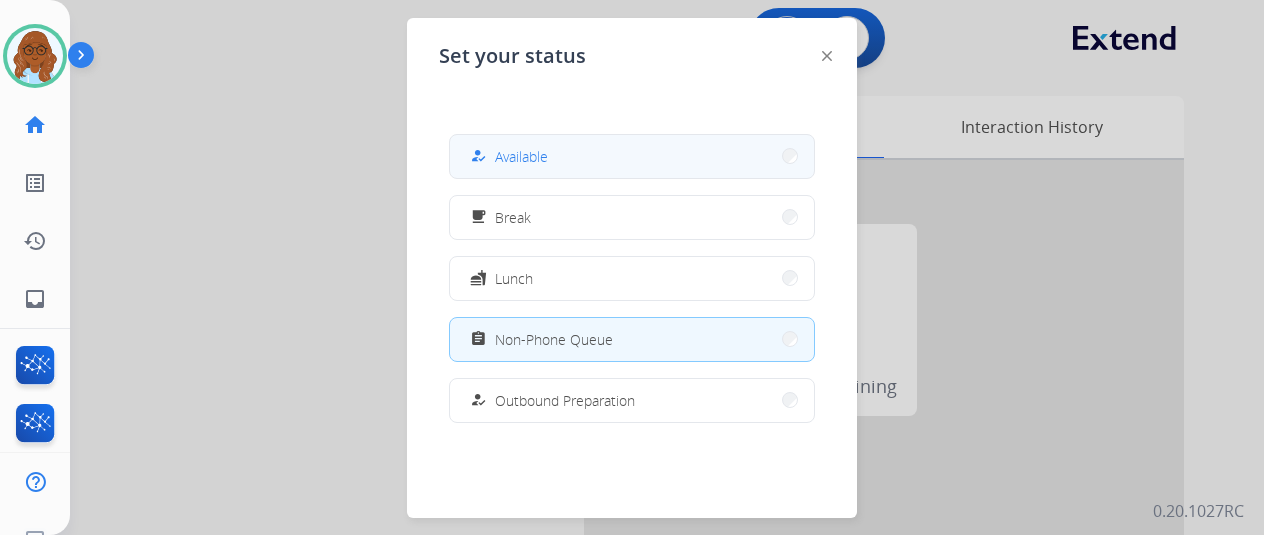 click on "how_to_reg Available" at bounding box center [632, 156] 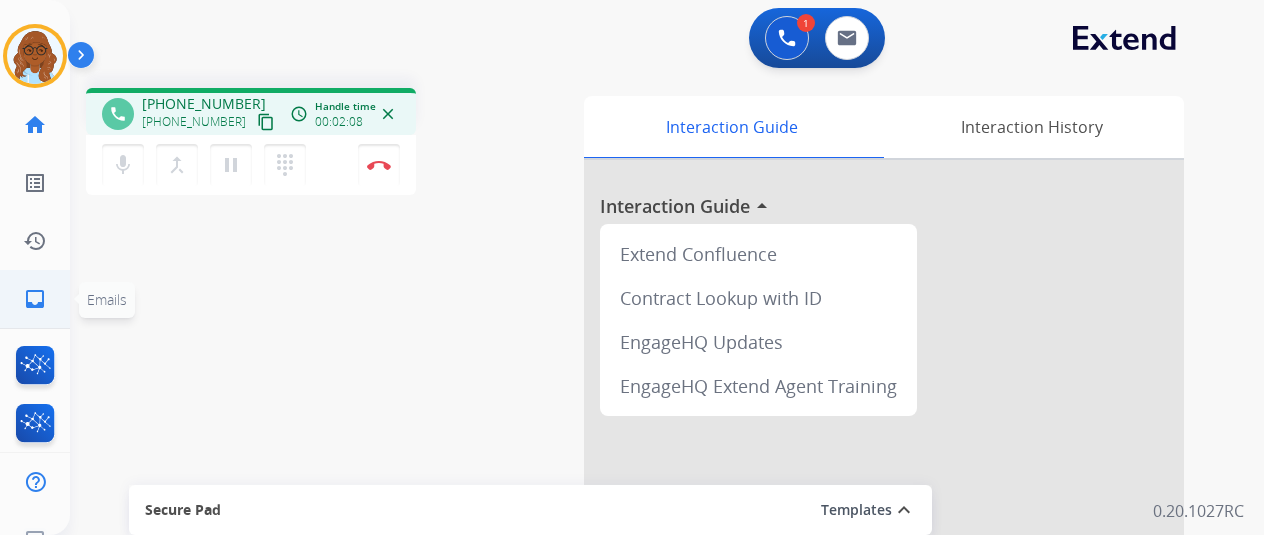 click on "inbox" 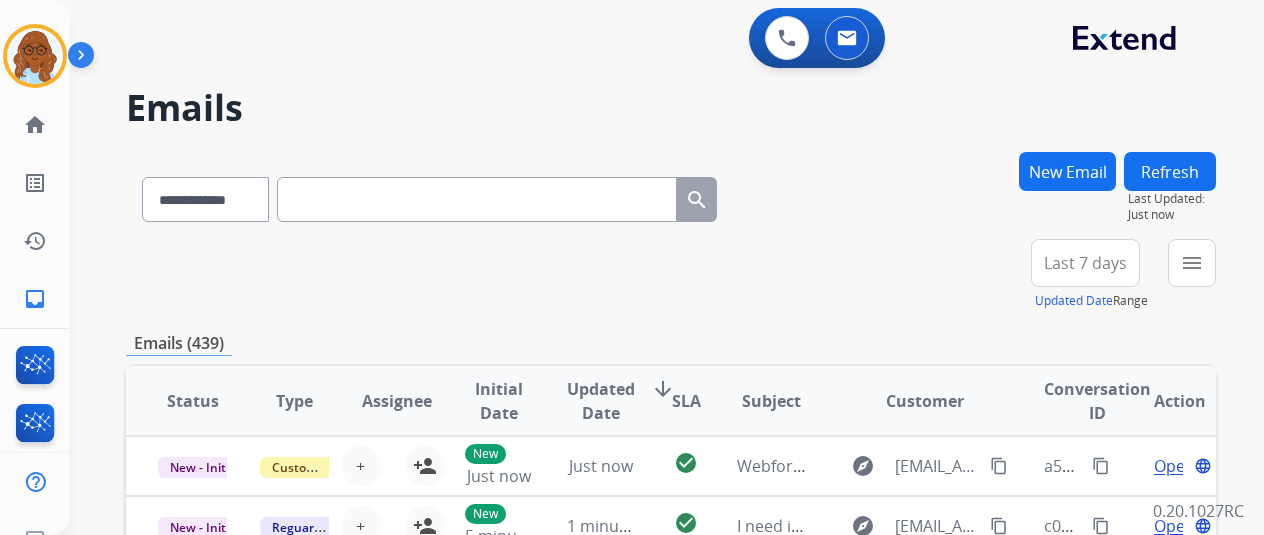 paste on "**********" 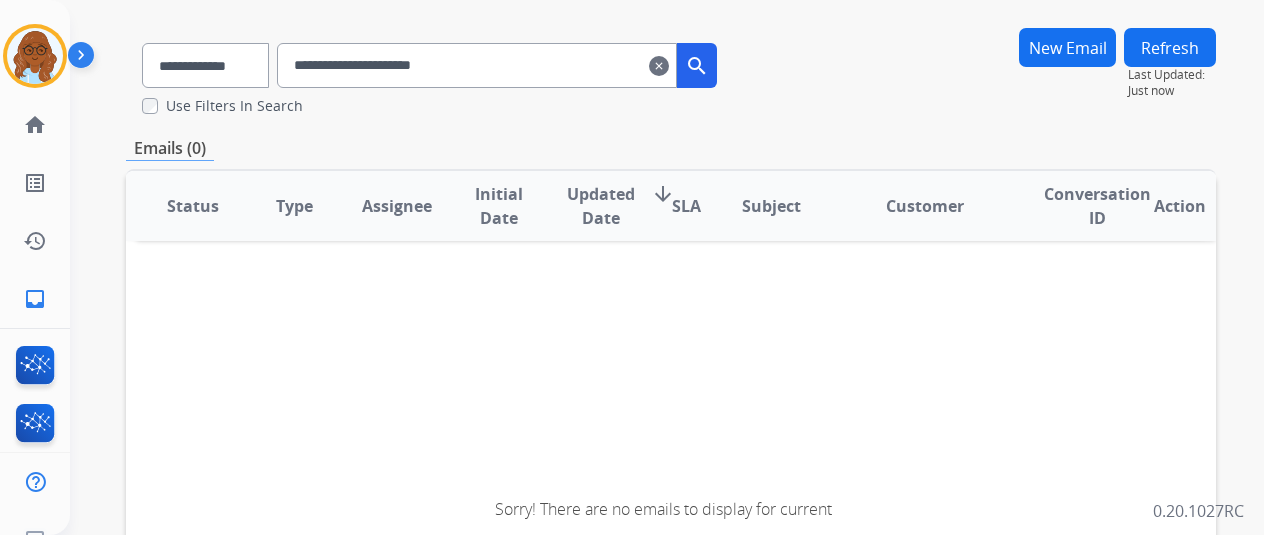 scroll, scrollTop: 0, scrollLeft: 0, axis: both 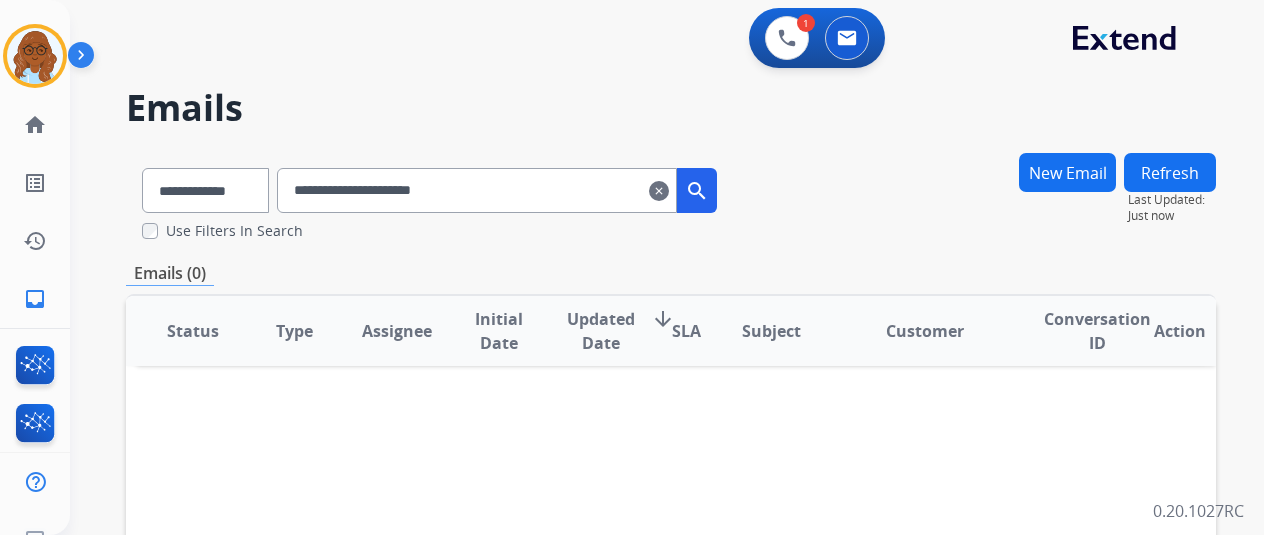 click on "clear" at bounding box center [659, 191] 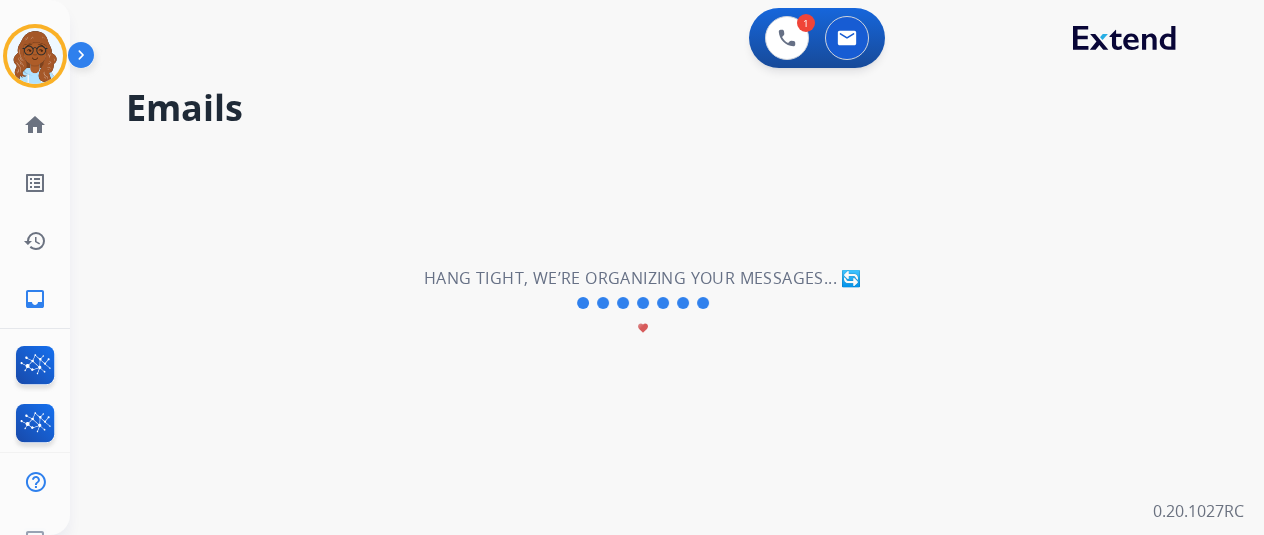 type 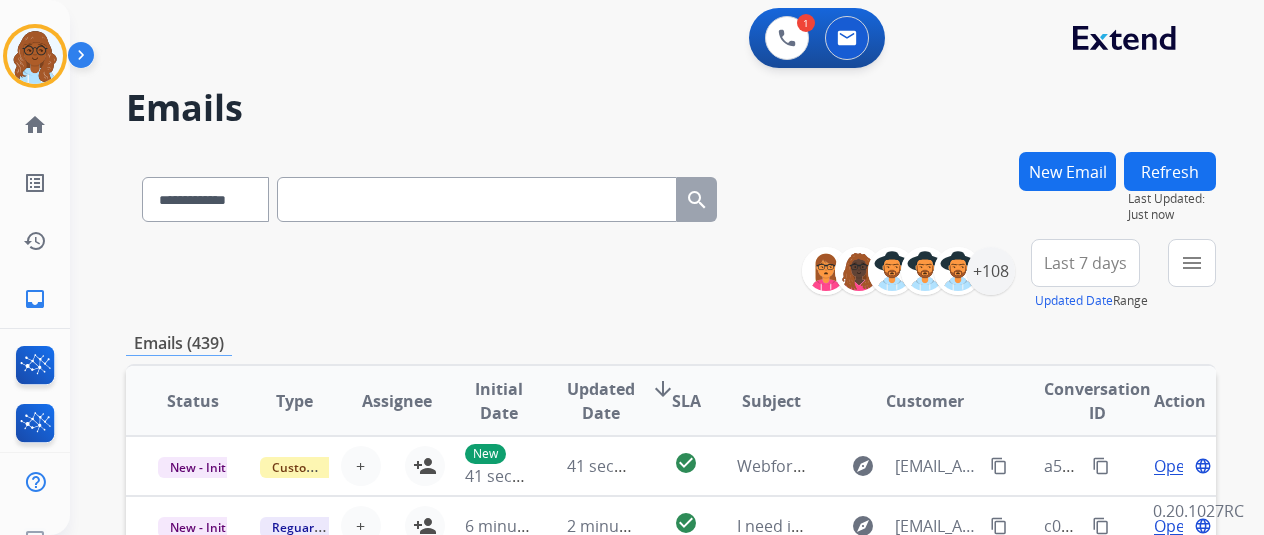 drag, startPoint x: 470, startPoint y: 194, endPoint x: 588, endPoint y: 254, distance: 132.37825 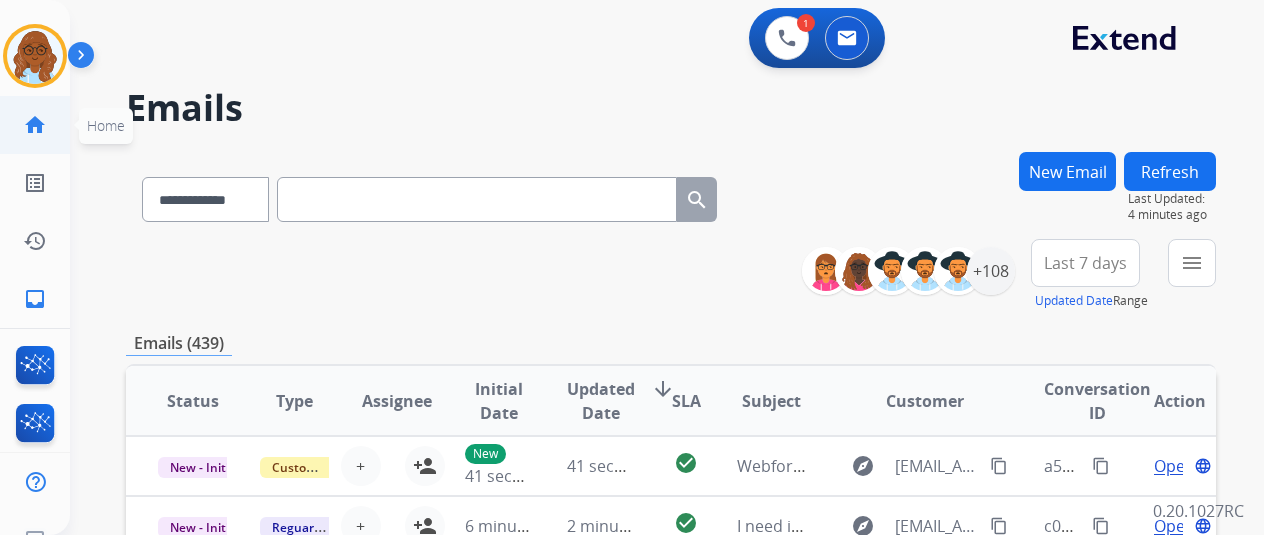 click on "home  Home" 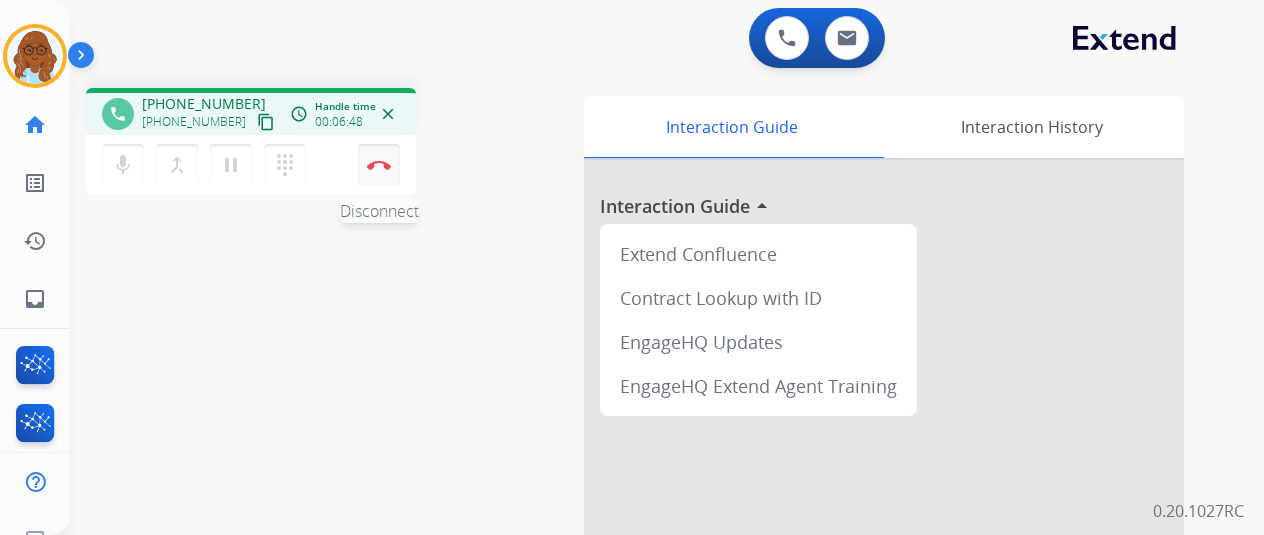 click on "Disconnect" at bounding box center [379, 165] 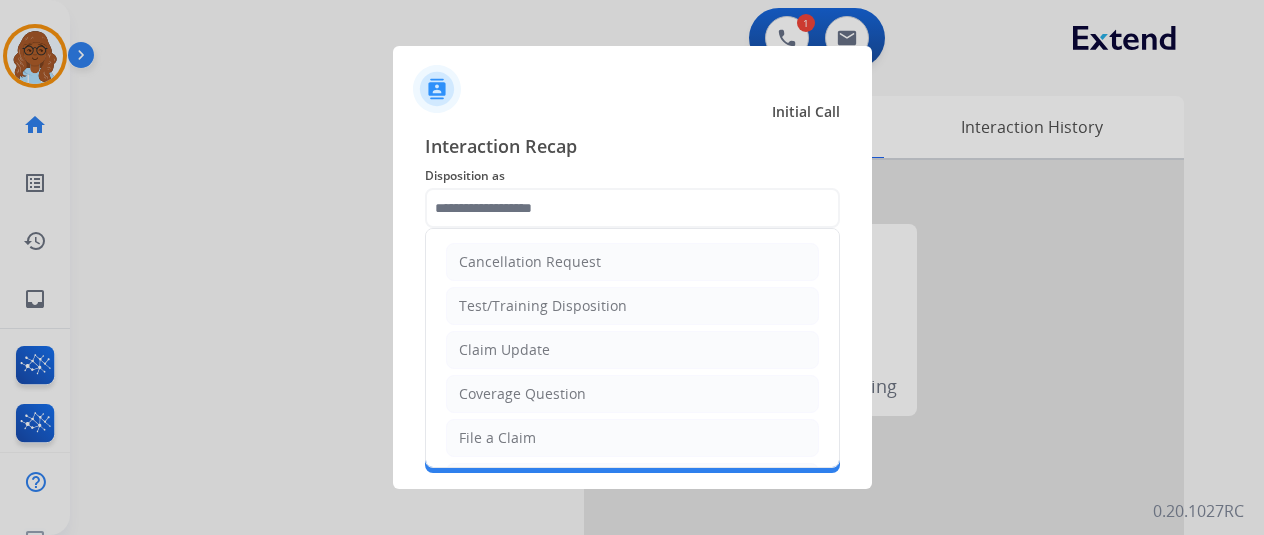 click 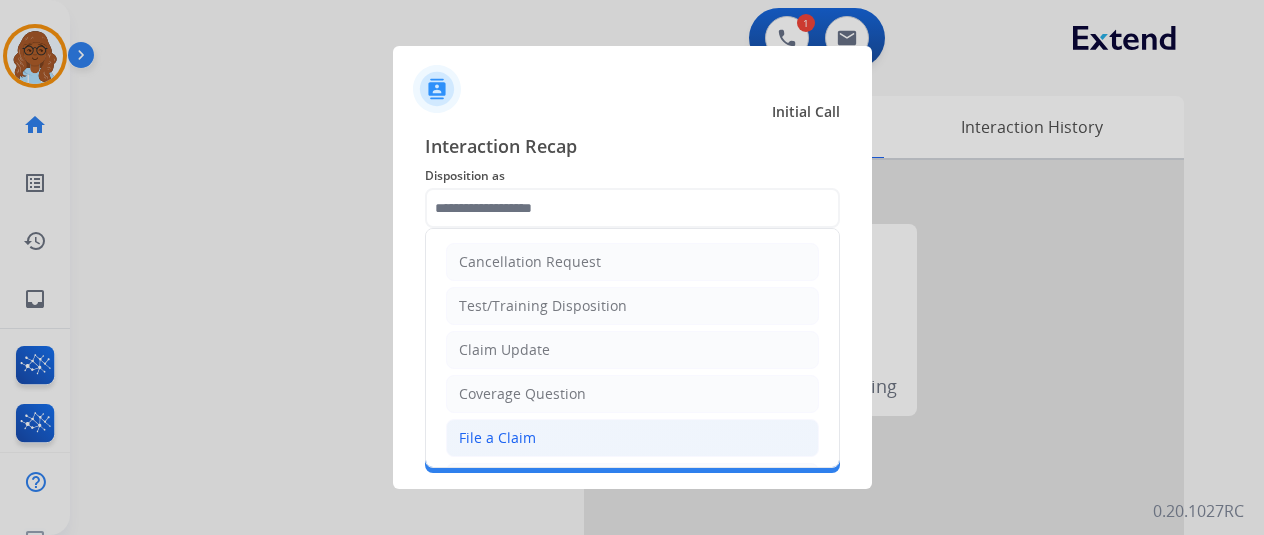 click on "File a Claim" 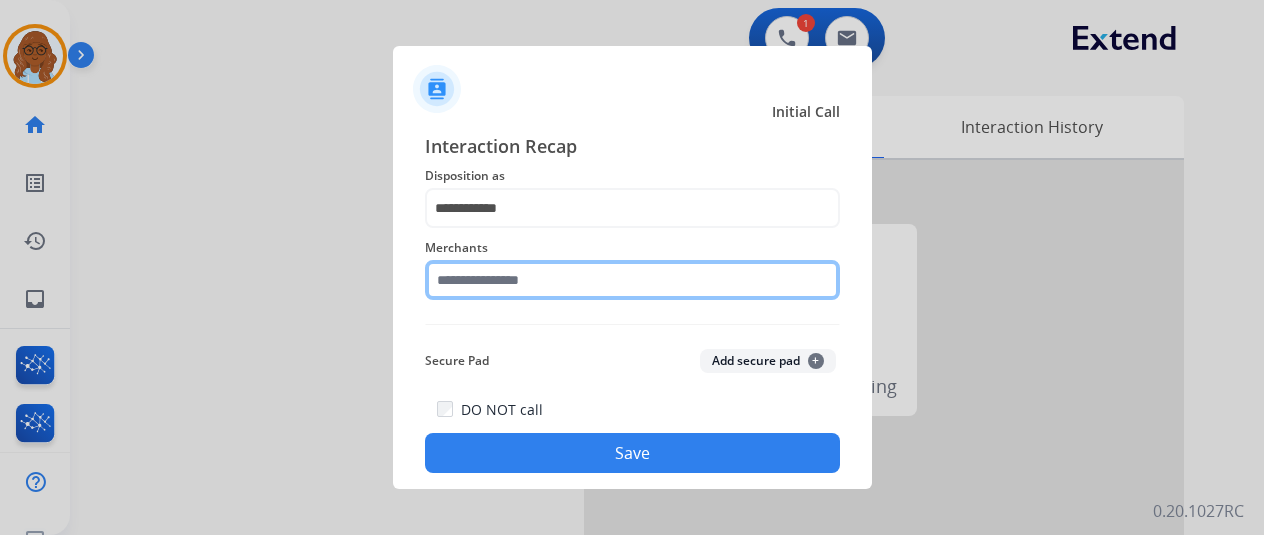 click 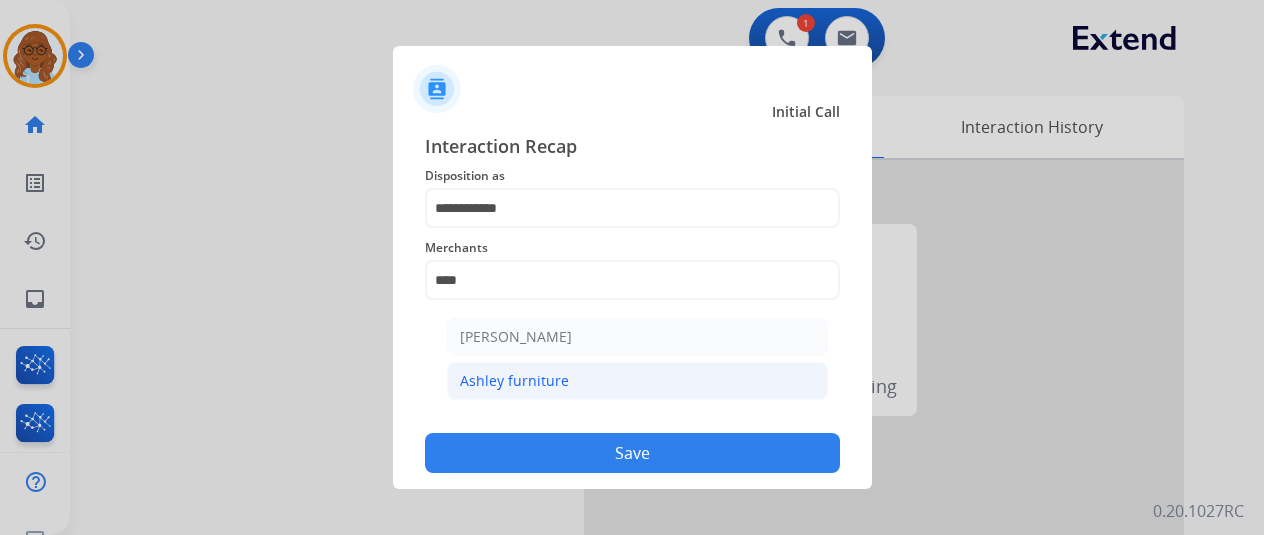 click on "Ashley furniture" 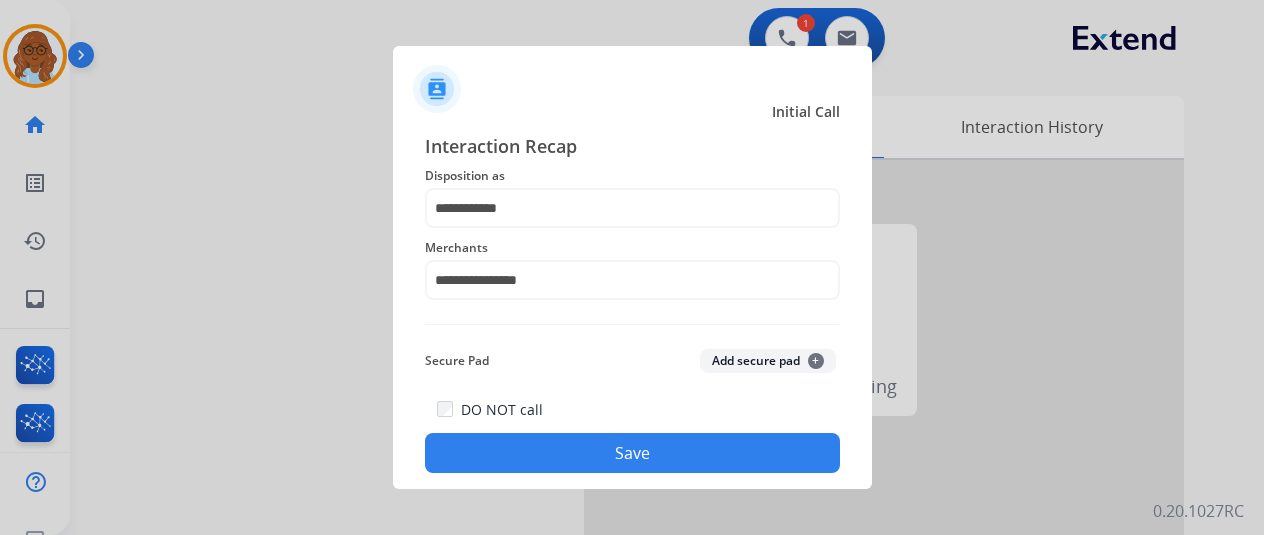 click on "Save" 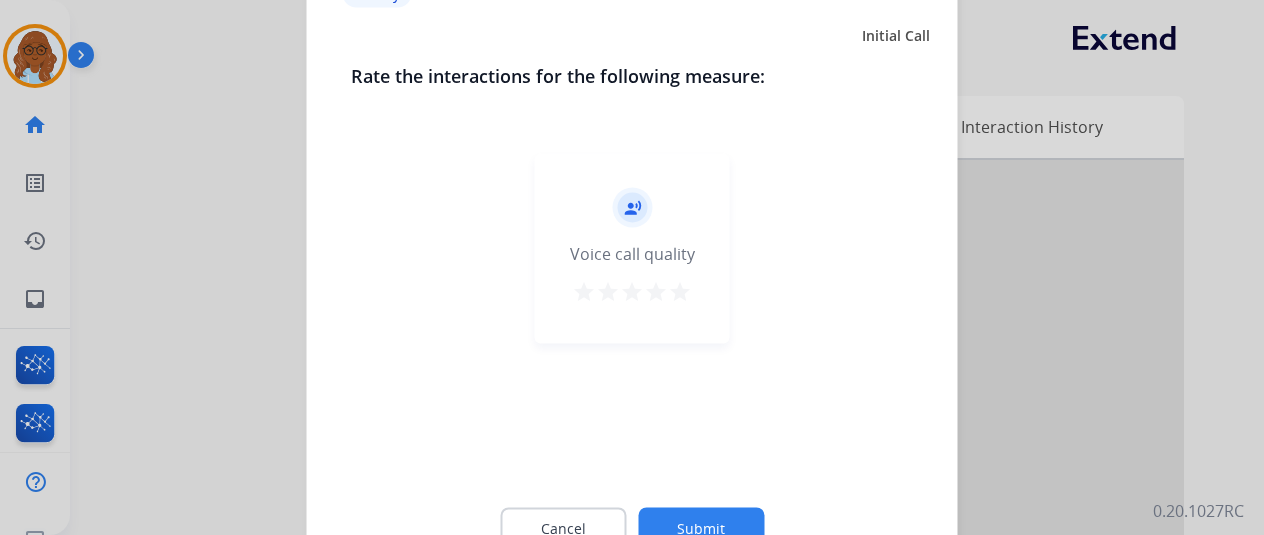 click on "star" at bounding box center [680, 291] 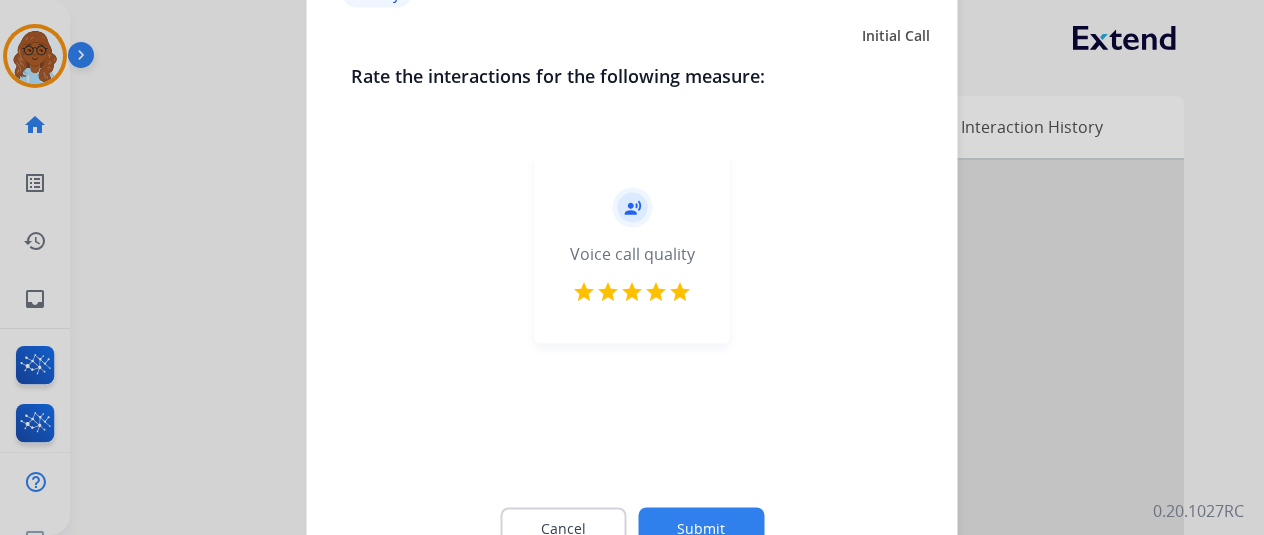 click on "Cancel Submit" 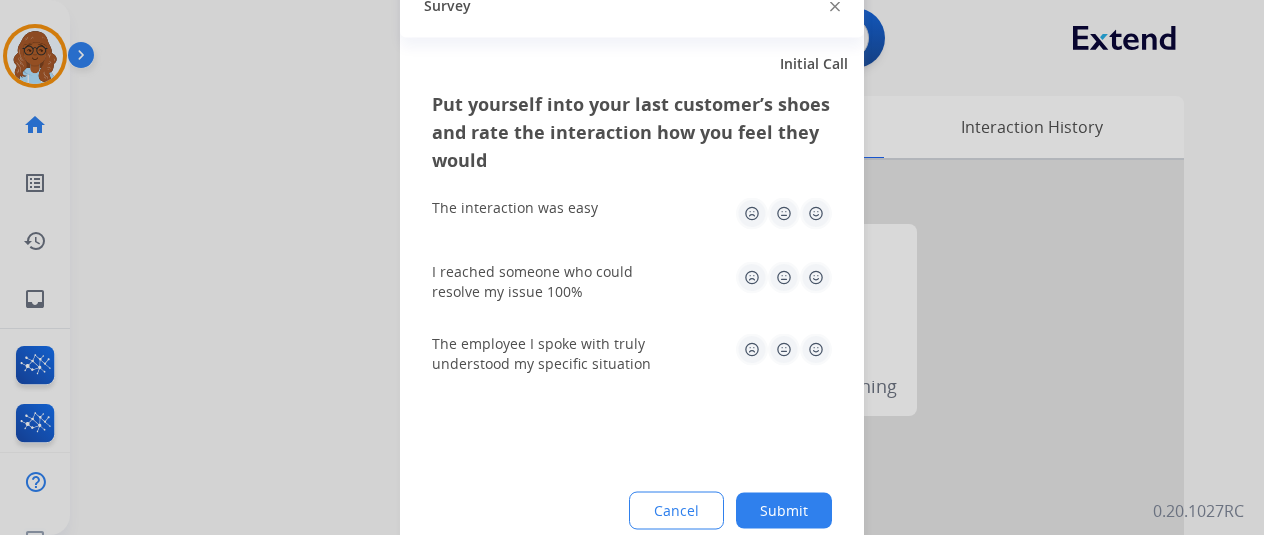click 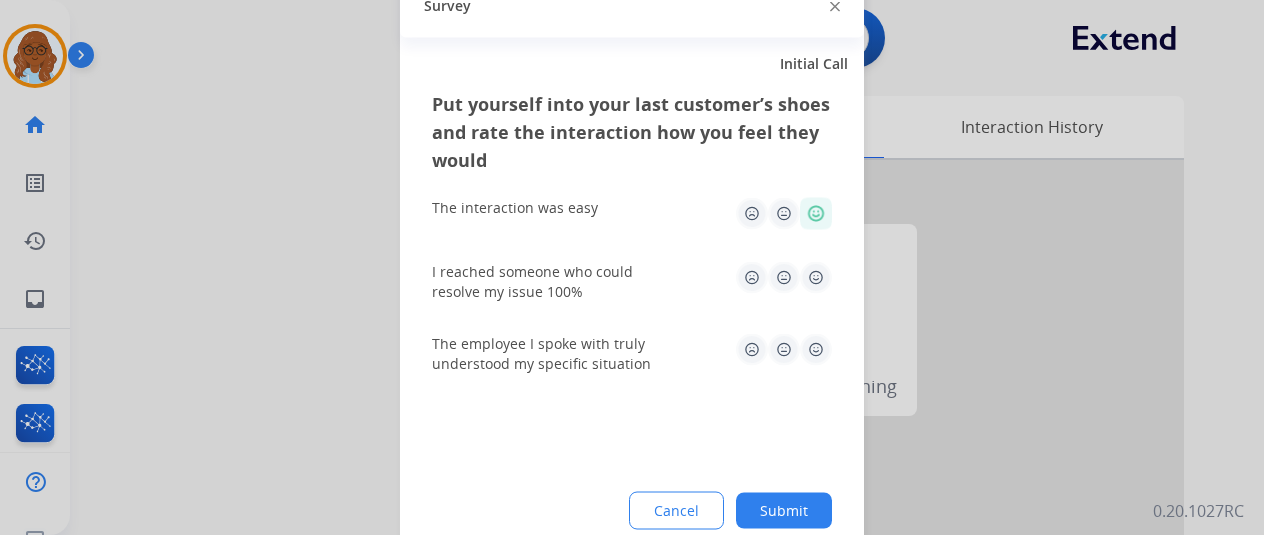 click on "I reached someone who could resolve my issue 100%" 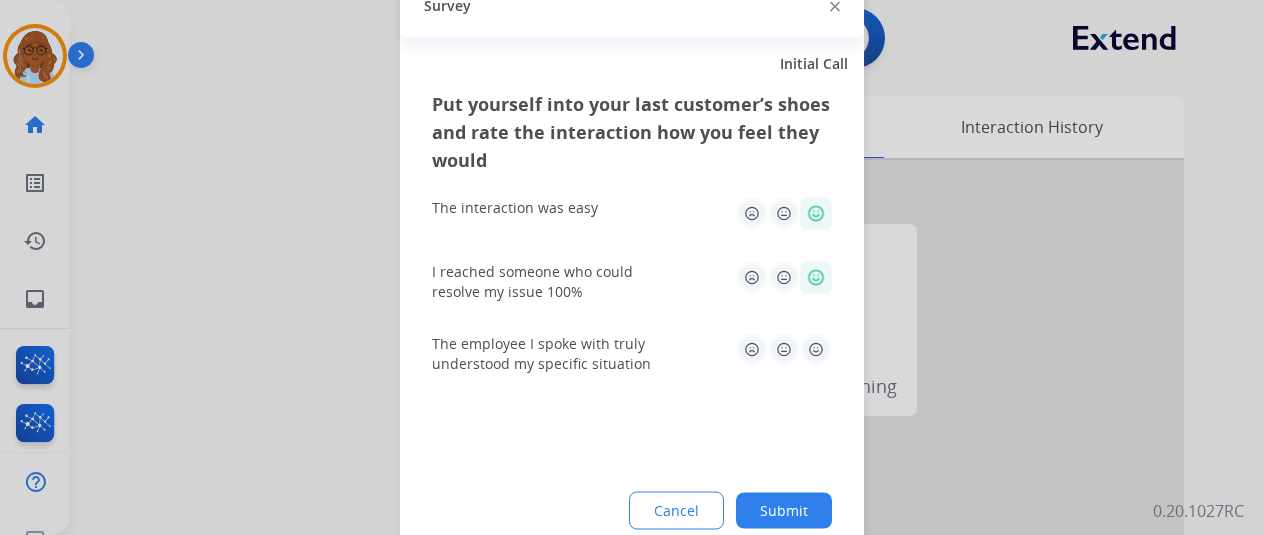 click on "The employee I spoke with truly understood my specific situation" 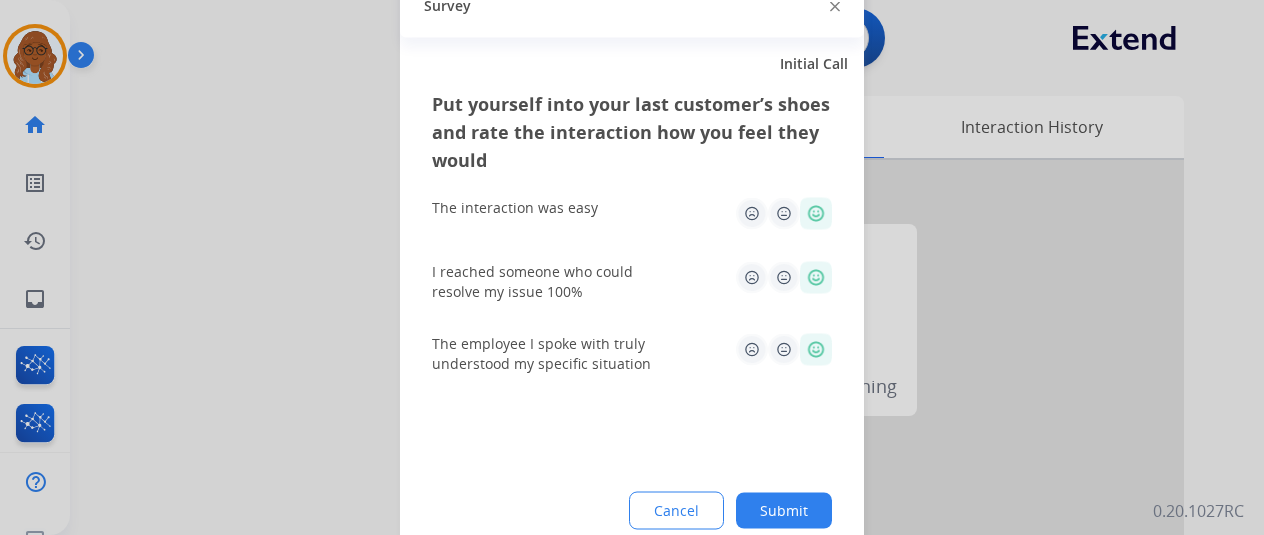 click on "Submit" 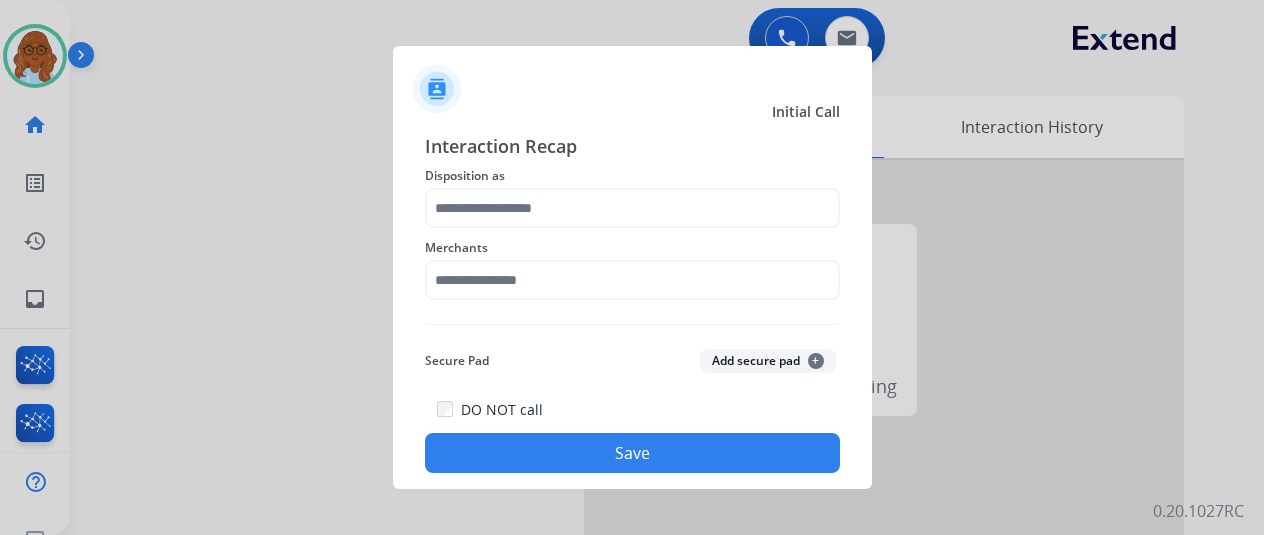 click on "Merchants" 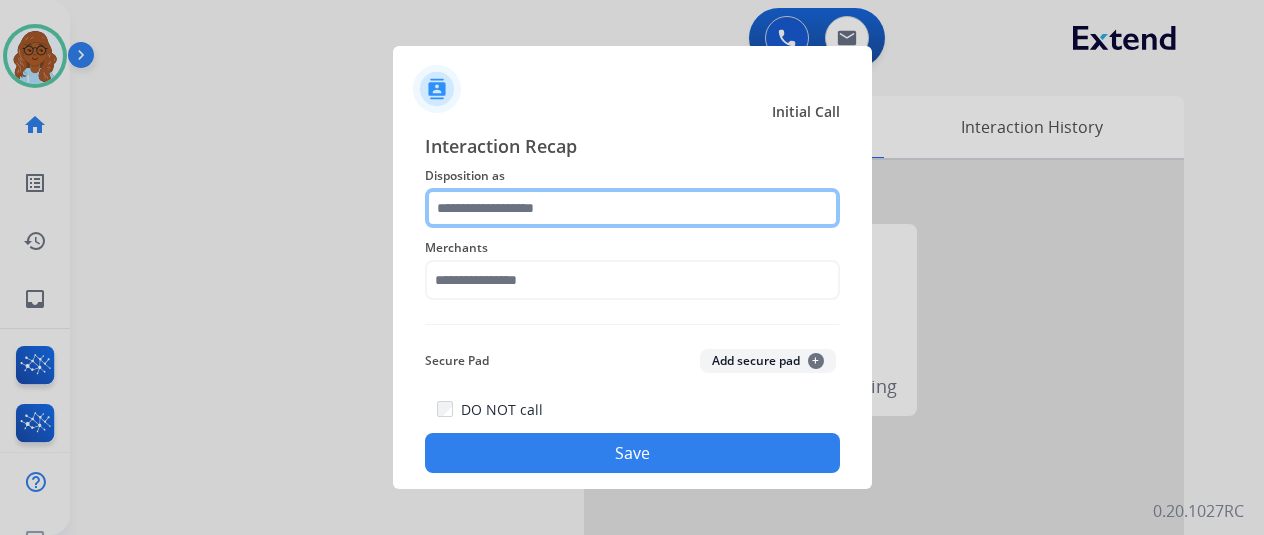 click 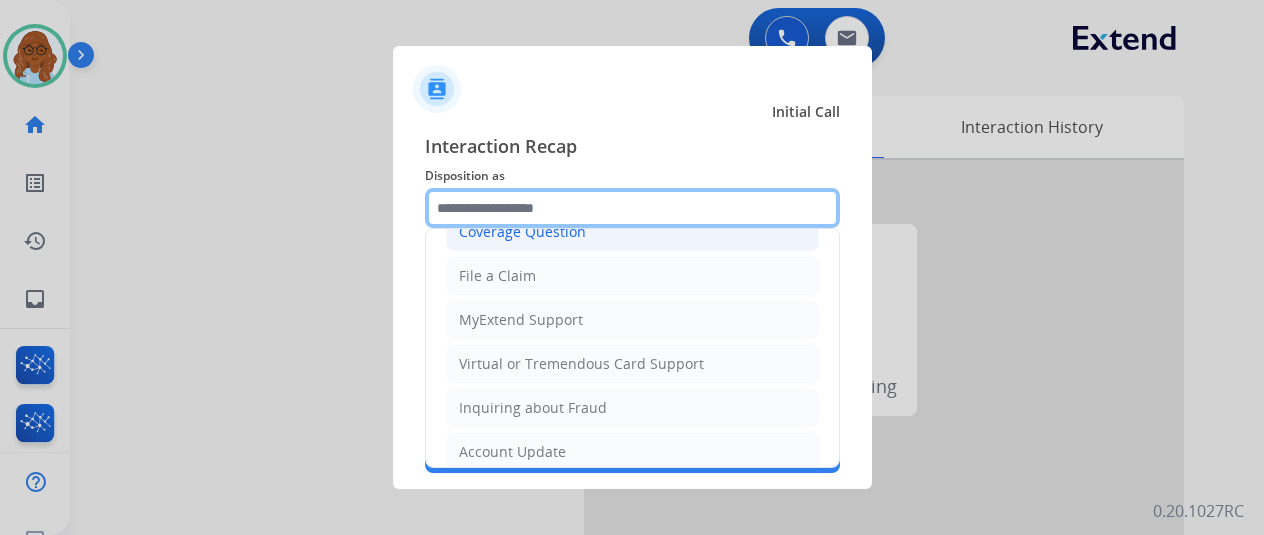 scroll, scrollTop: 303, scrollLeft: 0, axis: vertical 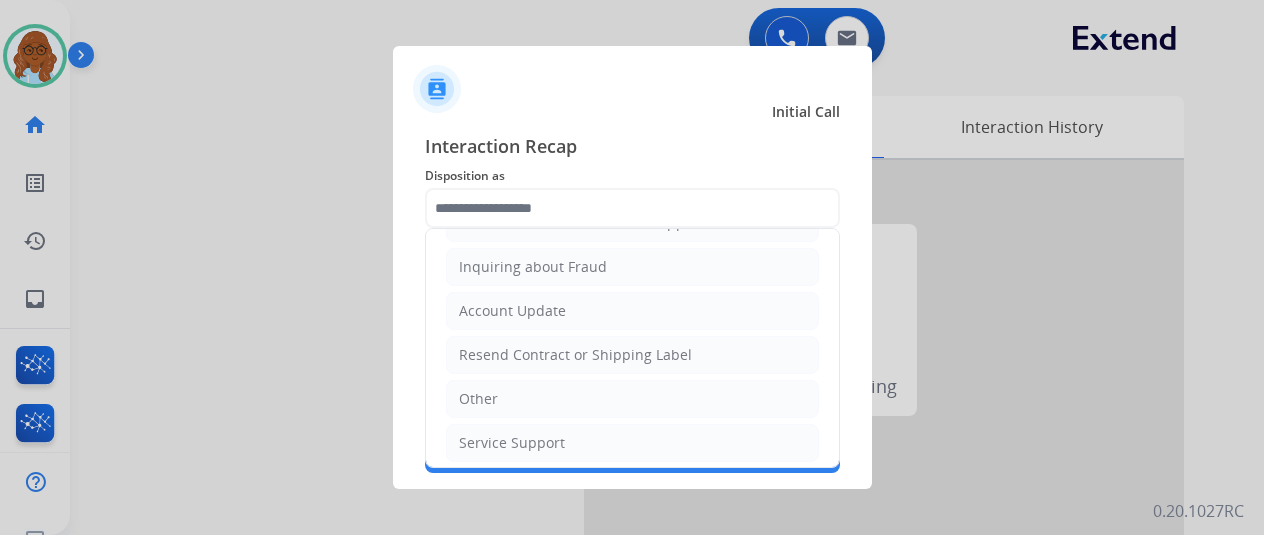 drag, startPoint x: 545, startPoint y: 442, endPoint x: 532, endPoint y: 339, distance: 103.81715 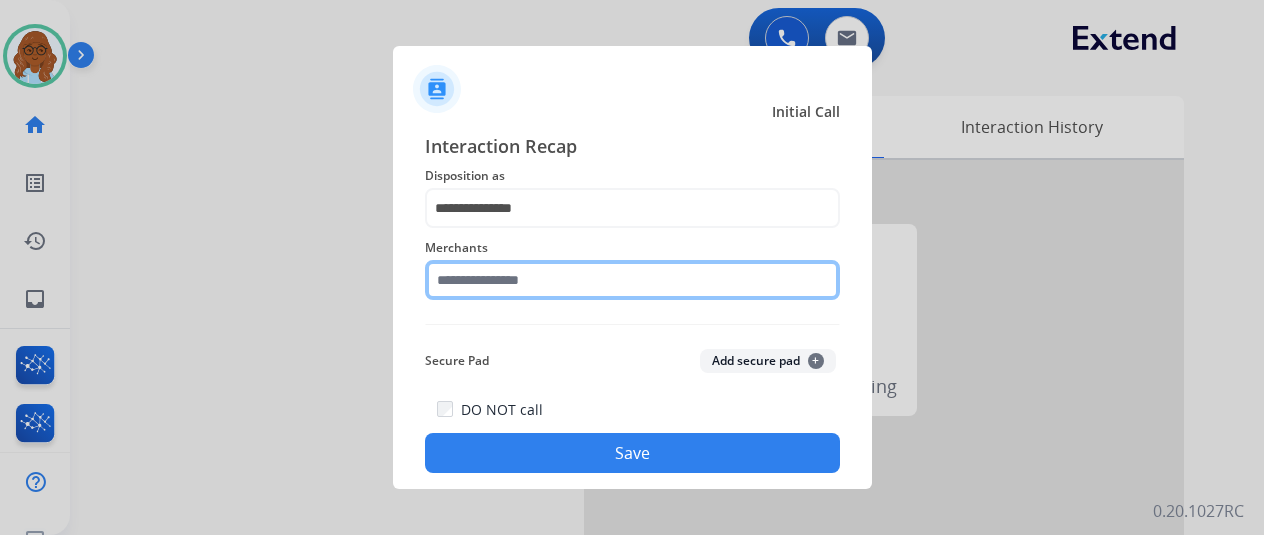 click 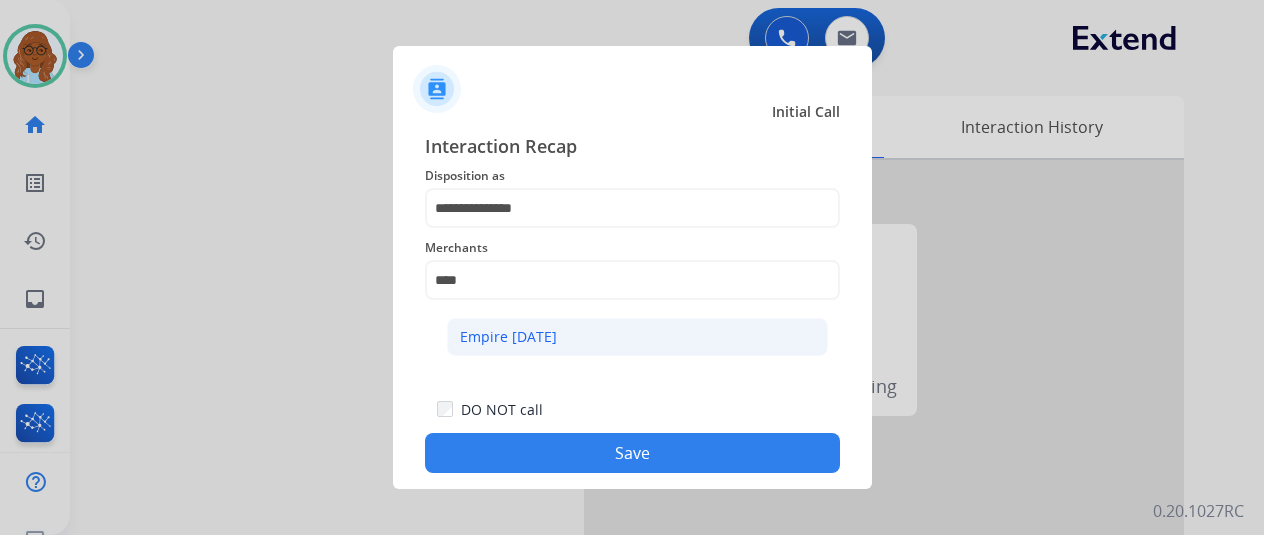 click on "Empire [DATE]" 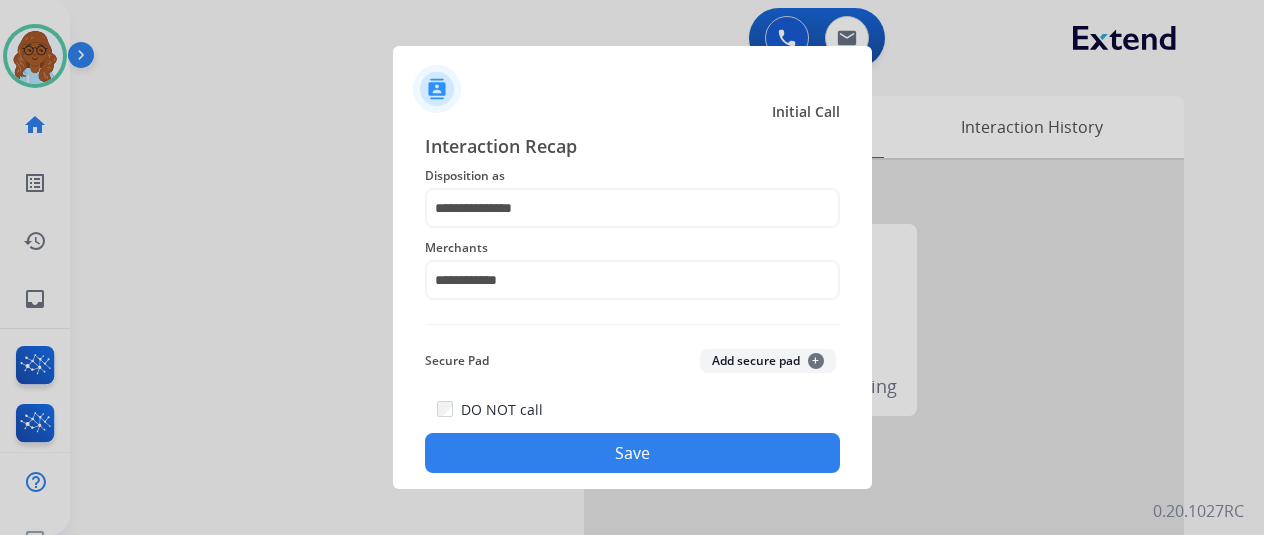 click on "Save" 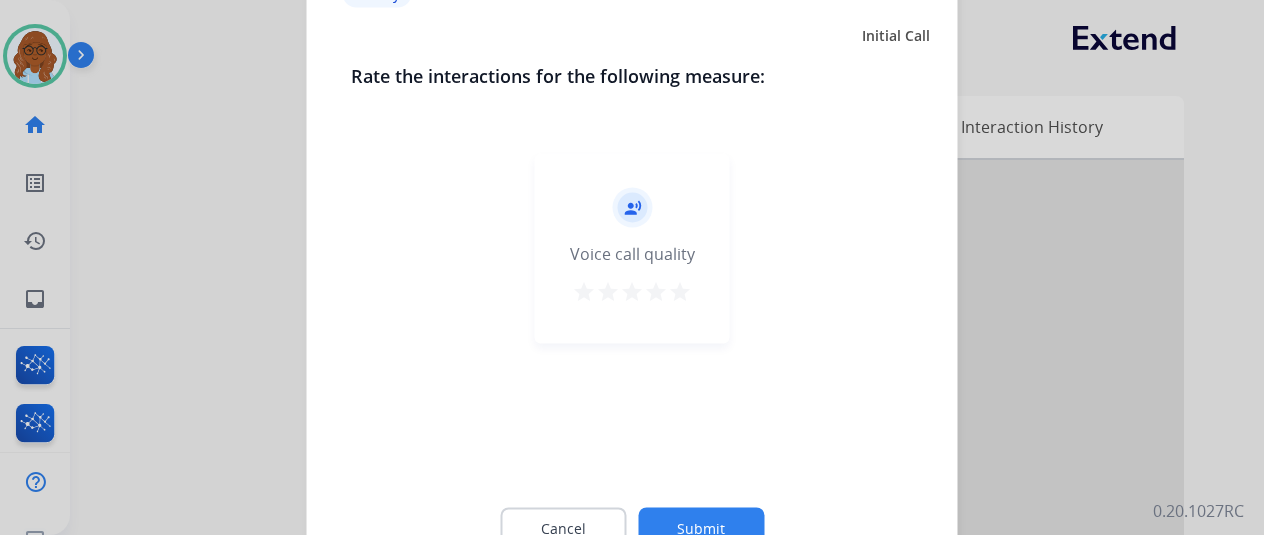 click on "star" at bounding box center (680, 291) 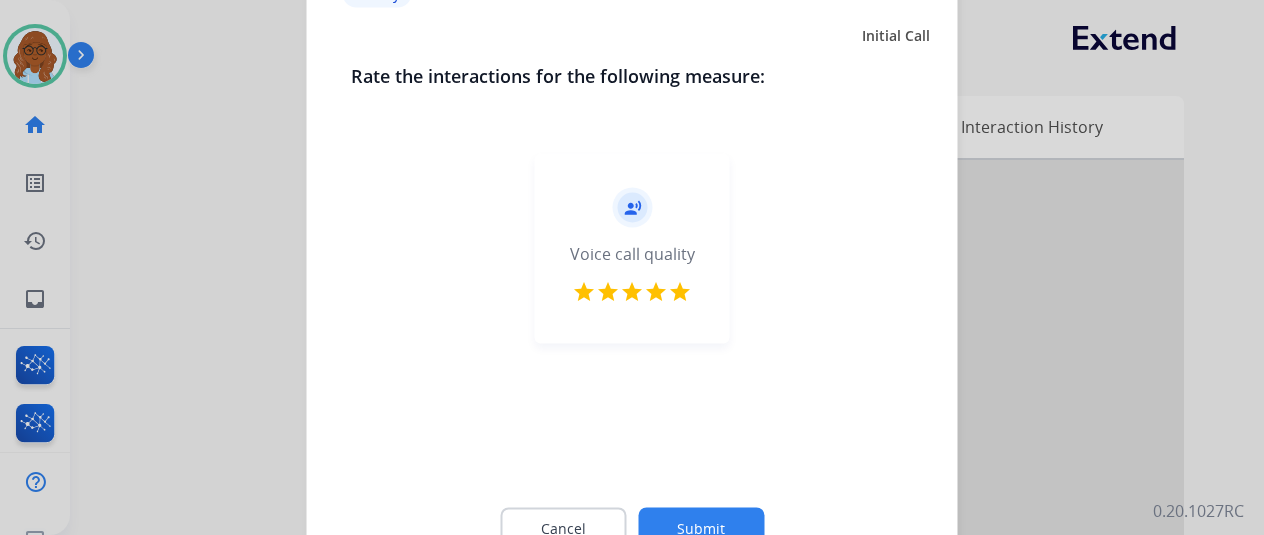 click on "Cancel Submit" 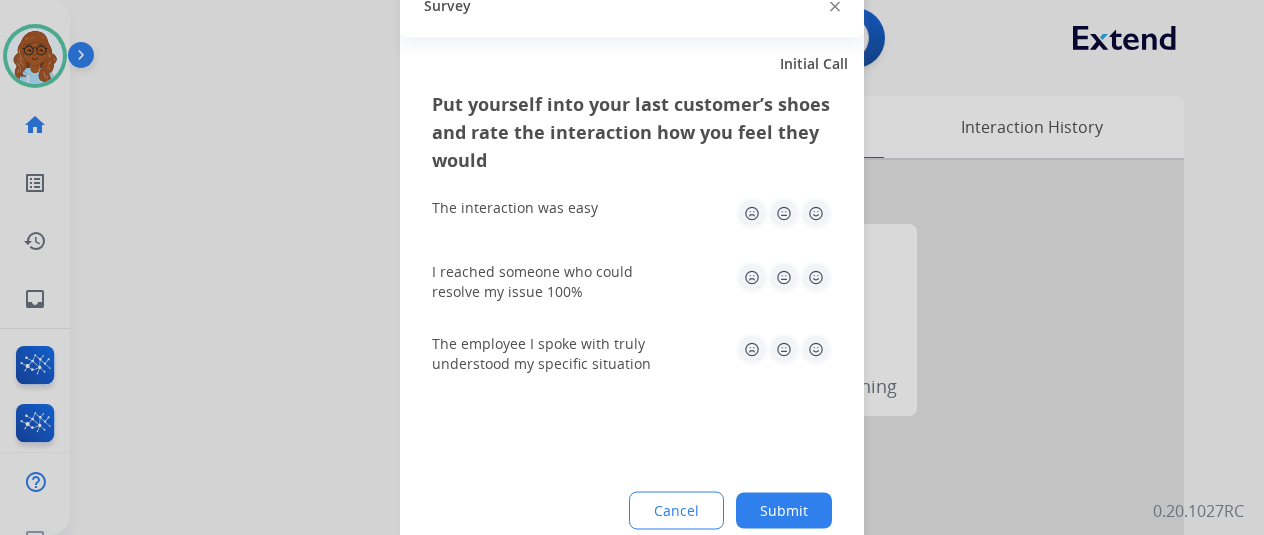 drag, startPoint x: 824, startPoint y: 209, endPoint x: 823, endPoint y: 257, distance: 48.010414 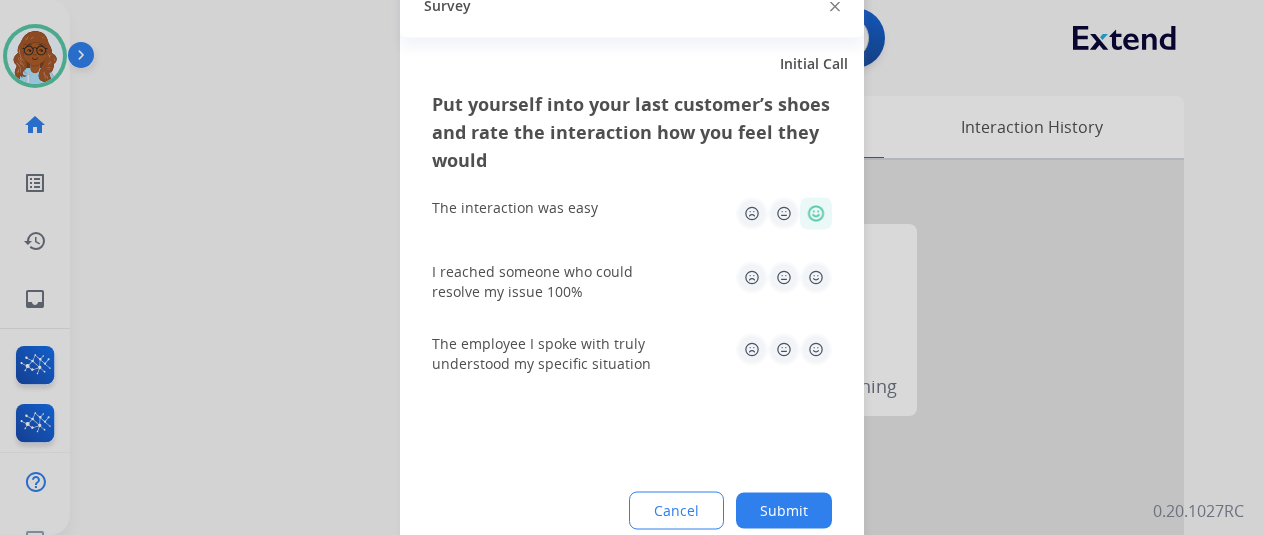drag, startPoint x: 823, startPoint y: 257, endPoint x: 825, endPoint y: 276, distance: 19.104973 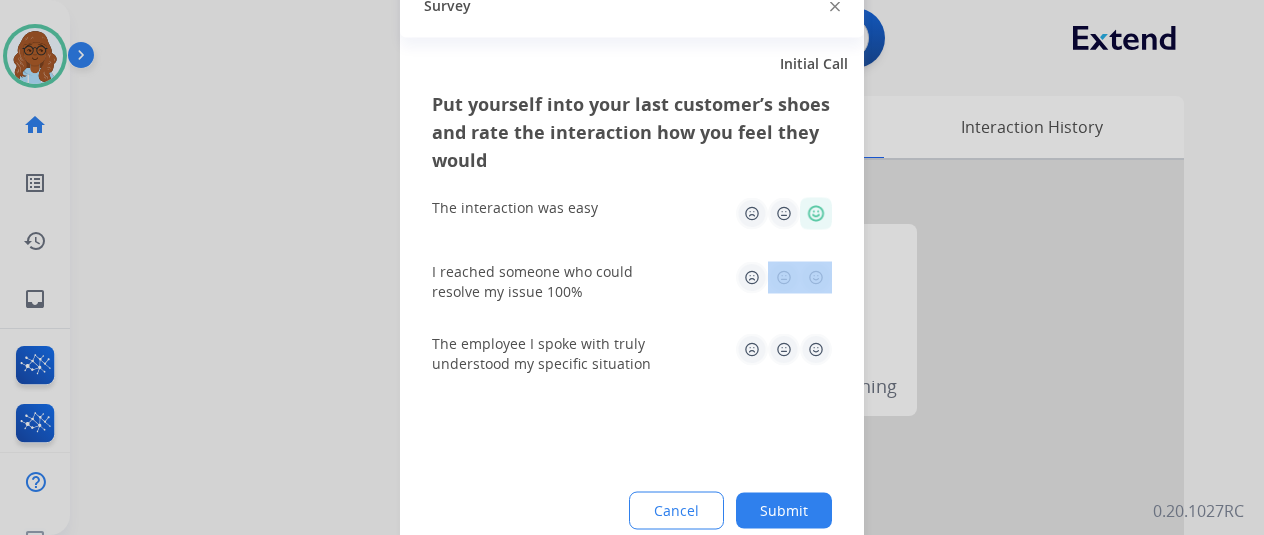 click 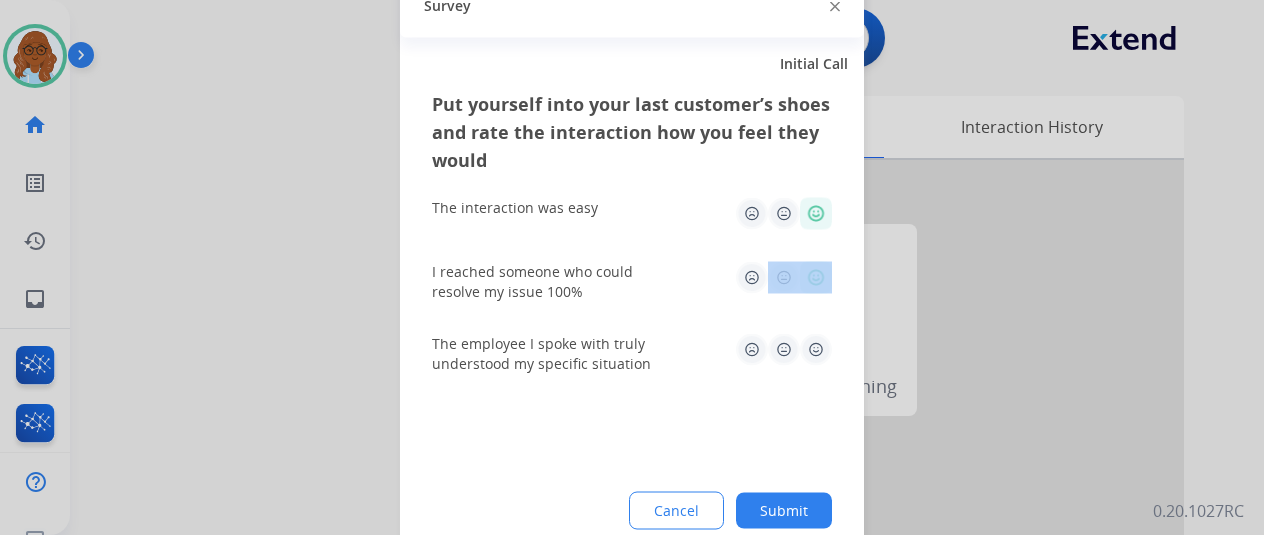 click 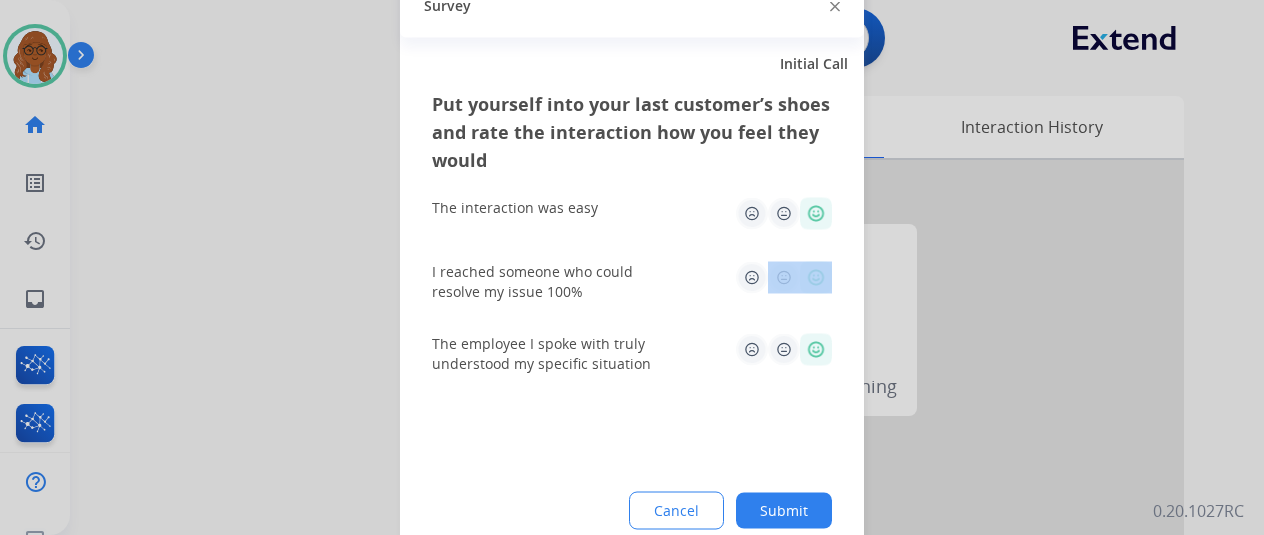 click 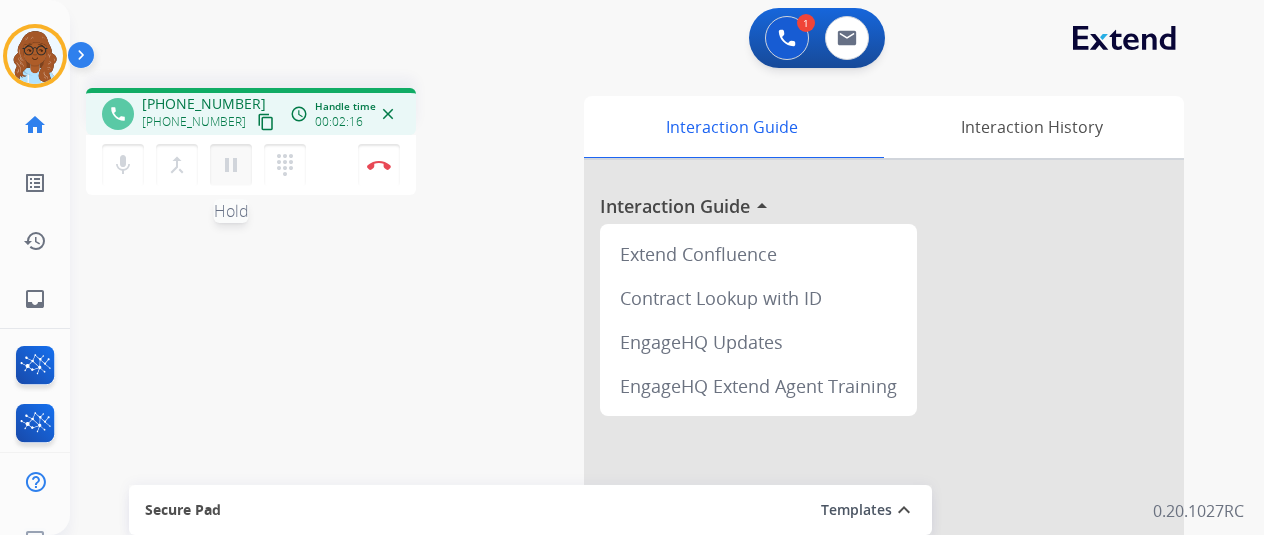 click on "pause" at bounding box center (231, 165) 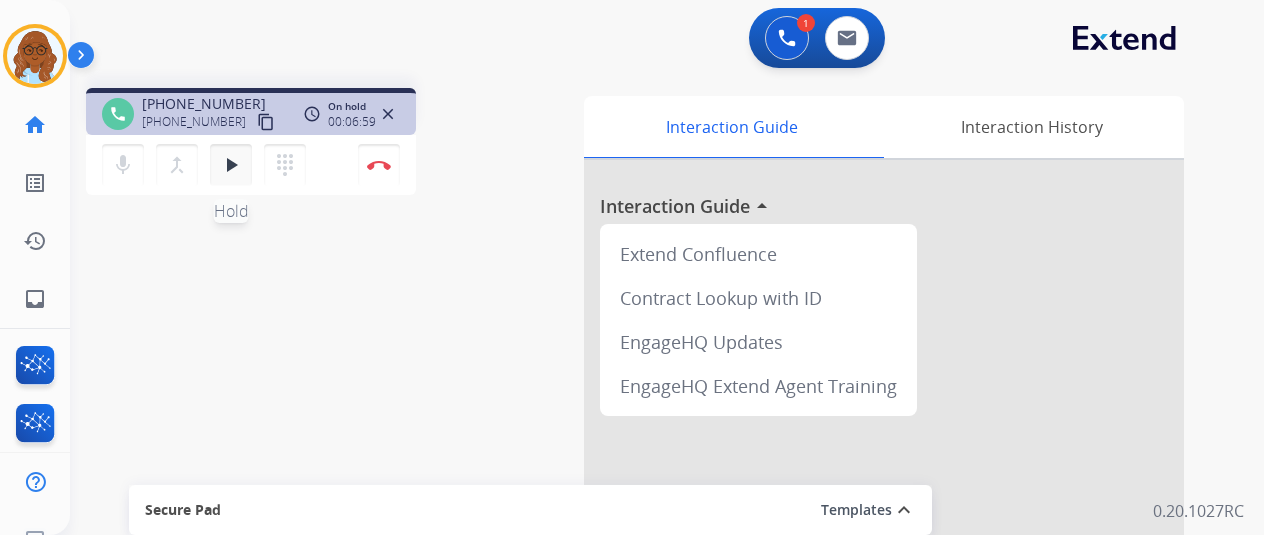 click on "play_arrow" at bounding box center (231, 165) 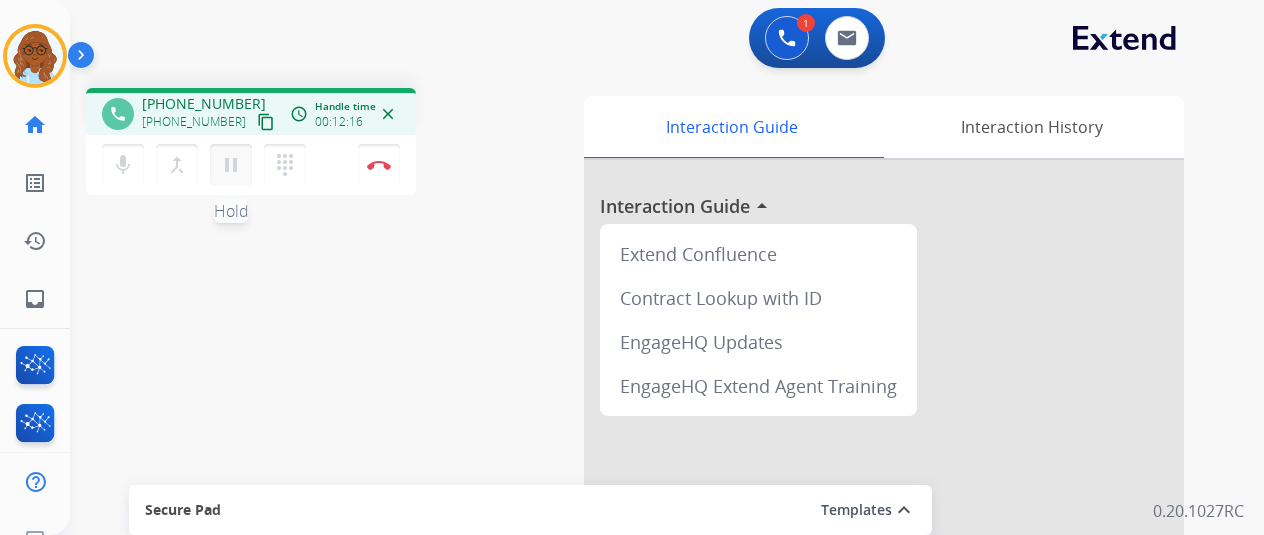 click on "pause" at bounding box center [231, 165] 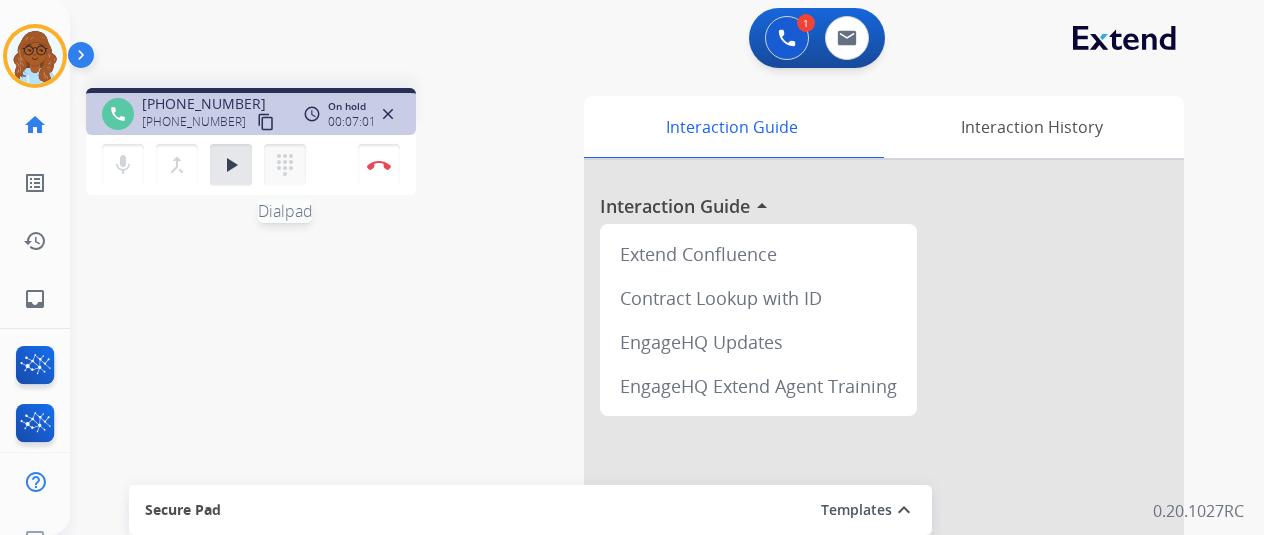 click on "dialpad" at bounding box center (285, 165) 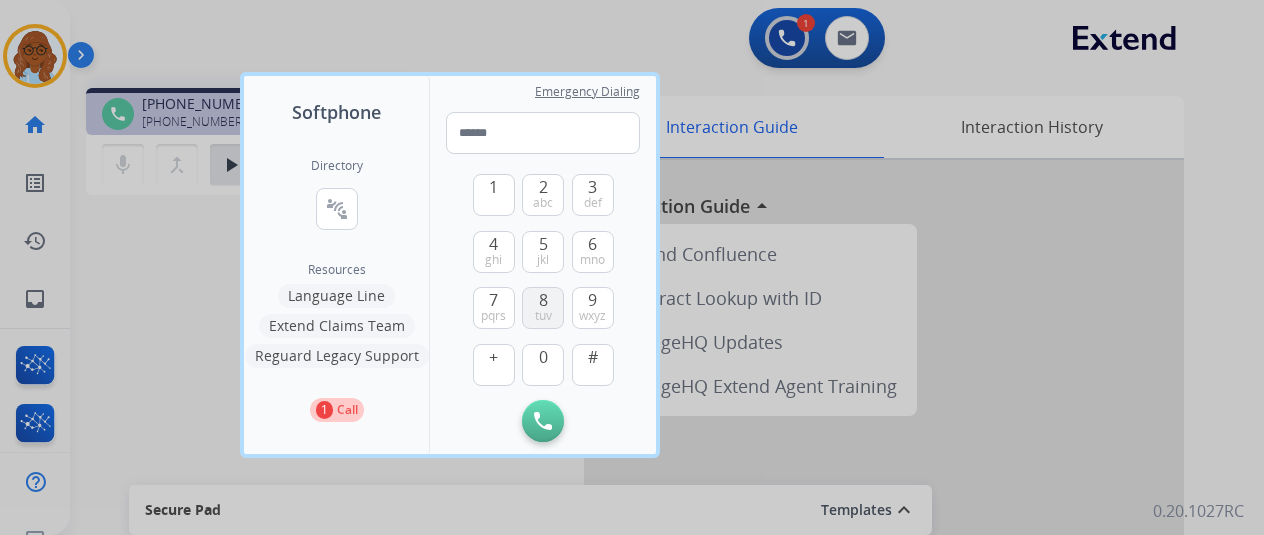 click on "8" at bounding box center [543, 300] 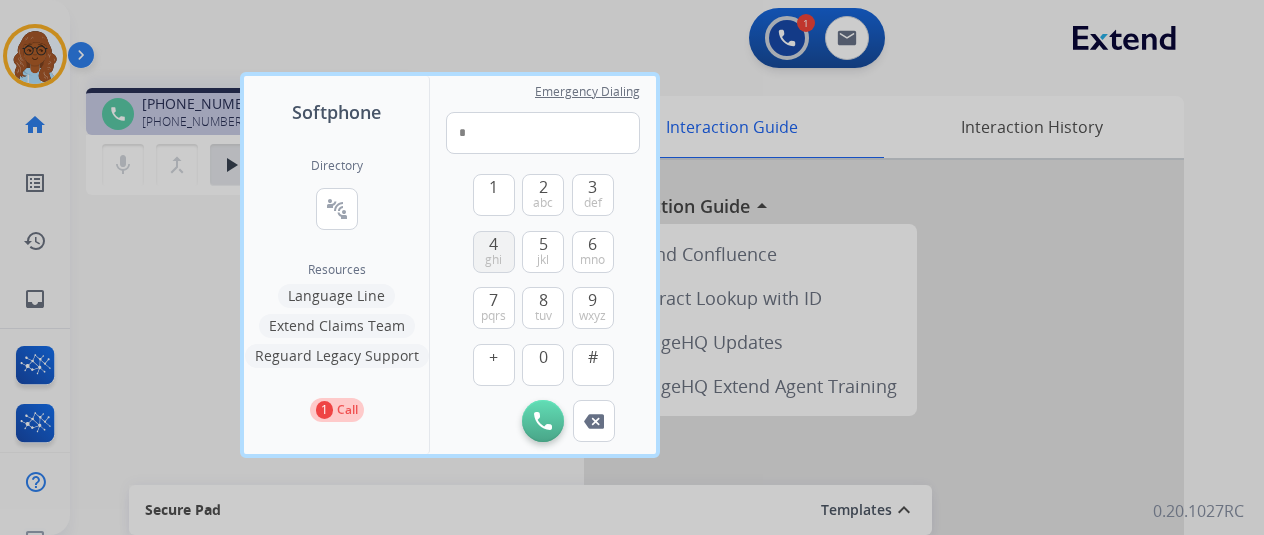 click on "4 ghi" at bounding box center [494, 252] 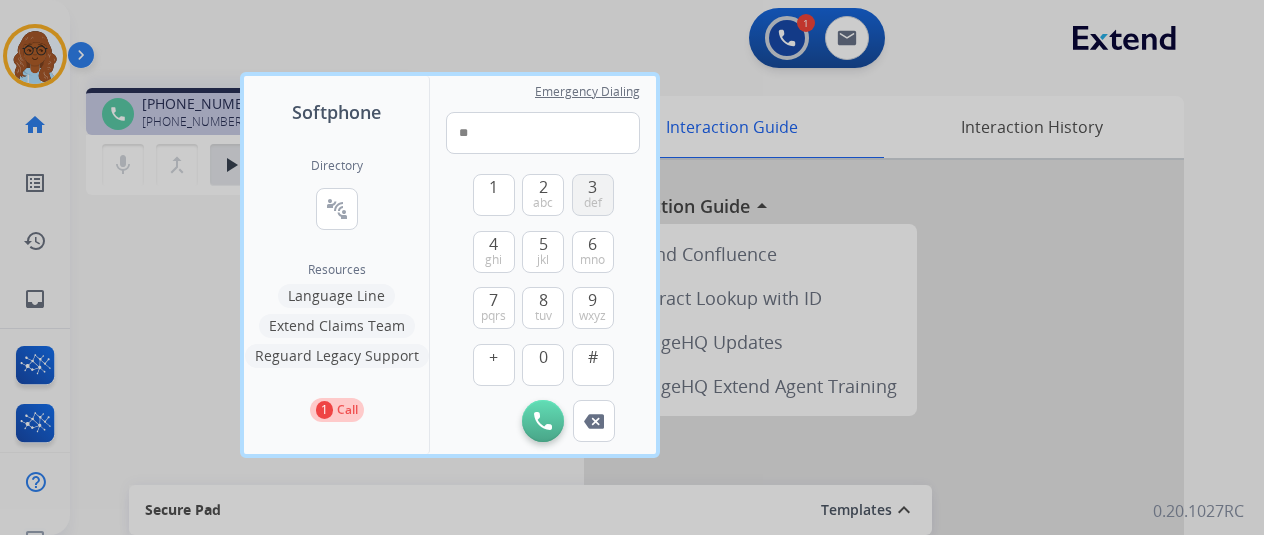 click on "3 def" at bounding box center [593, 195] 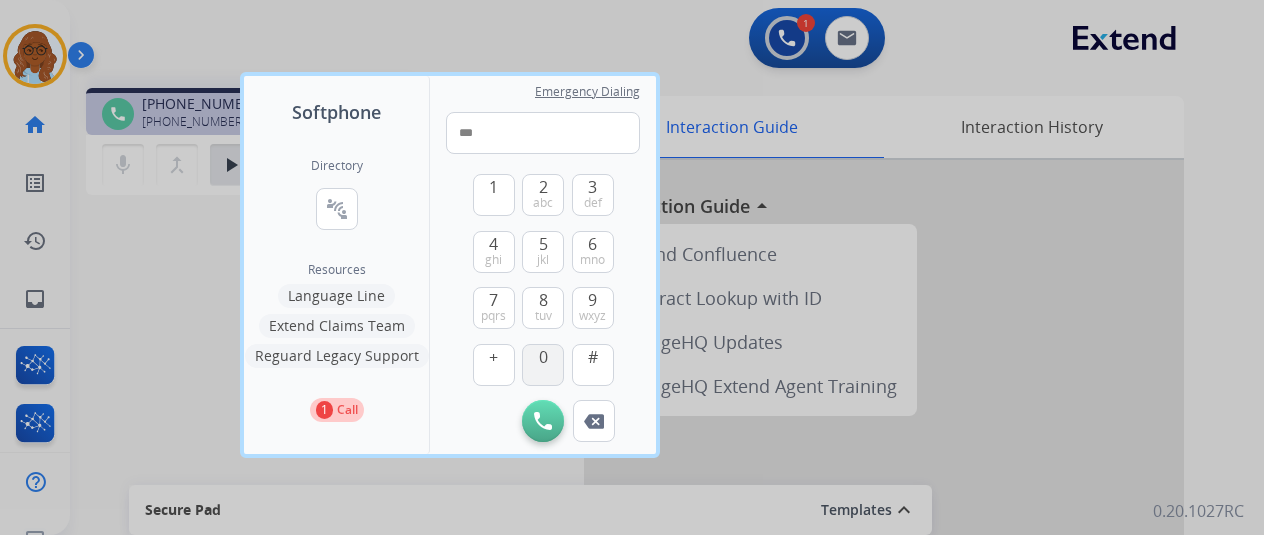 drag, startPoint x: 588, startPoint y: 304, endPoint x: 546, endPoint y: 351, distance: 63.03174 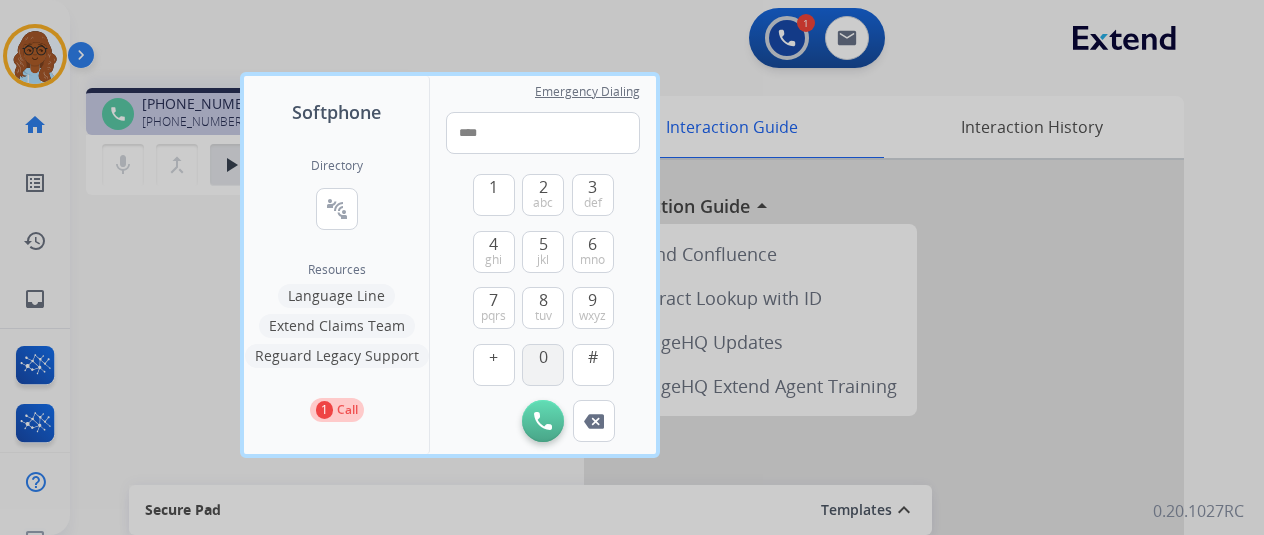 click on "0" at bounding box center [543, 357] 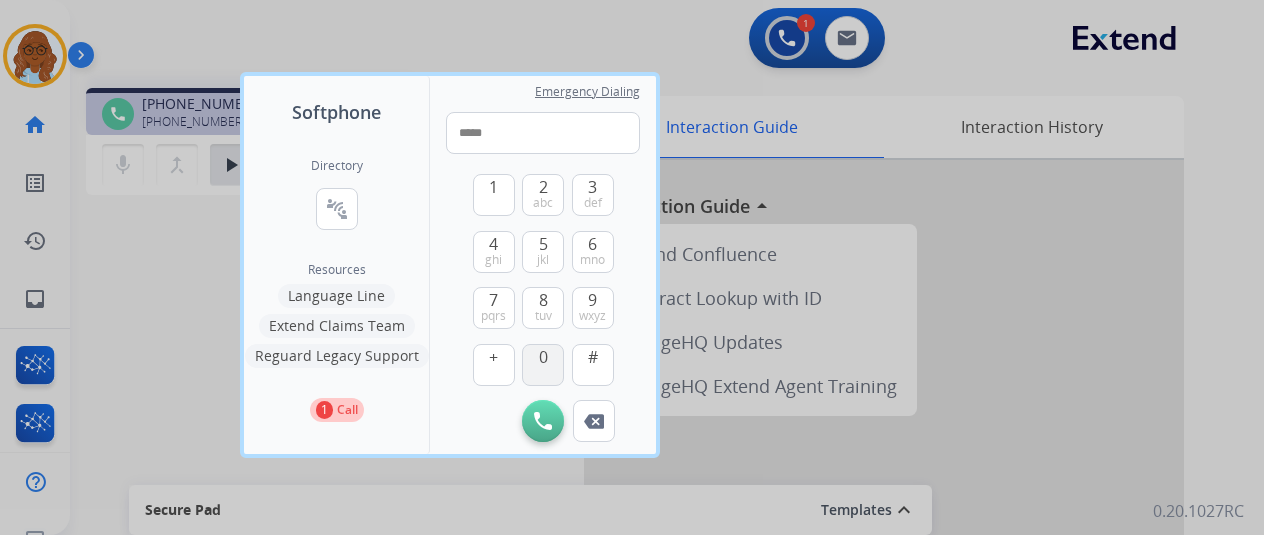 click on "0" at bounding box center (543, 357) 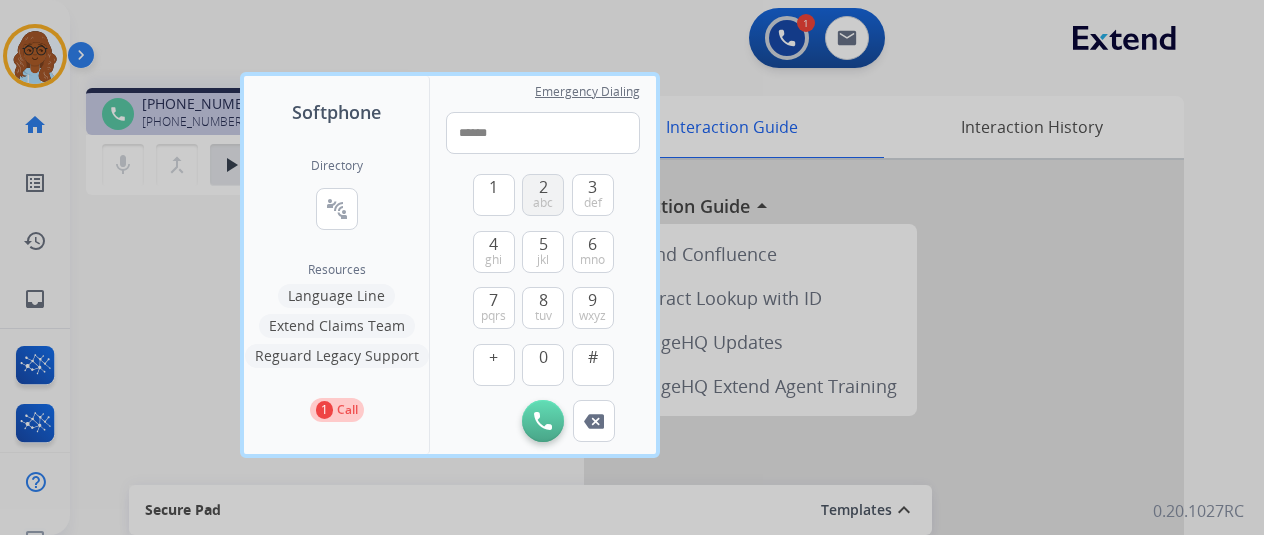 click on "2" at bounding box center (543, 187) 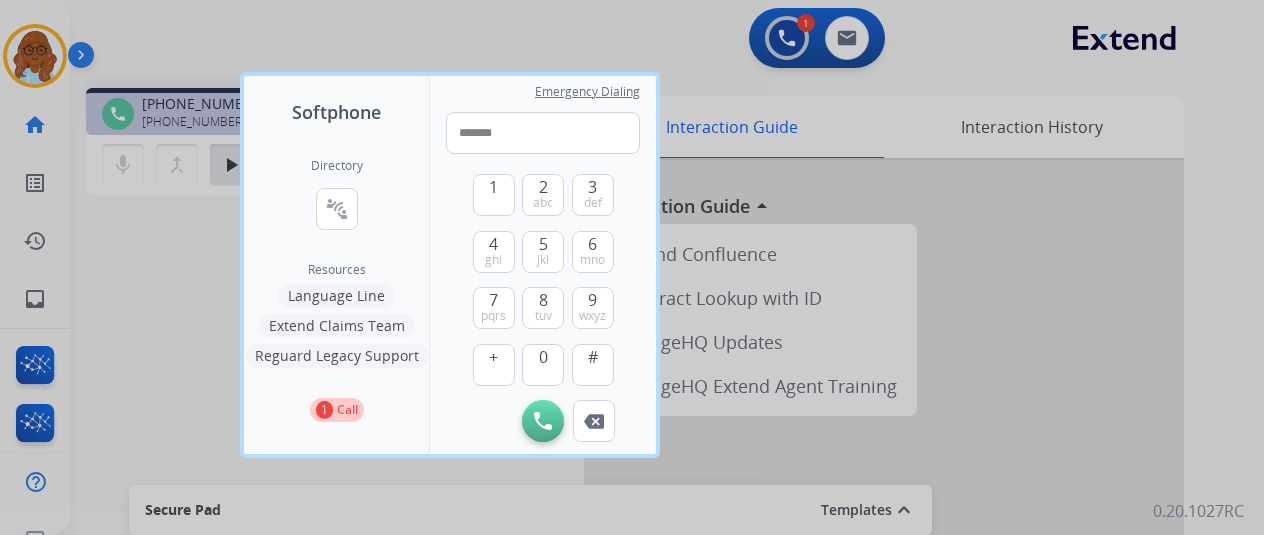 drag, startPoint x: 593, startPoint y: 195, endPoint x: 568, endPoint y: 228, distance: 41.400482 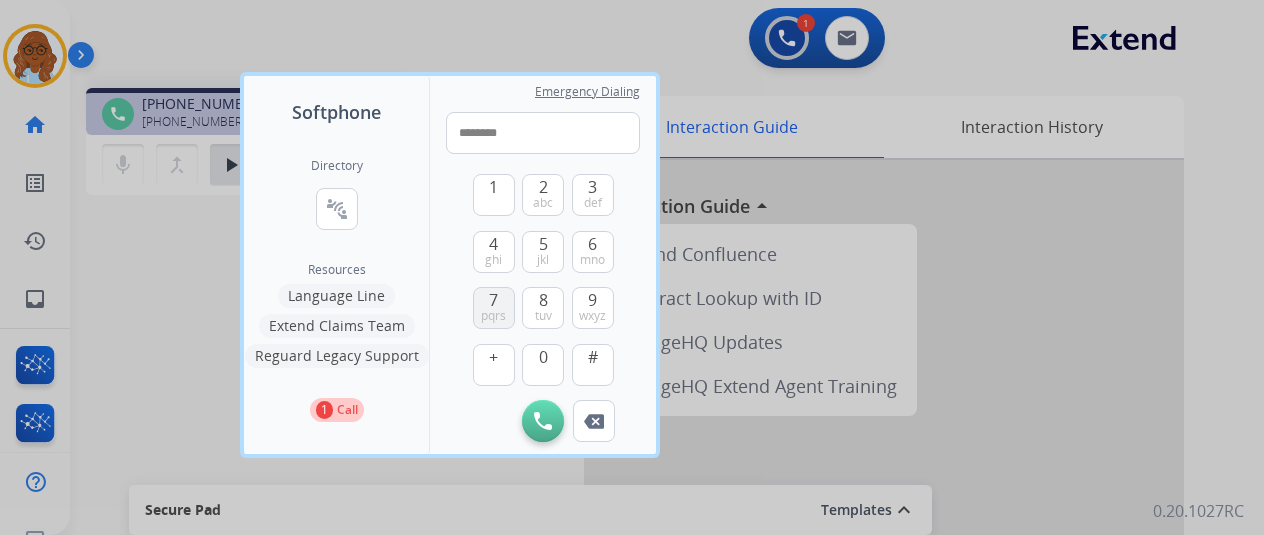 click on "7 pqrs" at bounding box center [494, 308] 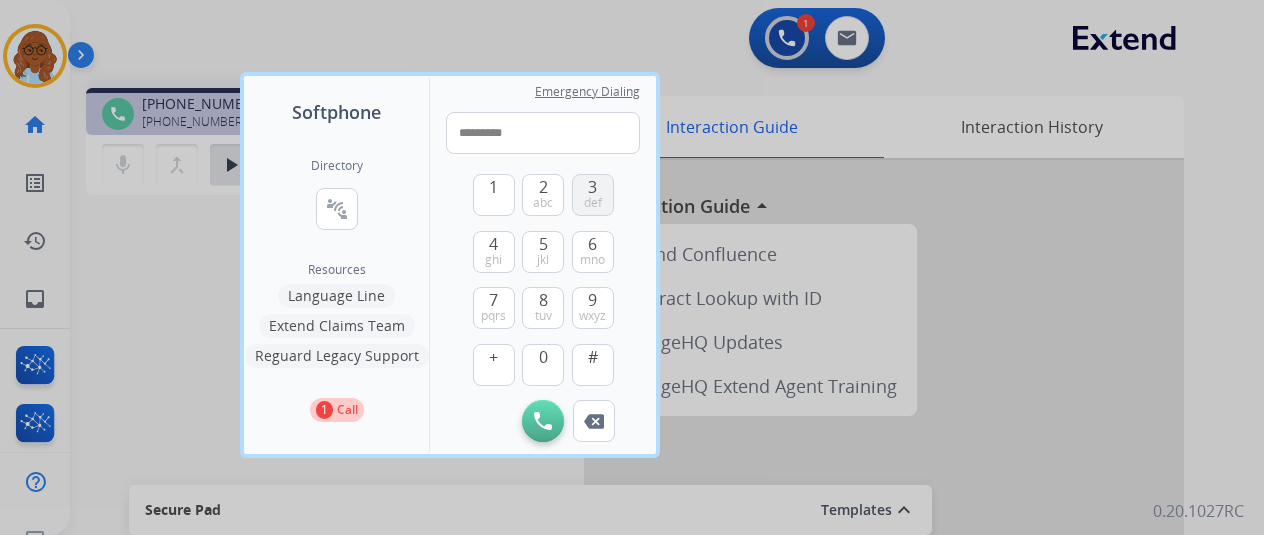 click on "3 def" at bounding box center [593, 195] 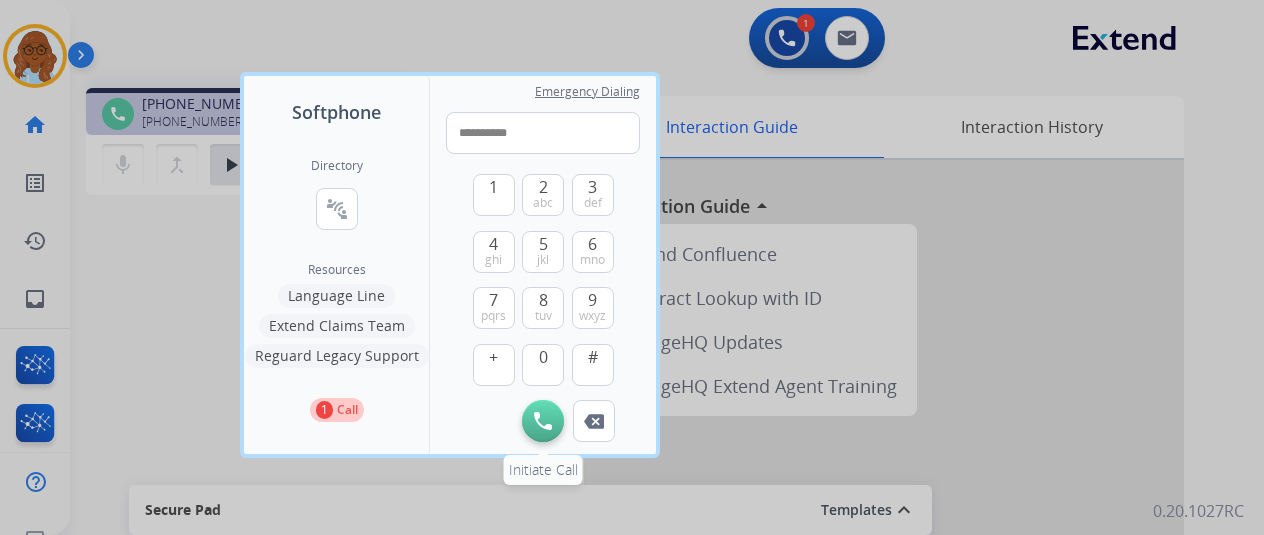 click at bounding box center (543, 421) 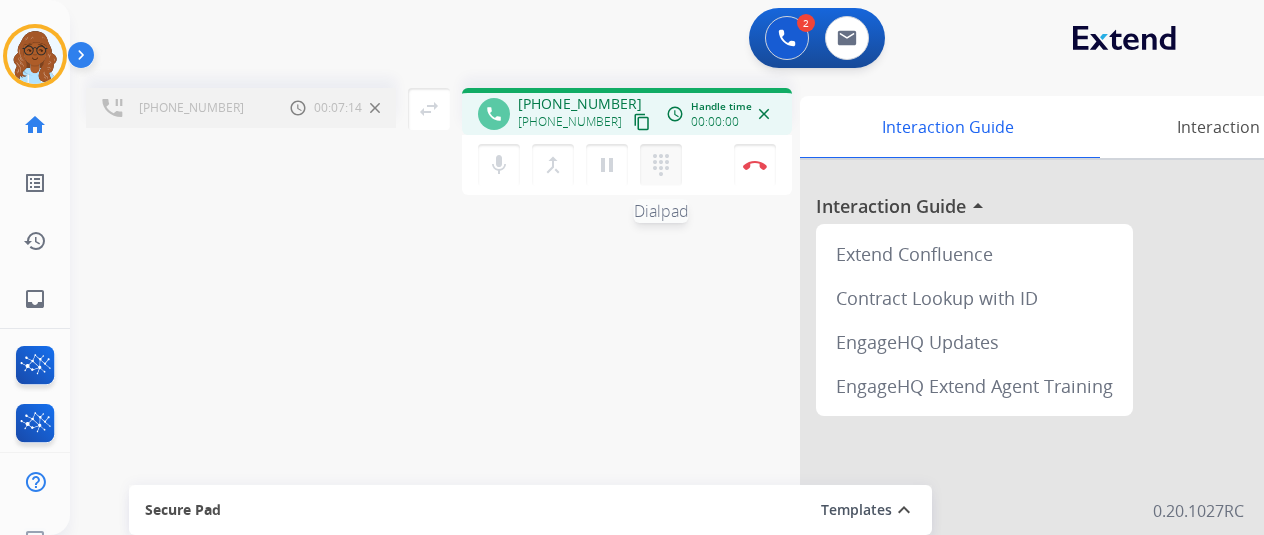 click on "dialpad" at bounding box center [661, 165] 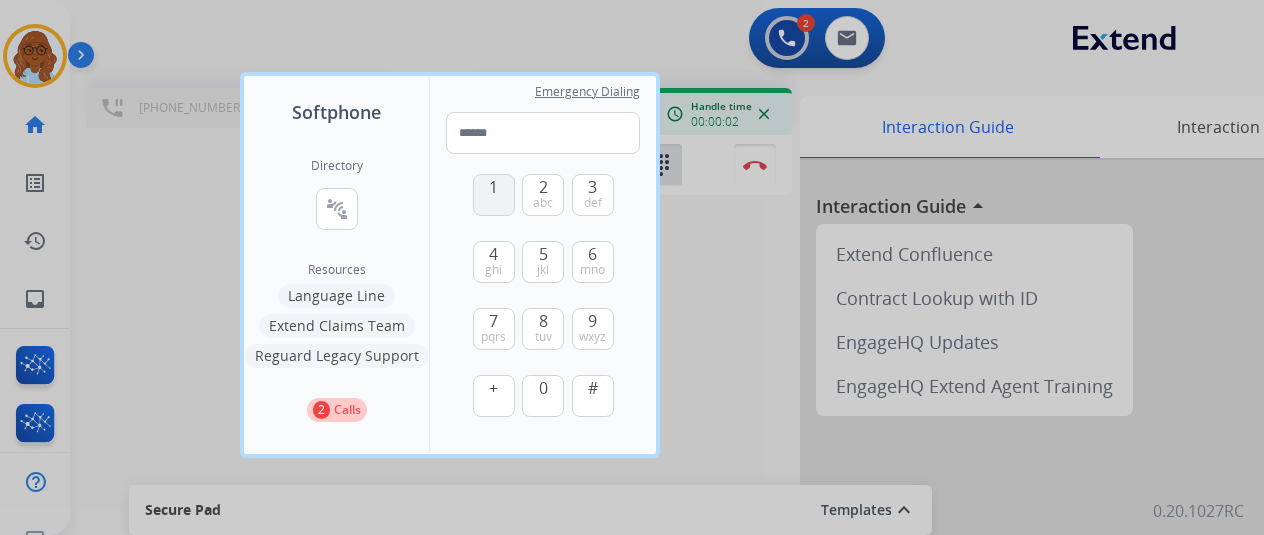 click on "1" at bounding box center (494, 195) 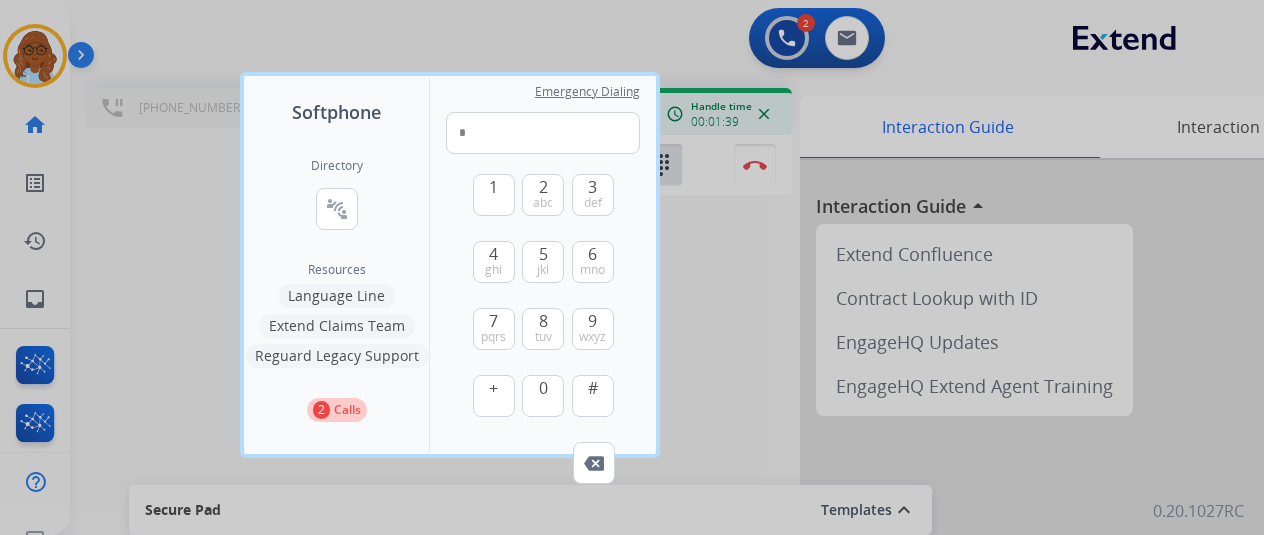 click at bounding box center (594, 463) 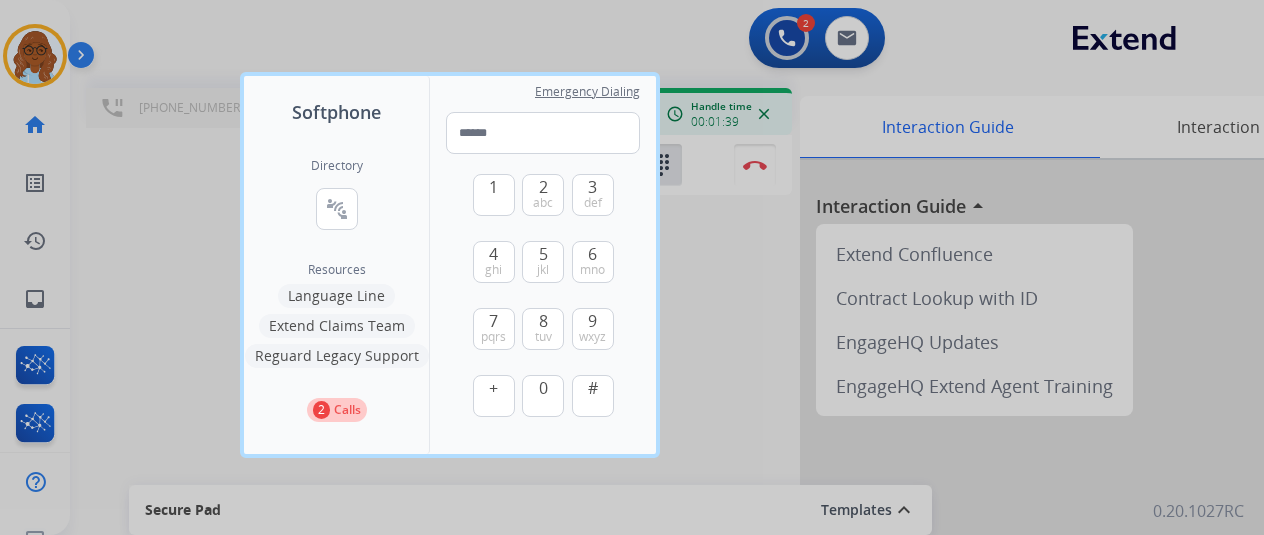 click at bounding box center (632, 267) 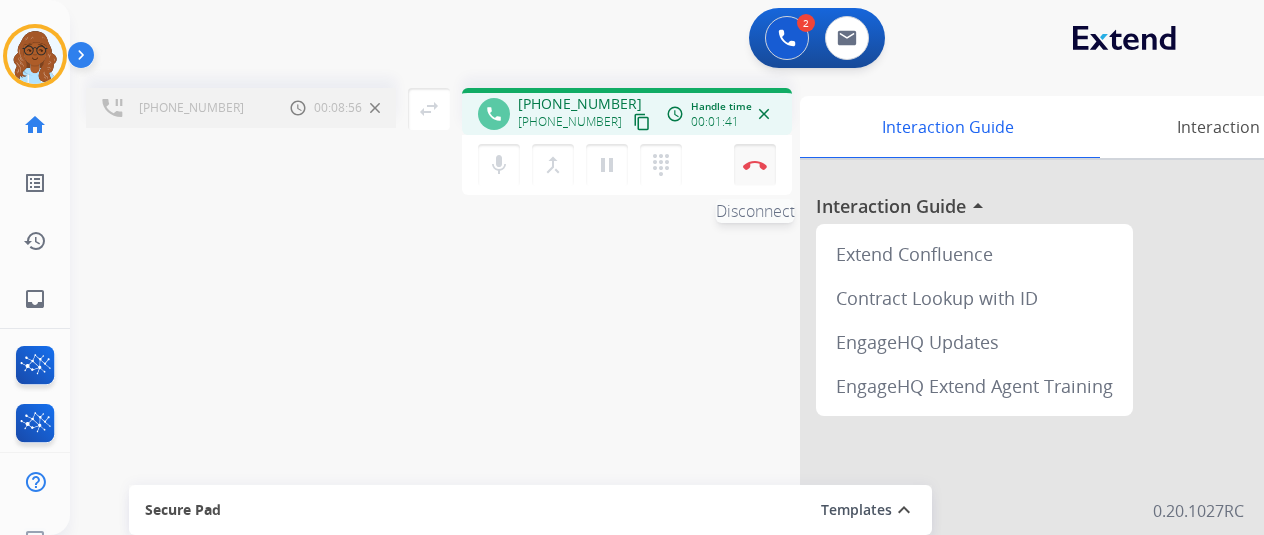 click on "Disconnect" at bounding box center [755, 165] 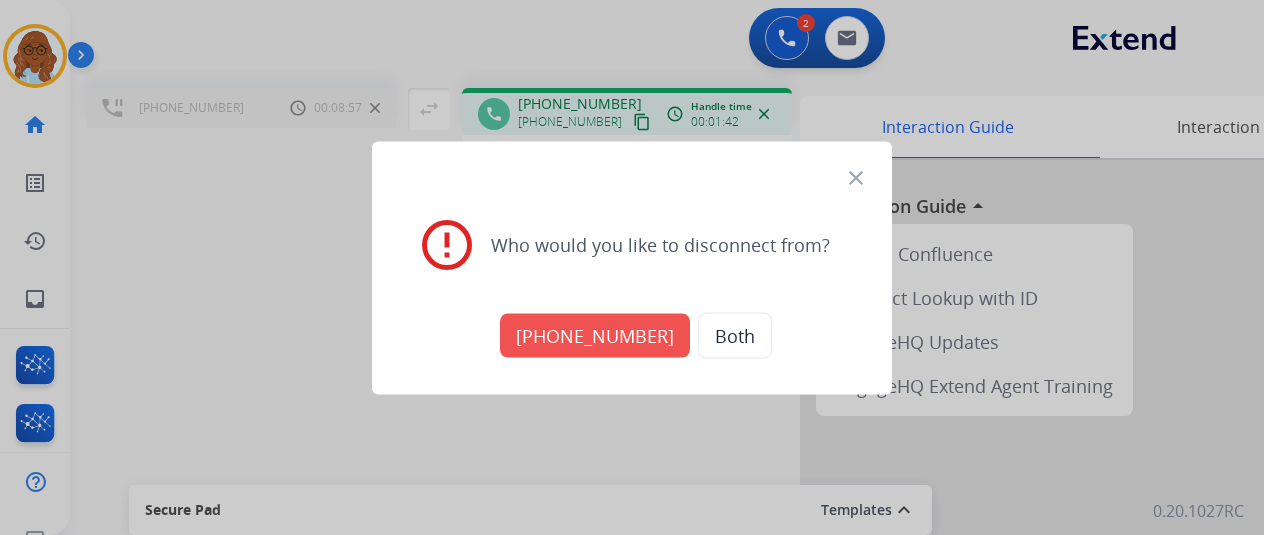 click on "[PHONE_NUMBER]" at bounding box center [595, 335] 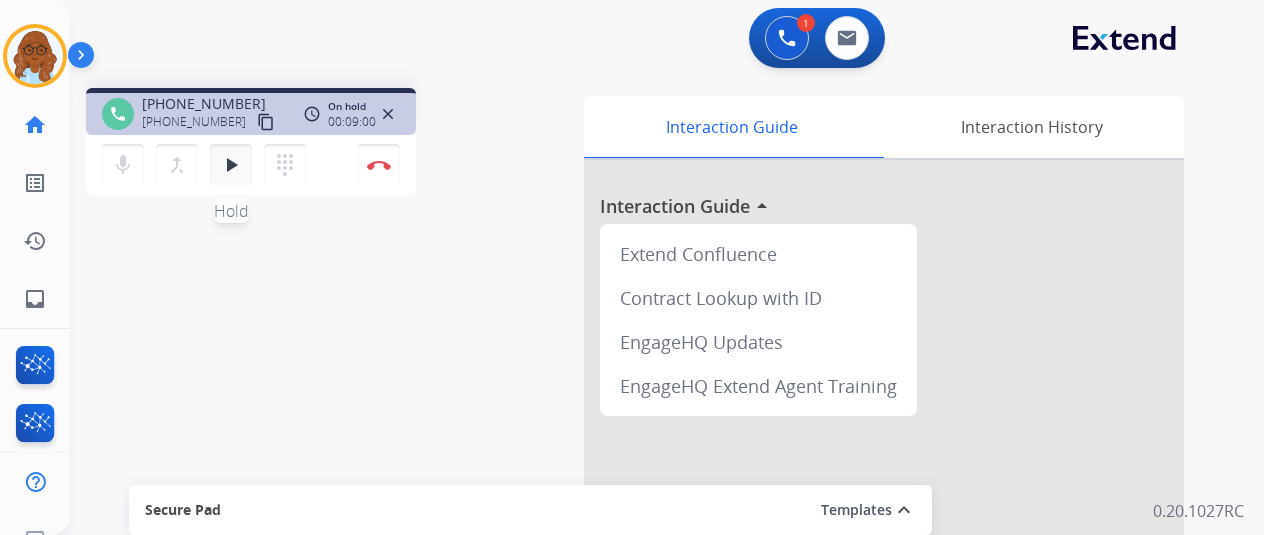click on "play_arrow" at bounding box center (231, 165) 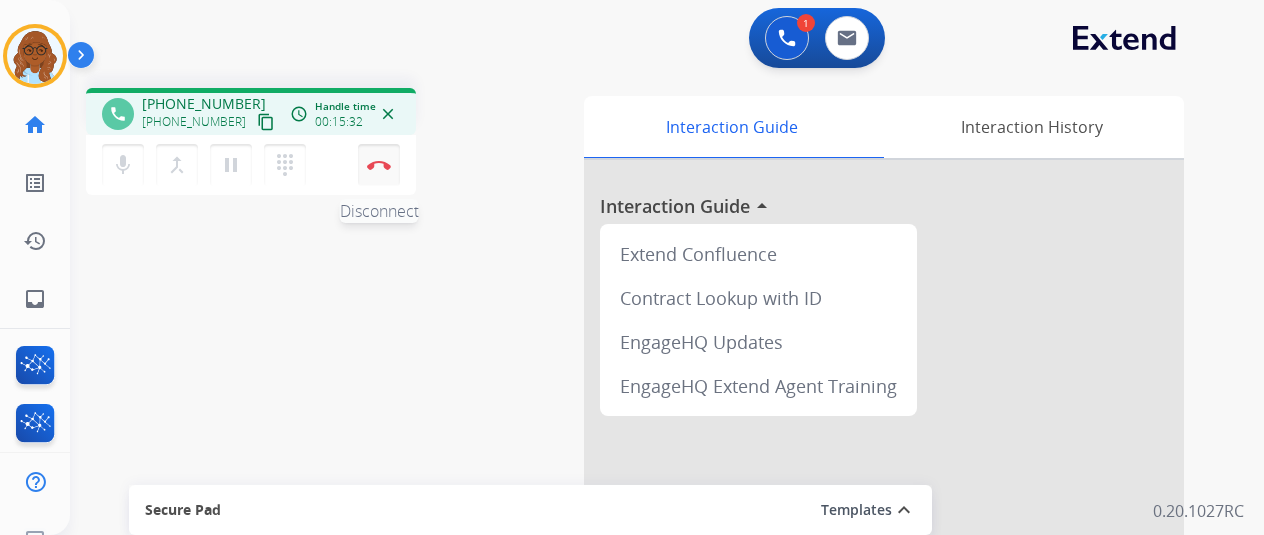 click at bounding box center [379, 165] 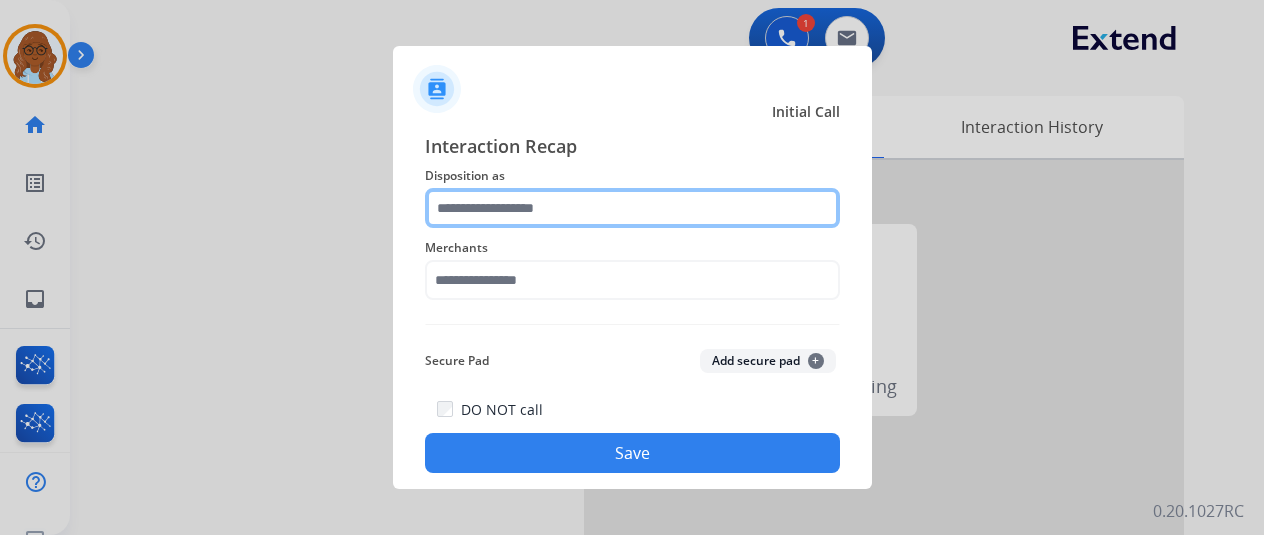 click 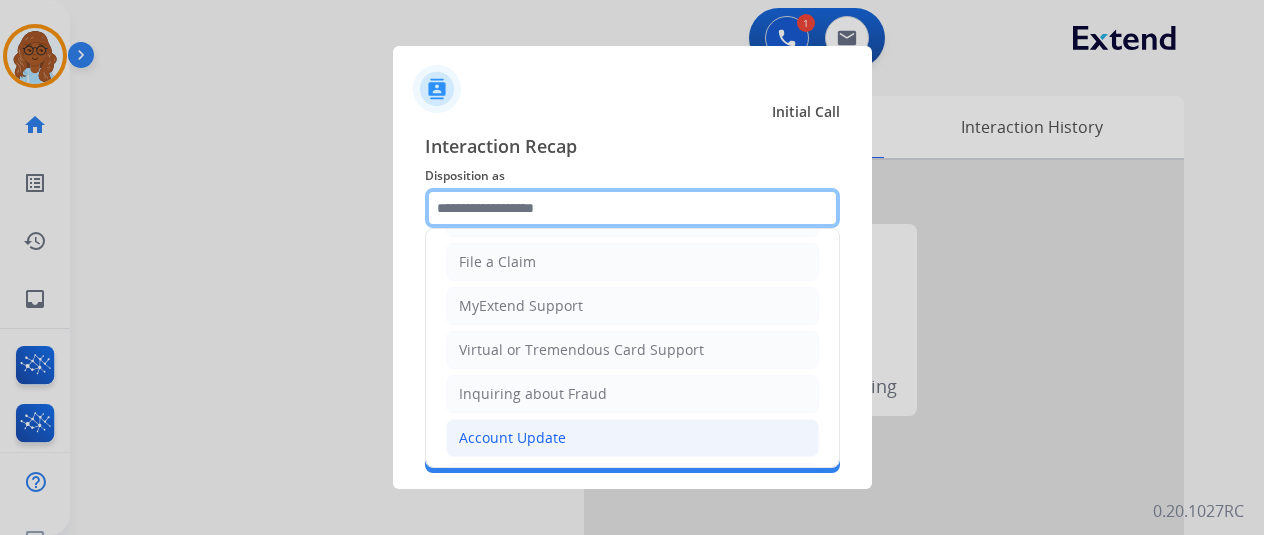 scroll, scrollTop: 303, scrollLeft: 0, axis: vertical 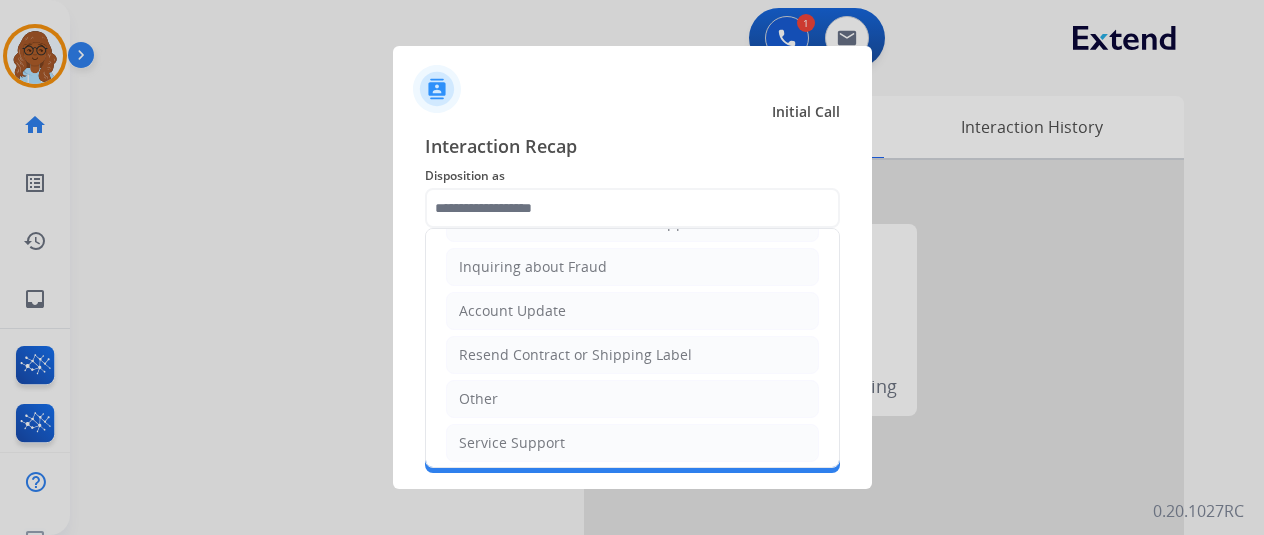 click on "Service Support" 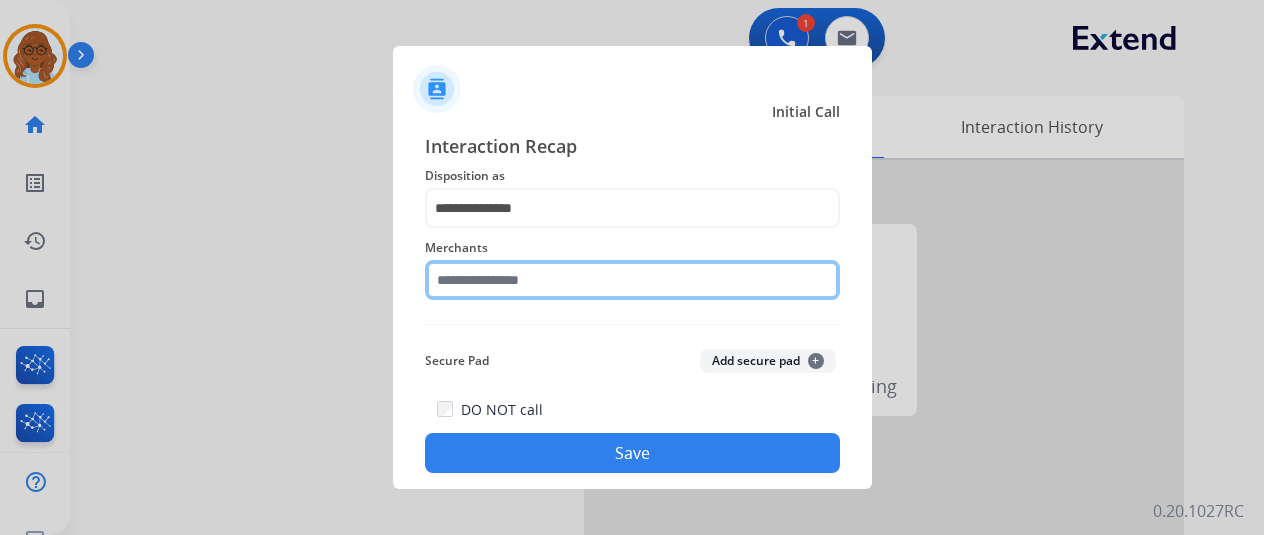 click 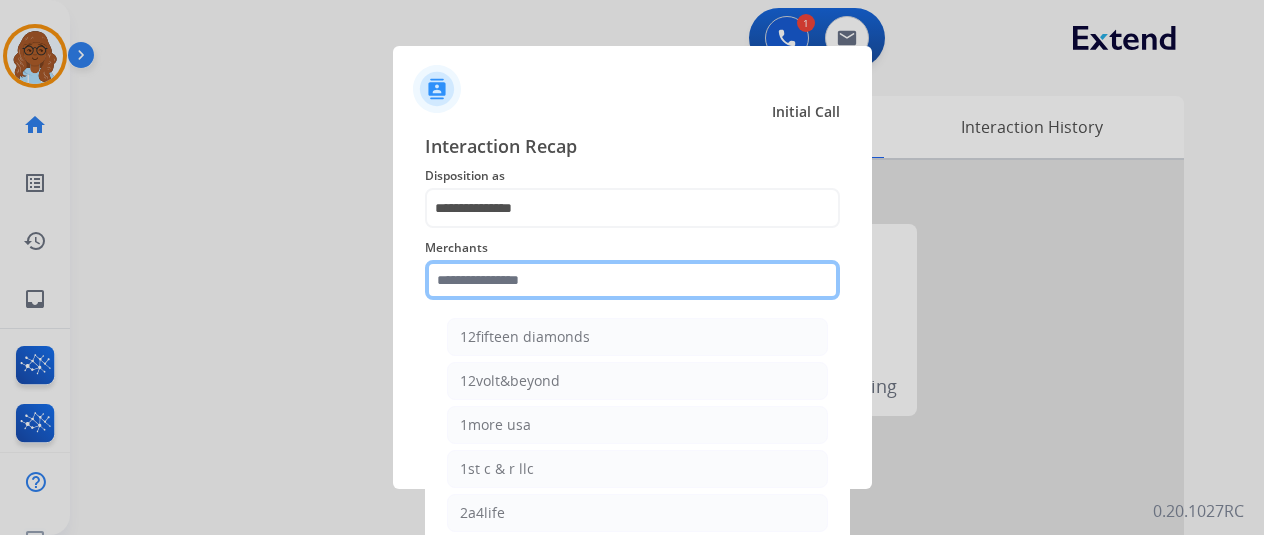 click 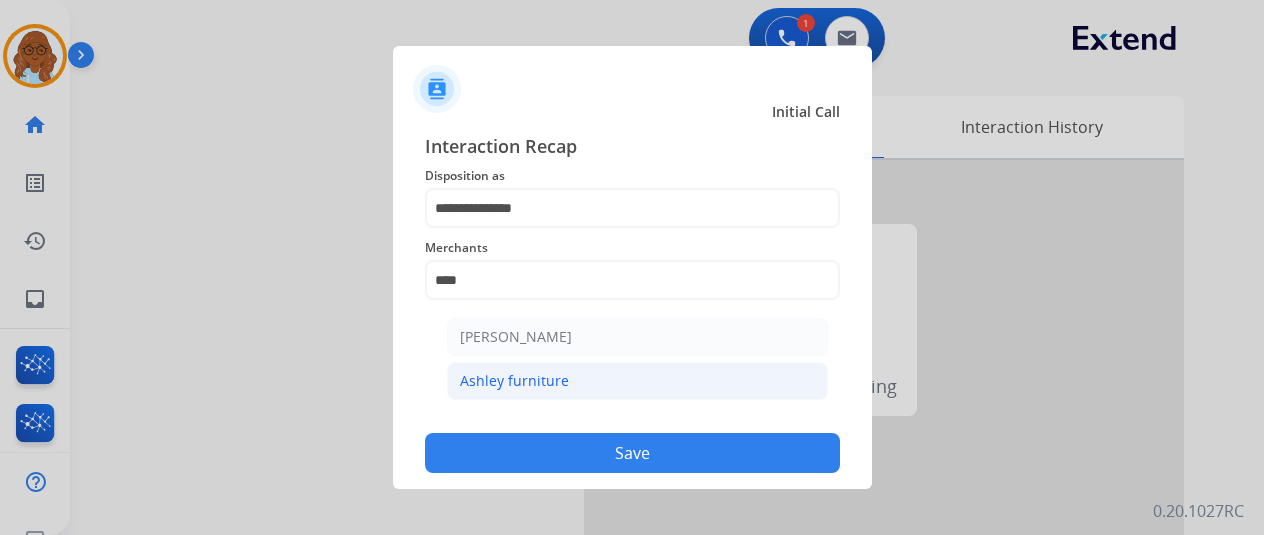 click on "Ashley furniture" 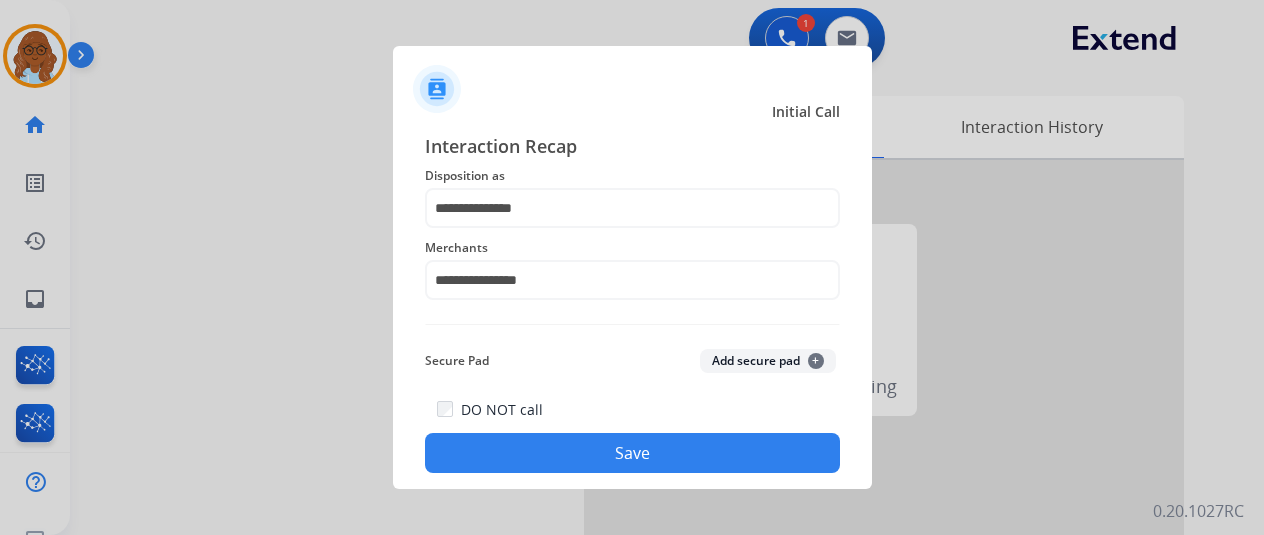 click on "Save" 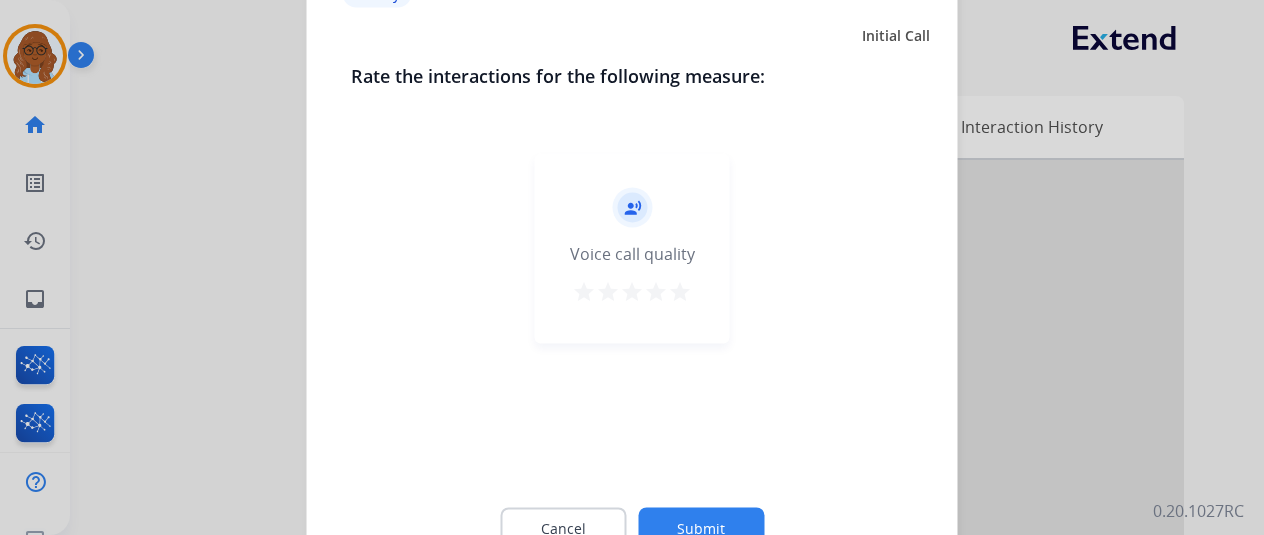 click on "star" at bounding box center [680, 291] 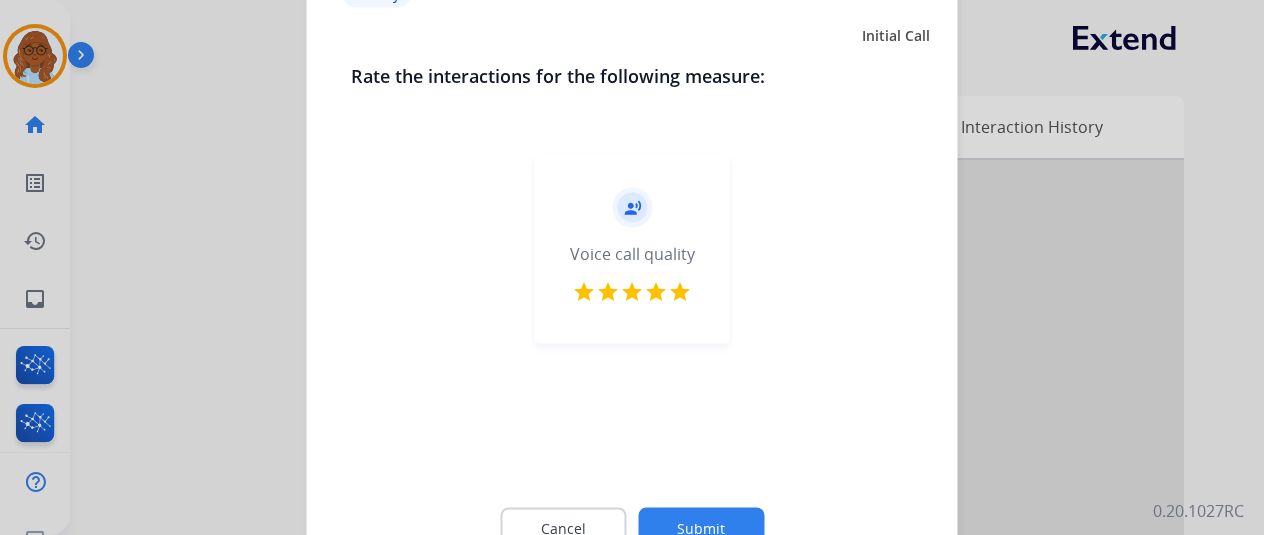 click on "Submit" 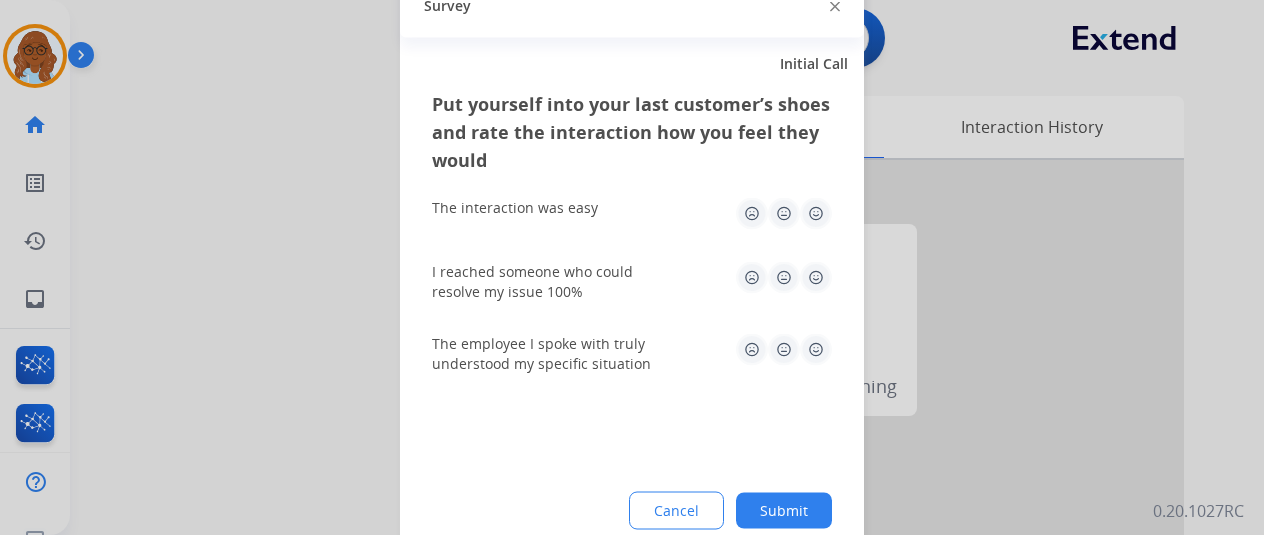 click 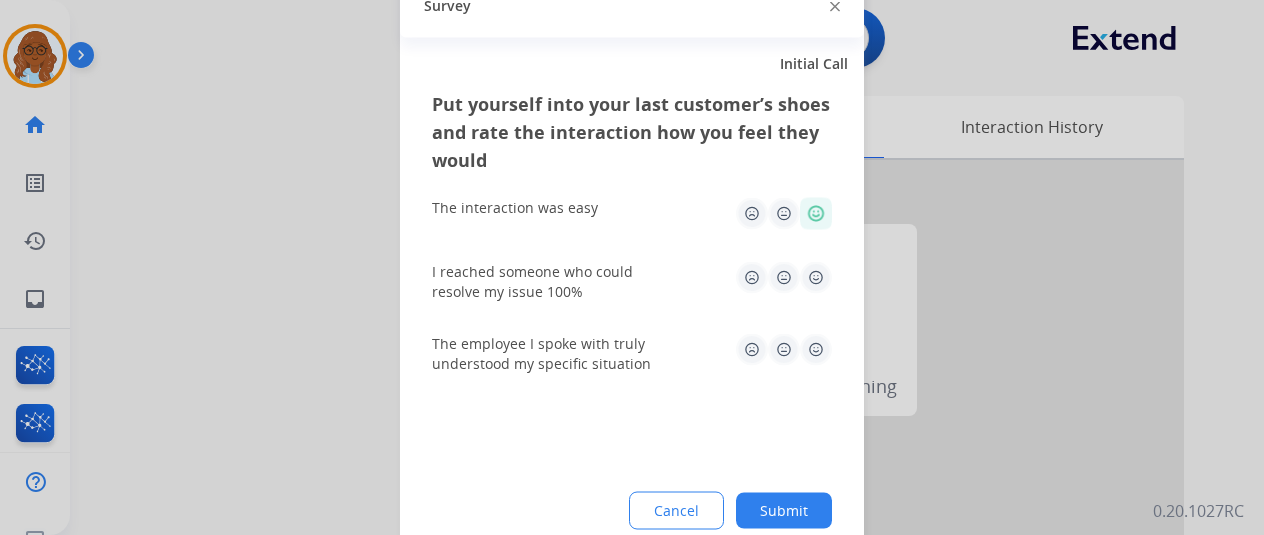 click 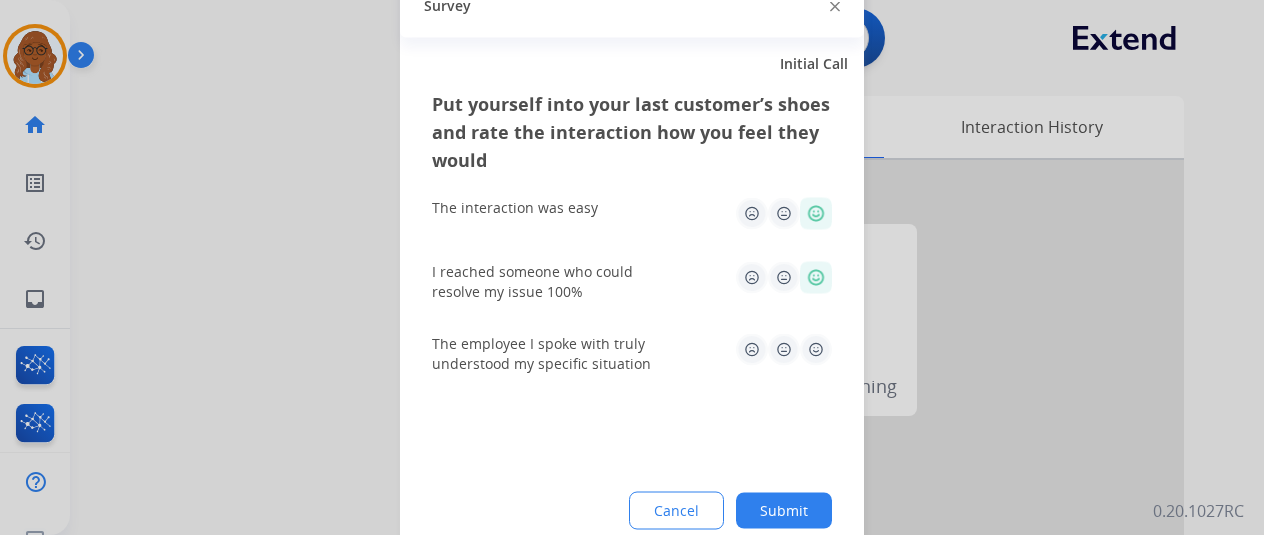 click 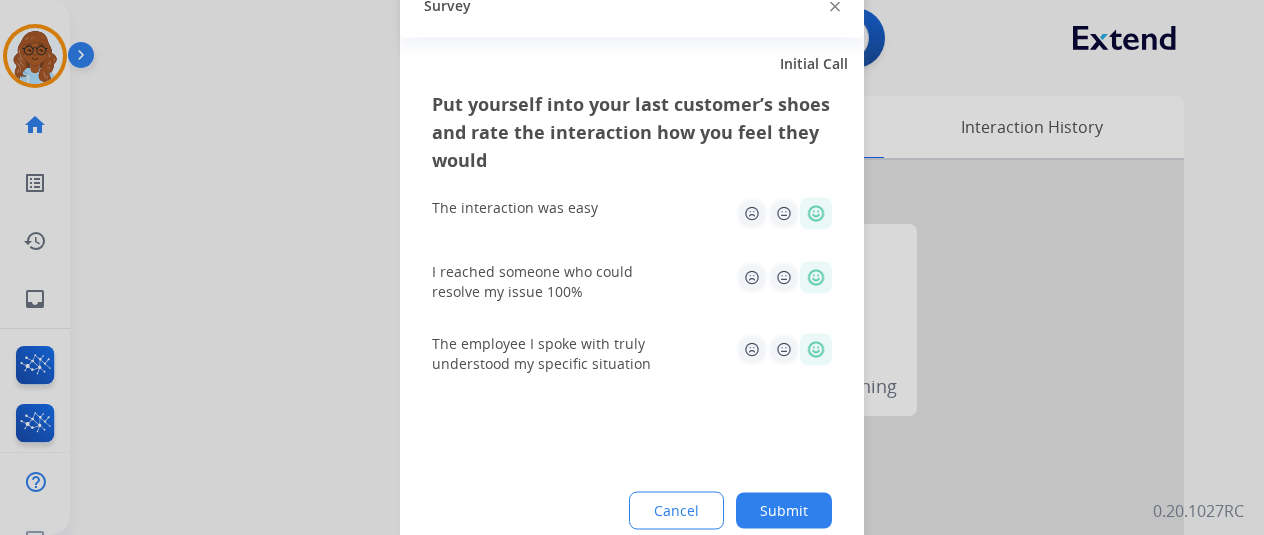click on "Submit" 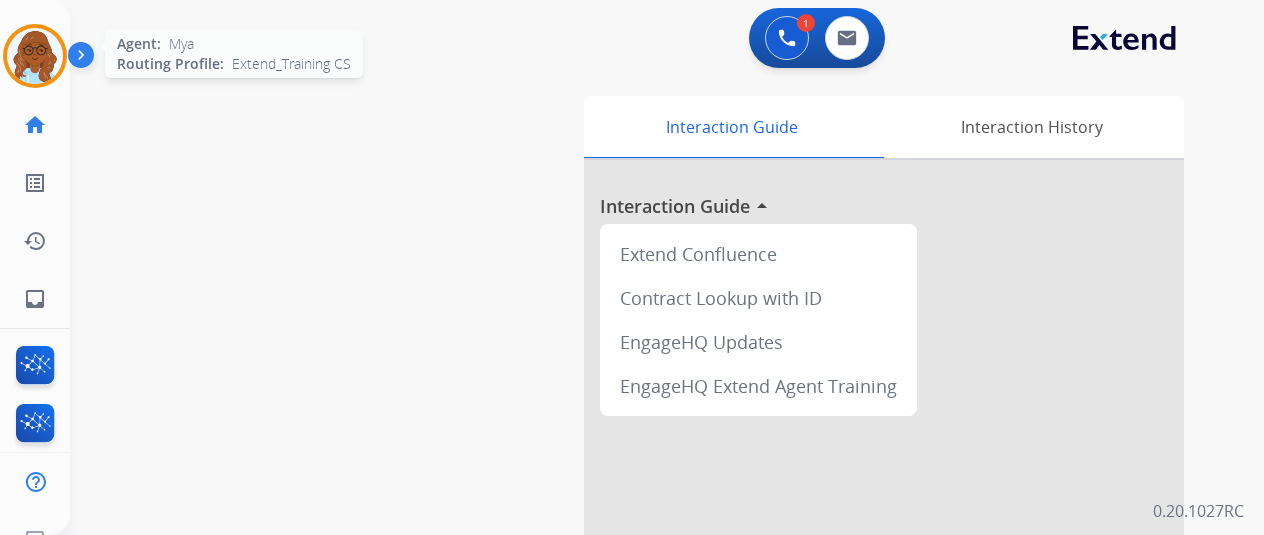 click at bounding box center (35, 56) 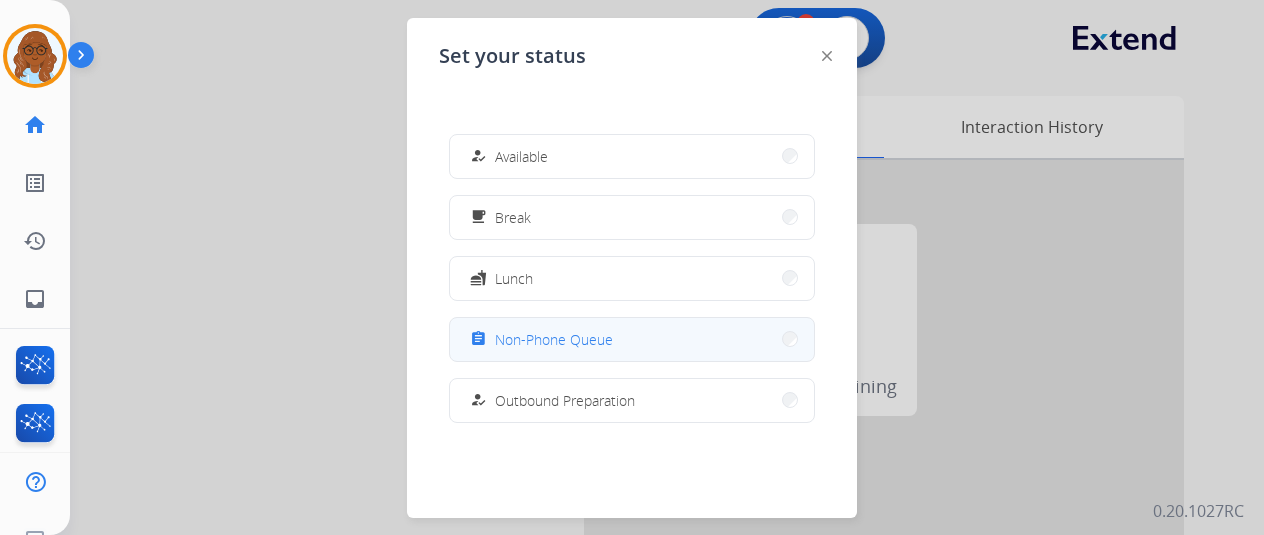 scroll, scrollTop: 376, scrollLeft: 0, axis: vertical 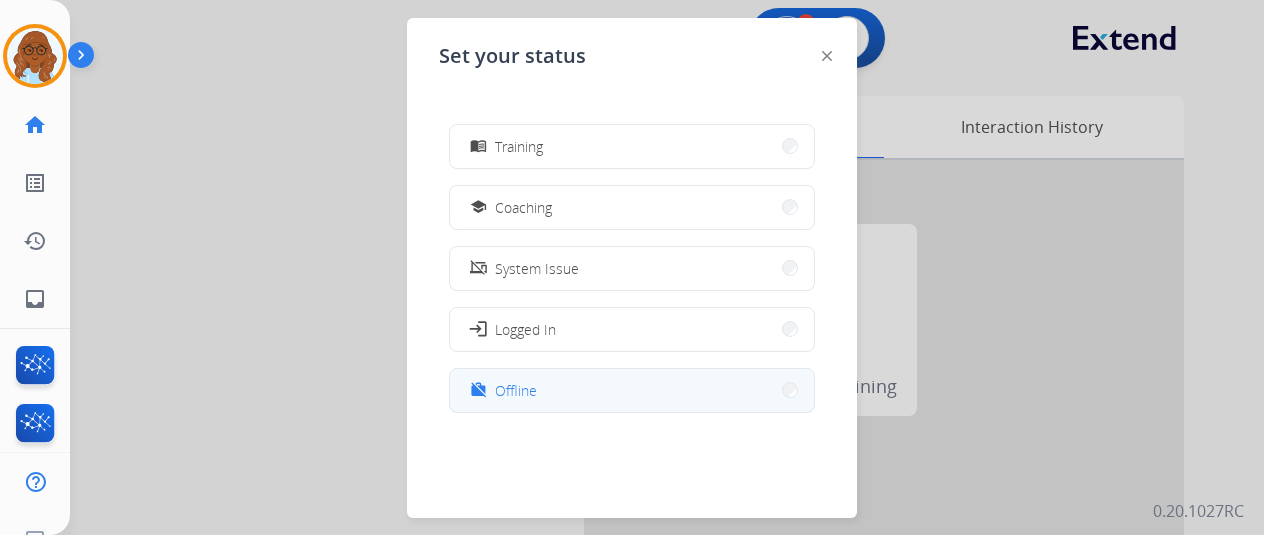 drag, startPoint x: 530, startPoint y: 391, endPoint x: 345, endPoint y: 289, distance: 211.25577 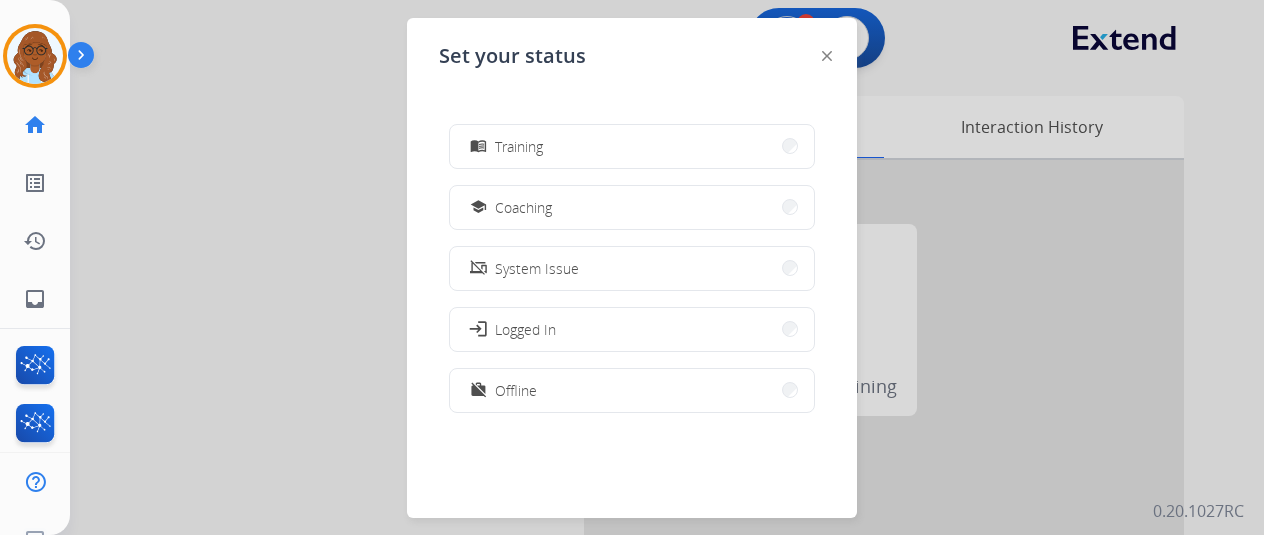 click on "Offline" at bounding box center (516, 390) 